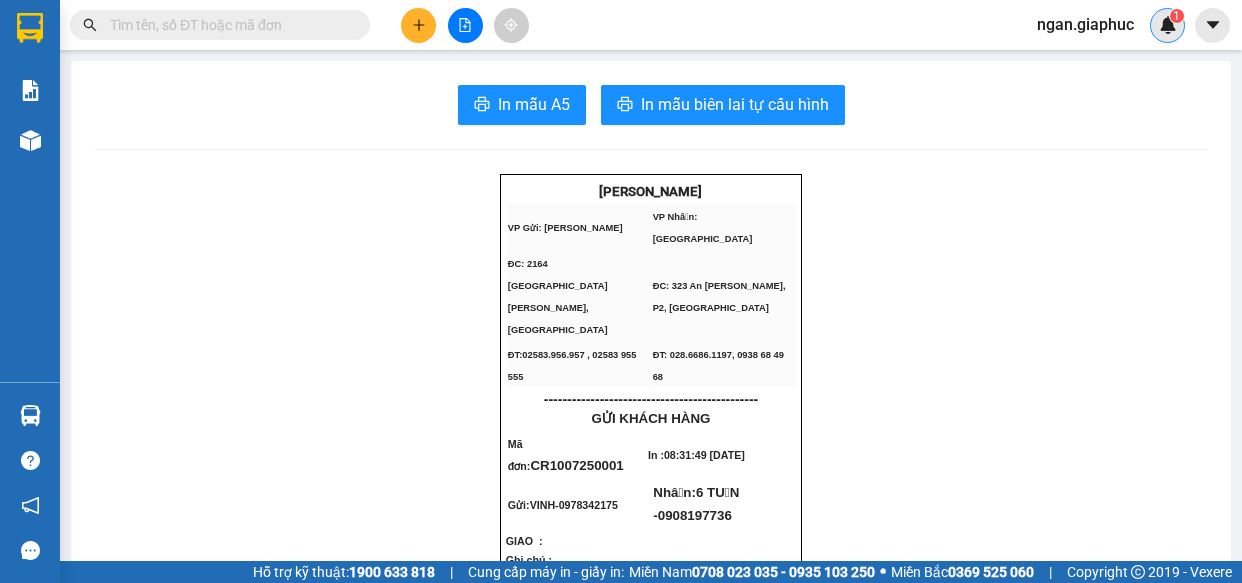 scroll, scrollTop: 0, scrollLeft: 0, axis: both 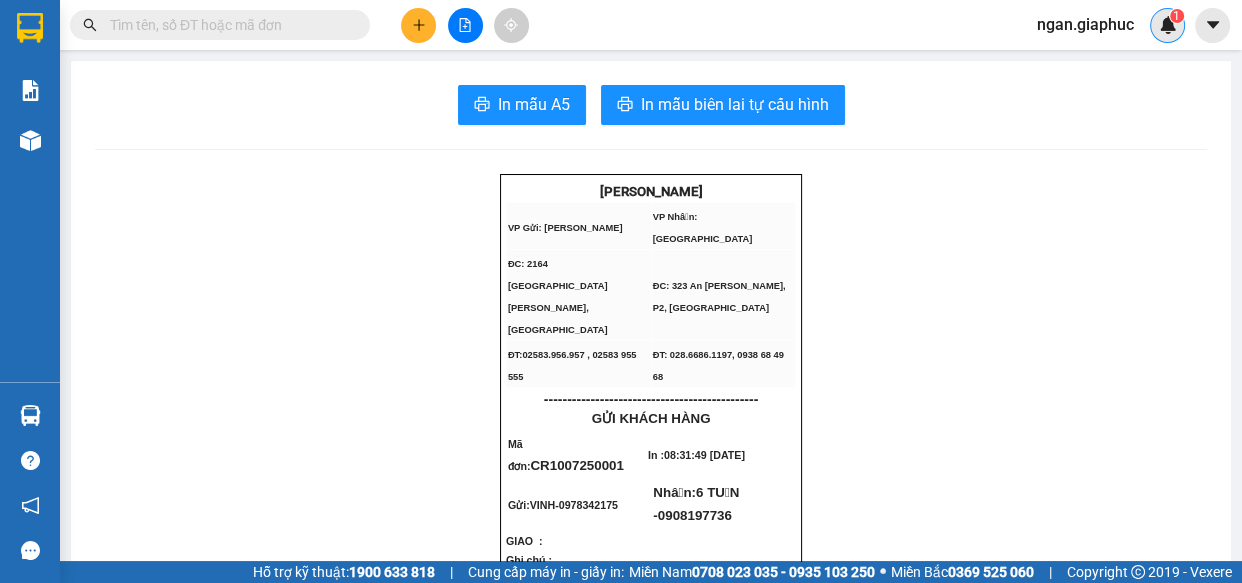 click at bounding box center (1168, 25) 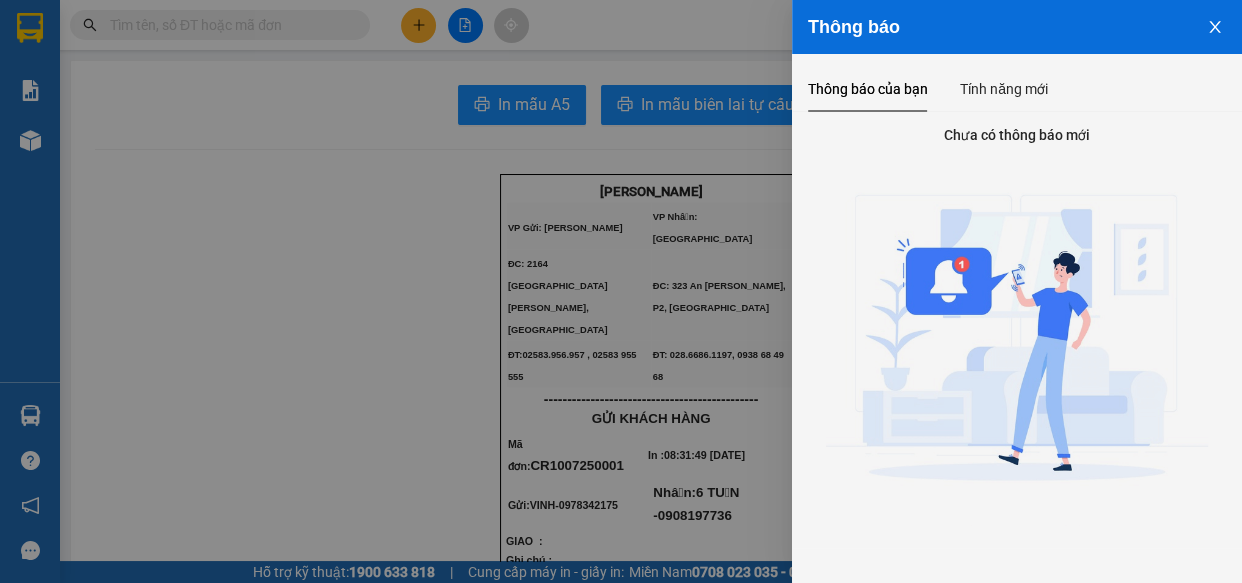 drag, startPoint x: 1214, startPoint y: 22, endPoint x: 1131, endPoint y: 1, distance: 85.61542 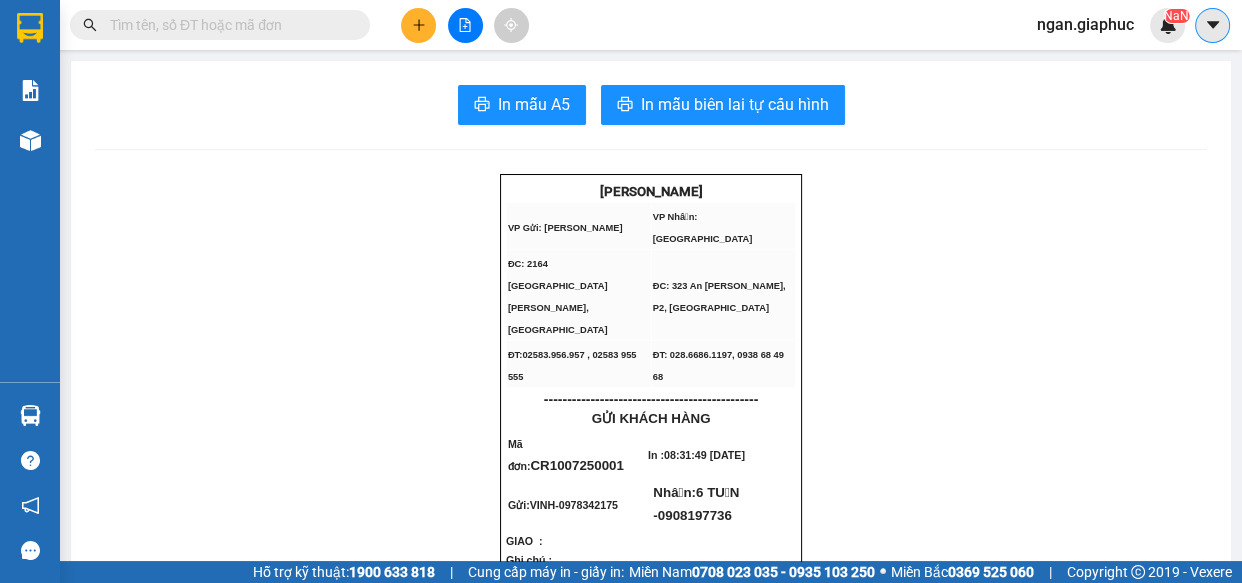 click 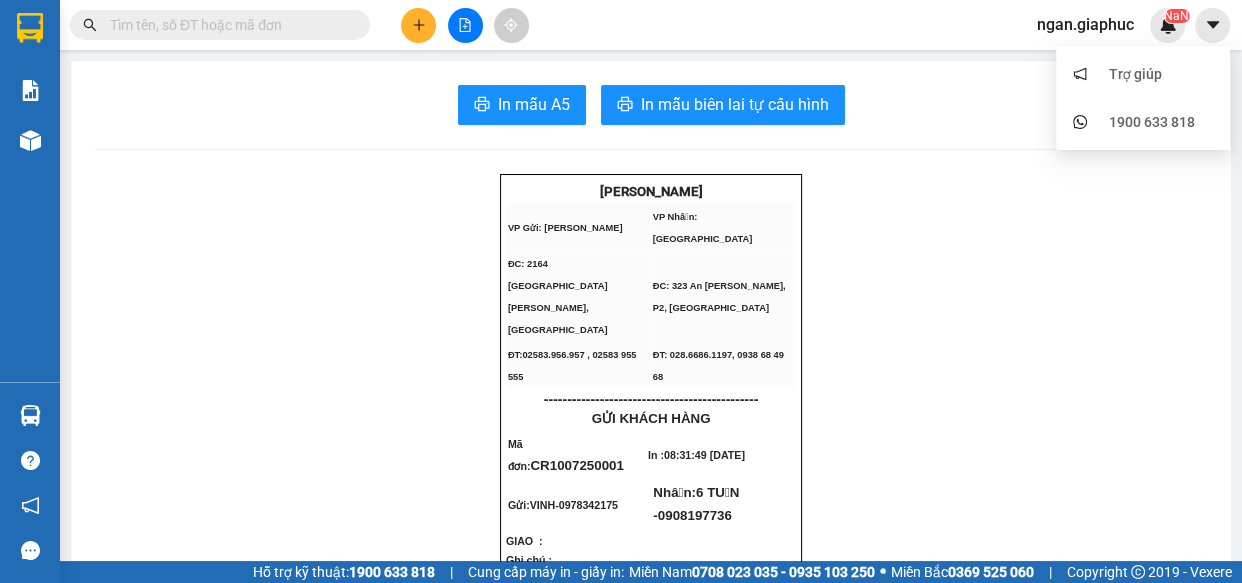 click on "ngan.giaphuc" at bounding box center [1085, 24] 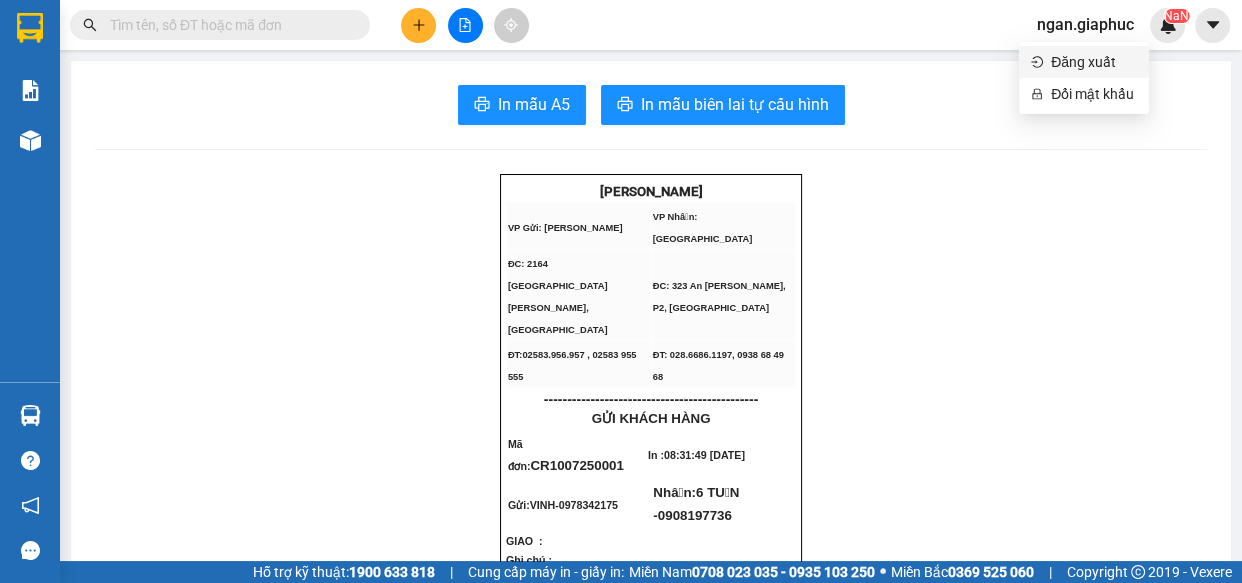 click on "Đăng xuất" at bounding box center [1094, 62] 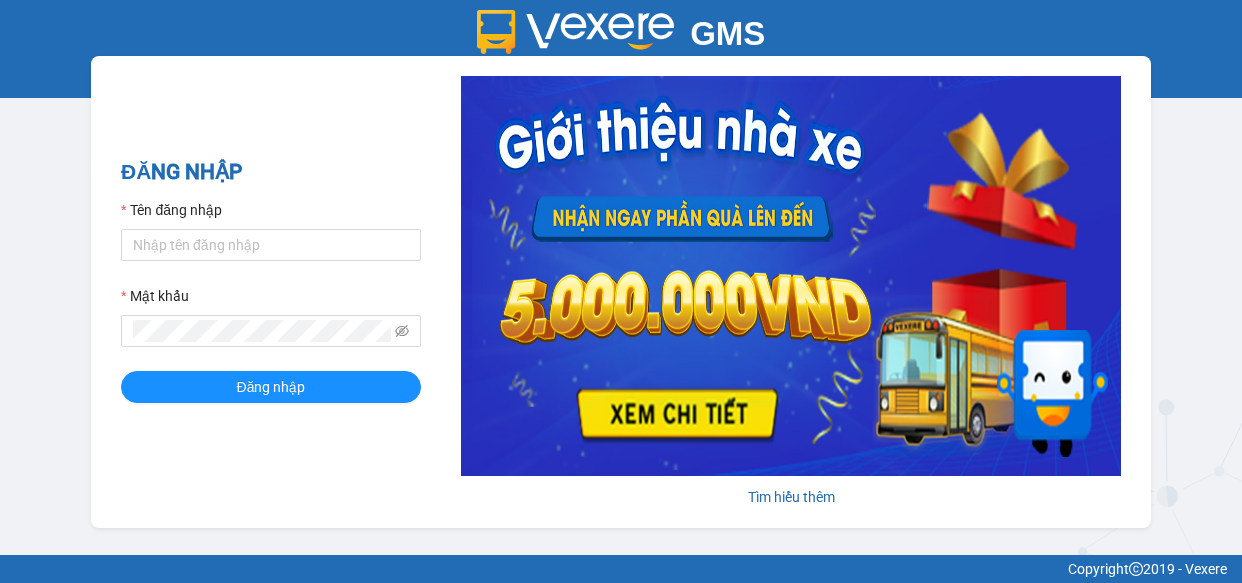 scroll, scrollTop: 0, scrollLeft: 0, axis: both 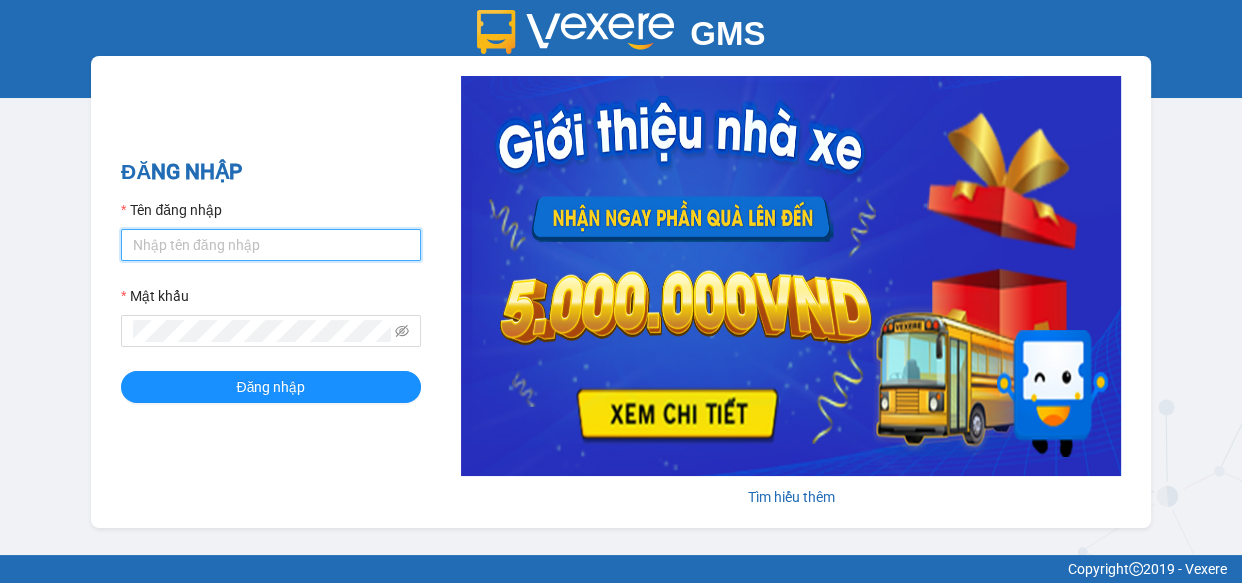 click on "Tên đăng nhập" at bounding box center [271, 245] 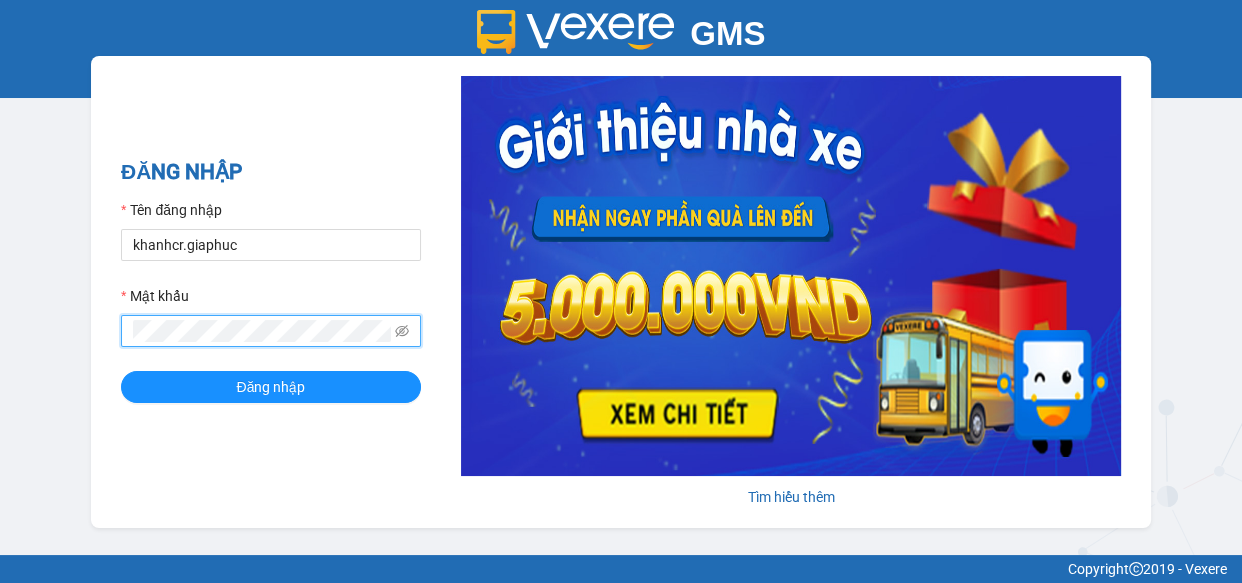 click on "Đăng nhập" at bounding box center [271, 387] 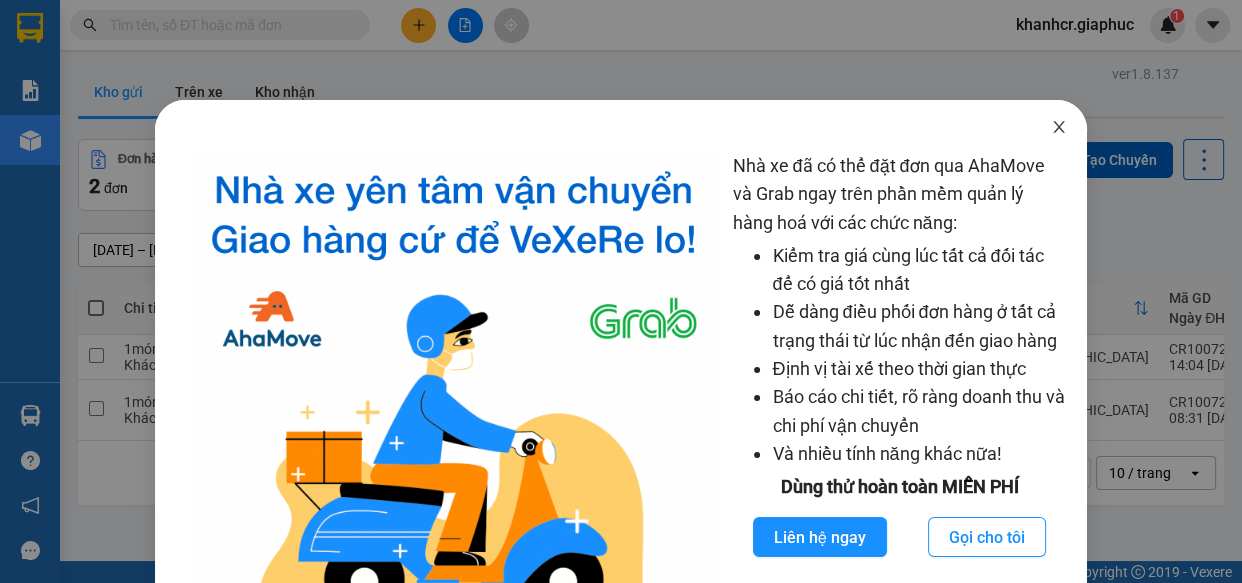 click 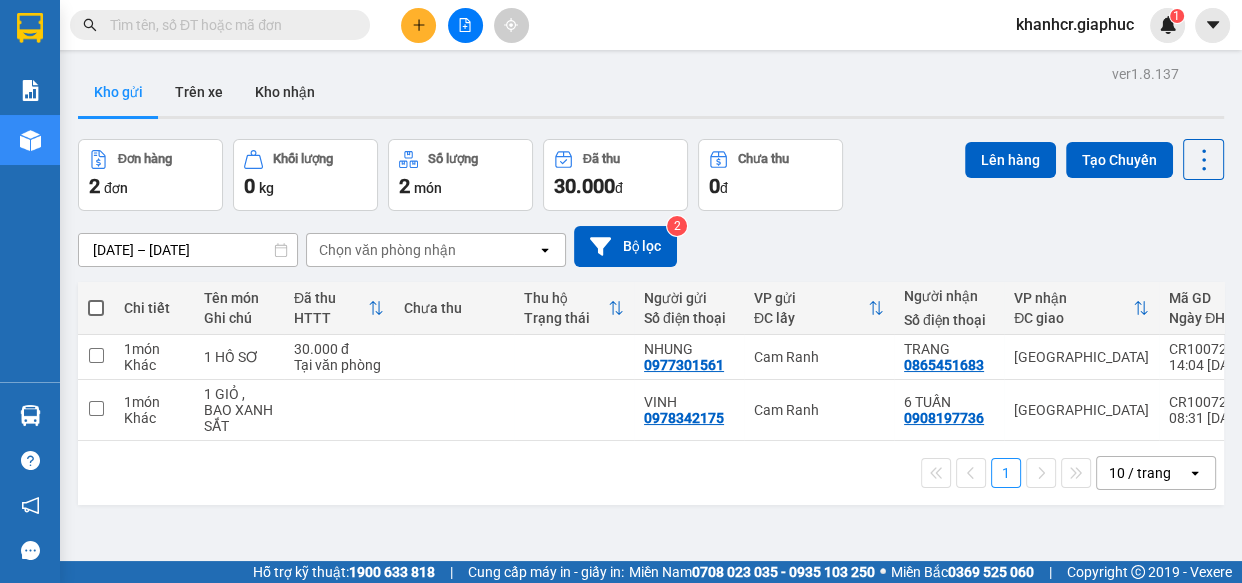click at bounding box center (418, 25) 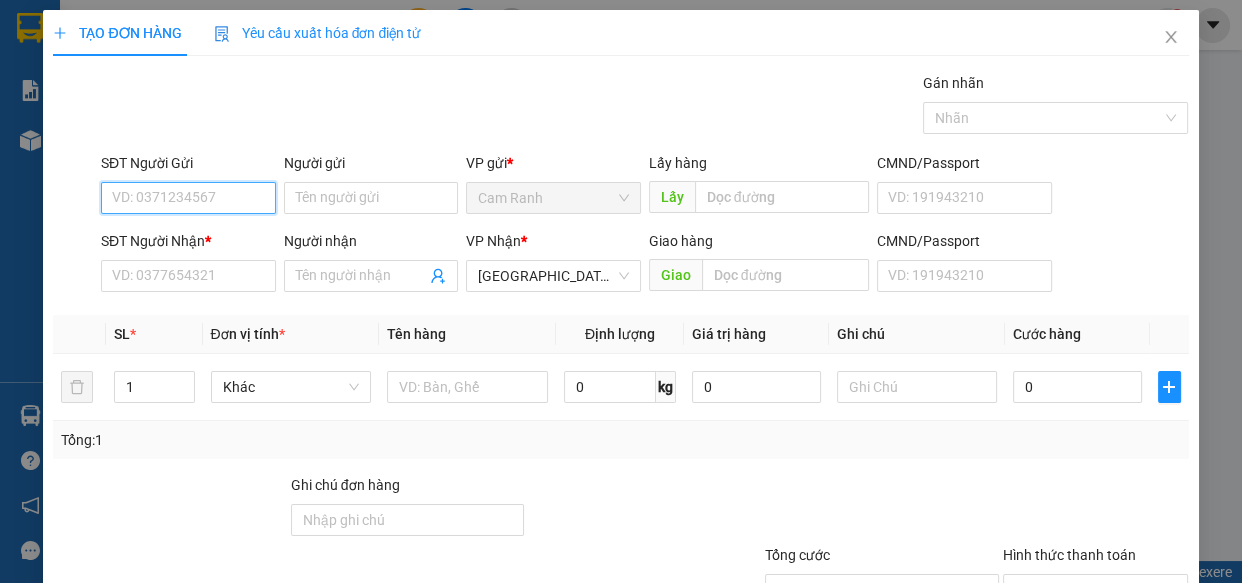 click on "SĐT Người Gửi" at bounding box center (188, 198) 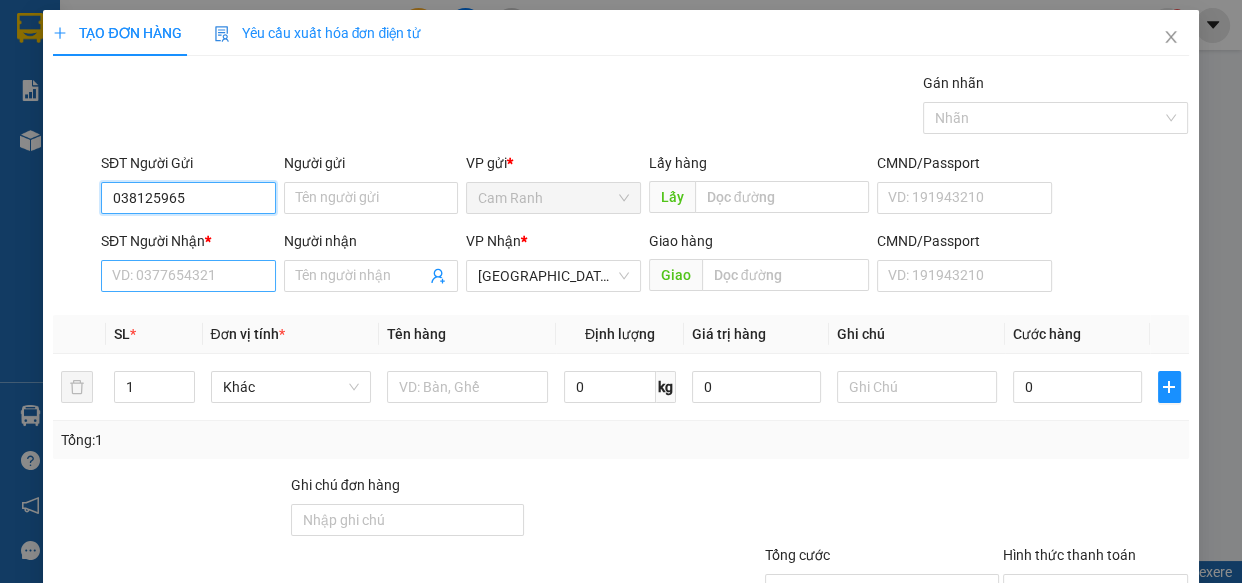 type on "038125965" 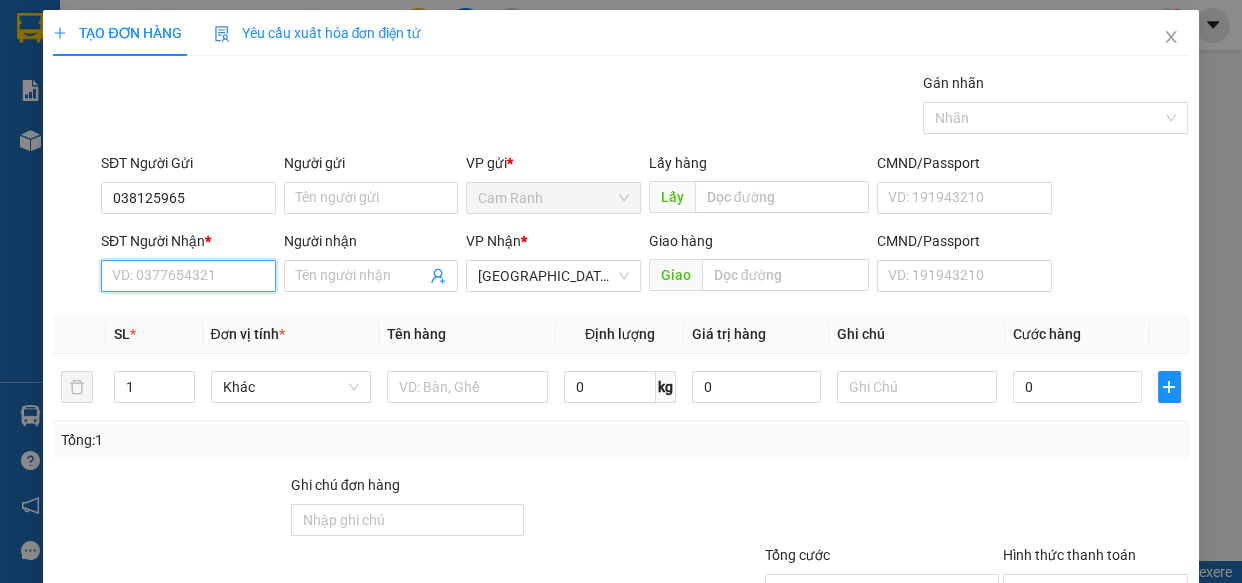 click on "SĐT Người Nhận  *" at bounding box center (188, 276) 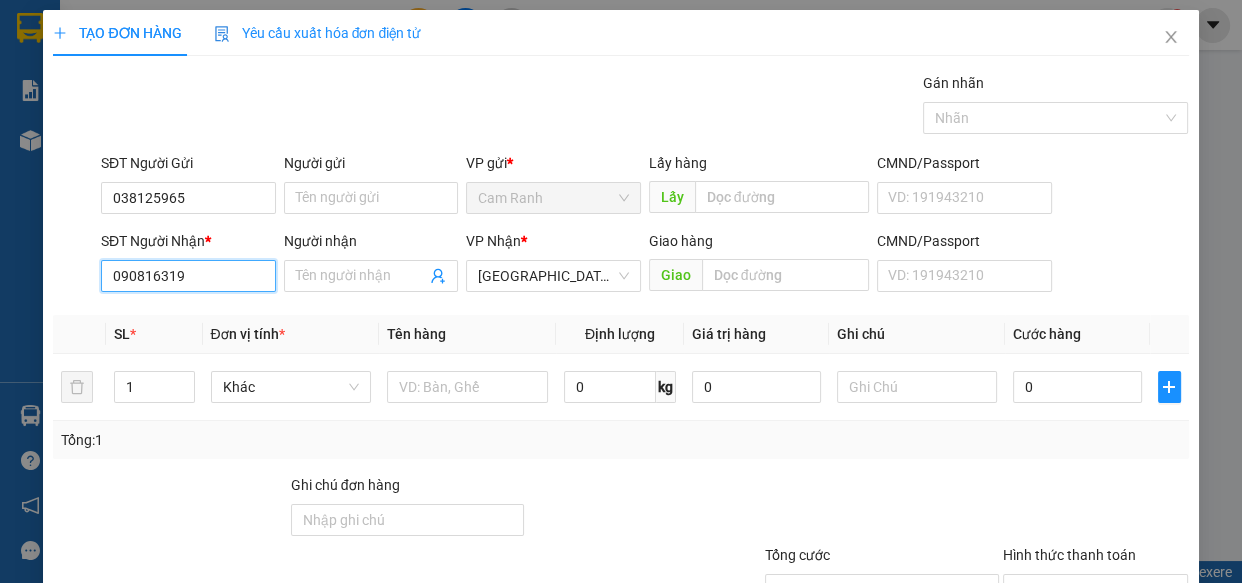 type on "0908163193" 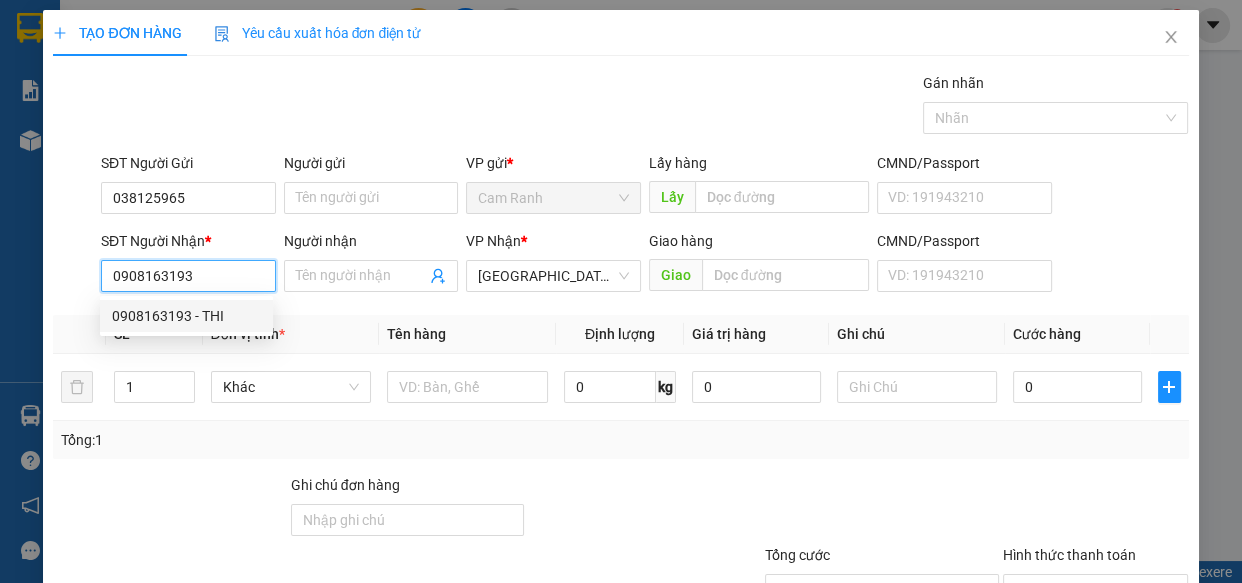 click on "0908163193 - THI" at bounding box center [186, 316] 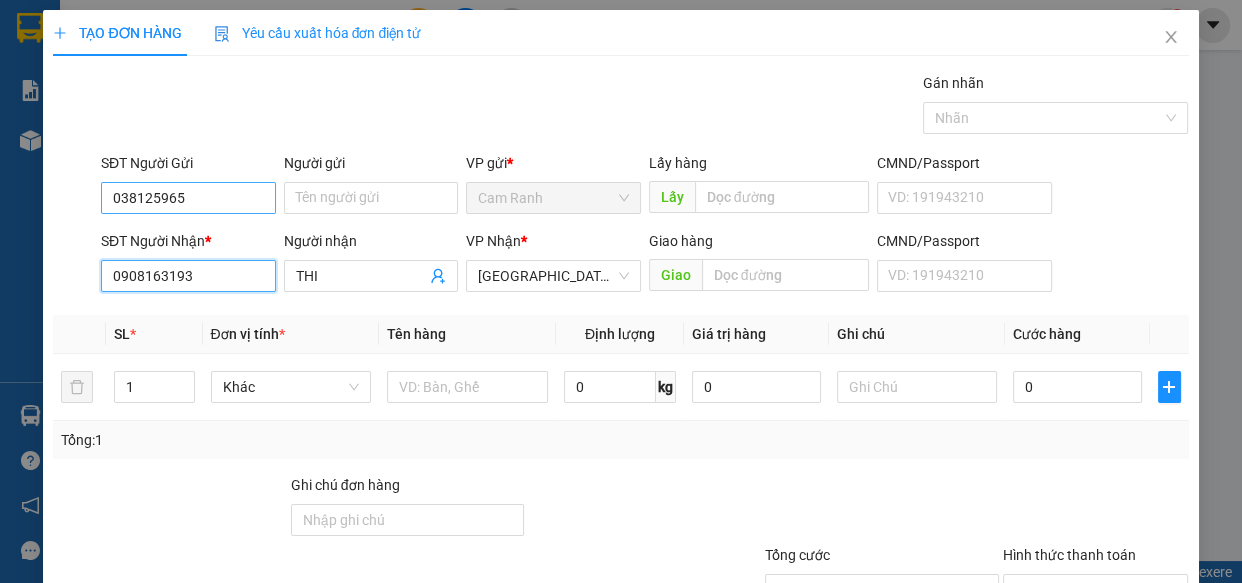 type on "0908163193" 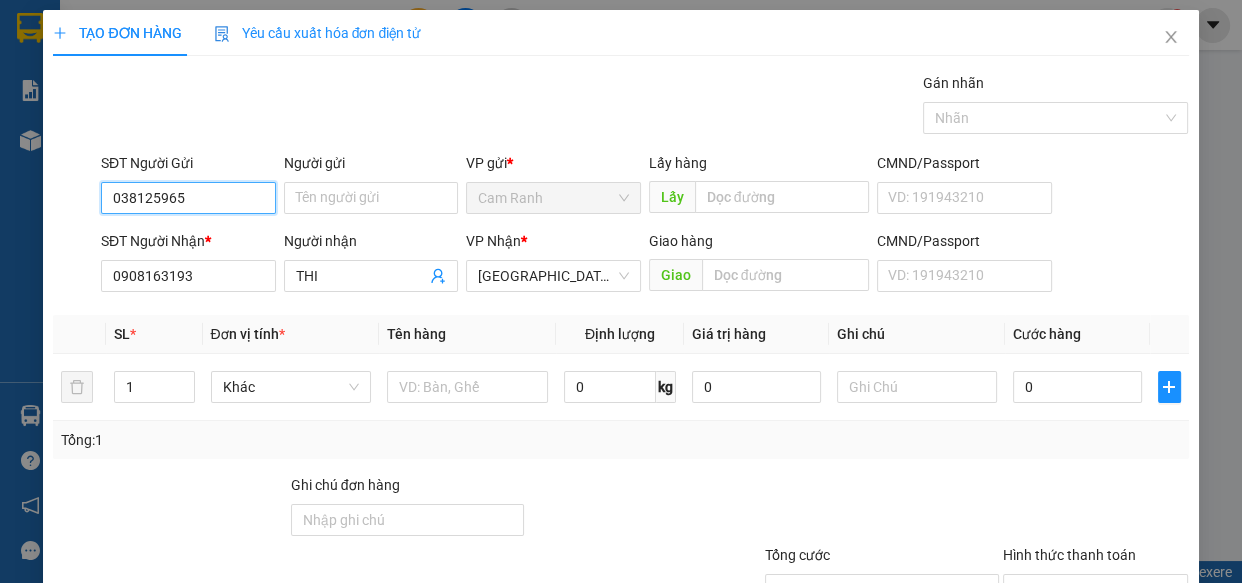 drag, startPoint x: 200, startPoint y: 200, endPoint x: 40, endPoint y: 222, distance: 161.50542 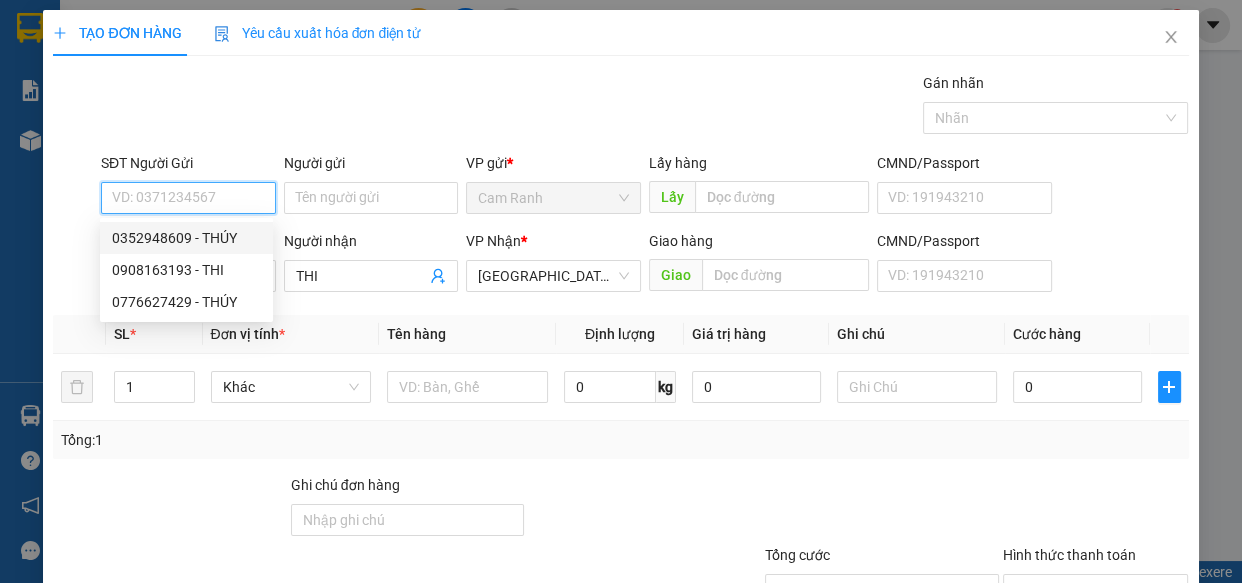 click on "0352948609 - THÚY" at bounding box center (186, 238) 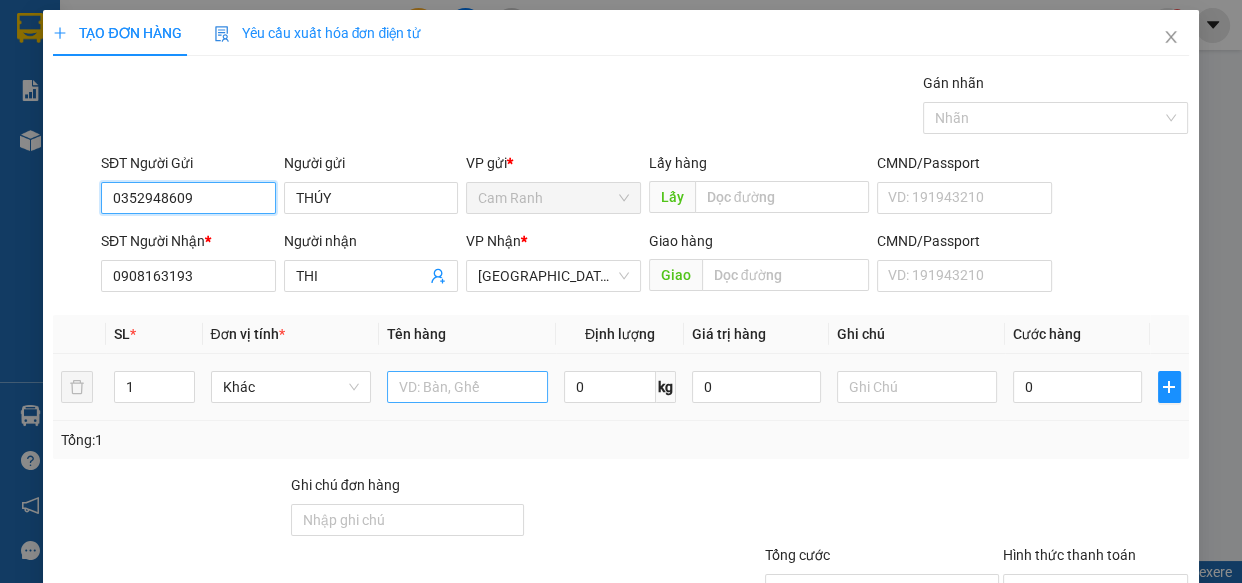 type on "0352948609" 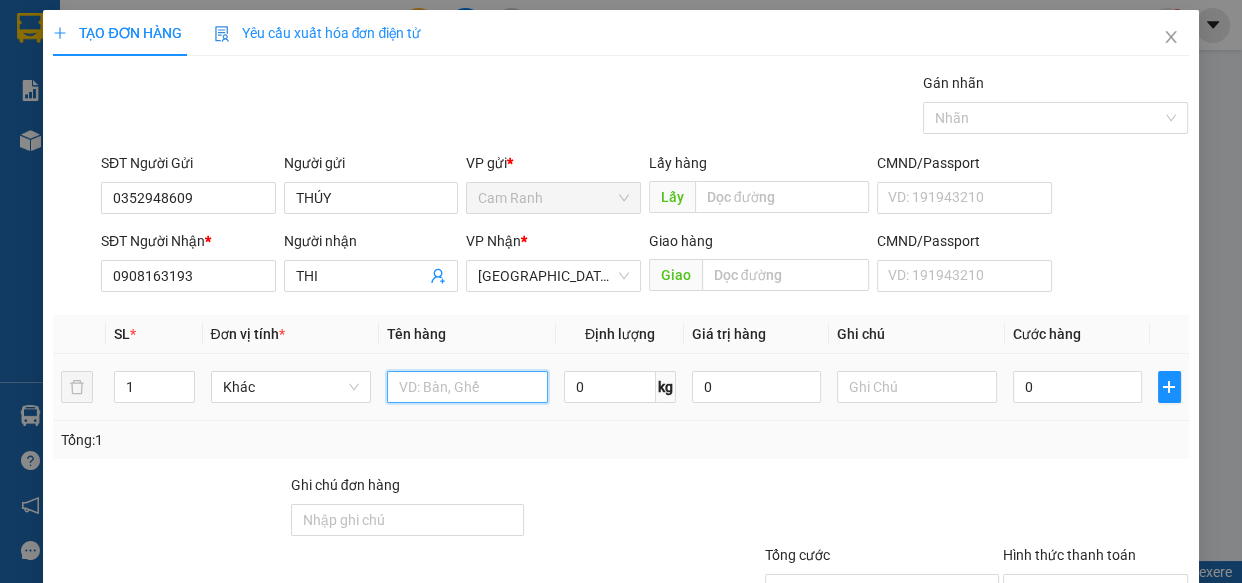 click at bounding box center (467, 387) 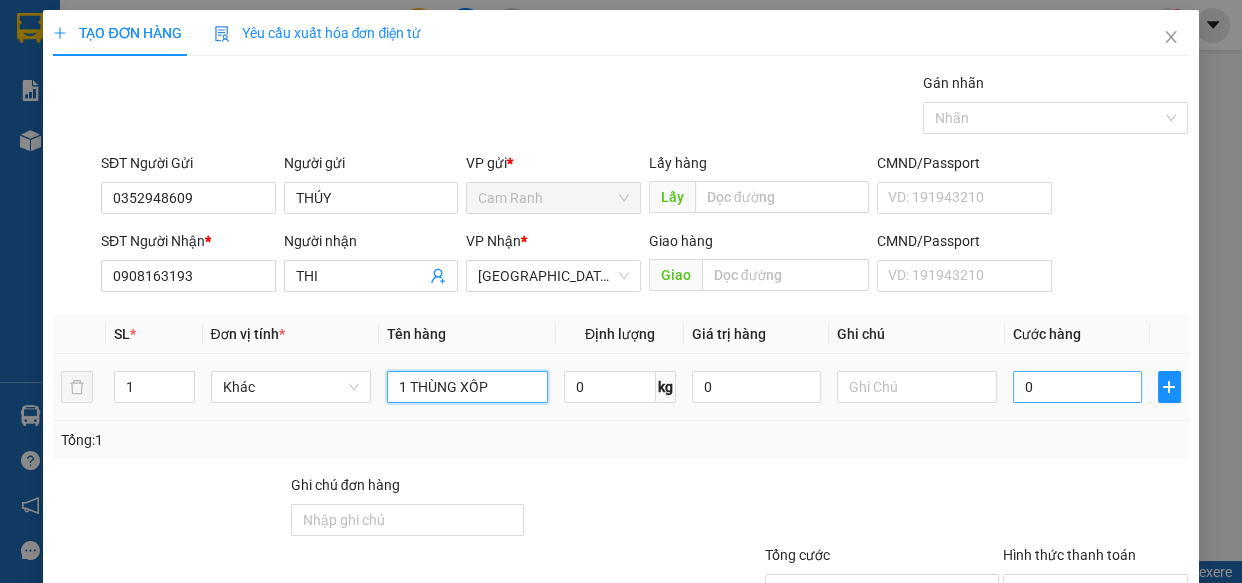 type on "1 THÙNG XỐP" 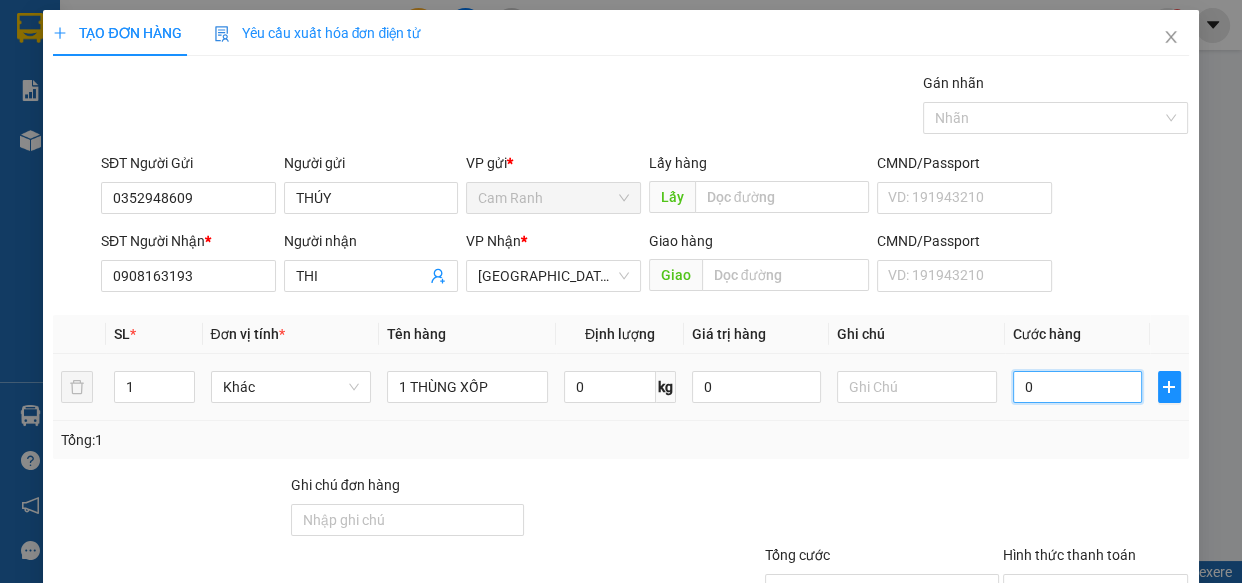 type on "4" 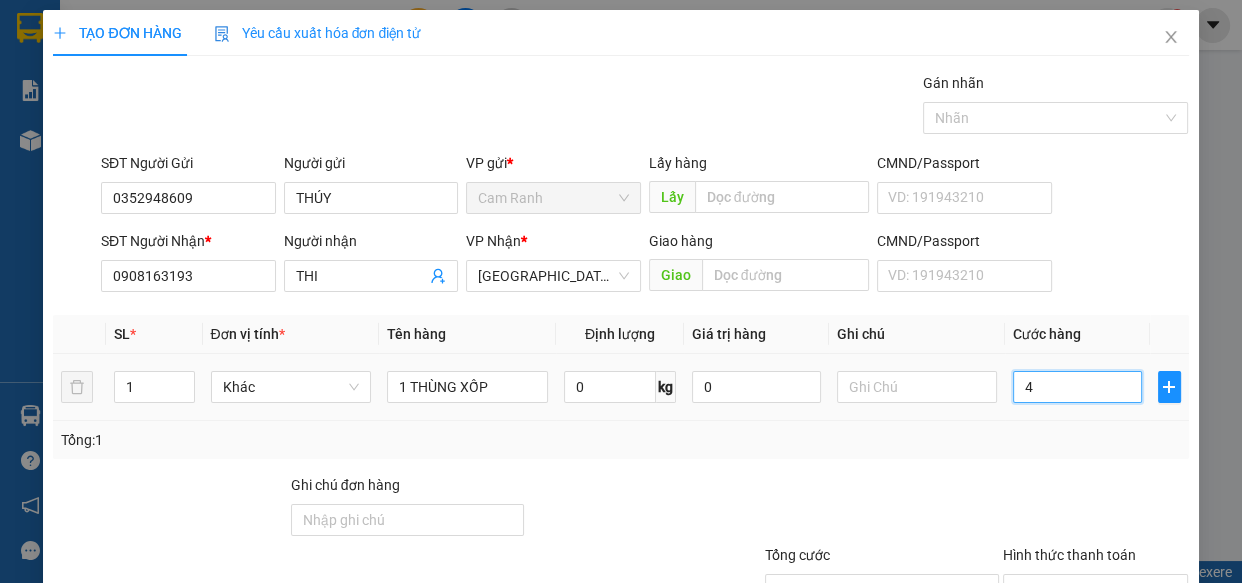 type on "40" 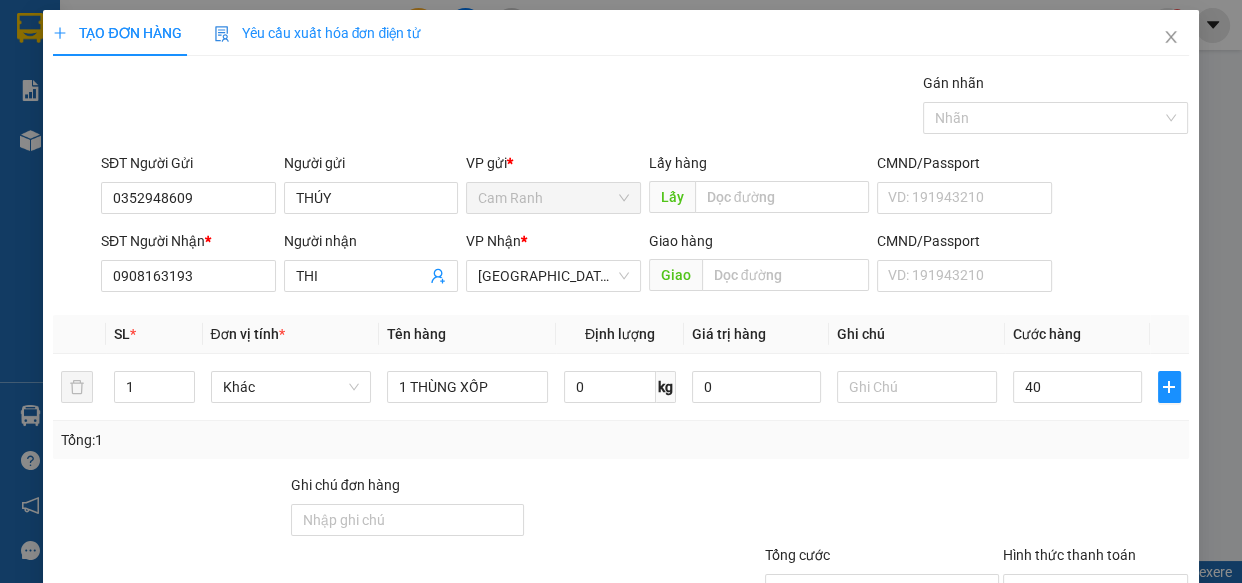 type on "40.000" 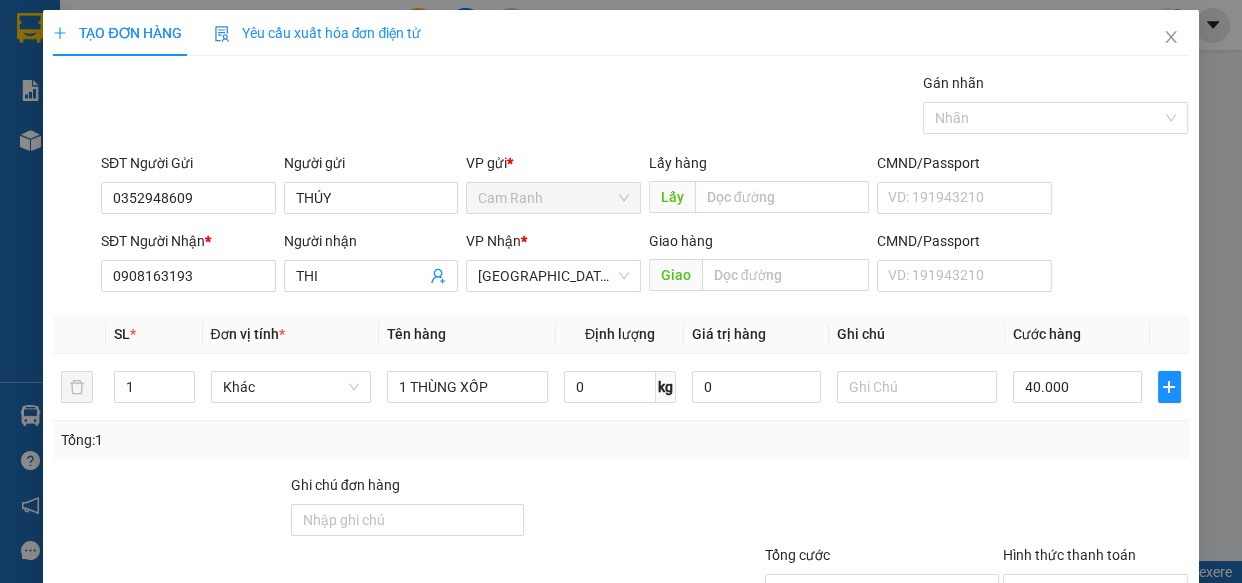 drag, startPoint x: 1052, startPoint y: 471, endPoint x: 1057, endPoint y: 456, distance: 15.811388 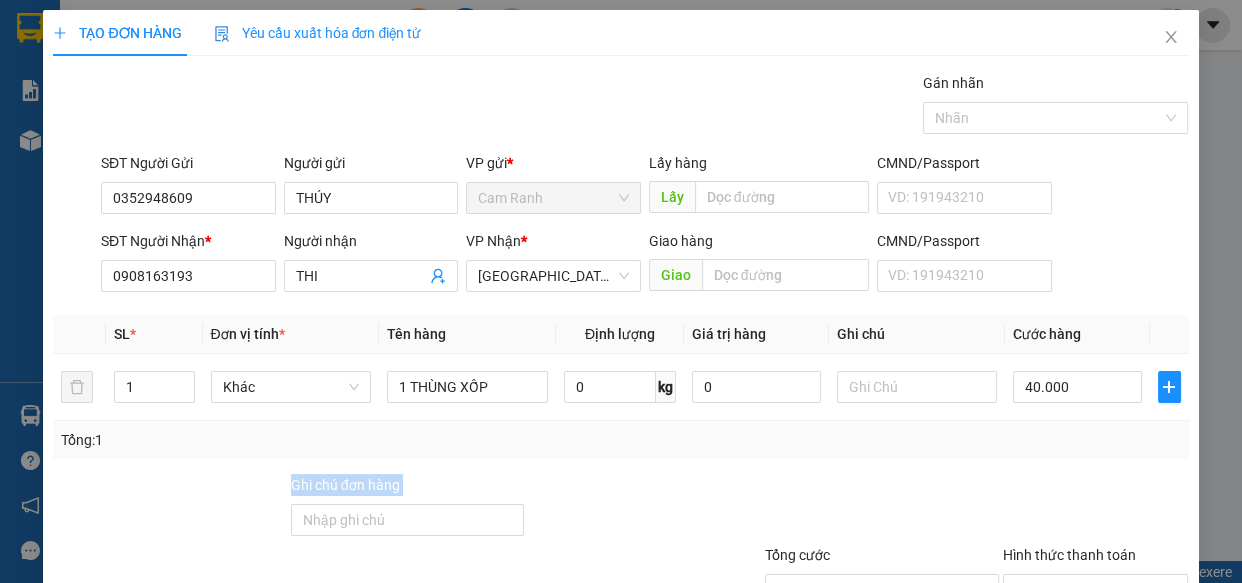 scroll, scrollTop: 156, scrollLeft: 0, axis: vertical 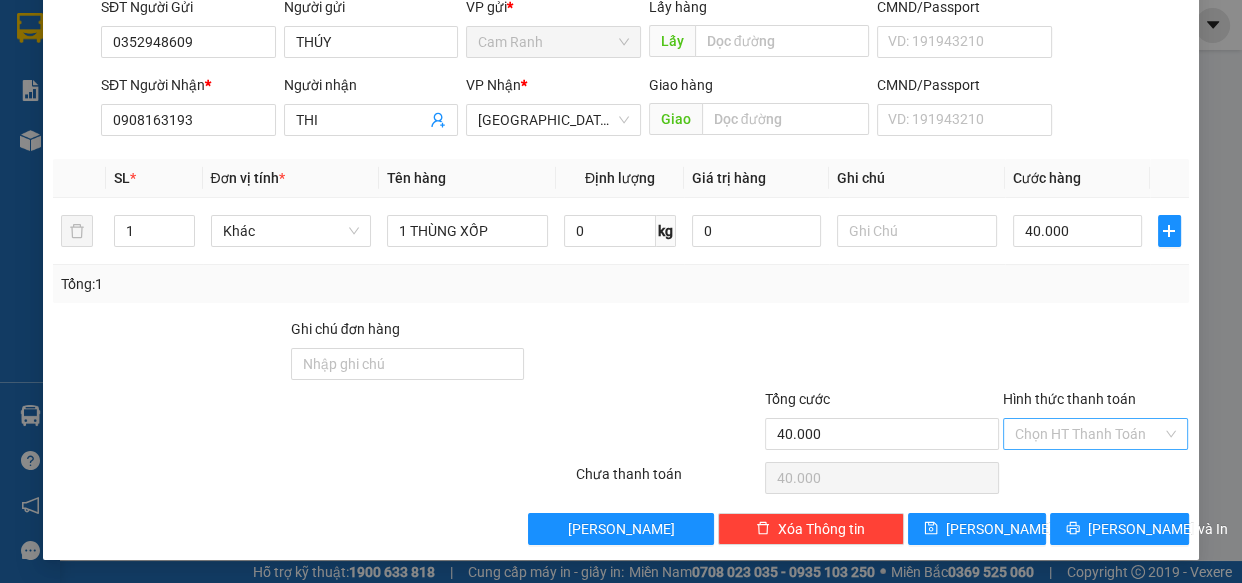 click on "Hình thức thanh toán" at bounding box center (1089, 434) 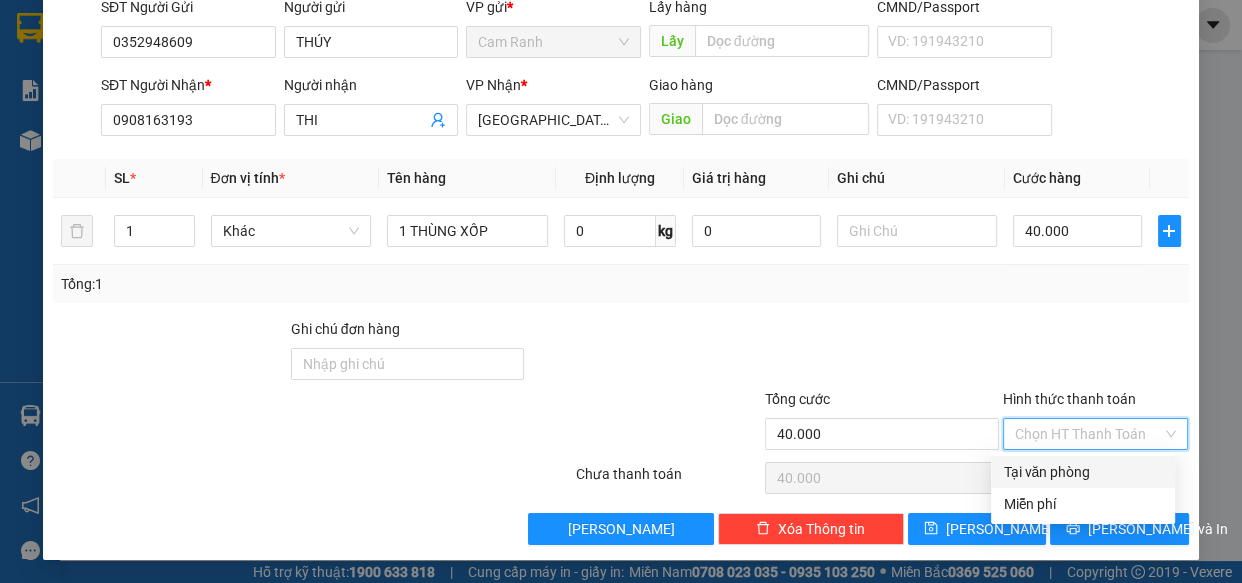 click on "Tại văn phòng" at bounding box center [1083, 472] 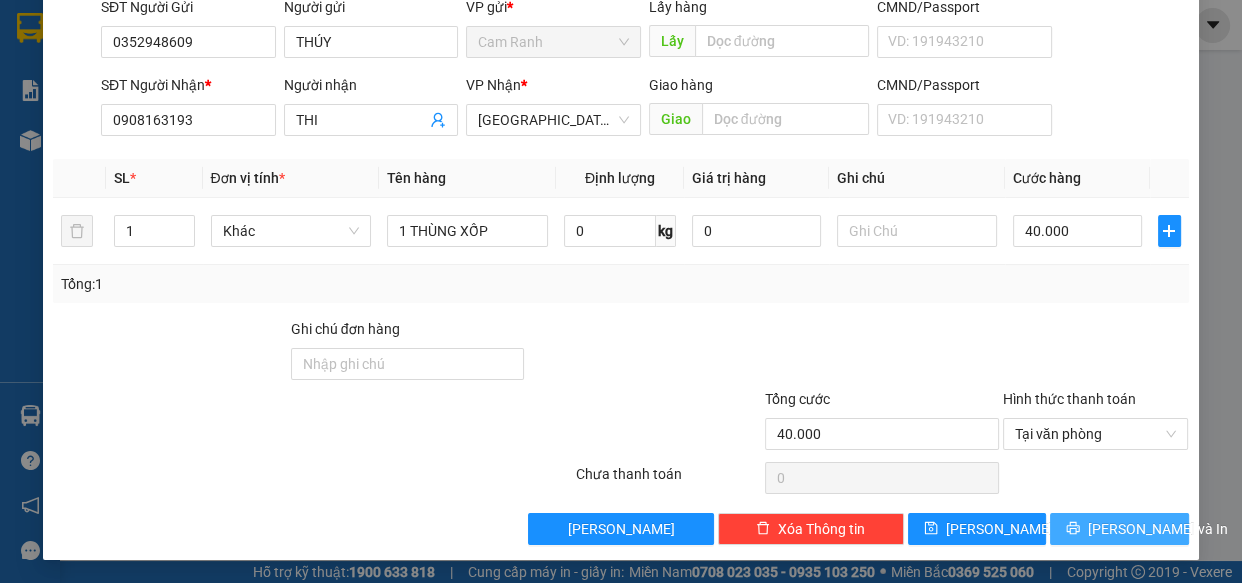 click on "[PERSON_NAME] và In" at bounding box center (1158, 529) 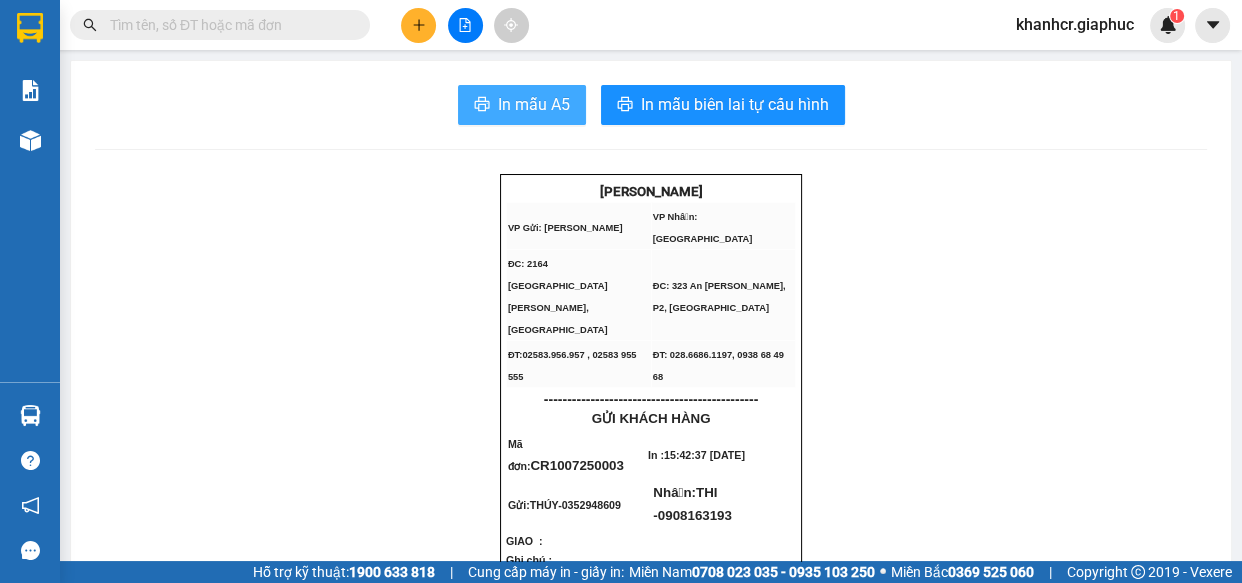 click on "In mẫu A5" at bounding box center (534, 104) 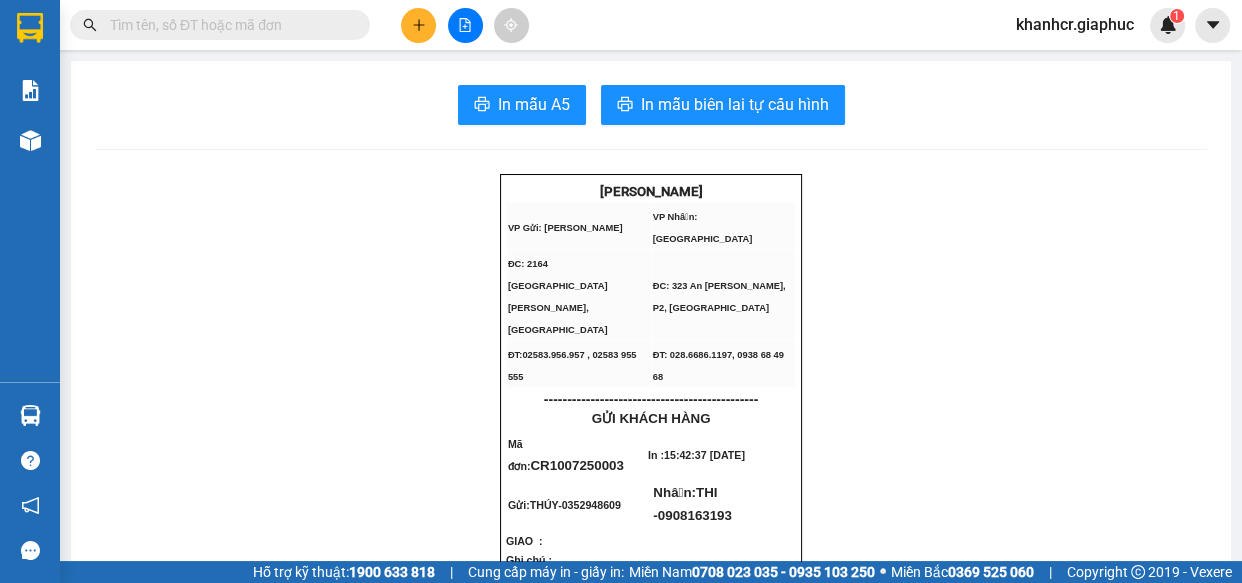 click at bounding box center (418, 25) 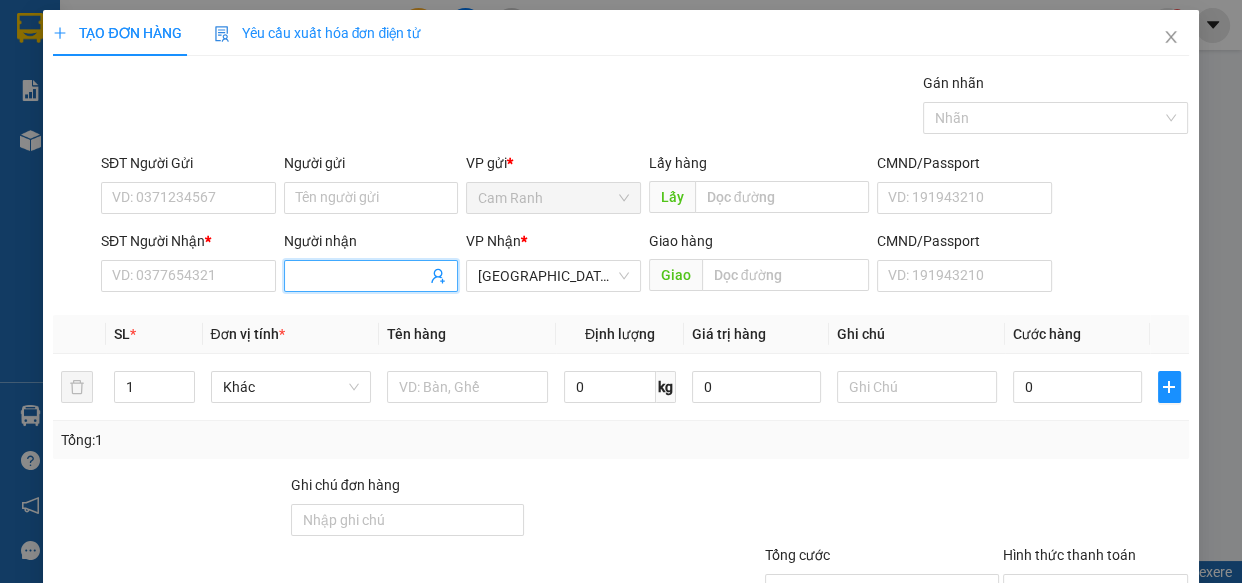 click on "Người nhận" at bounding box center (361, 276) 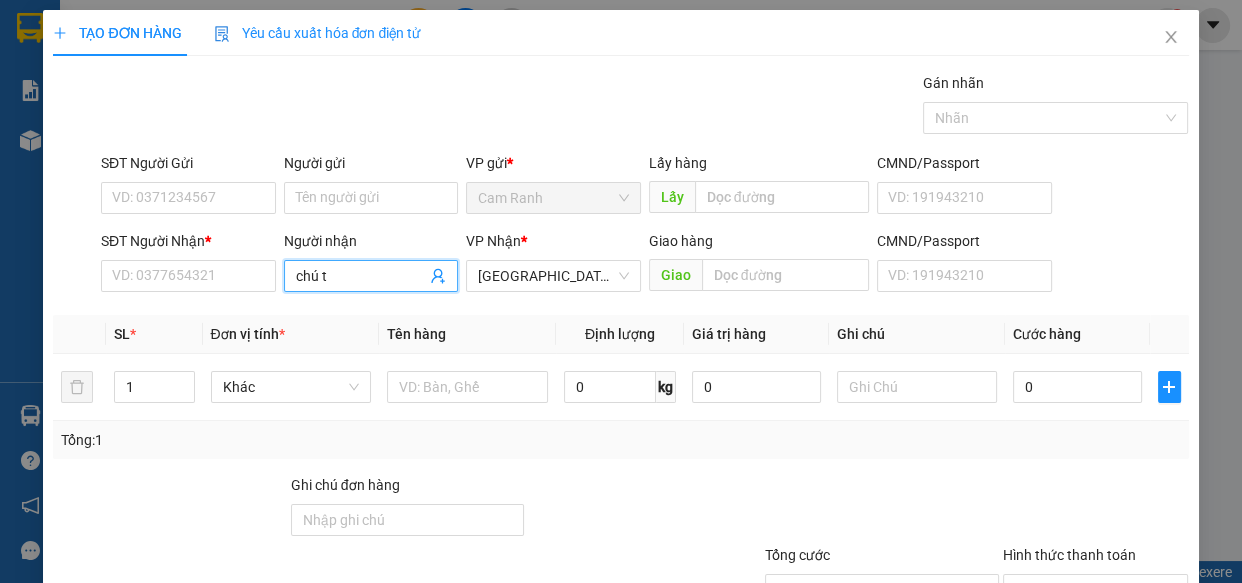 type on "chú tỷ" 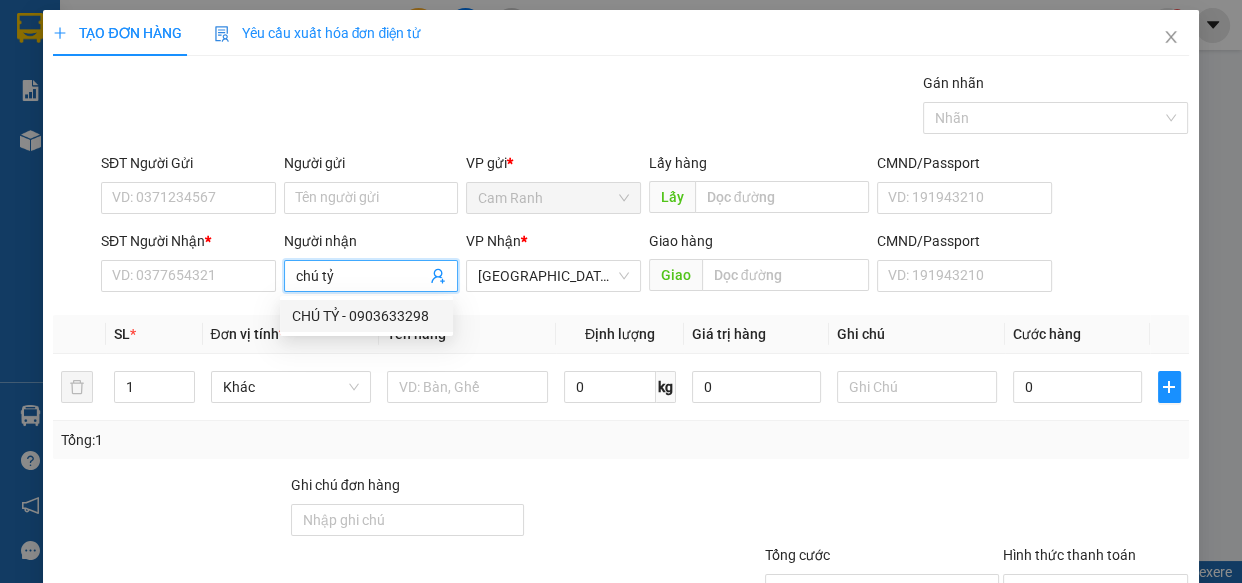 click on "CHÚ TỶ   - 0903633298" at bounding box center (366, 316) 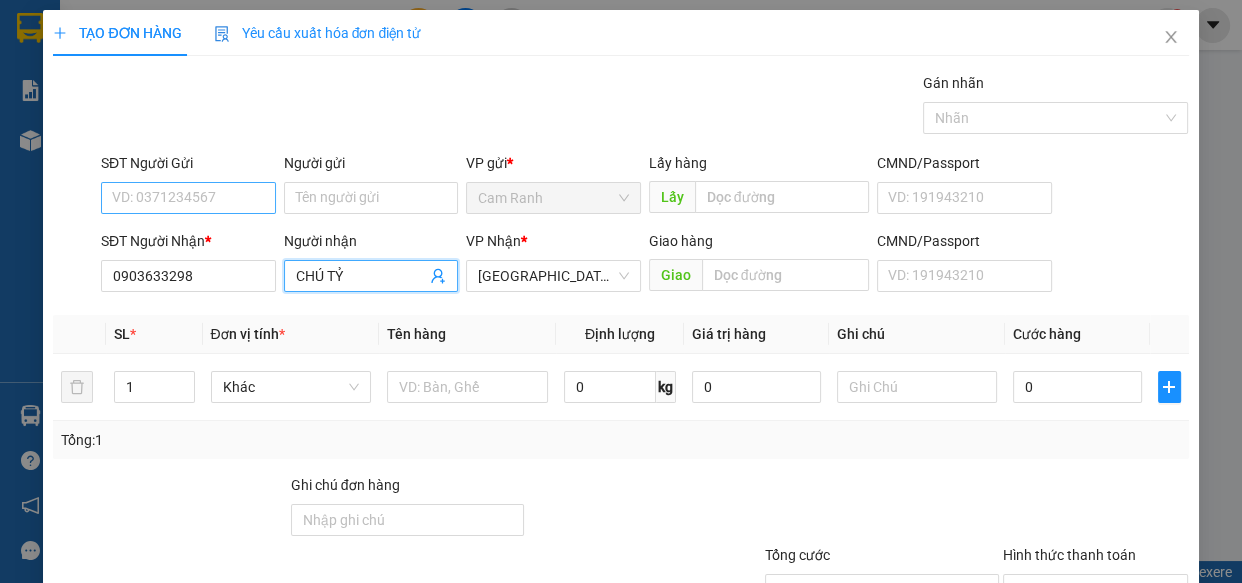type on "CHÚ TỶ" 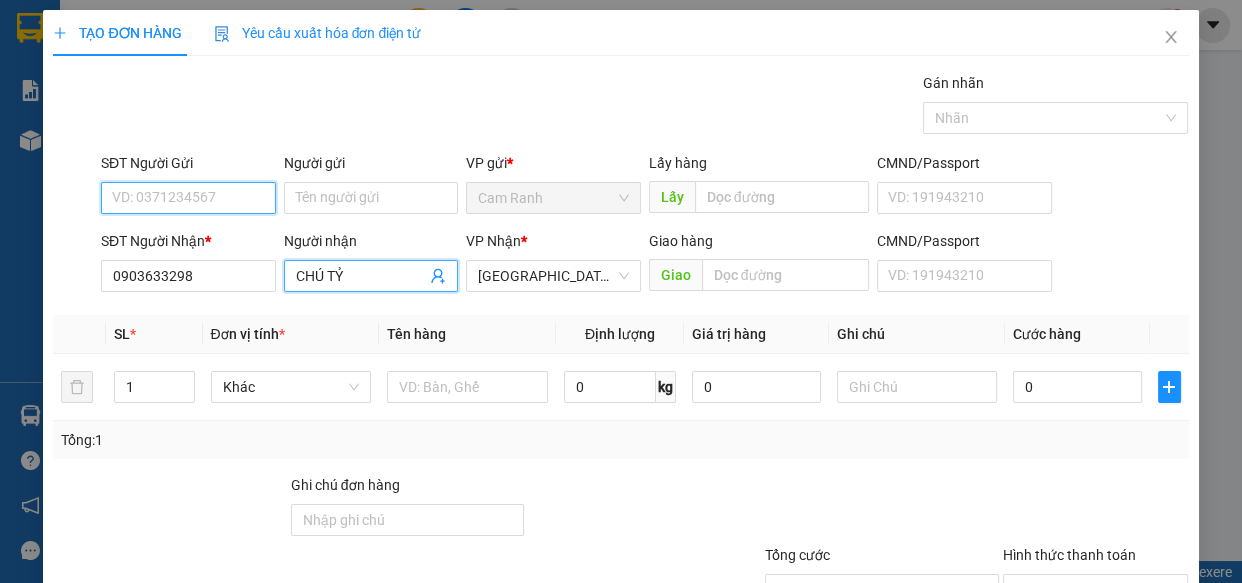 drag, startPoint x: 161, startPoint y: 212, endPoint x: 171, endPoint y: 206, distance: 11.661903 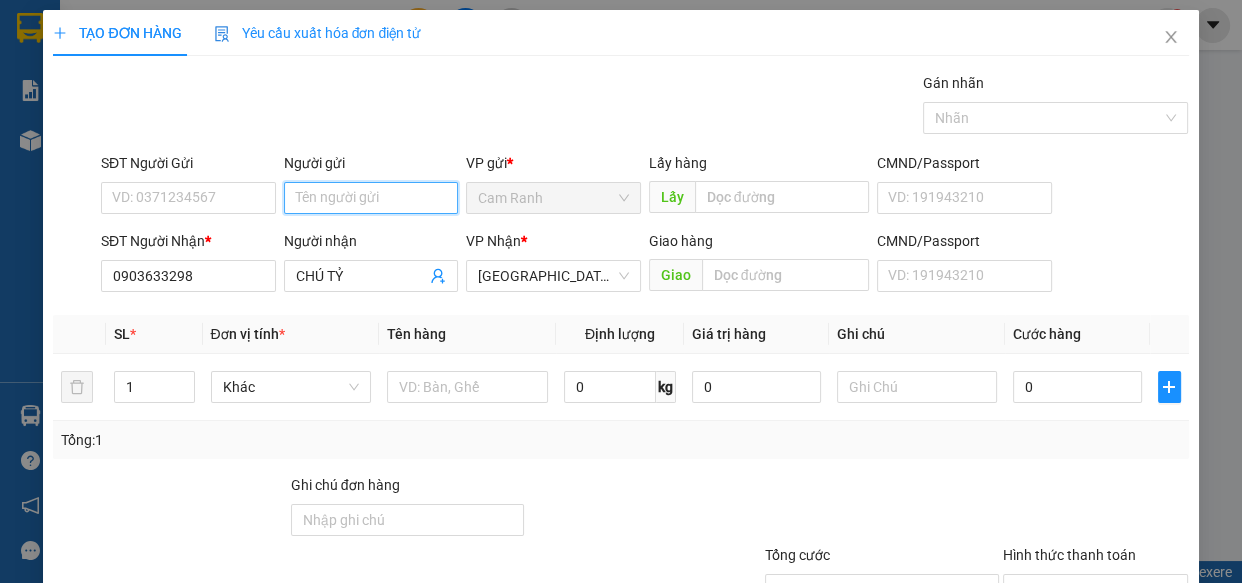 click on "Người gửi" at bounding box center [371, 198] 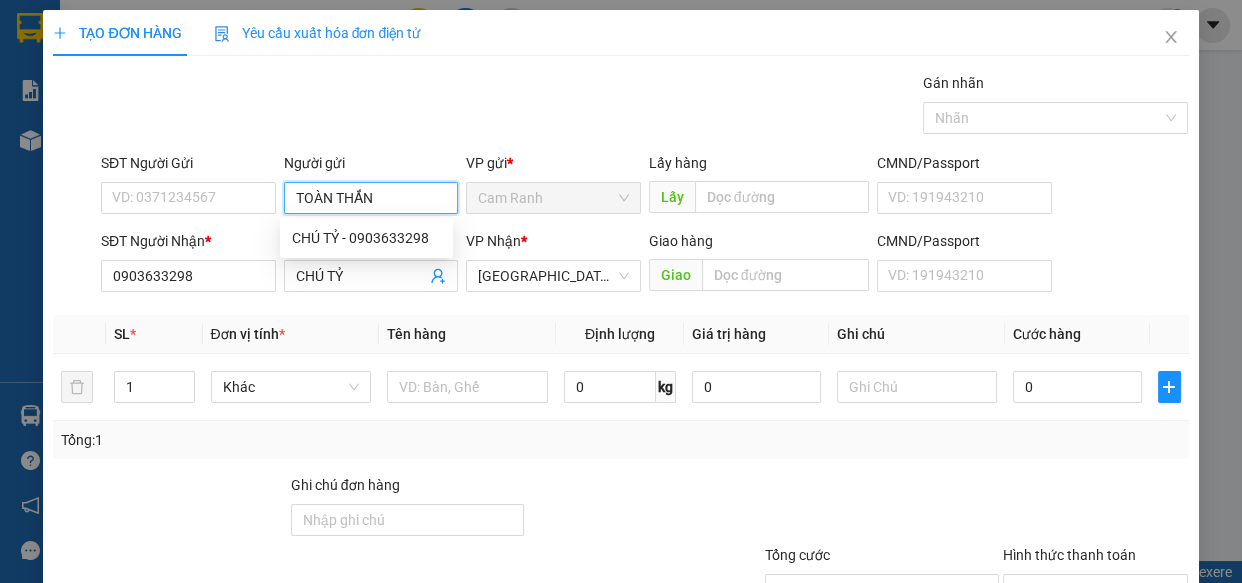 type on "TOÀN THẮNG" 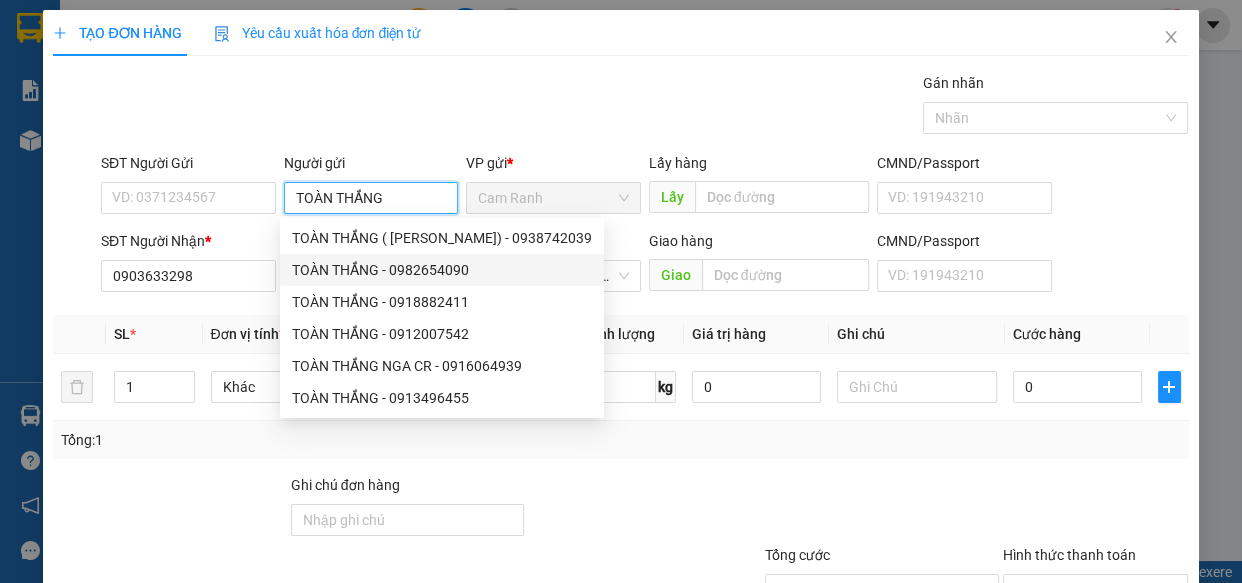 click on "TOÀN THẮNG - 0982654090" at bounding box center [442, 270] 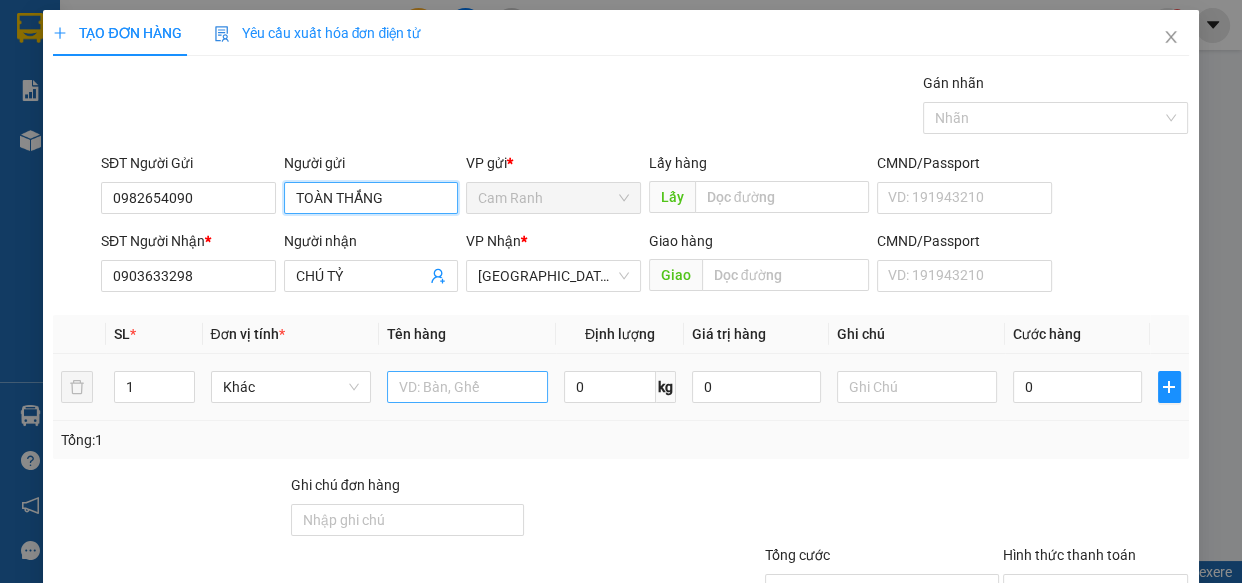 type on "TOÀN THẮNG" 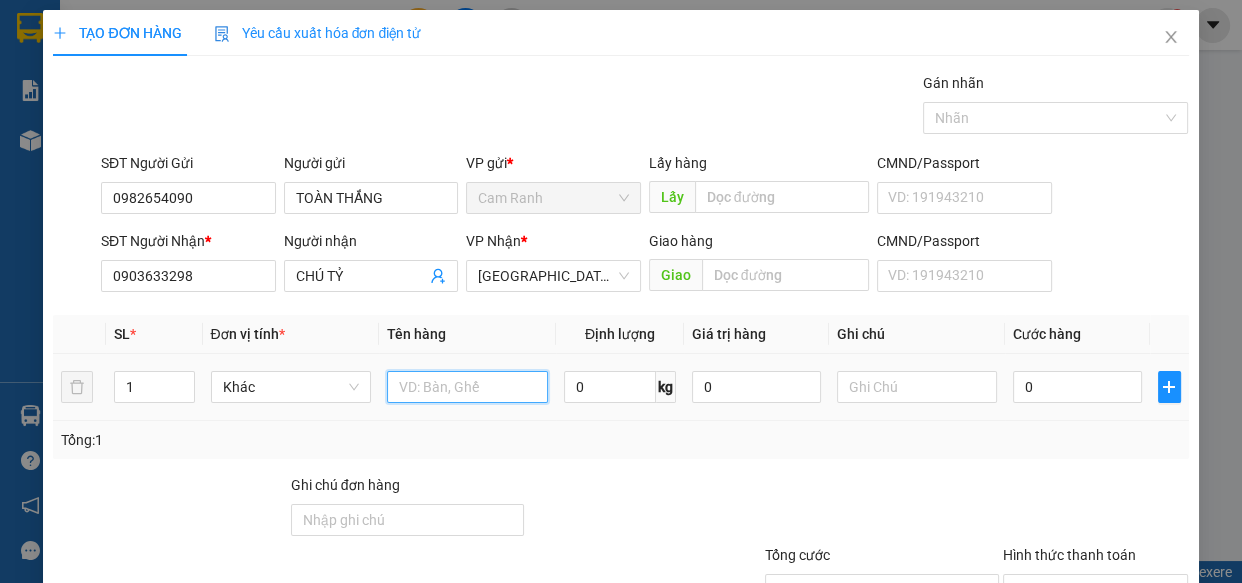 click at bounding box center [467, 387] 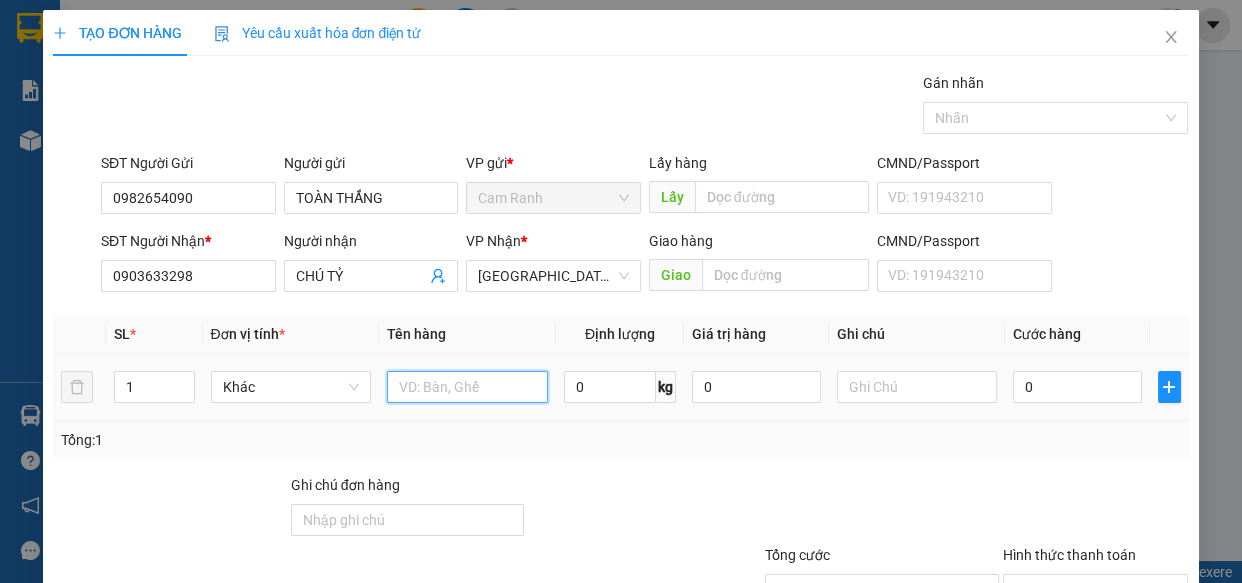 type on "1" 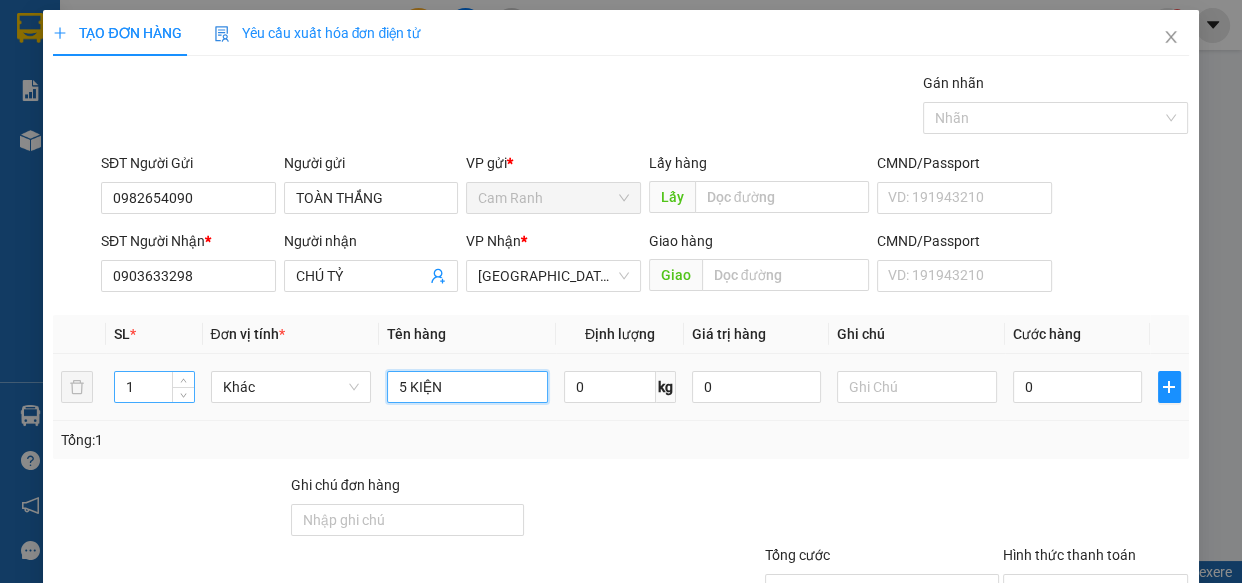 type on "5 KIỆN" 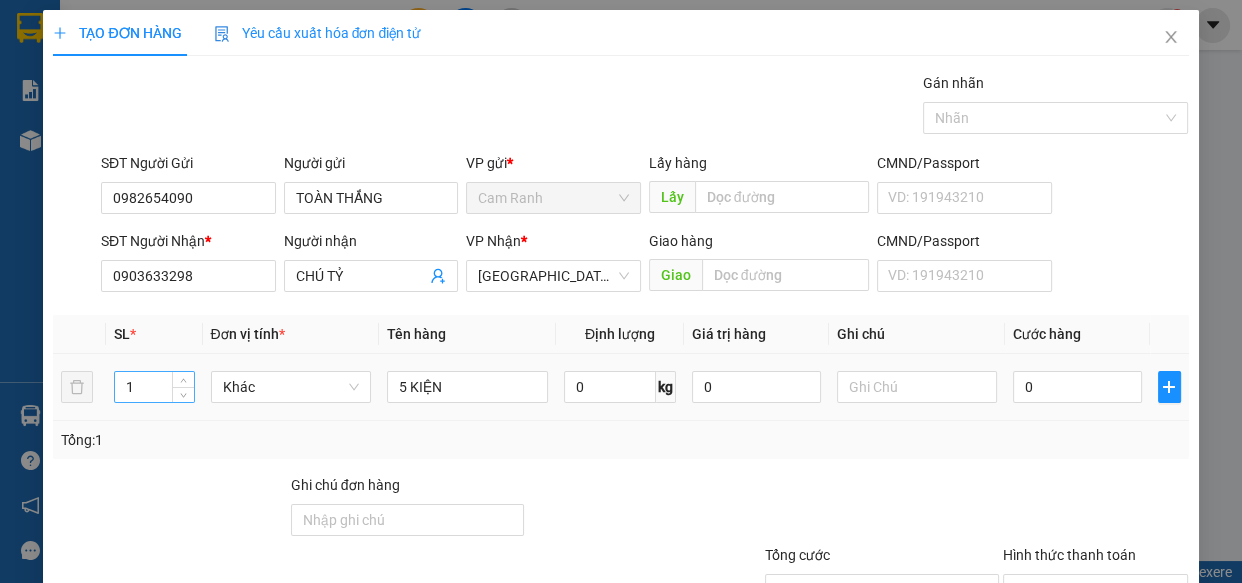 click on "1" at bounding box center [154, 387] 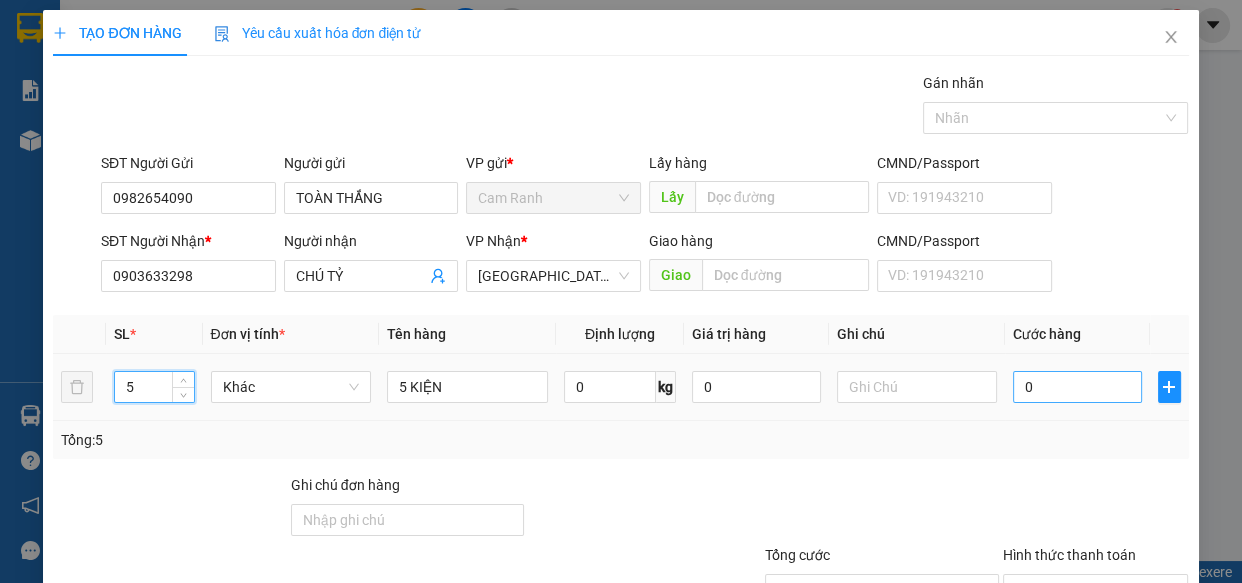 type on "5" 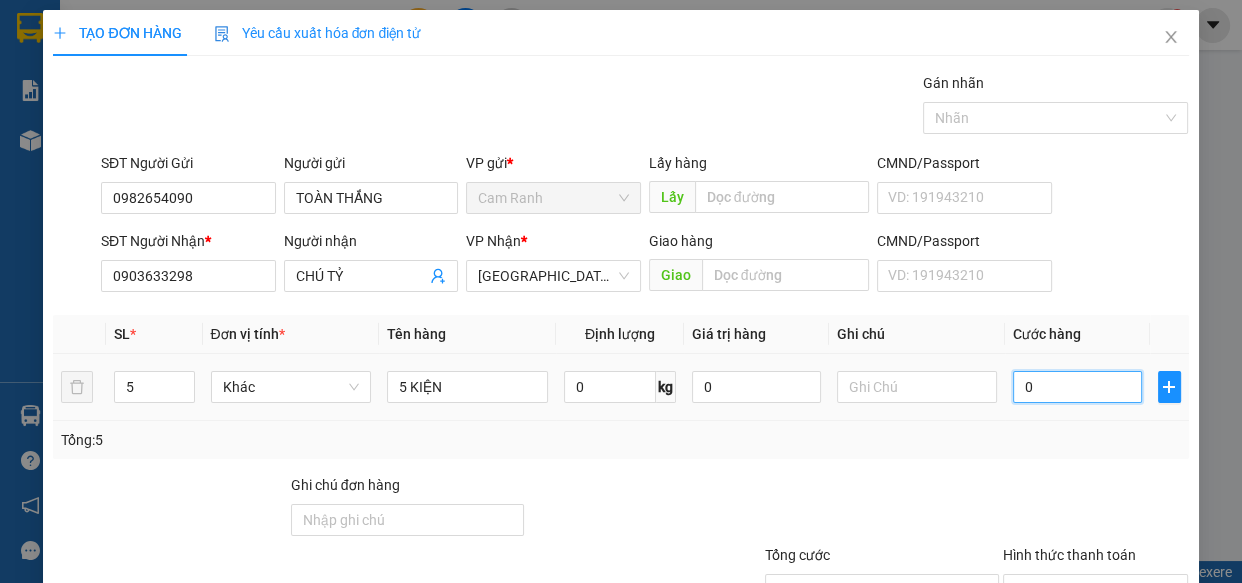 click on "0" at bounding box center (1077, 387) 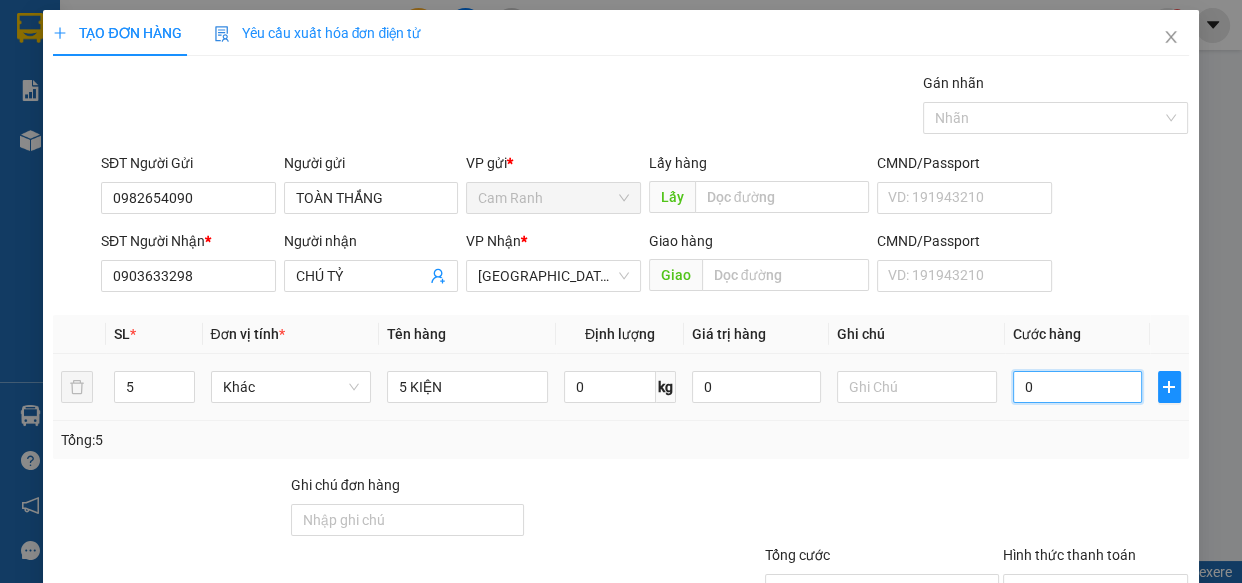 type on "2" 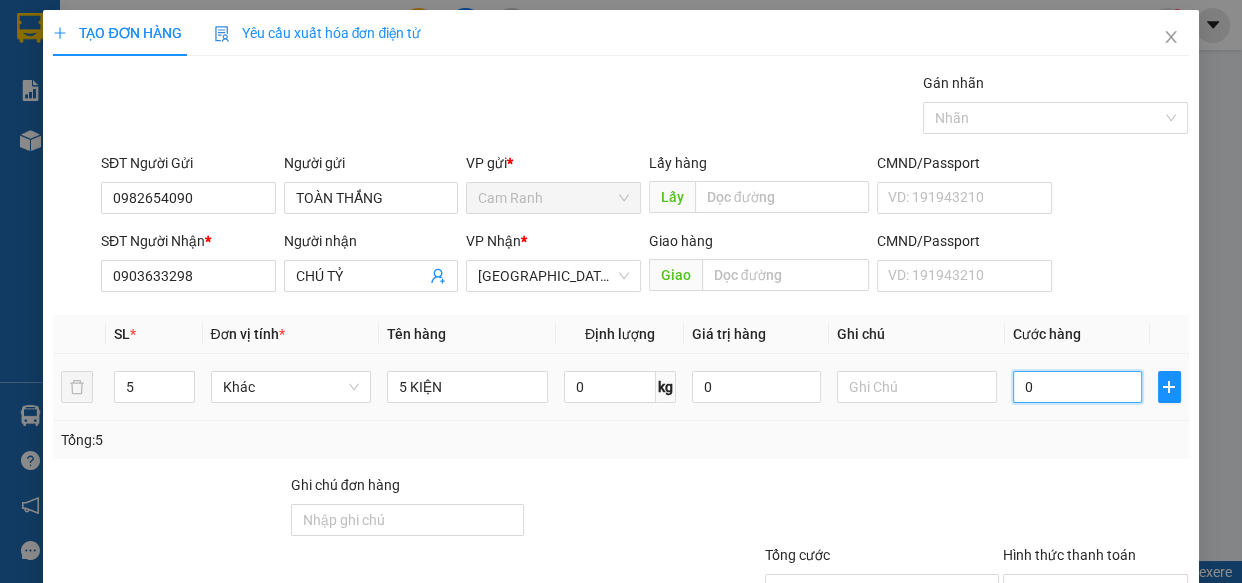 type on "2" 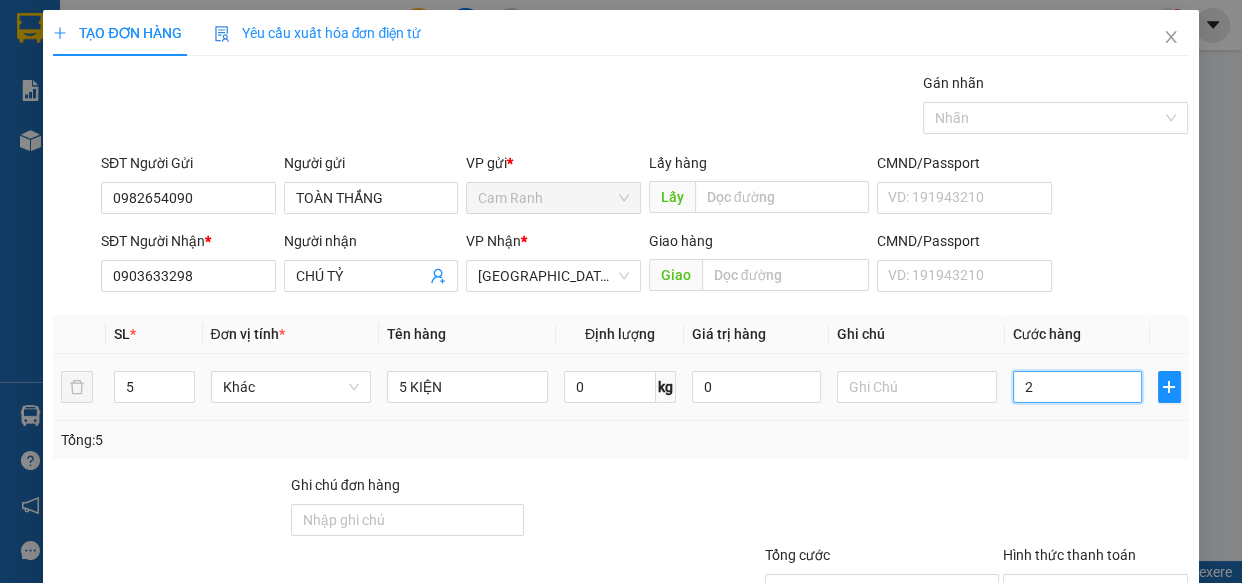 type on "20" 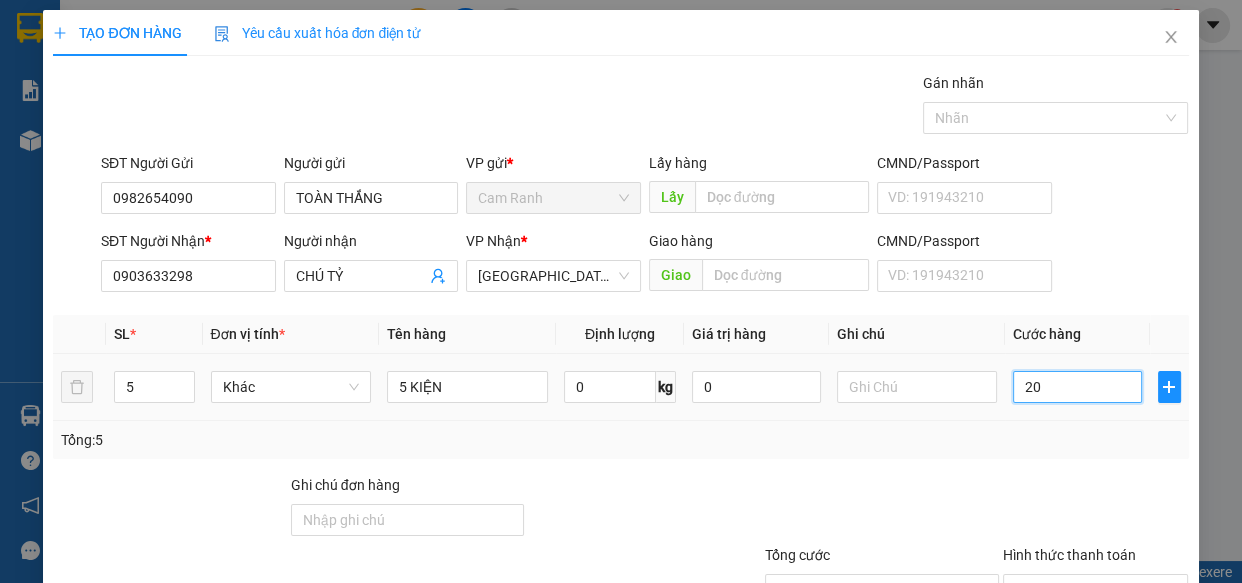 type on "200" 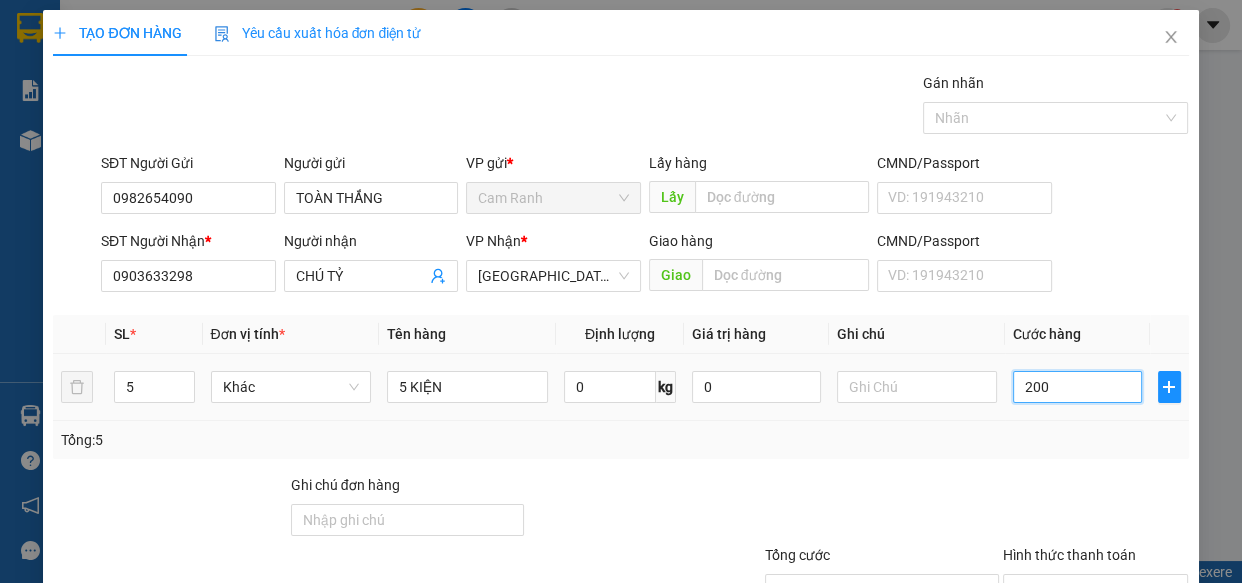 type on "200" 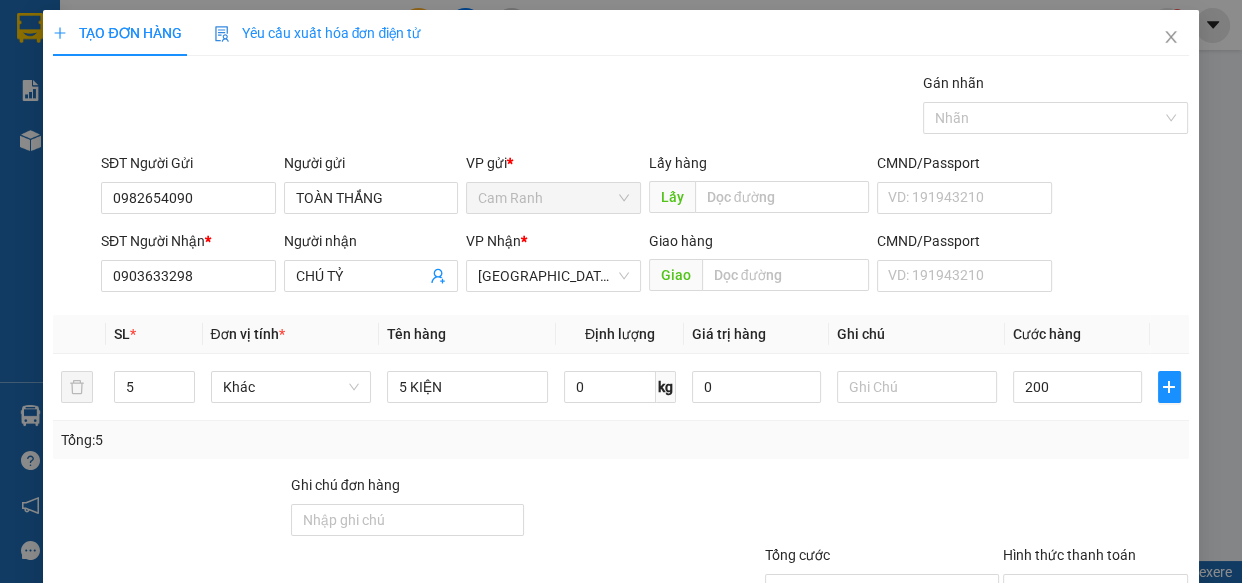 type on "200.000" 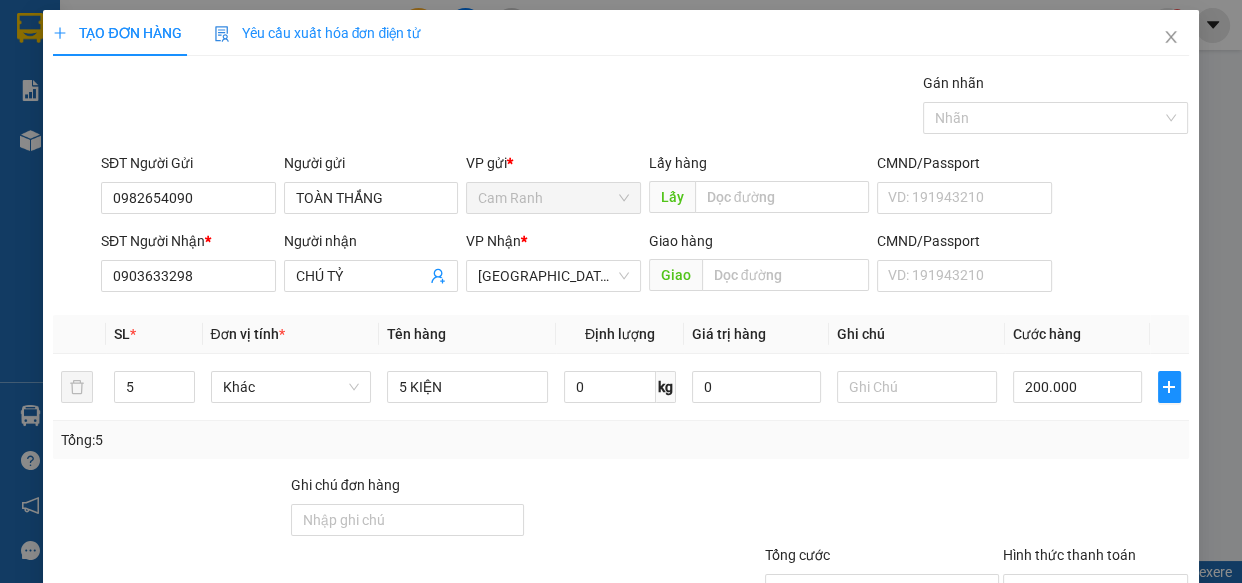 click on "Tổng:  5" at bounding box center [620, 440] 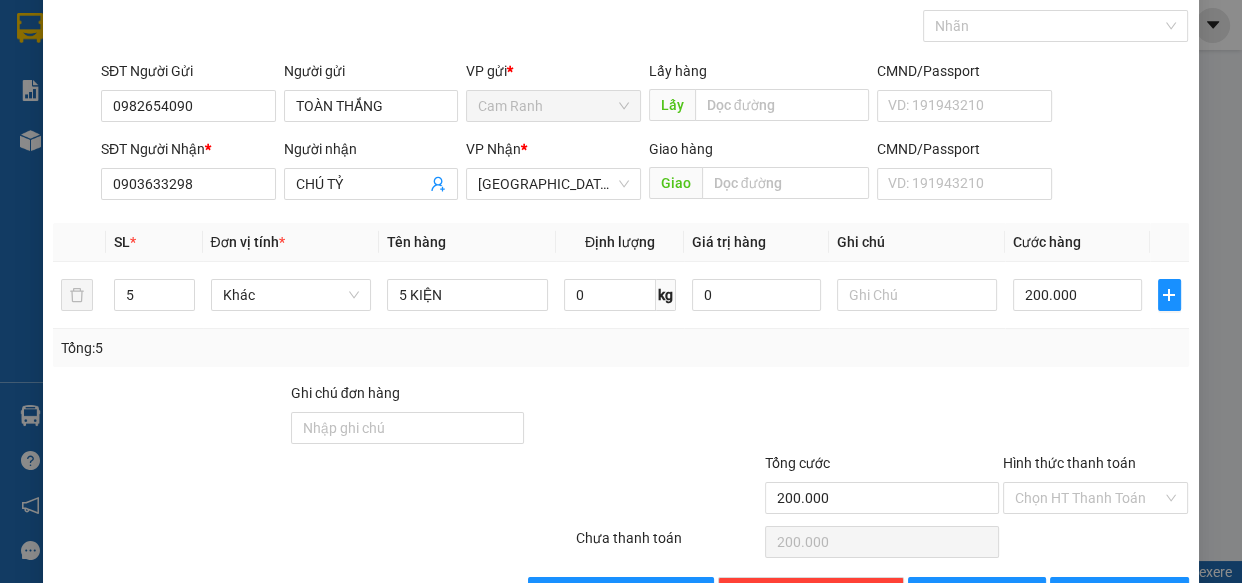 scroll, scrollTop: 156, scrollLeft: 0, axis: vertical 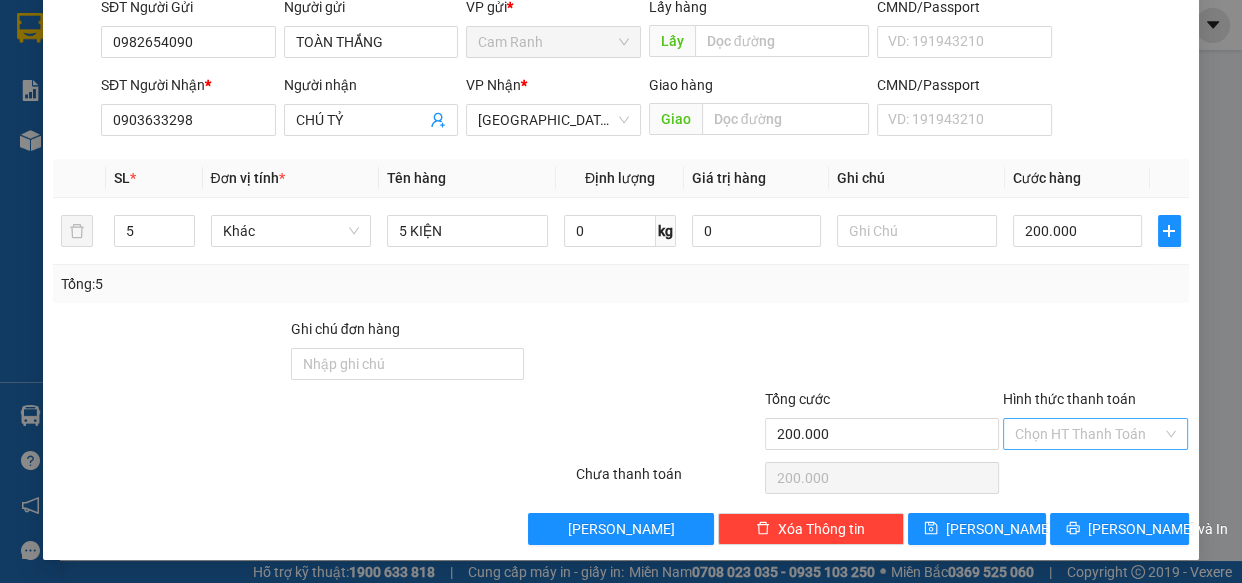 click on "Hình thức thanh toán" at bounding box center [1096, 403] 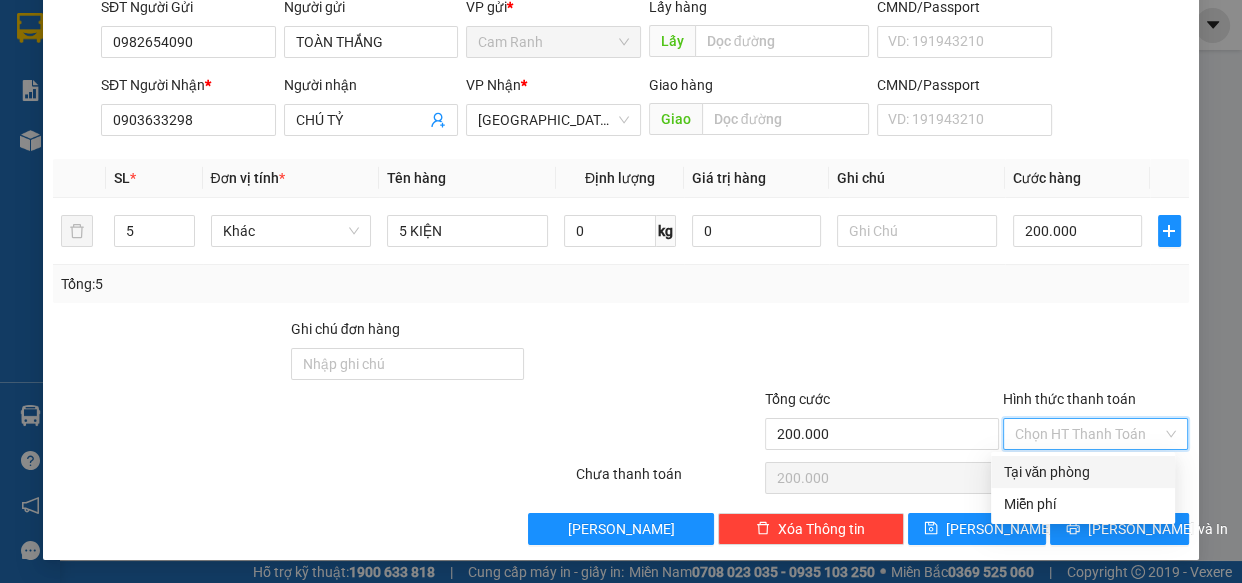 click on "Tại văn phòng" at bounding box center (1083, 472) 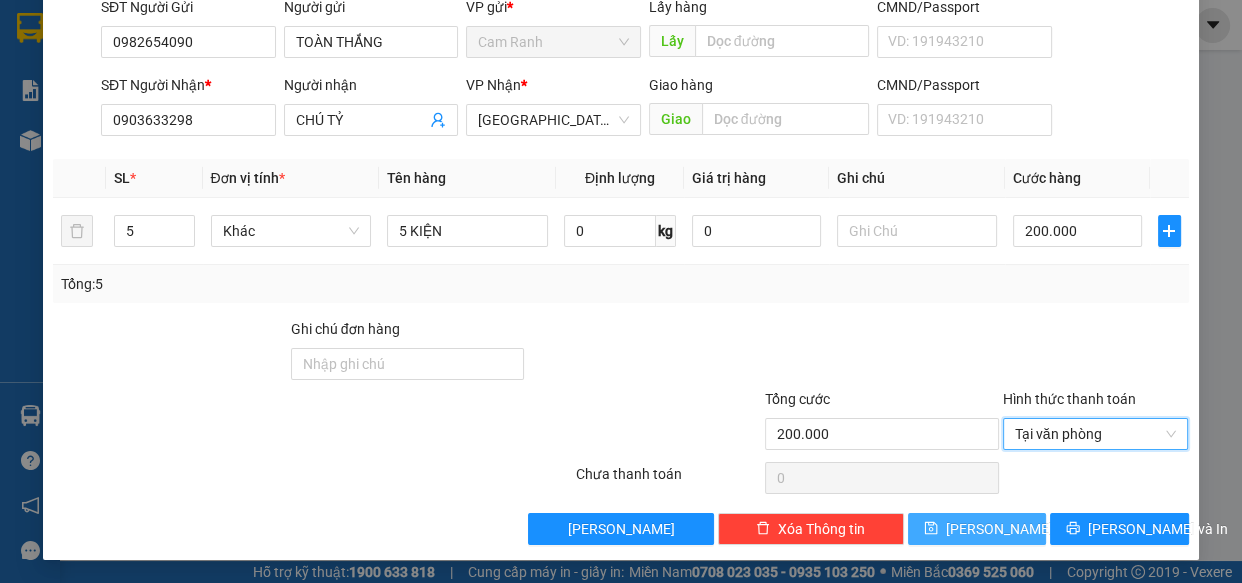click on "[PERSON_NAME]" at bounding box center (999, 529) 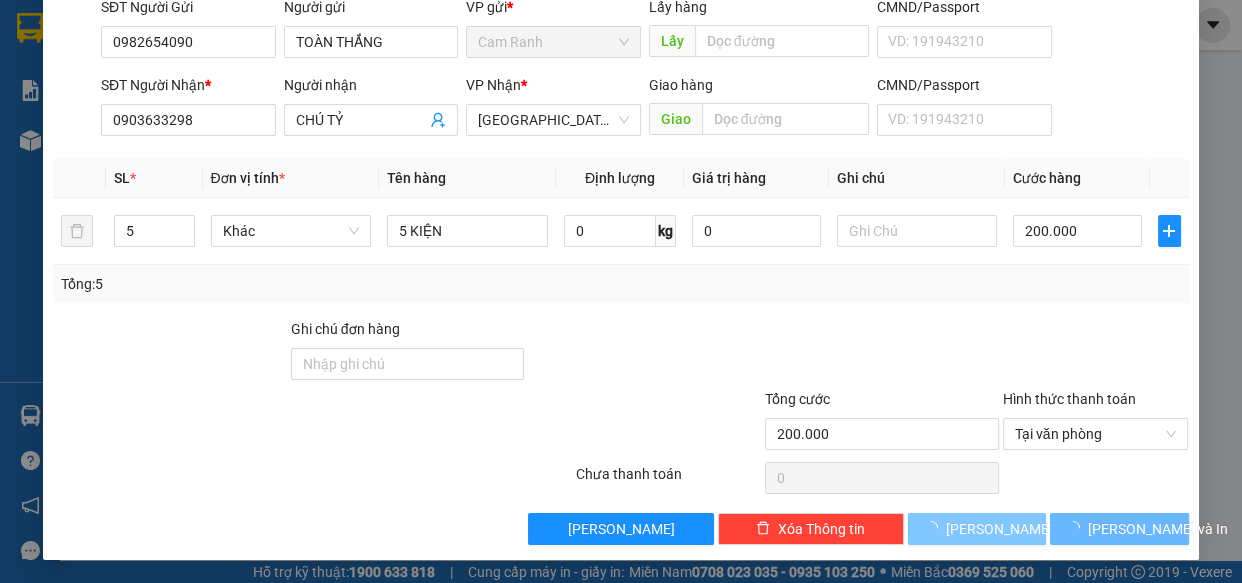 type 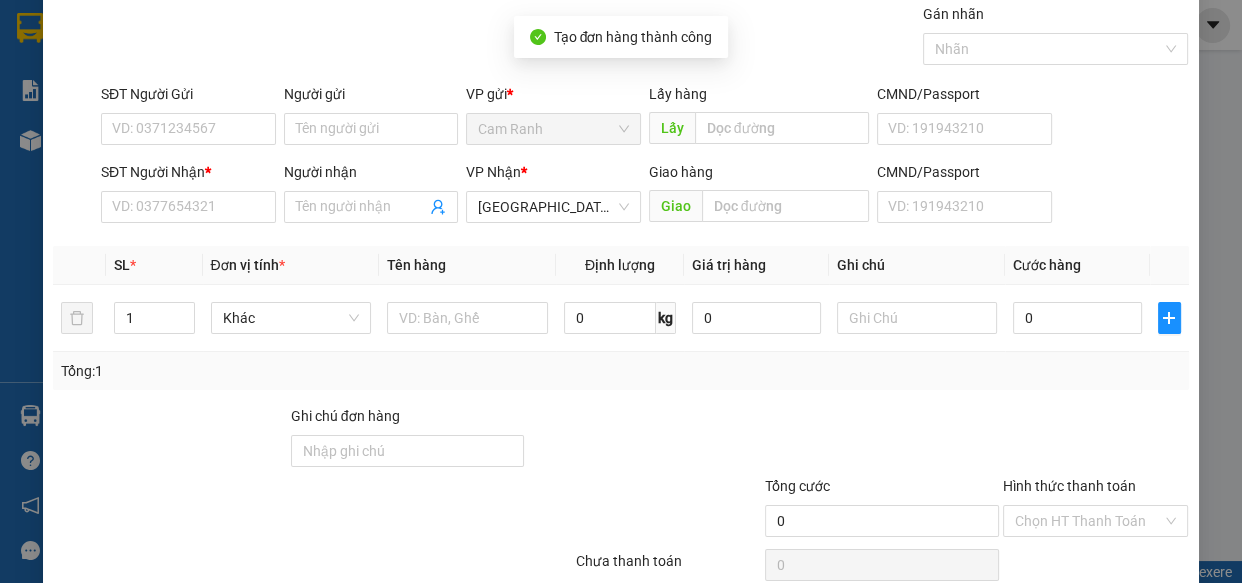 scroll, scrollTop: 0, scrollLeft: 0, axis: both 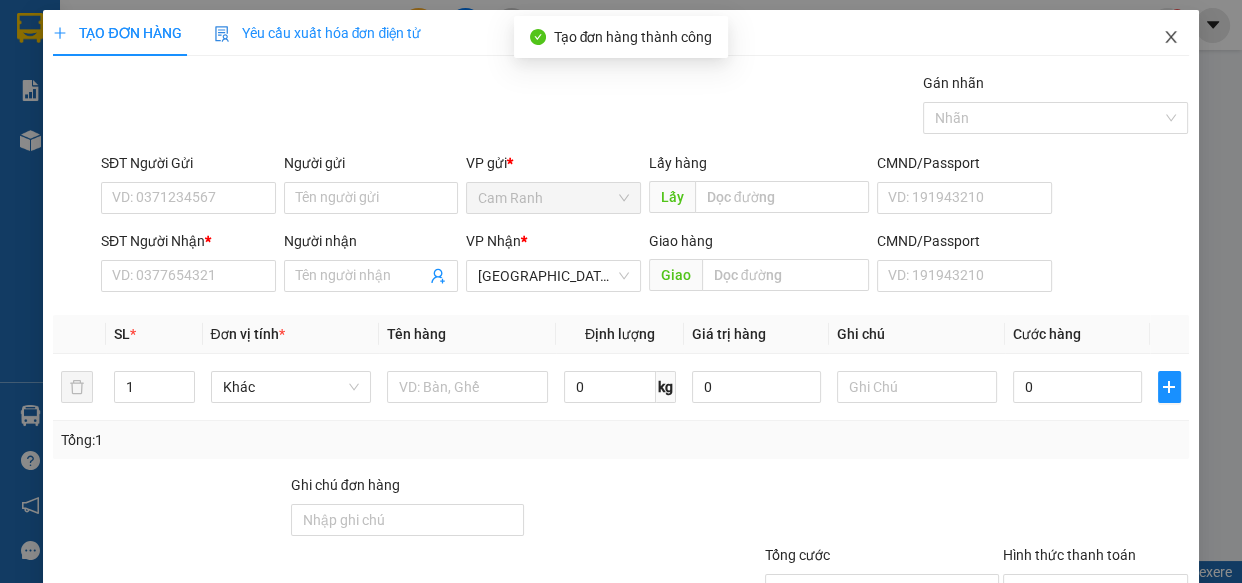click 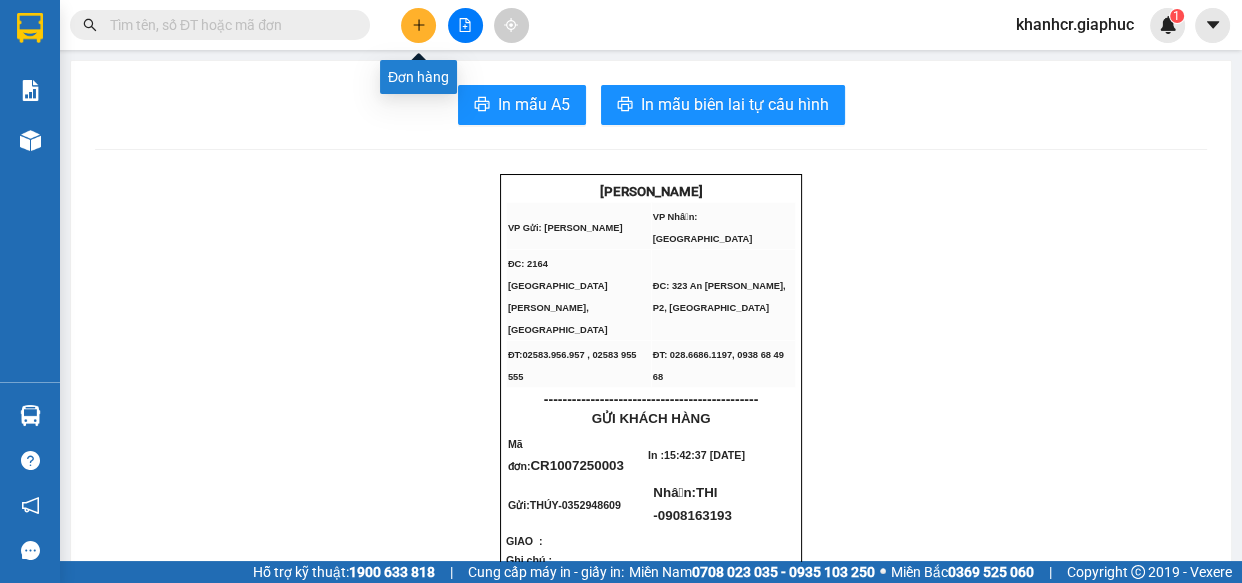 click at bounding box center (418, 25) 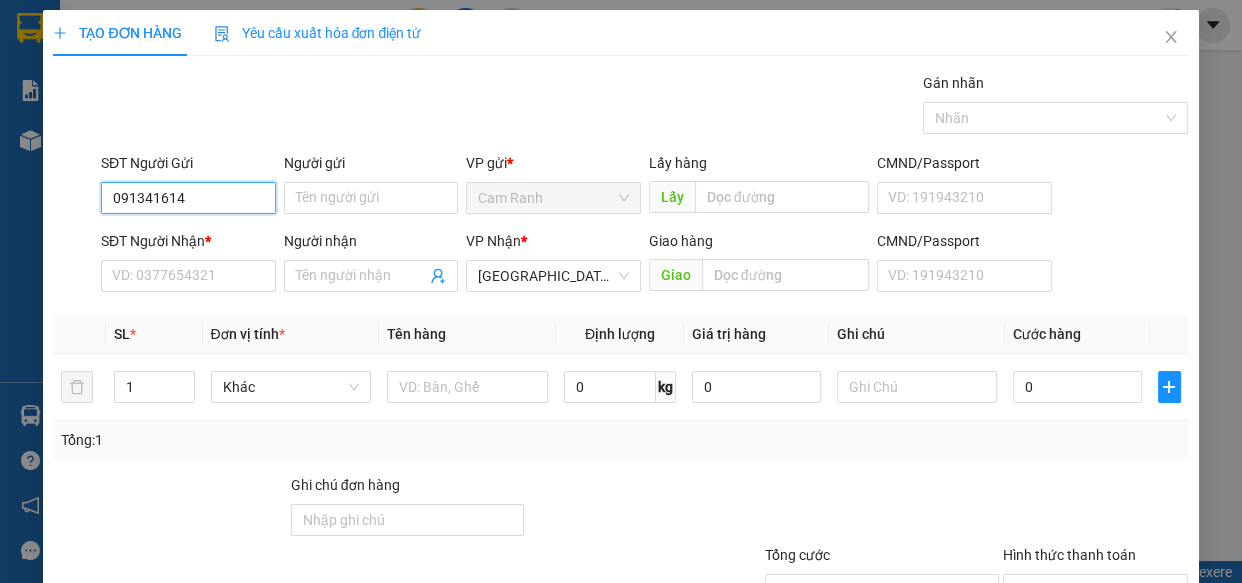type on "0913416142" 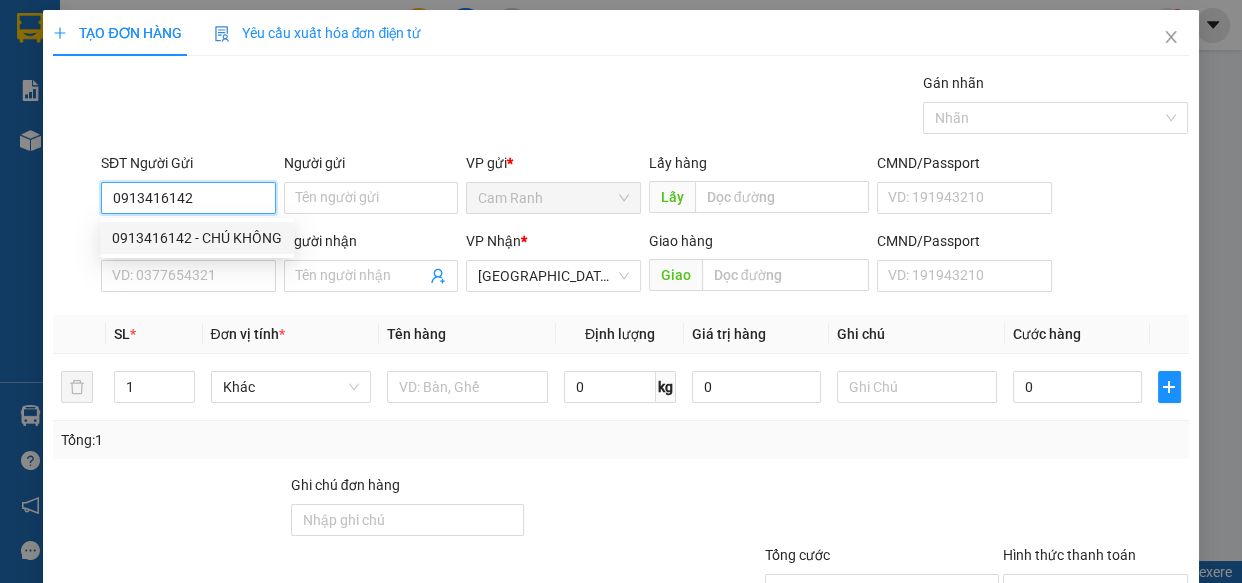 click on "0913416142 - CHÚ KHÔNG" at bounding box center [197, 238] 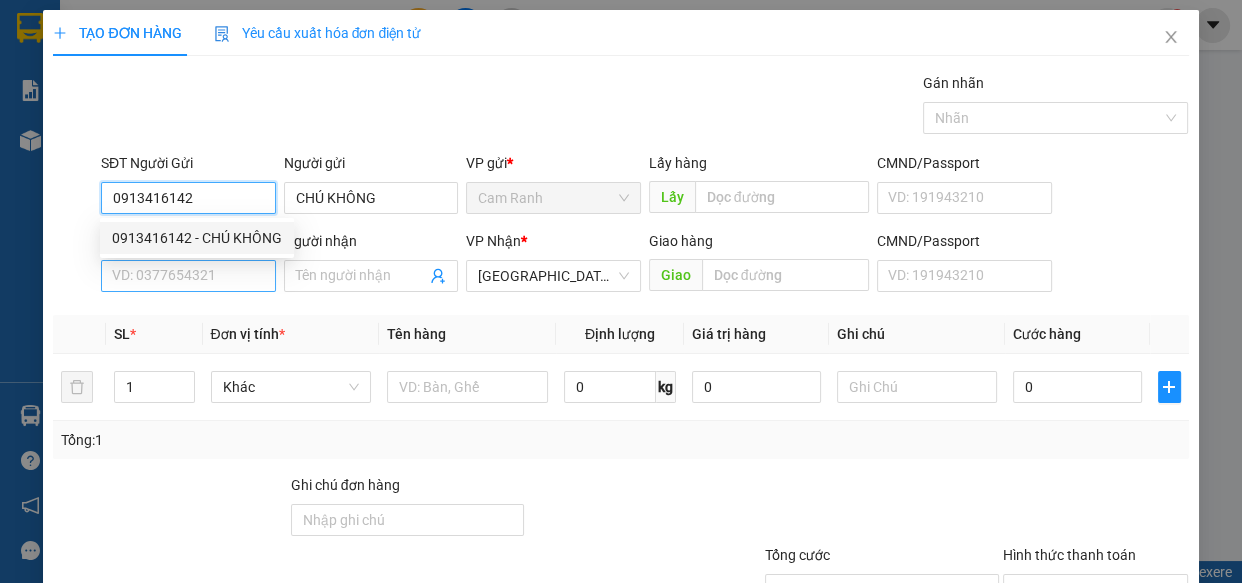 type on "0913416142" 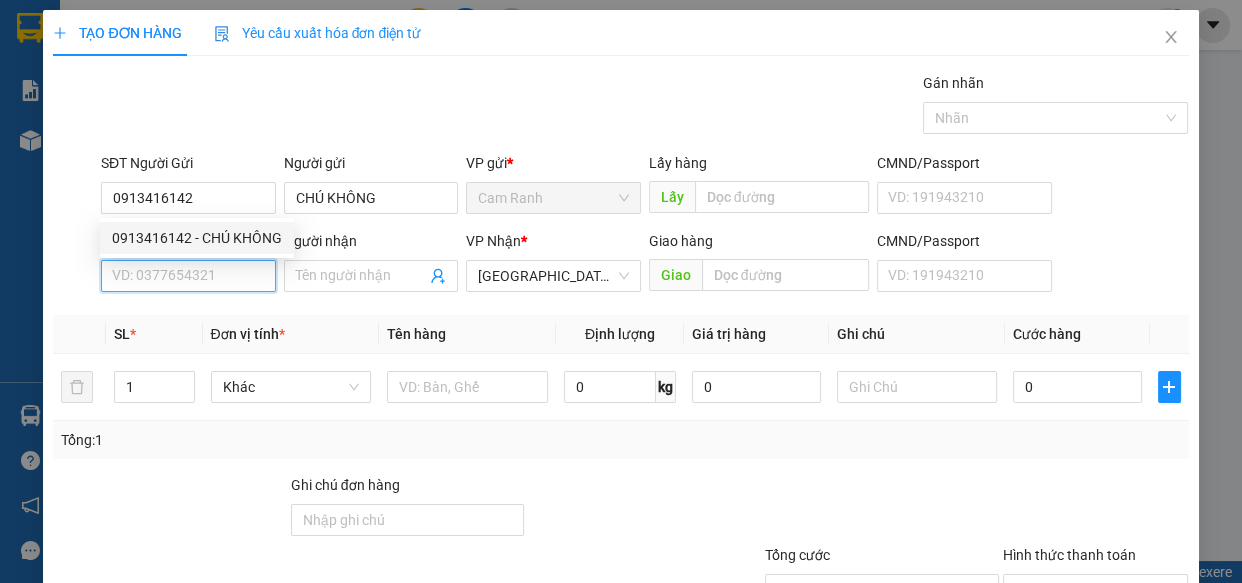 click on "SĐT Người Nhận  *" at bounding box center [188, 276] 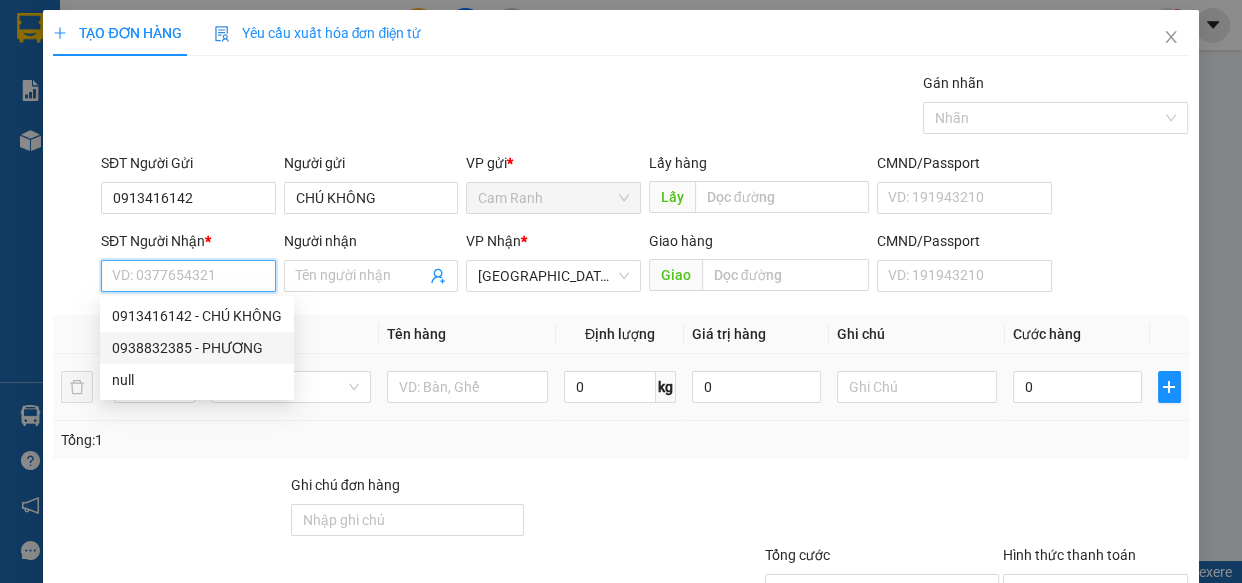 drag, startPoint x: 241, startPoint y: 344, endPoint x: 343, endPoint y: 360, distance: 103.24728 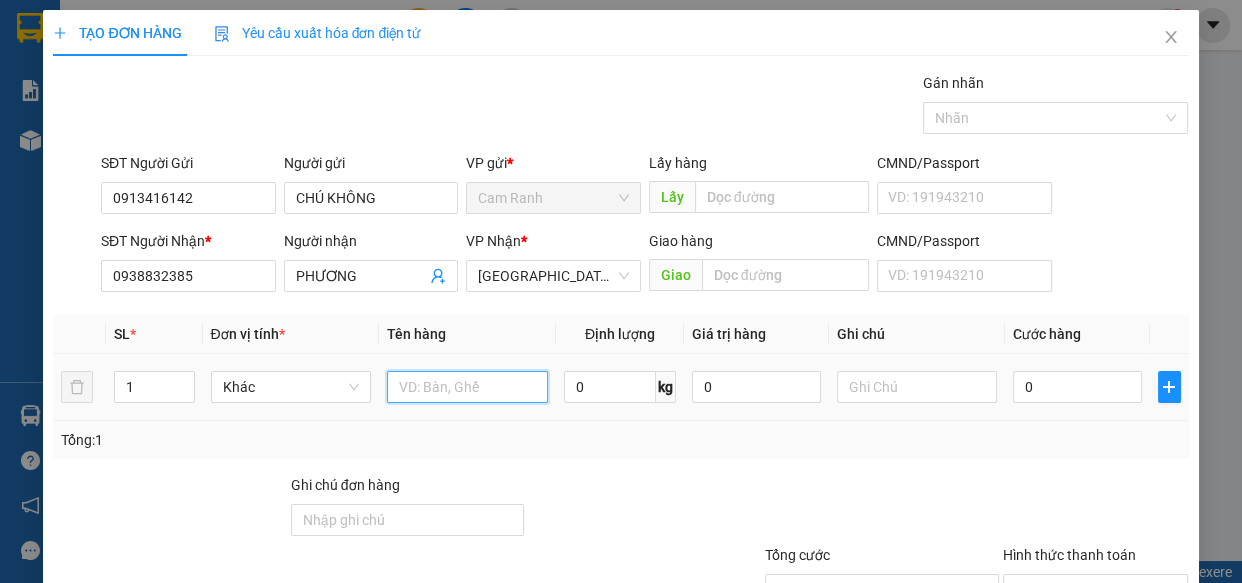 click at bounding box center (467, 387) 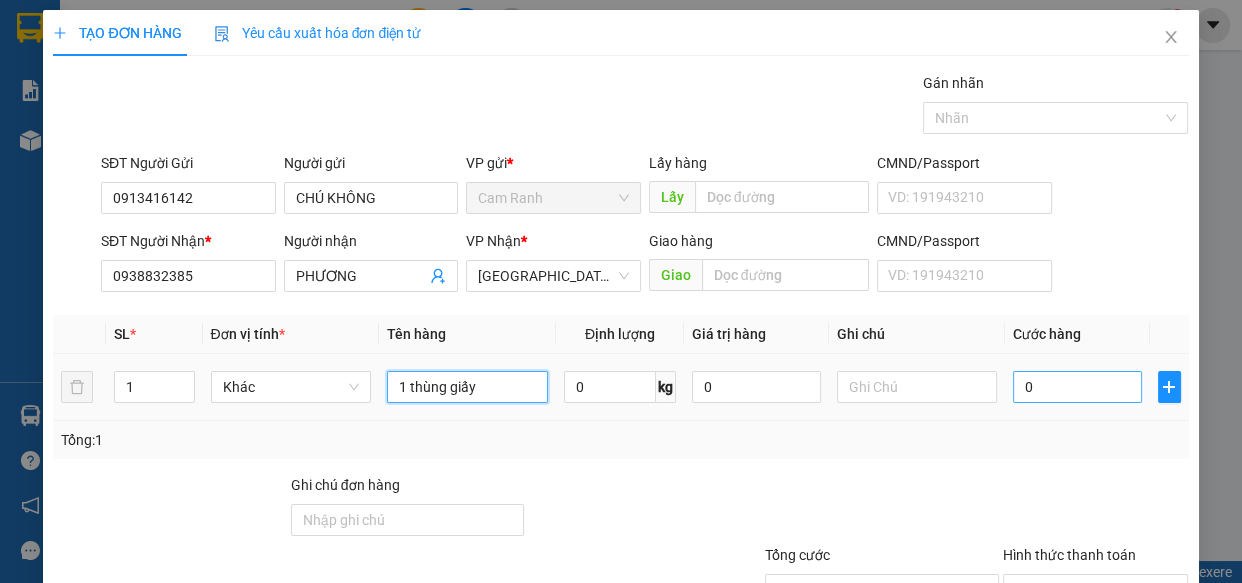 type on "1 thùng giấy" 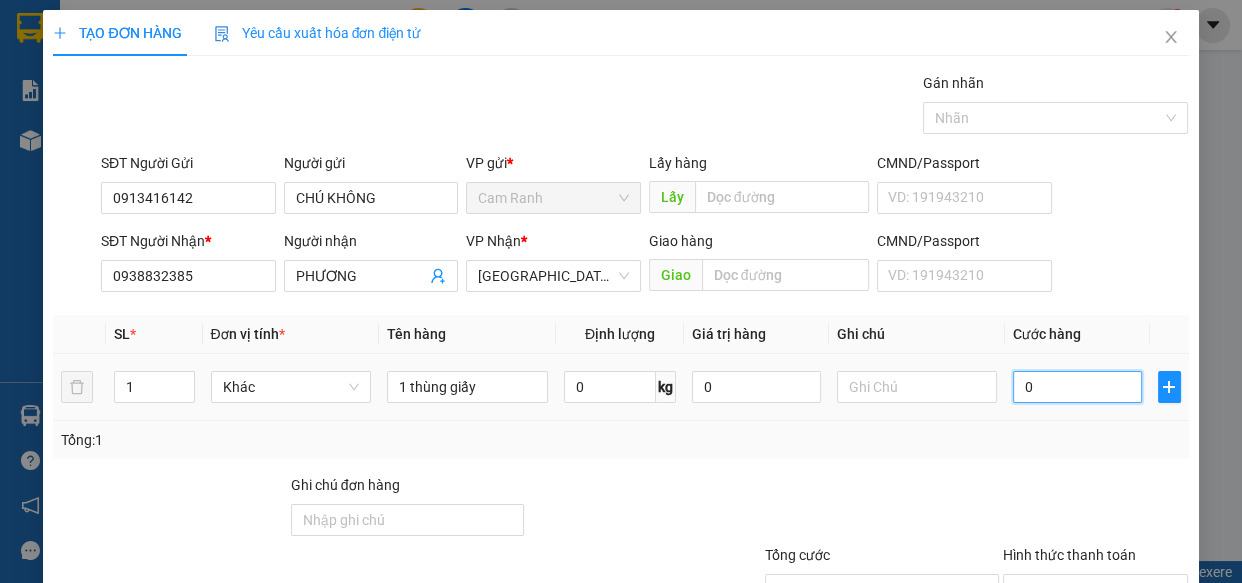 click on "0" at bounding box center (1077, 387) 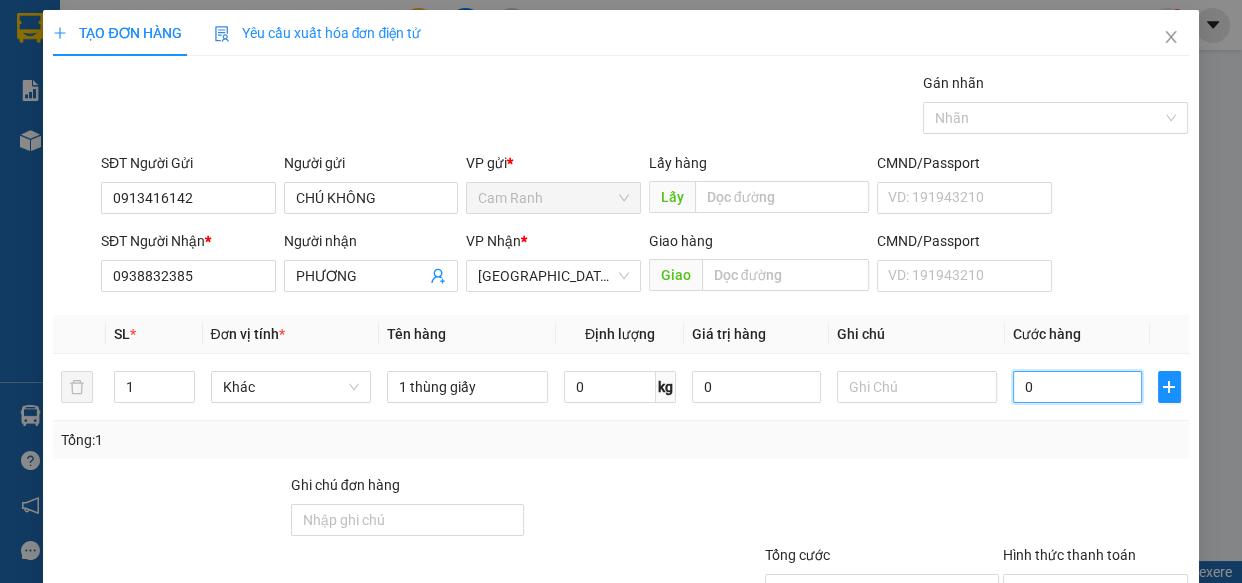 type on "5" 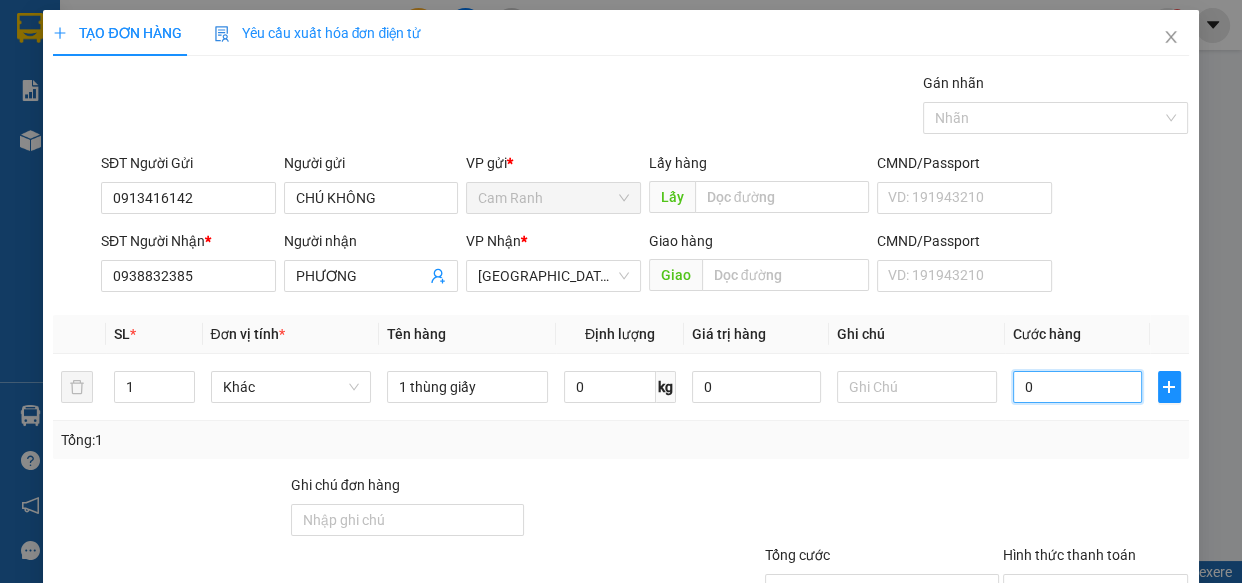 type on "5" 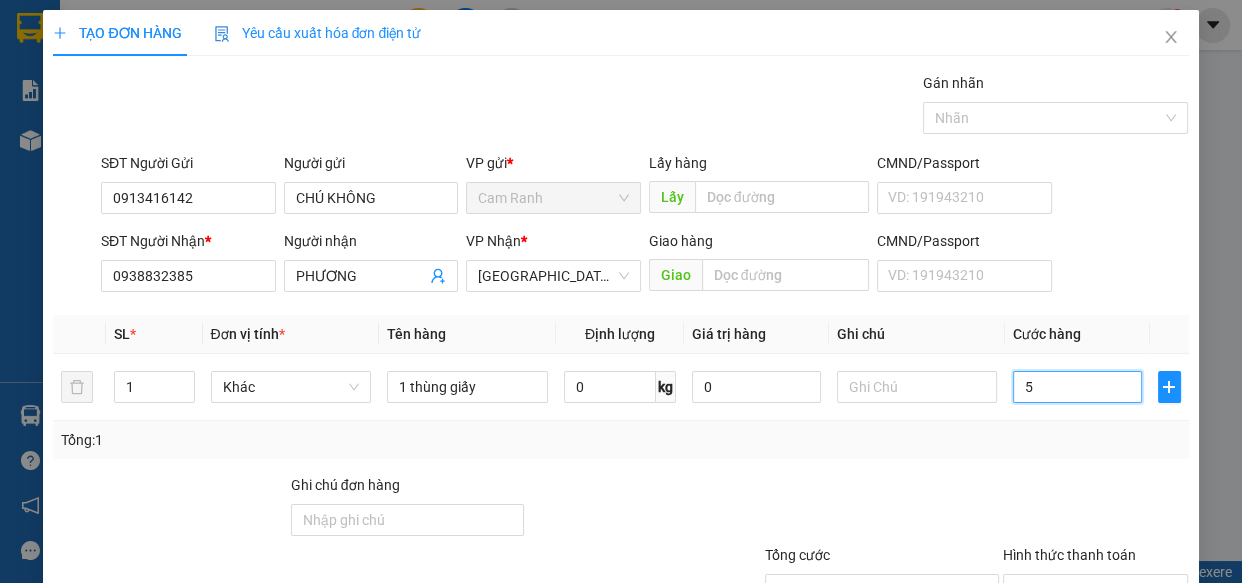 type on "50" 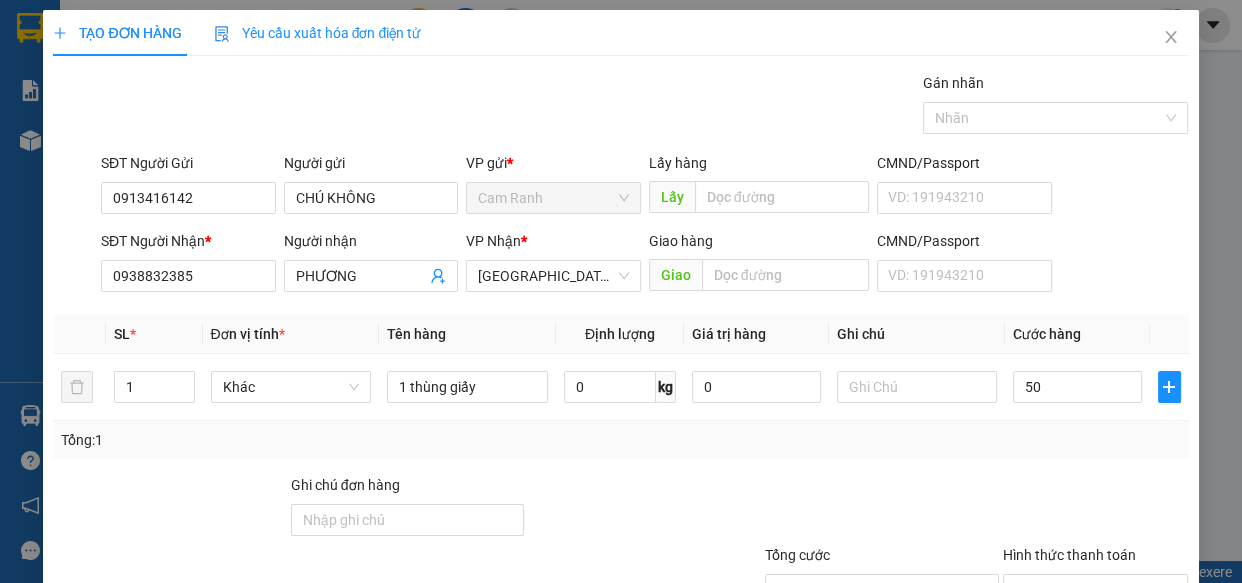 type on "50.000" 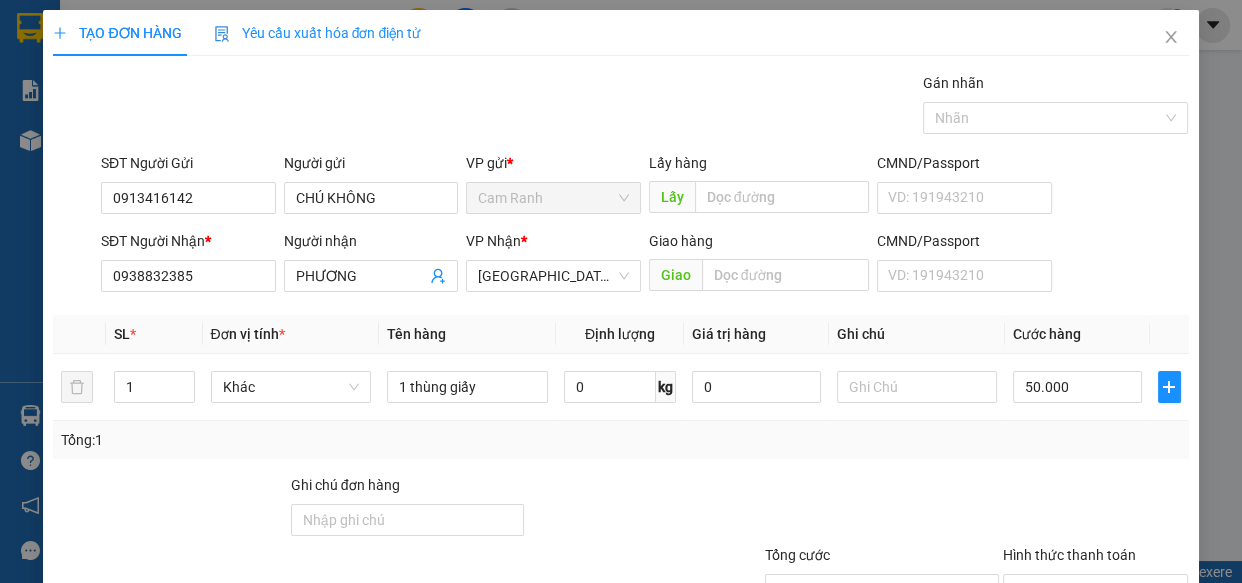 click on "Transit Pickup Surcharge Ids Transit Deliver Surcharge Ids Transit Deliver Surcharge Transit Deliver Surcharge Gán nhãn   Nhãn SĐT Người Gửi 0913416142 Người gửi CHÚ KHÔNG VP gửi  * Cam Ranh Lấy hàng Lấy CMND/Passport VD: [PASSPORT] SĐT Người Nhận  * 0938832385 Người nhận PHƯƠNG VP Nhận  * [GEOGRAPHIC_DATA] Giao hàng Giao CMND/Passport VD: [PASSPORT] SL  * Đơn vị tính  * Tên hàng  Định lượng Giá trị hàng Ghi chú Cước hàng                   1 Khác 1 thùng giấy 0 kg 0 50.000 Tổng:  1 Ghi chú đơn hàng Tổng cước 50.000 Hình thức thanh toán Chọn HT Thanh Toán Số tiền thu trước 0 Chưa thanh toán 50.000 Chọn HT Thanh Toán Lưu nháp Xóa Thông tin [PERSON_NAME] và In 1 thùng giấy" at bounding box center (620, 386) 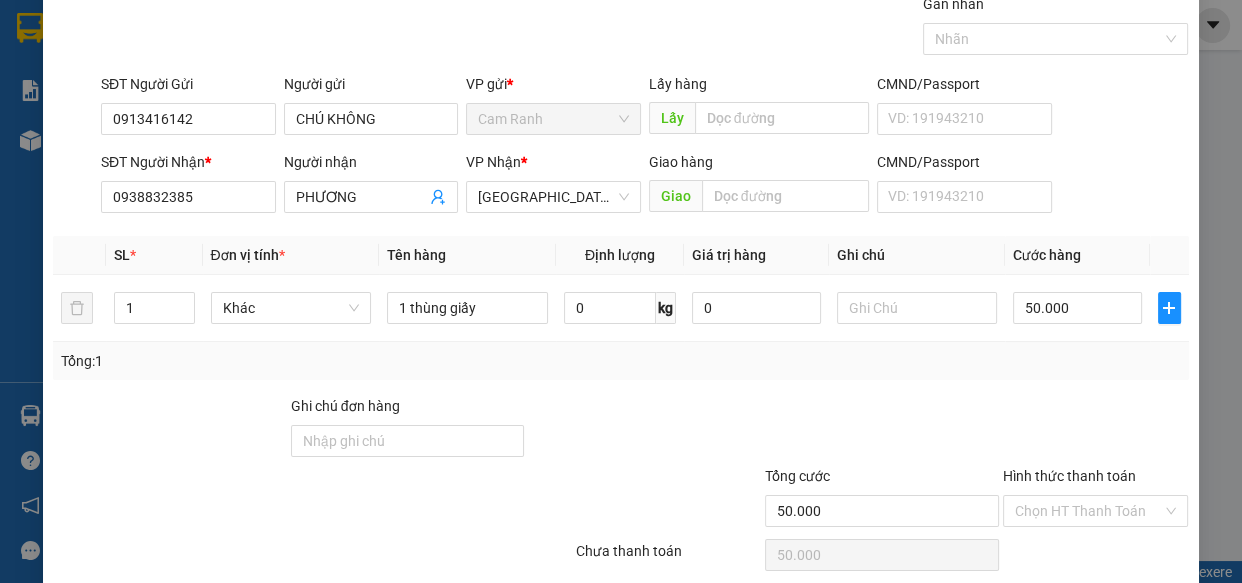 scroll, scrollTop: 156, scrollLeft: 0, axis: vertical 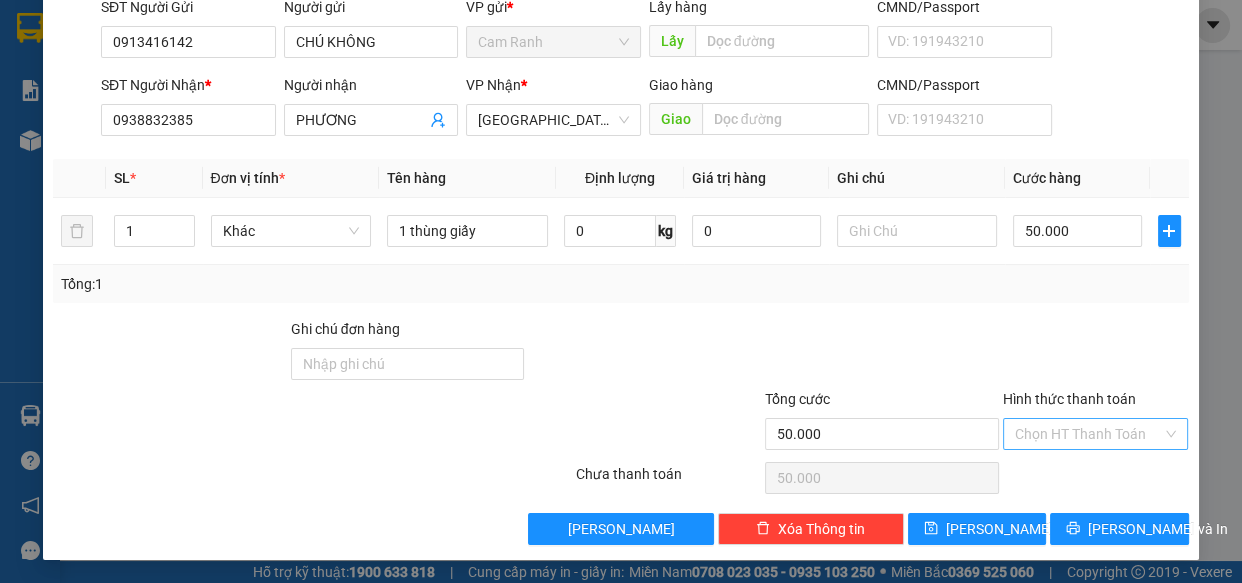click on "Hình thức thanh toán" at bounding box center (1089, 434) 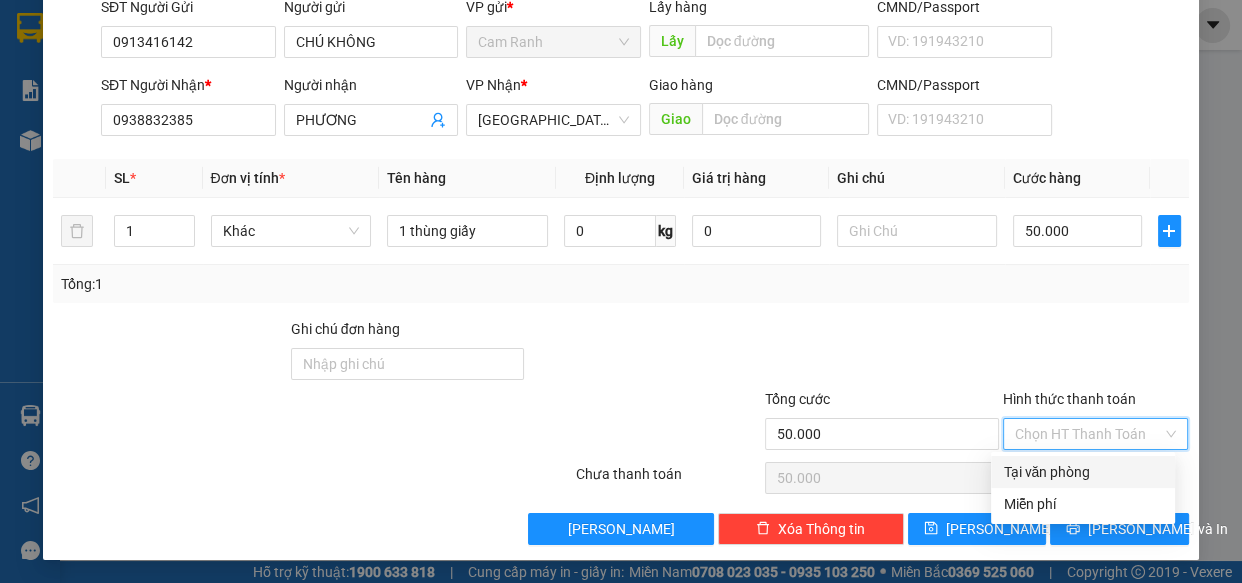 click on "Tại văn phòng" at bounding box center (1083, 472) 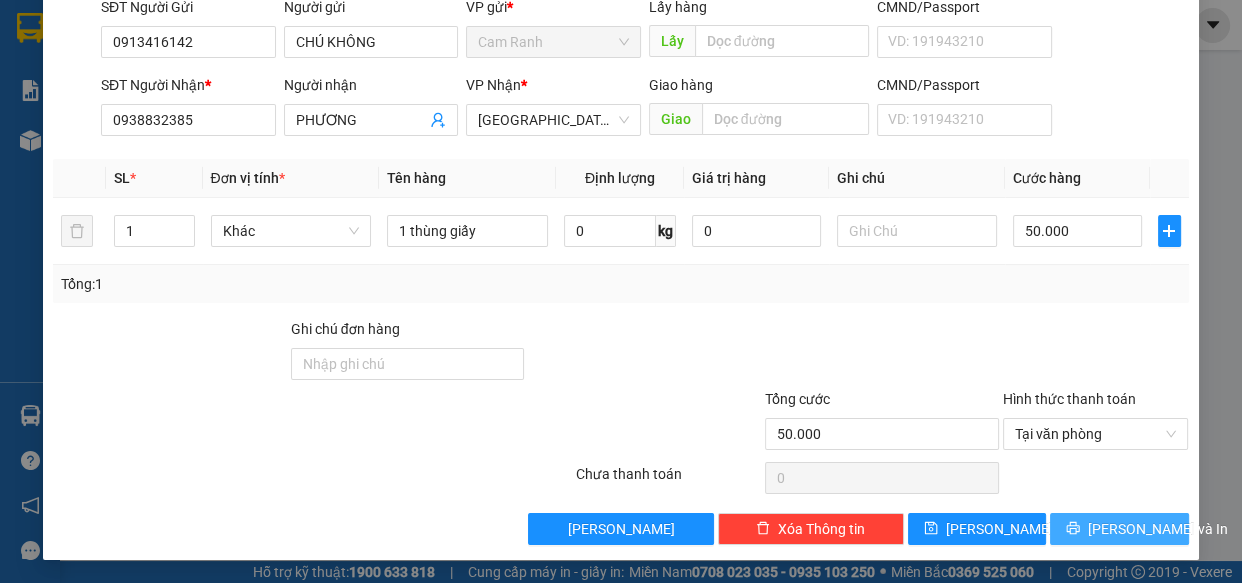 click on "[PERSON_NAME] và In" at bounding box center [1158, 529] 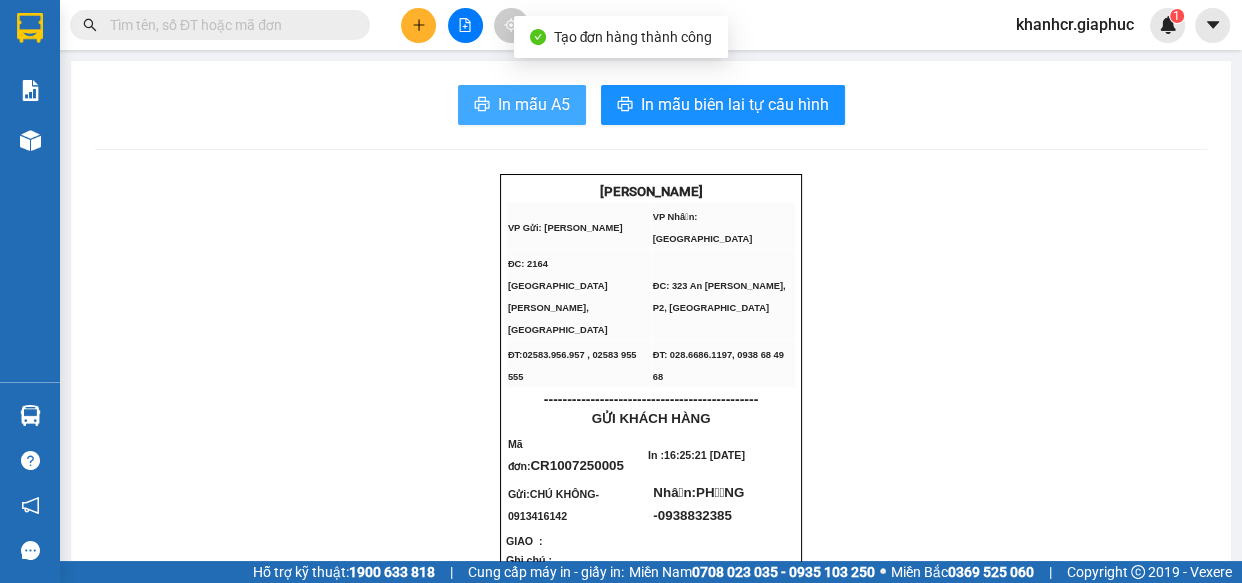 click 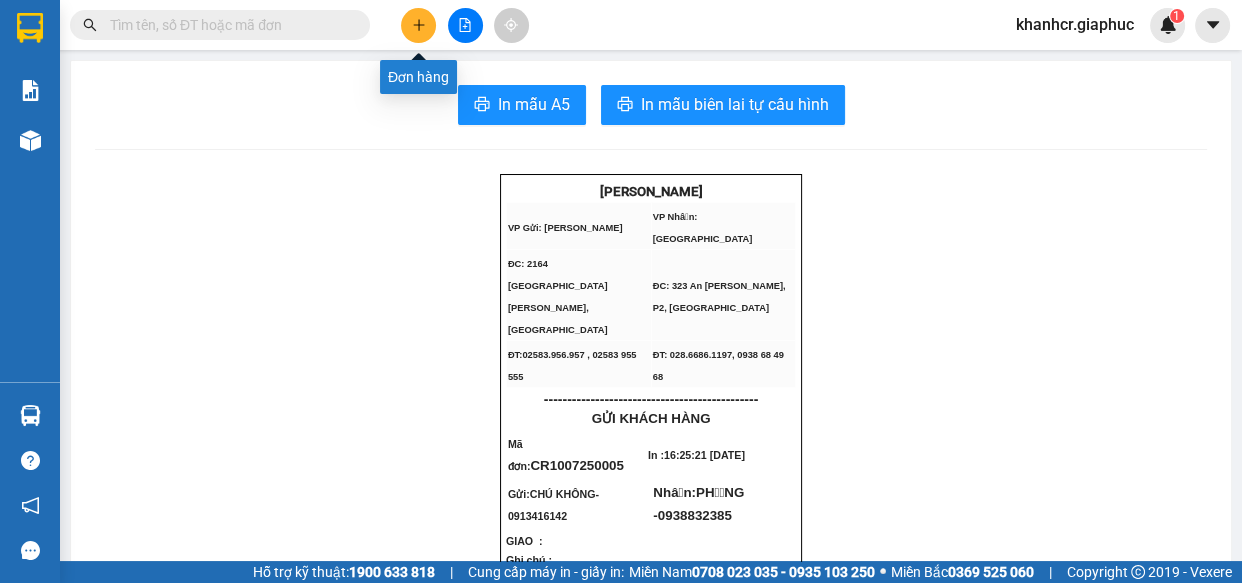 click 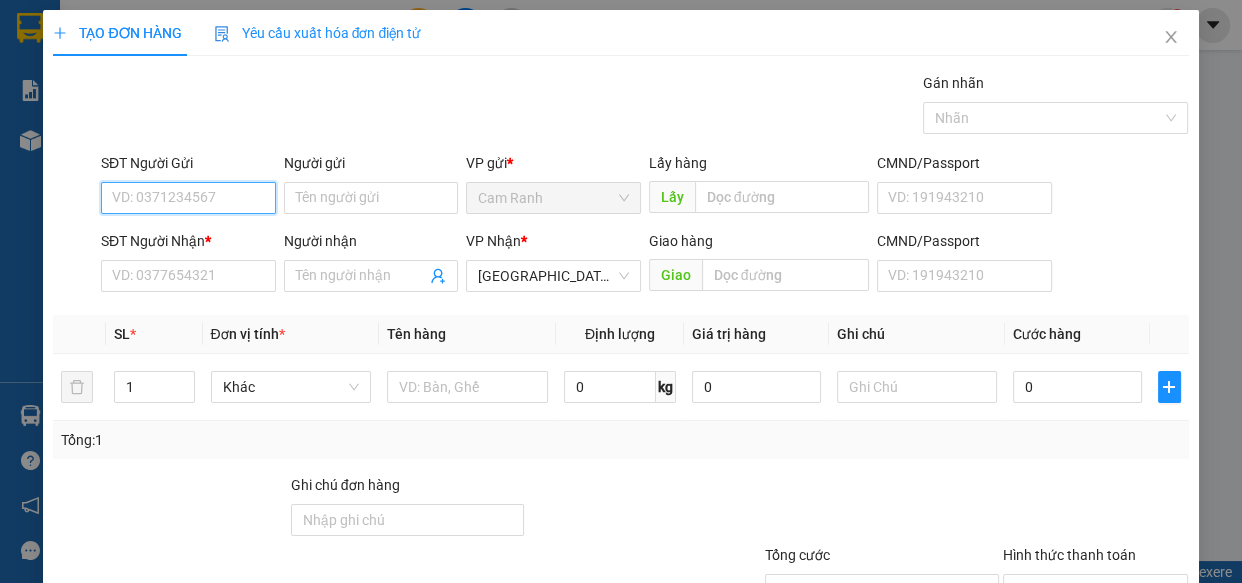 click on "SĐT Người Gửi" at bounding box center (188, 198) 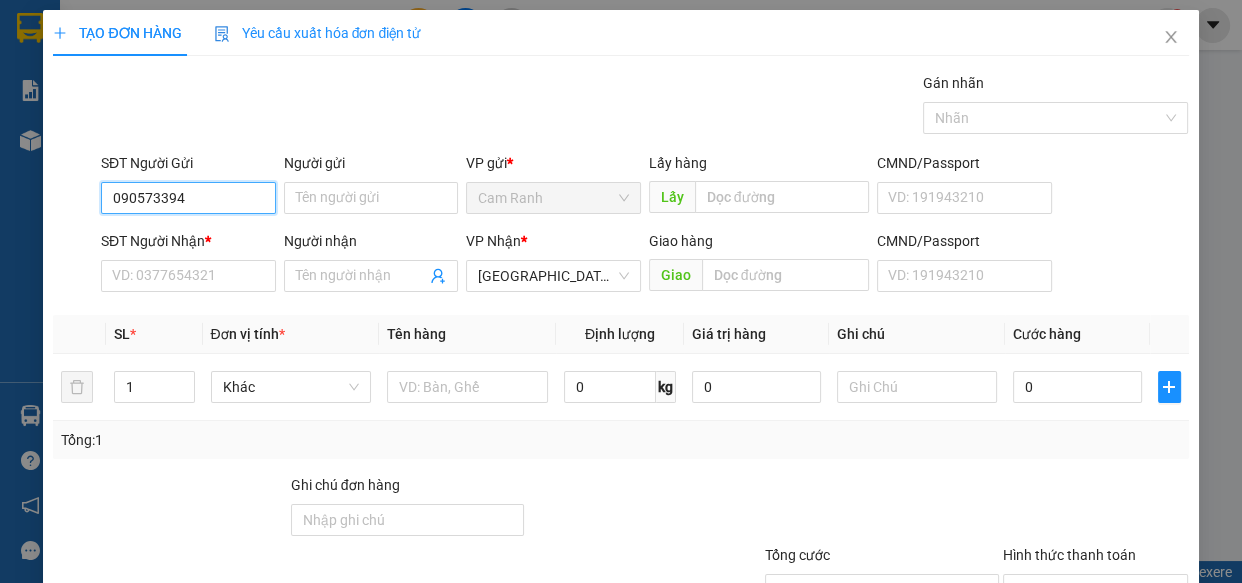 type on "0905733947" 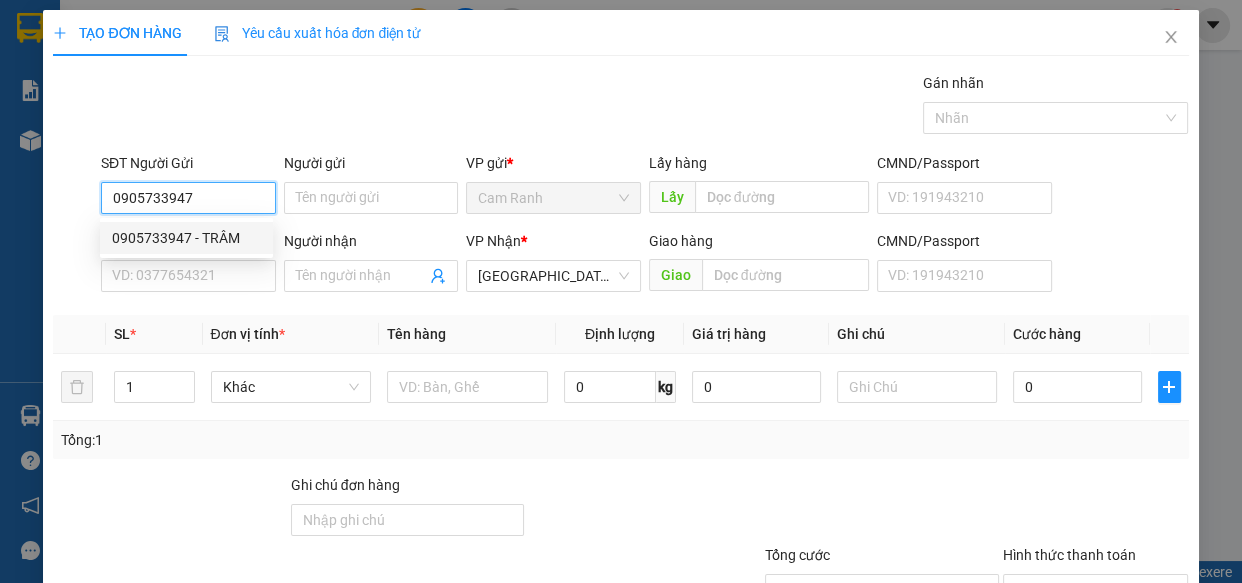 click on "0905733947 - TRÂM" at bounding box center (186, 238) 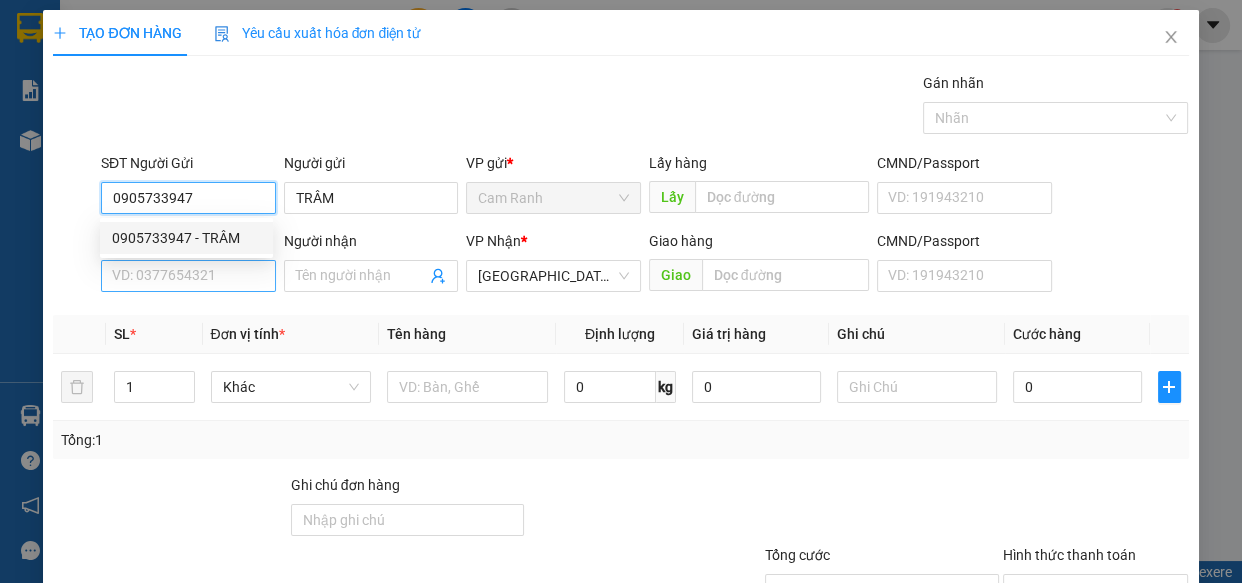 type on "0905733947" 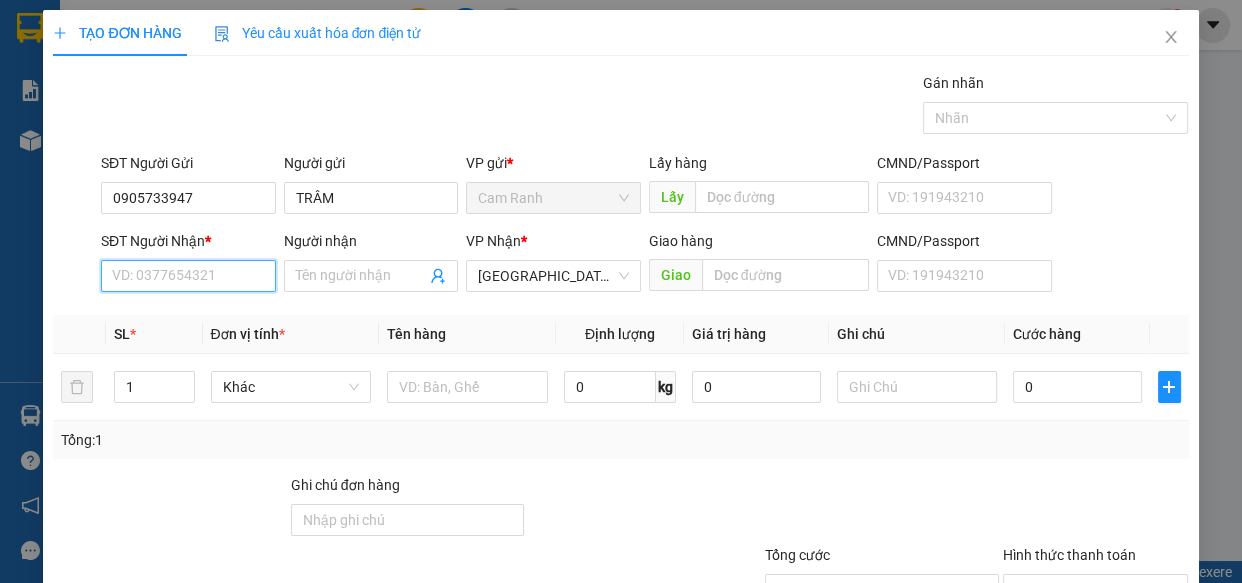 click on "SĐT Người Nhận  *" at bounding box center [188, 276] 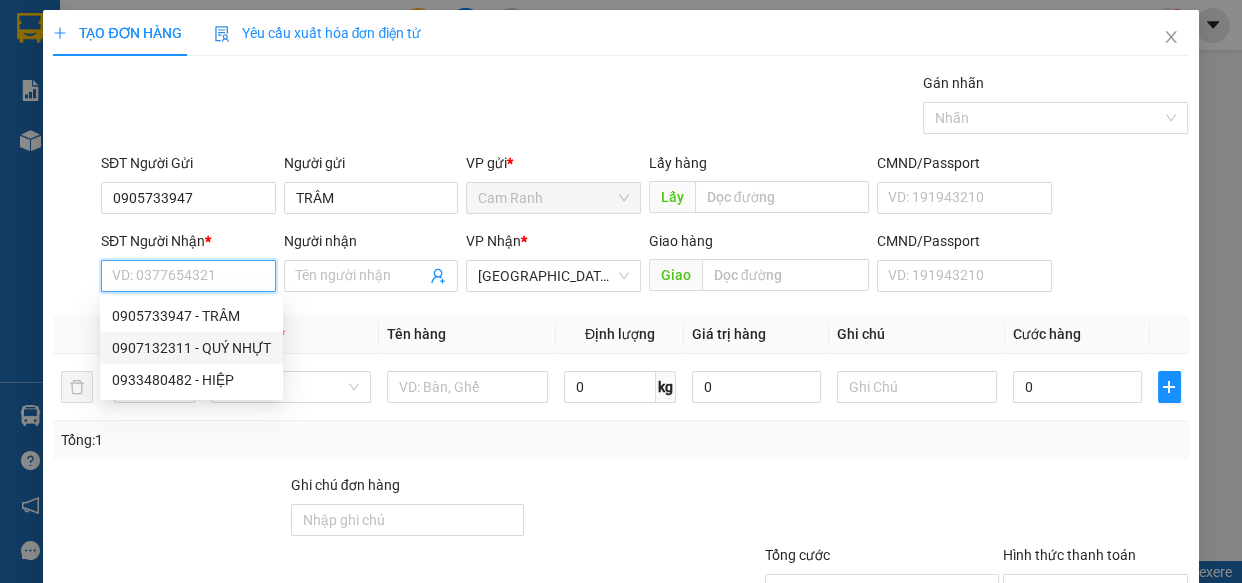 click on "0907132311 - QUÝ NHỰT" at bounding box center (191, 348) 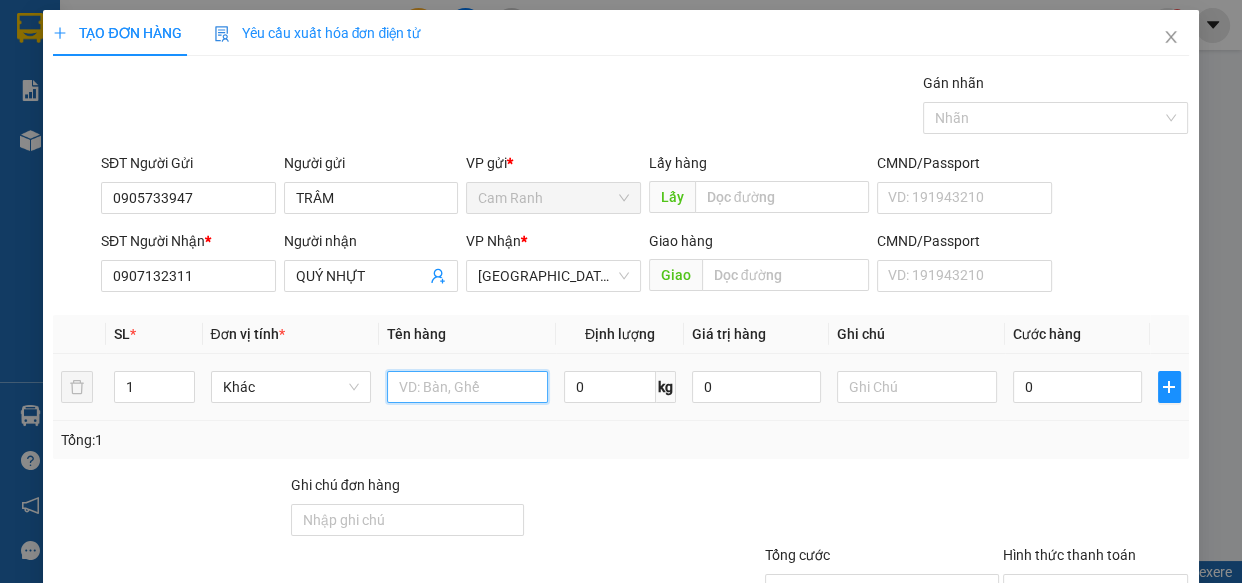 click at bounding box center [467, 387] 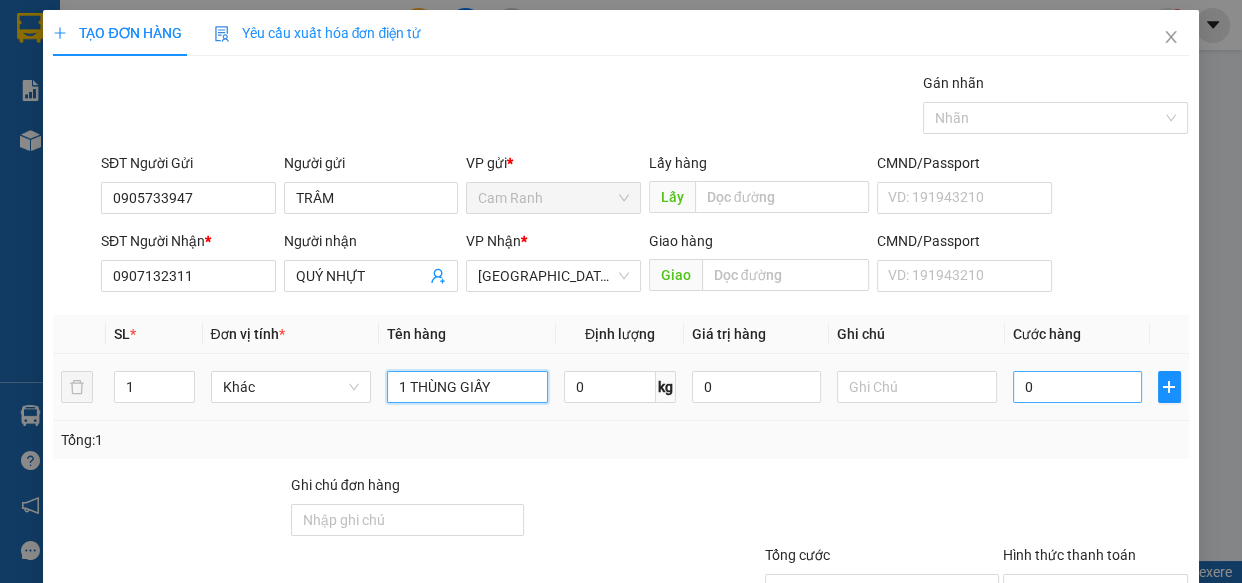 type on "1 THÙNG GIẤY" 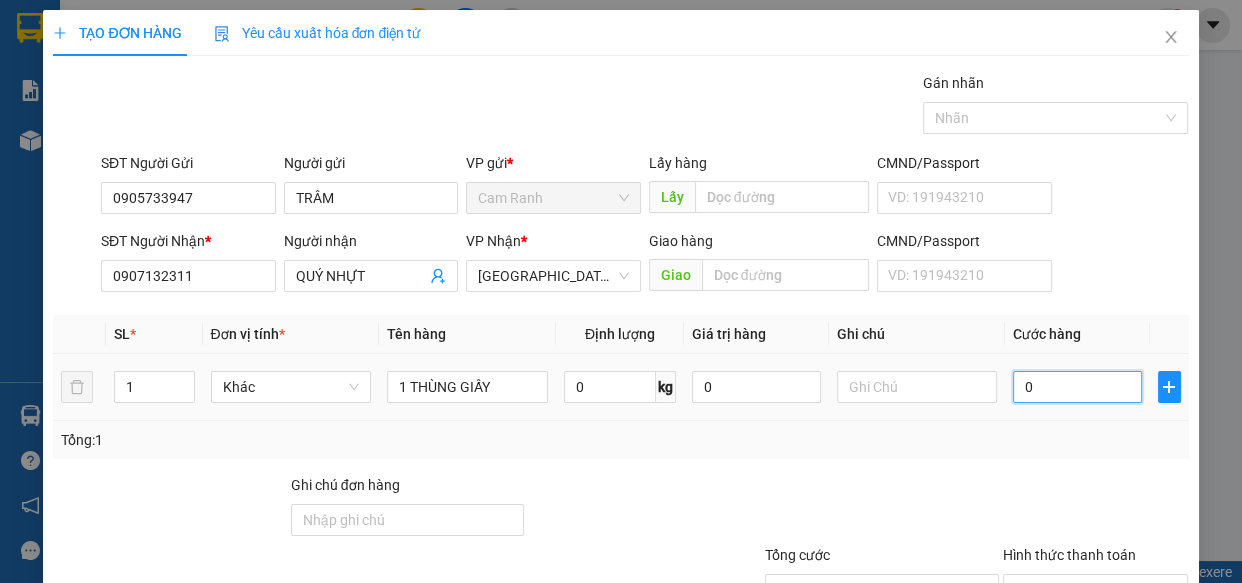 click on "0" at bounding box center [1077, 387] 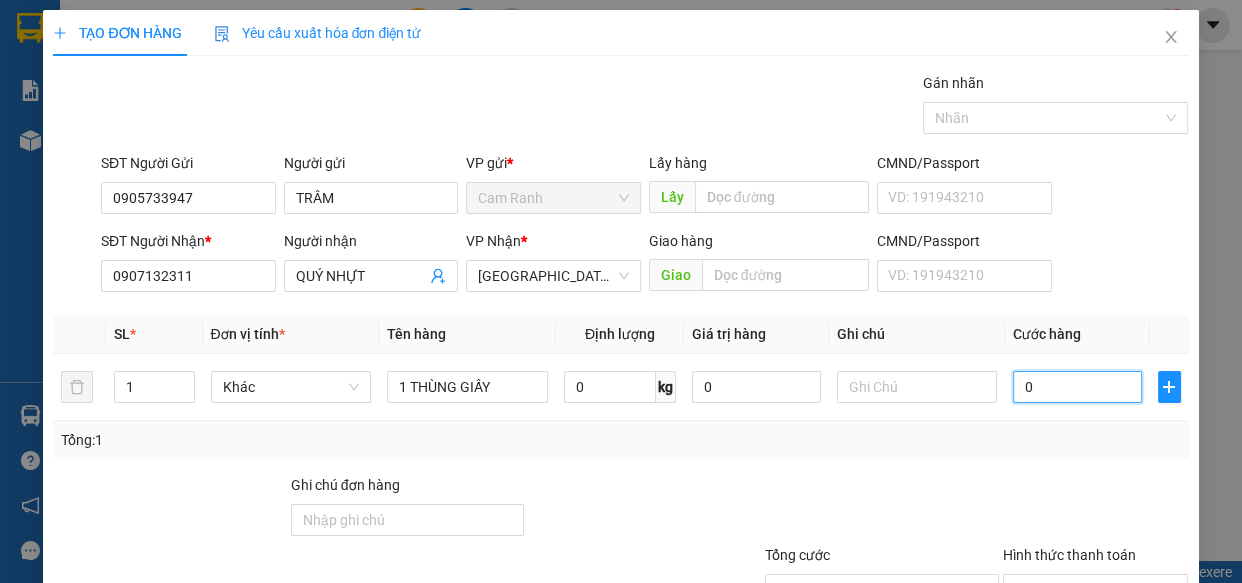 type on "3" 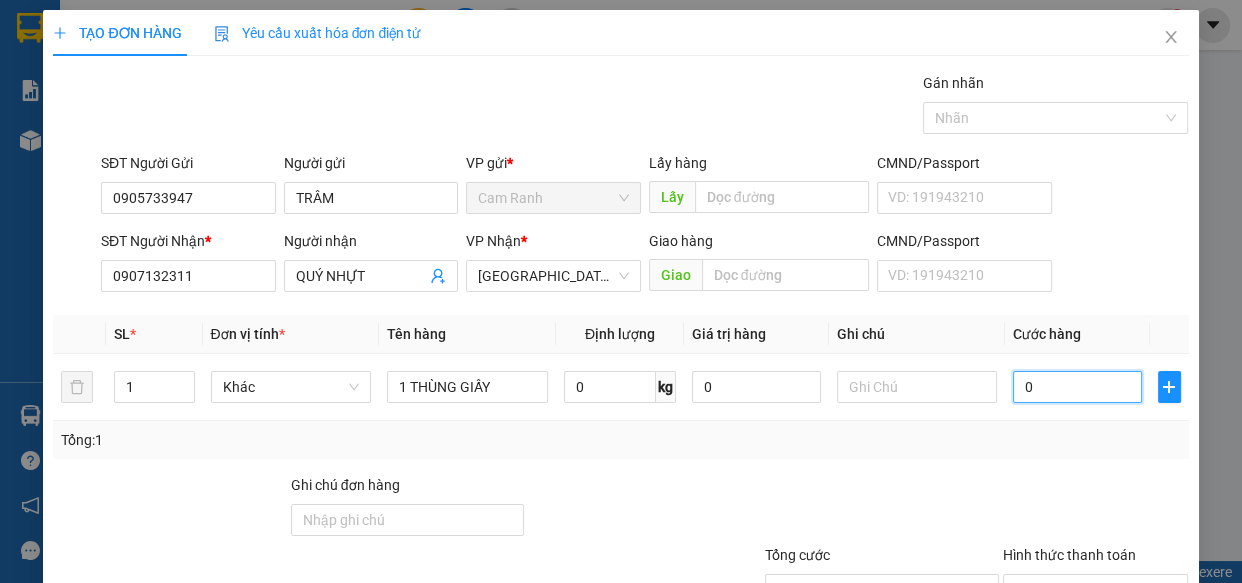 type on "3" 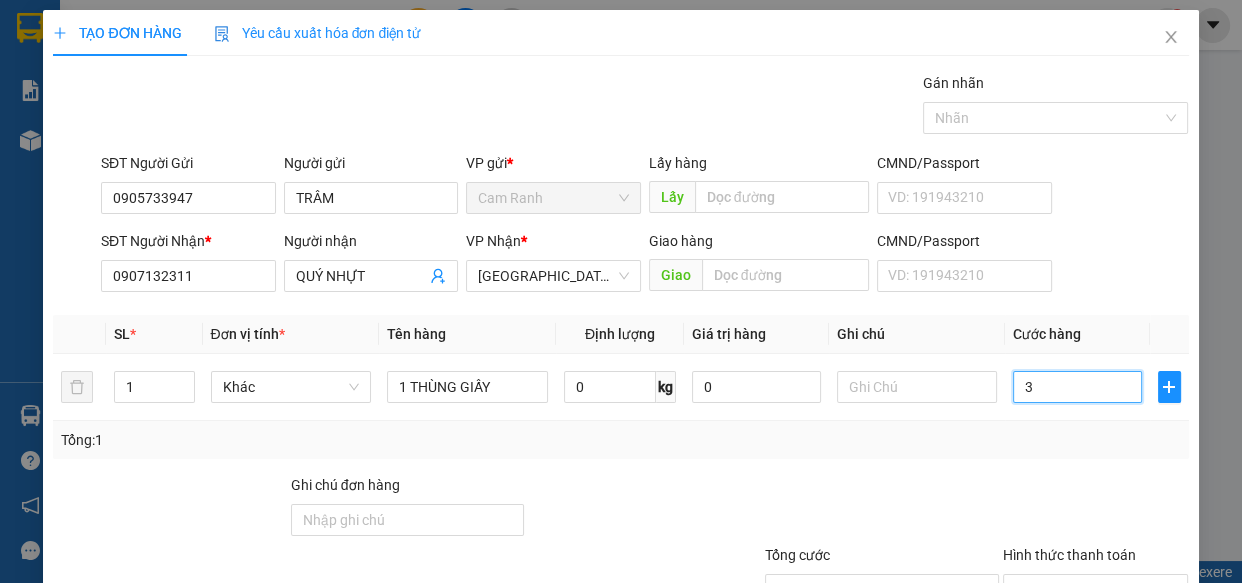 type on "30" 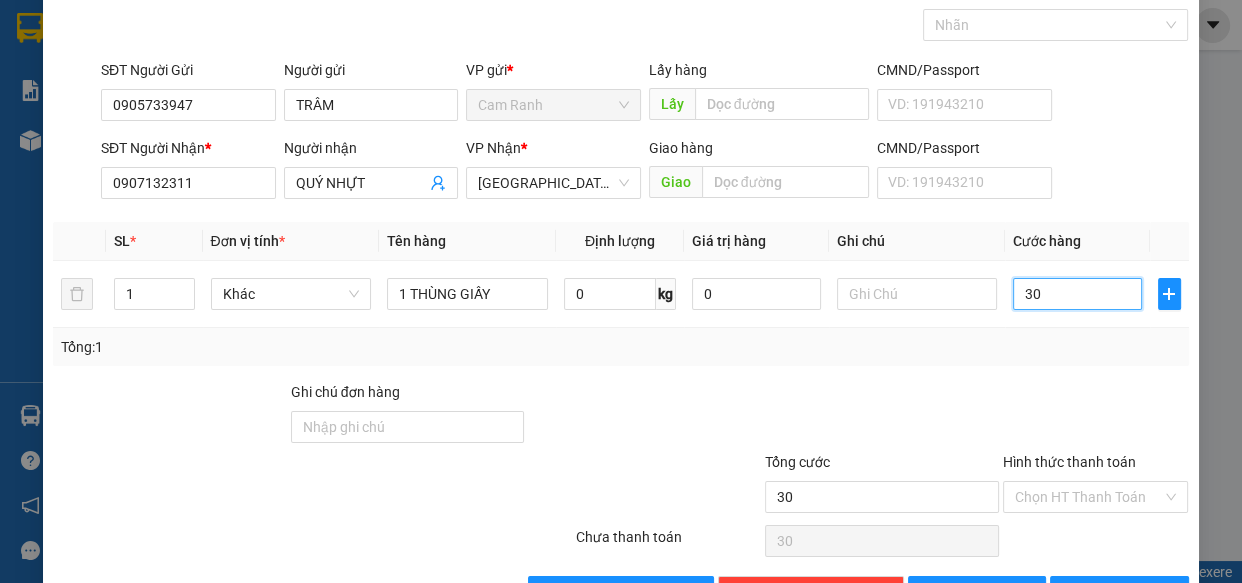 scroll, scrollTop: 156, scrollLeft: 0, axis: vertical 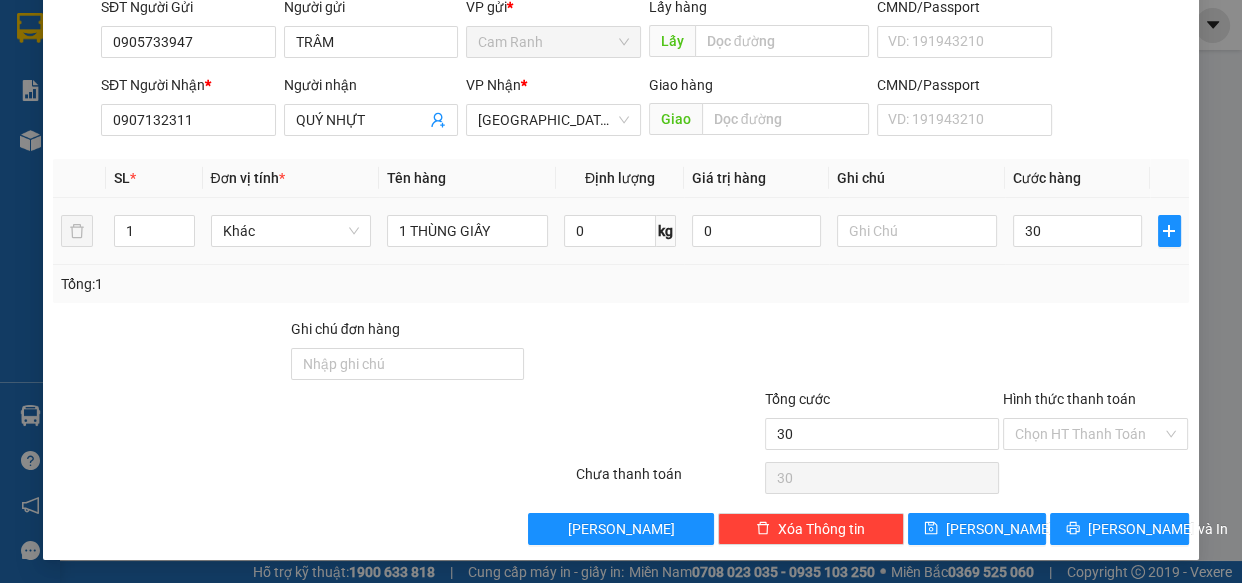 type on "30.000" 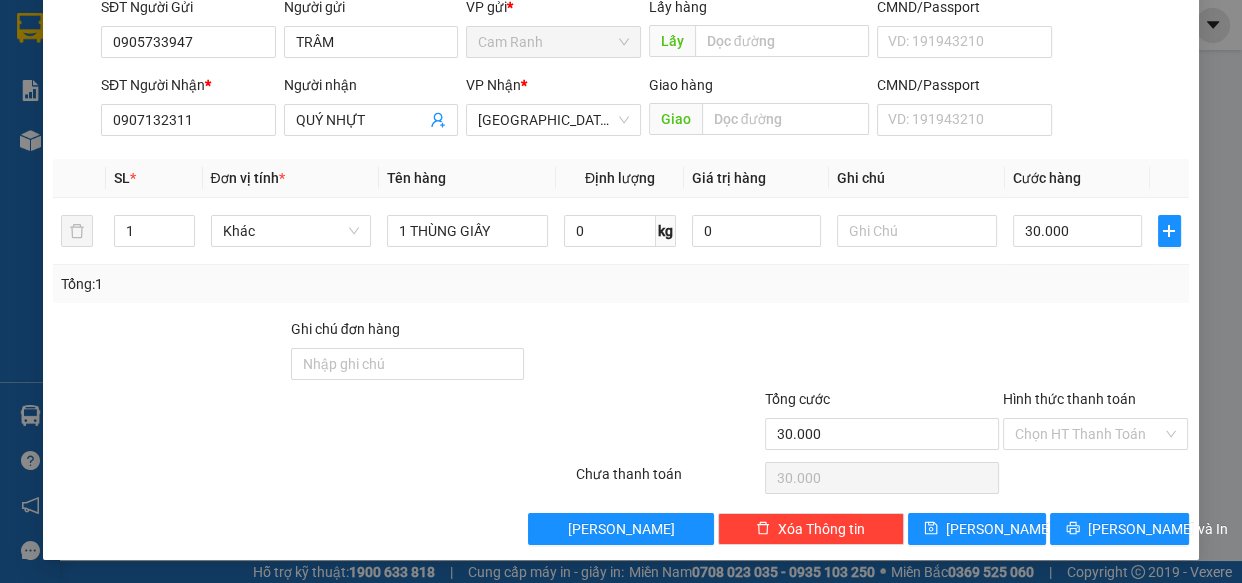 click at bounding box center (1096, 353) 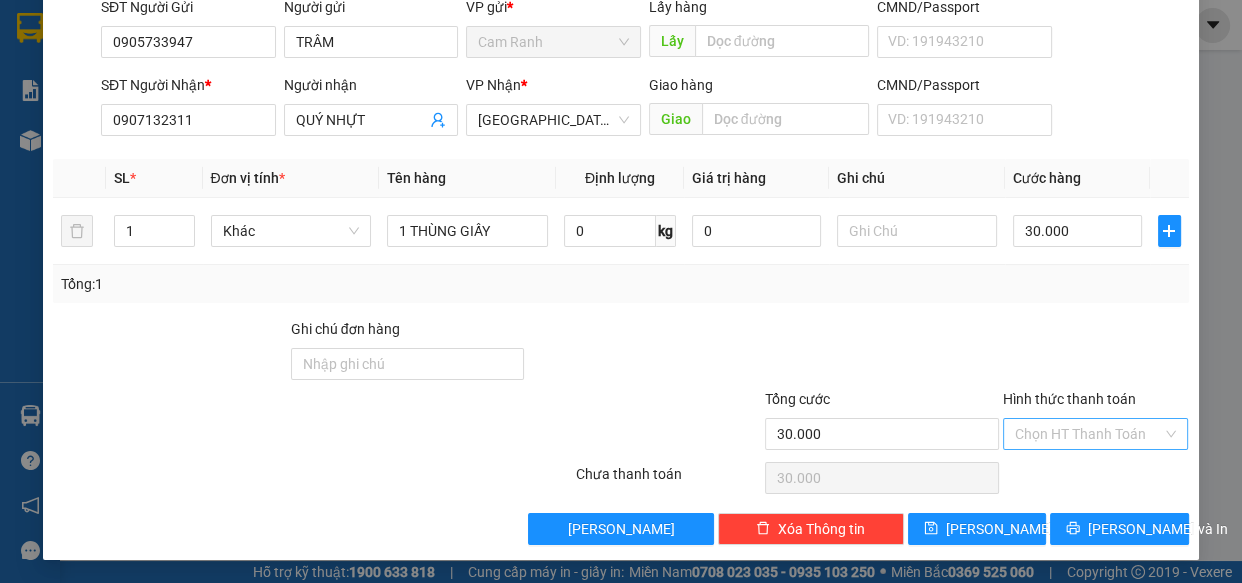 click on "Hình thức thanh toán" at bounding box center (1089, 434) 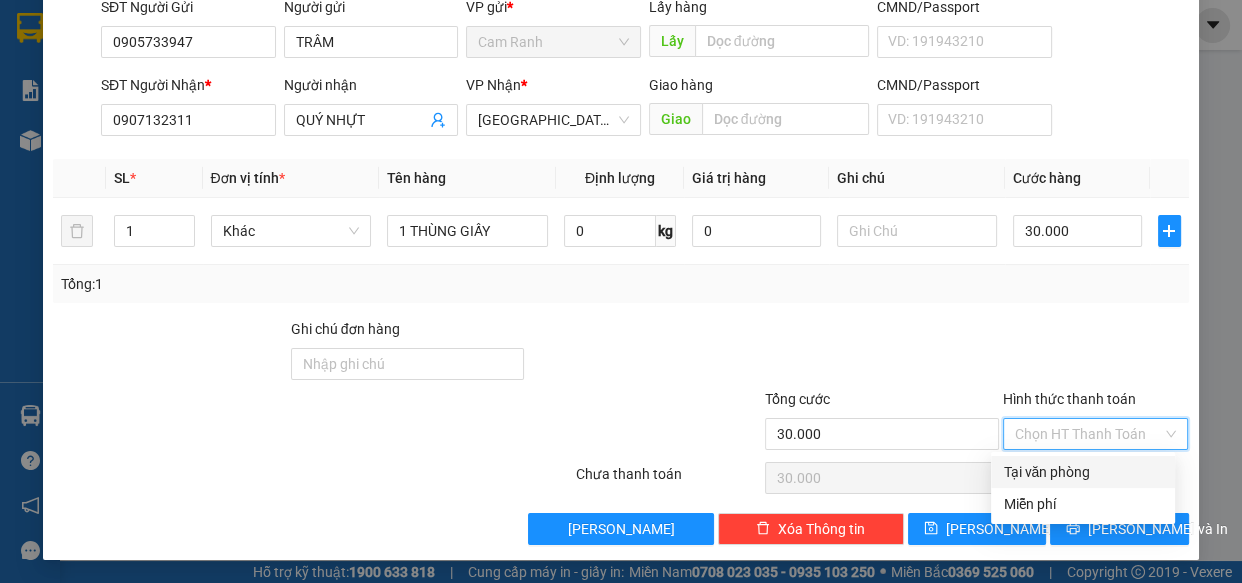 click on "Tại văn phòng" at bounding box center [1083, 472] 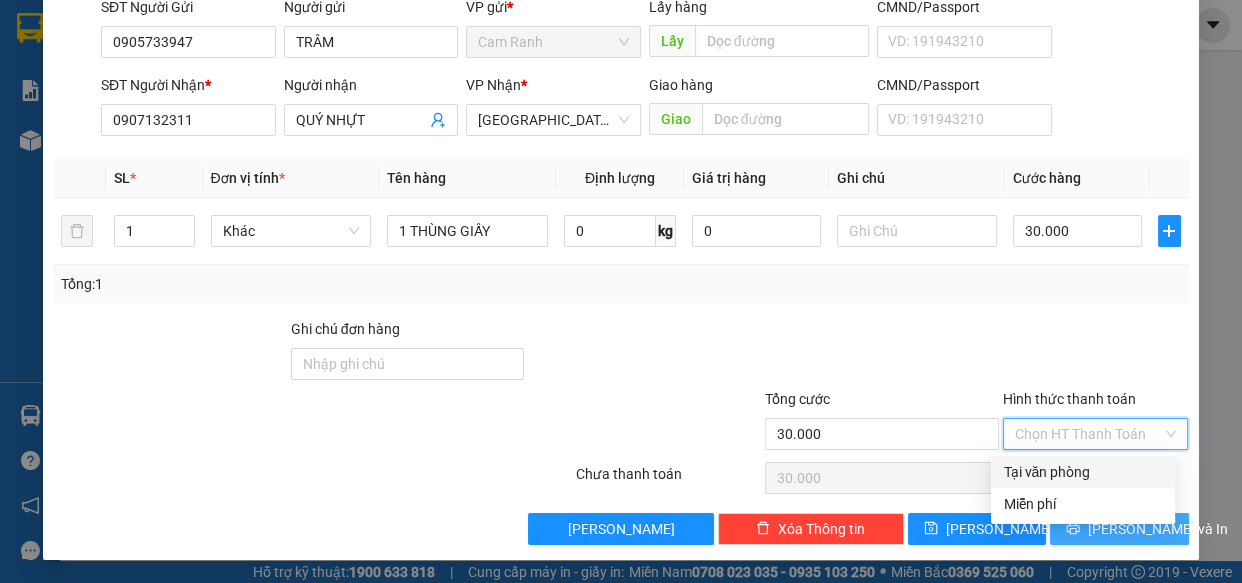 type on "0" 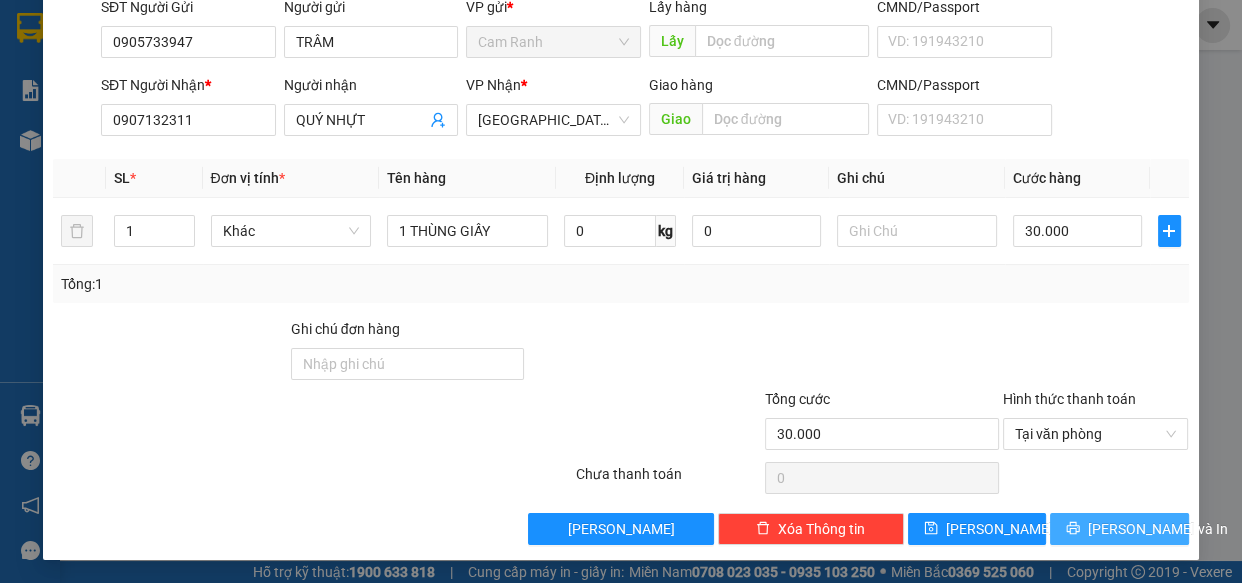click on "[PERSON_NAME] và In" at bounding box center (1158, 529) 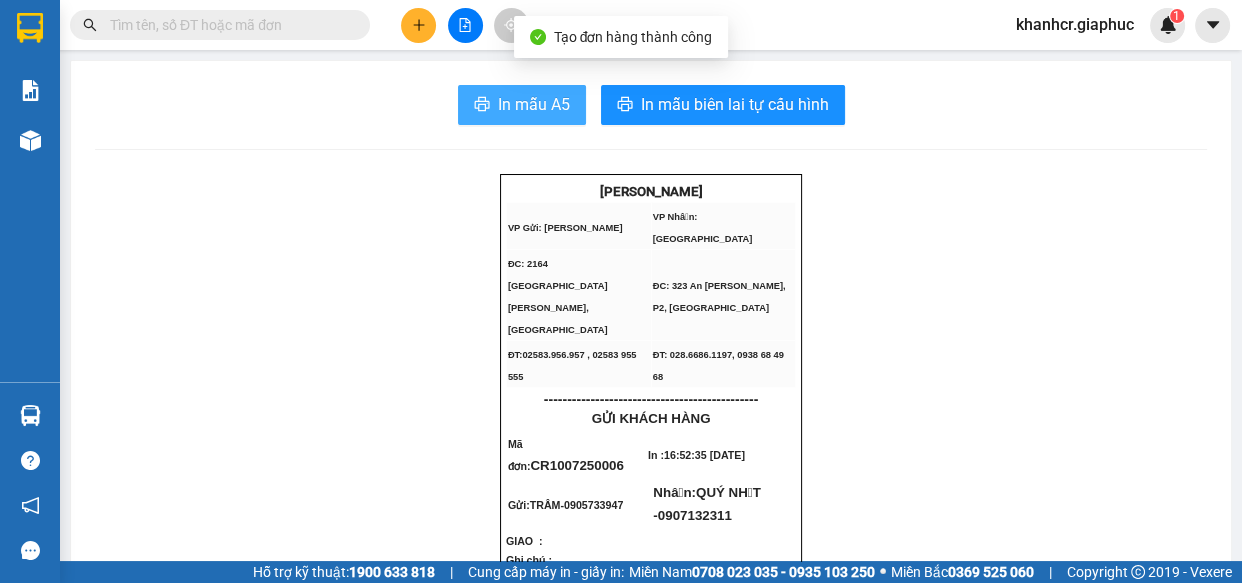 click on "In mẫu A5" at bounding box center (534, 104) 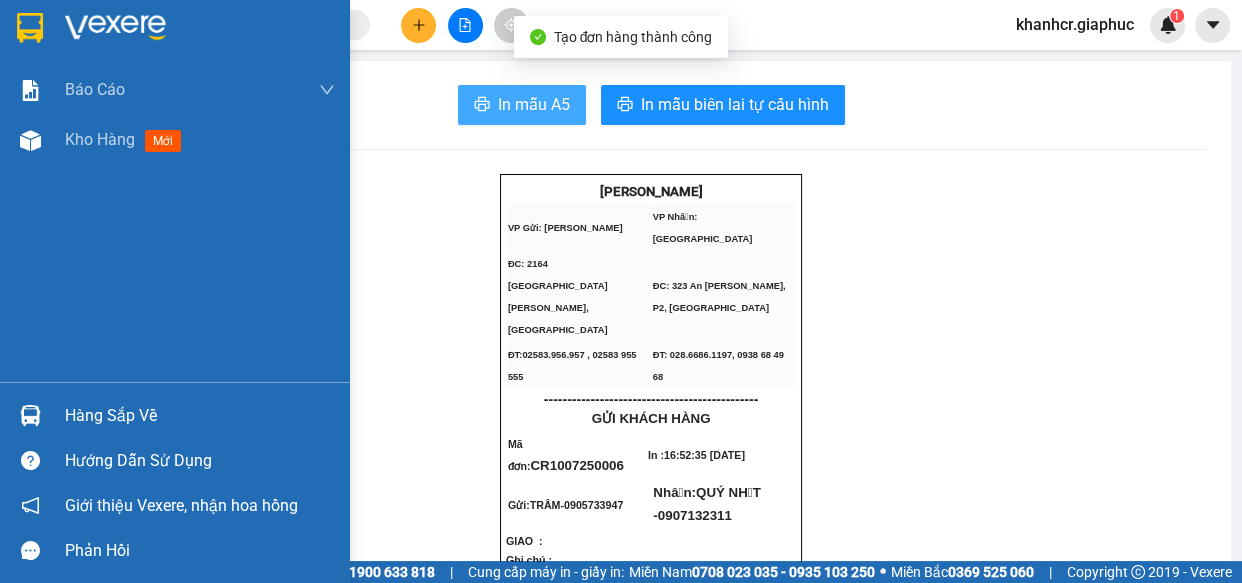 scroll, scrollTop: 0, scrollLeft: 0, axis: both 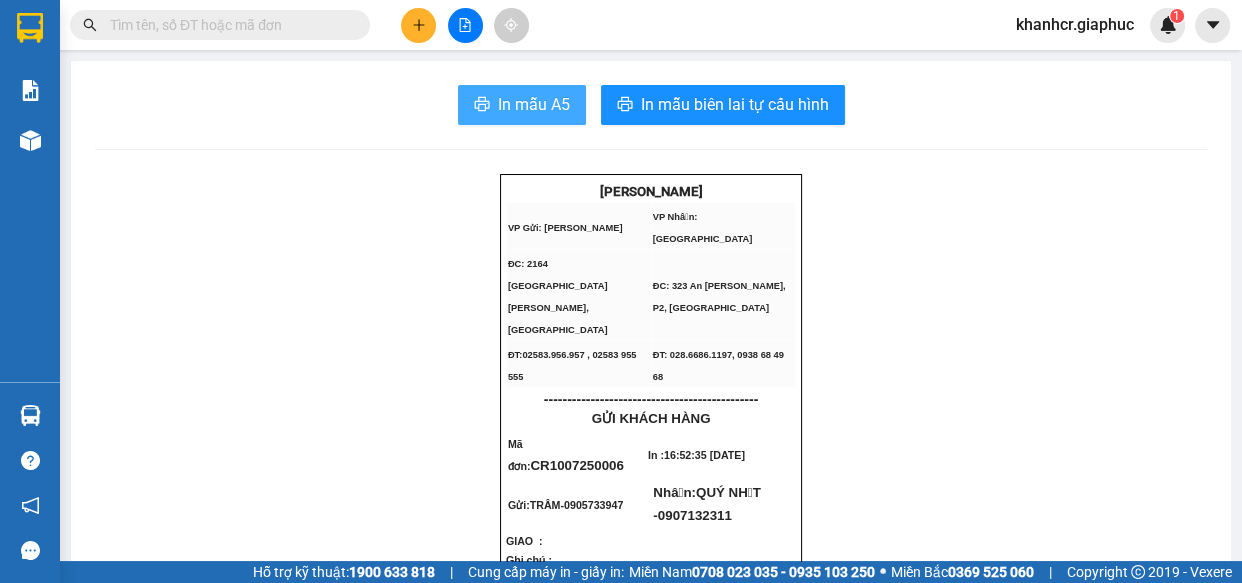 click on "In mẫu A5" at bounding box center [534, 104] 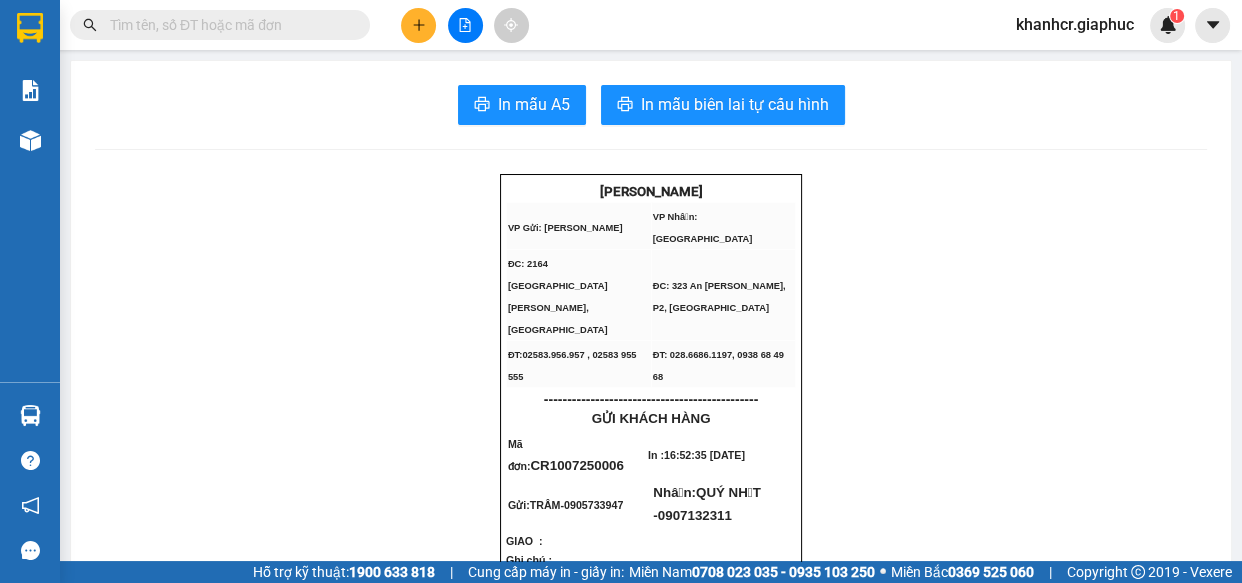 click at bounding box center (228, 25) 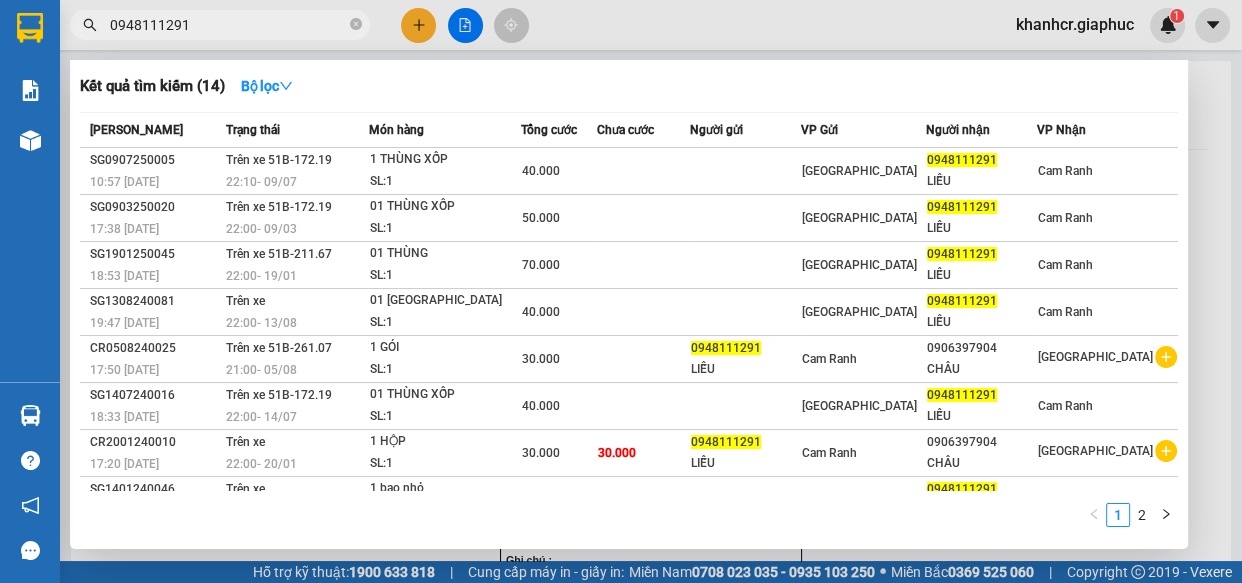 type on "0948111291" 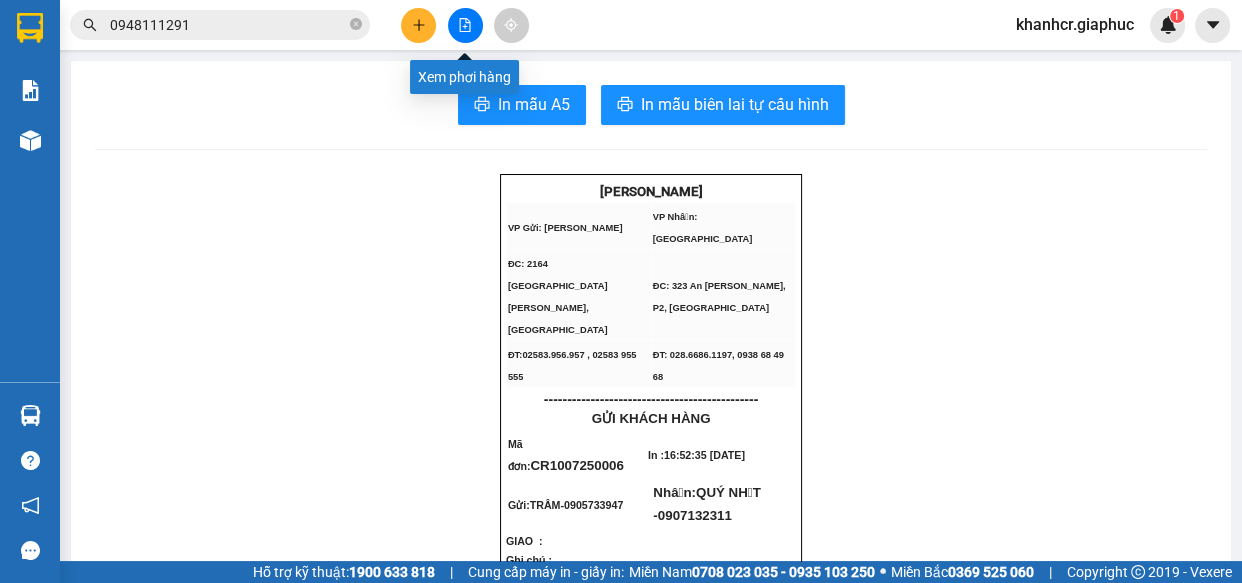click 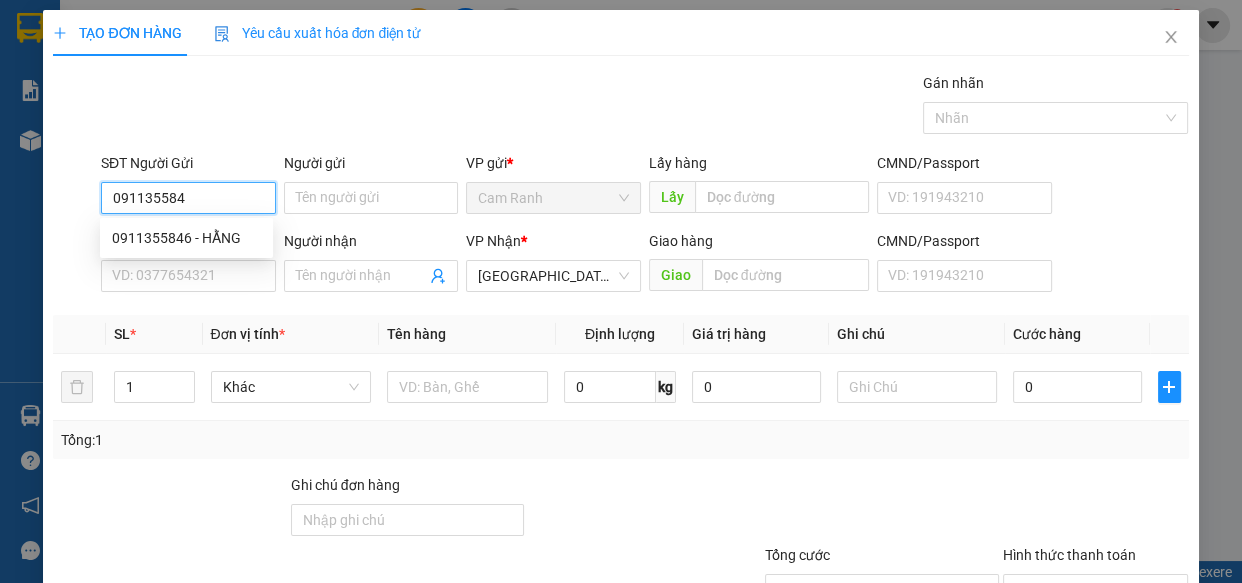 type on "0911355846" 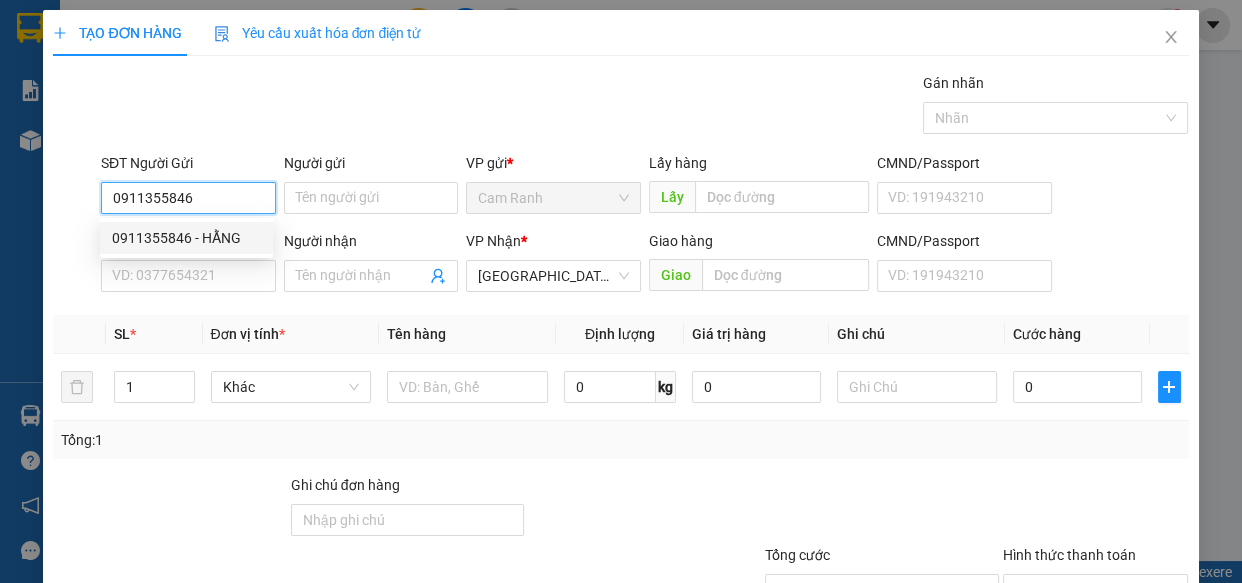 click on "0911355846 - HẰNG" at bounding box center (186, 238) 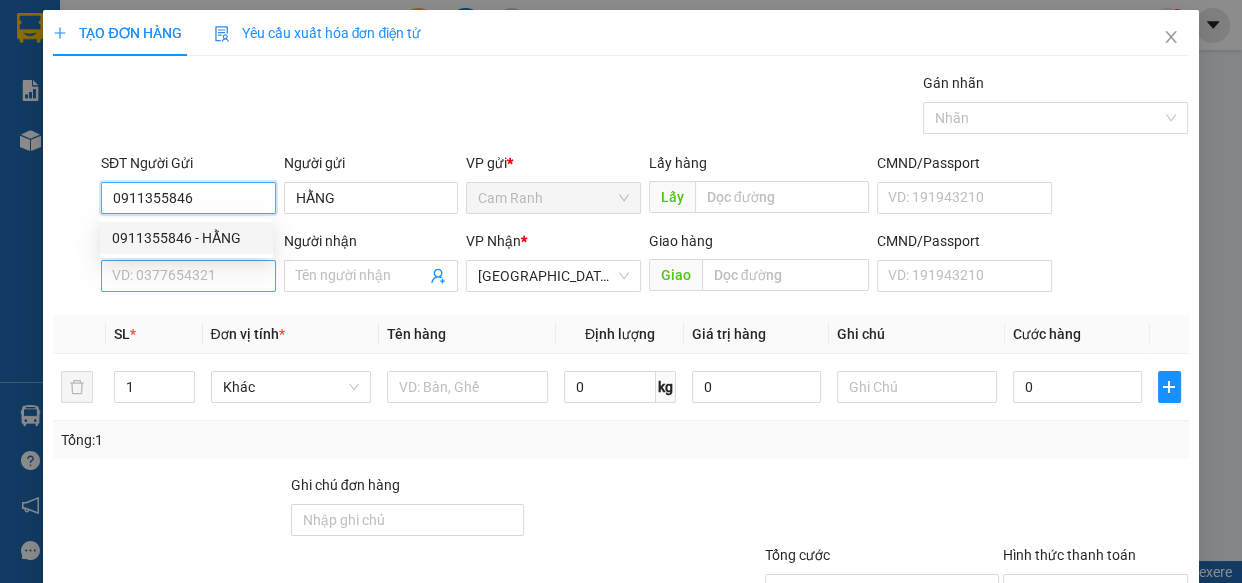 type on "0911355846" 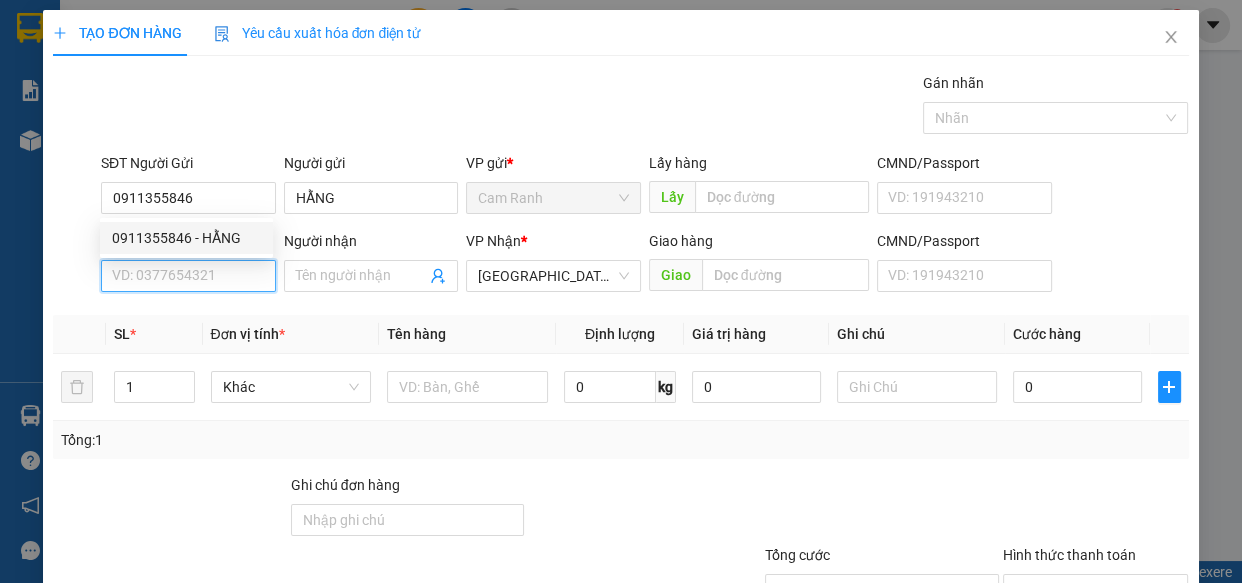 click on "SĐT Người Nhận  *" at bounding box center (188, 276) 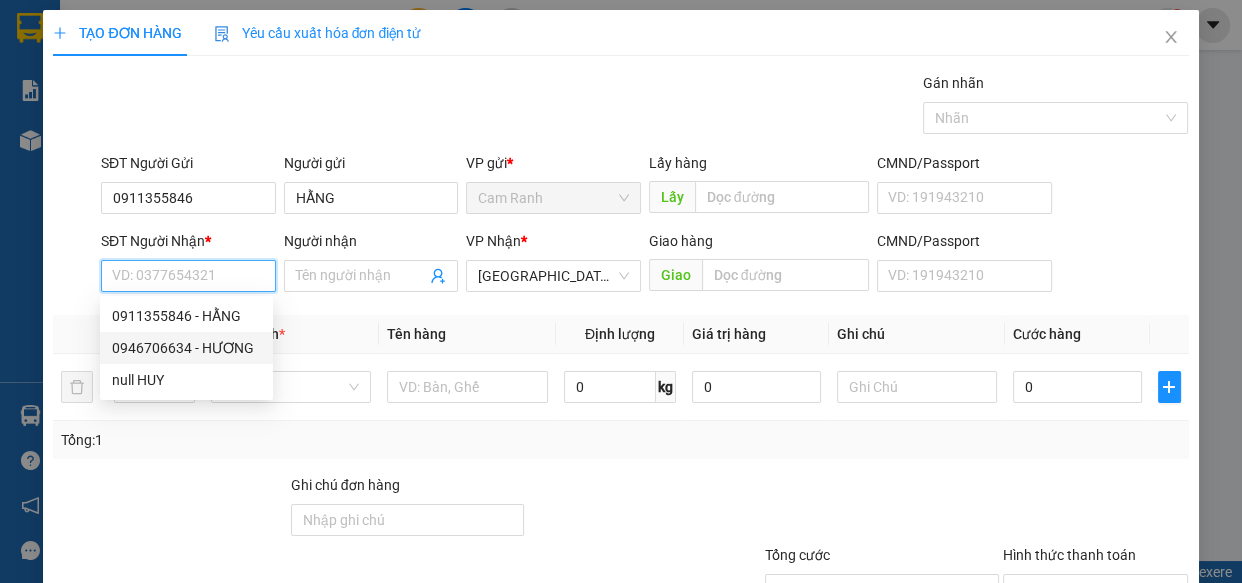 click on "0946706634 - HƯƠNG" at bounding box center [186, 348] 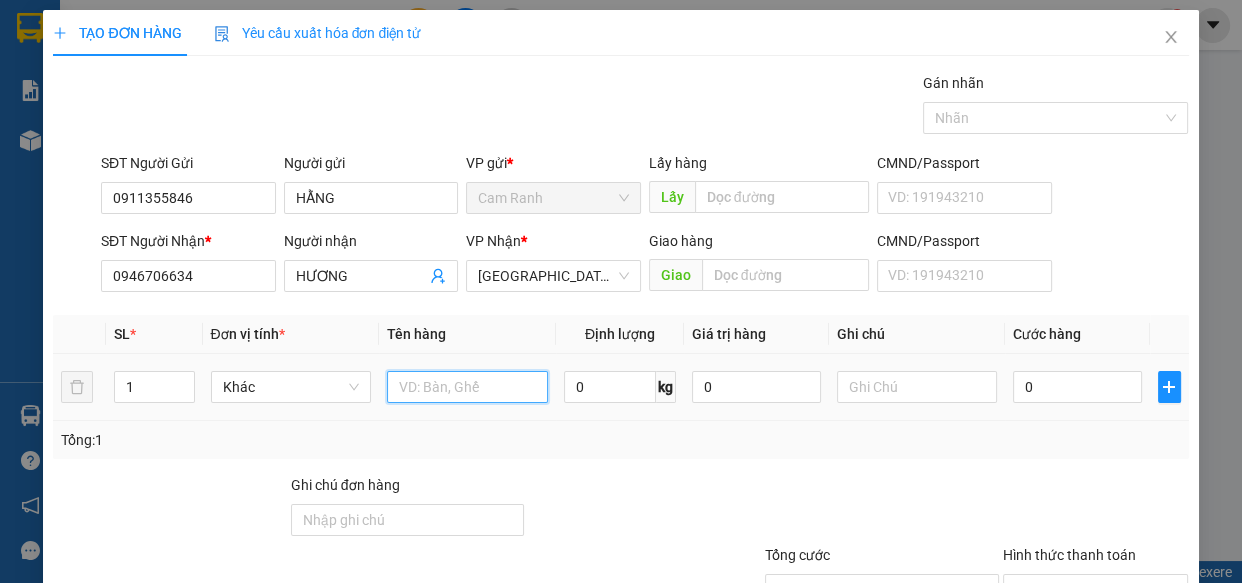 click at bounding box center [467, 387] 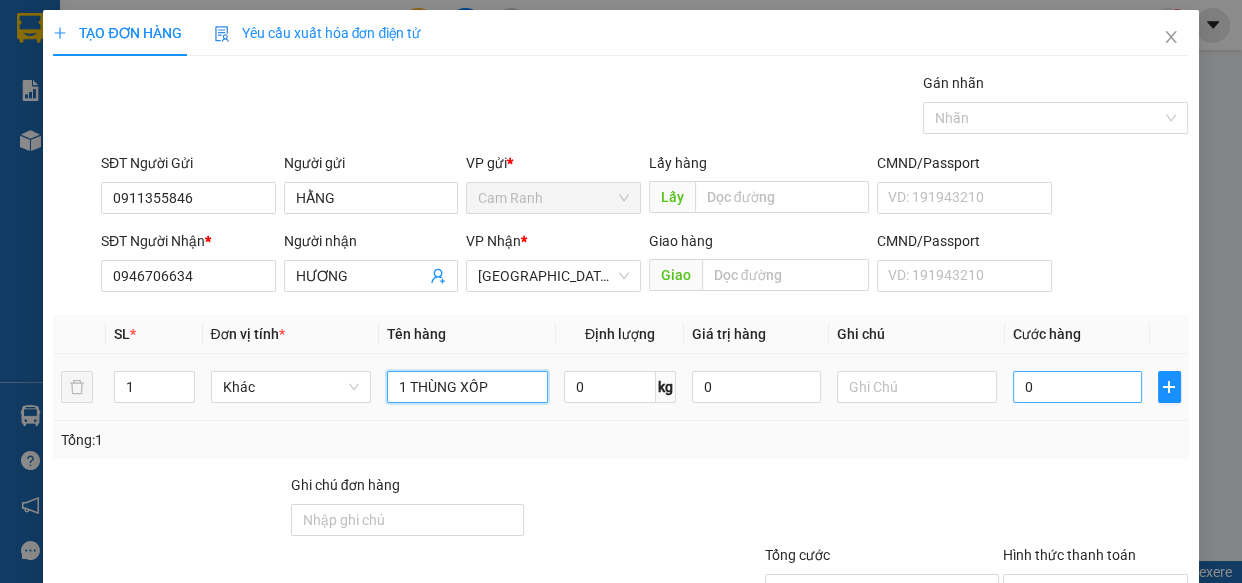 type on "1 THÙNG XỐP" 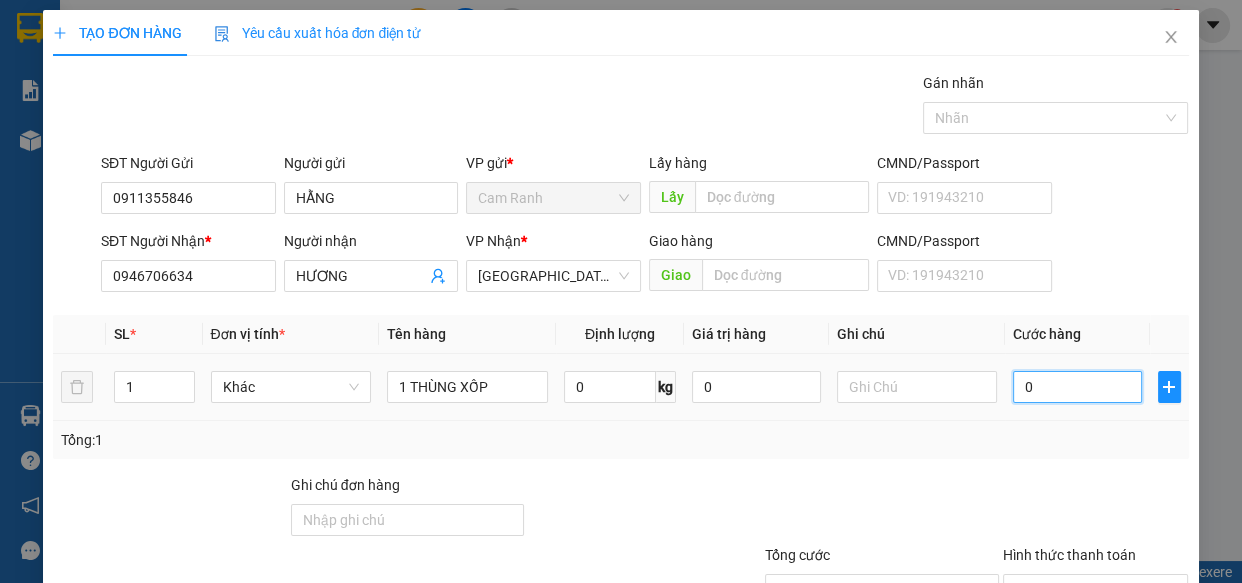 type on "3" 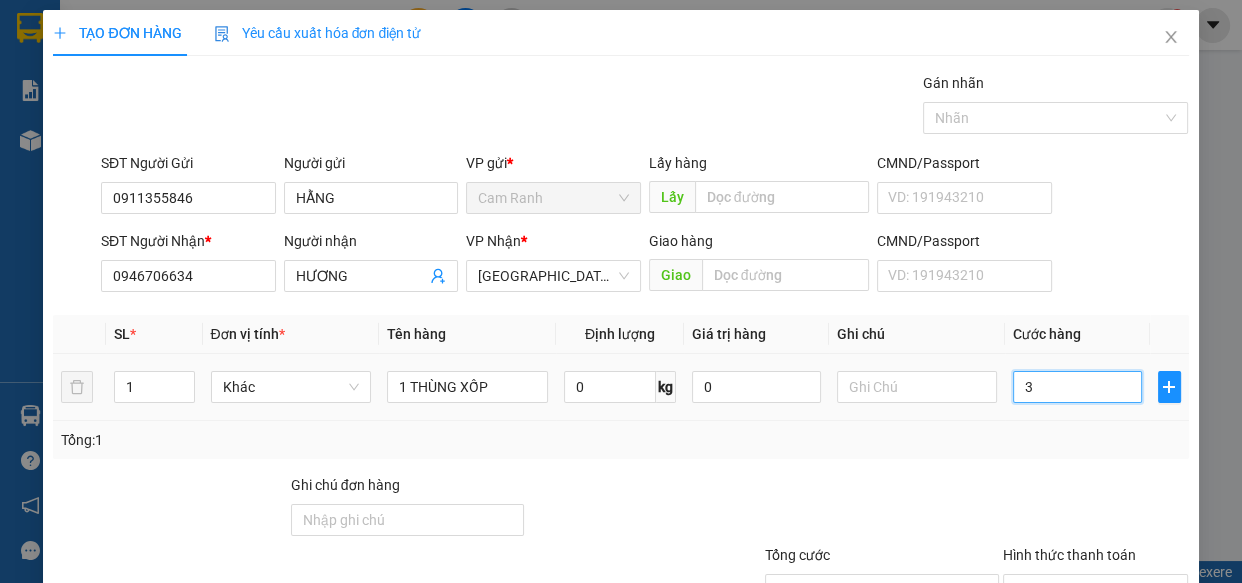 type on "30" 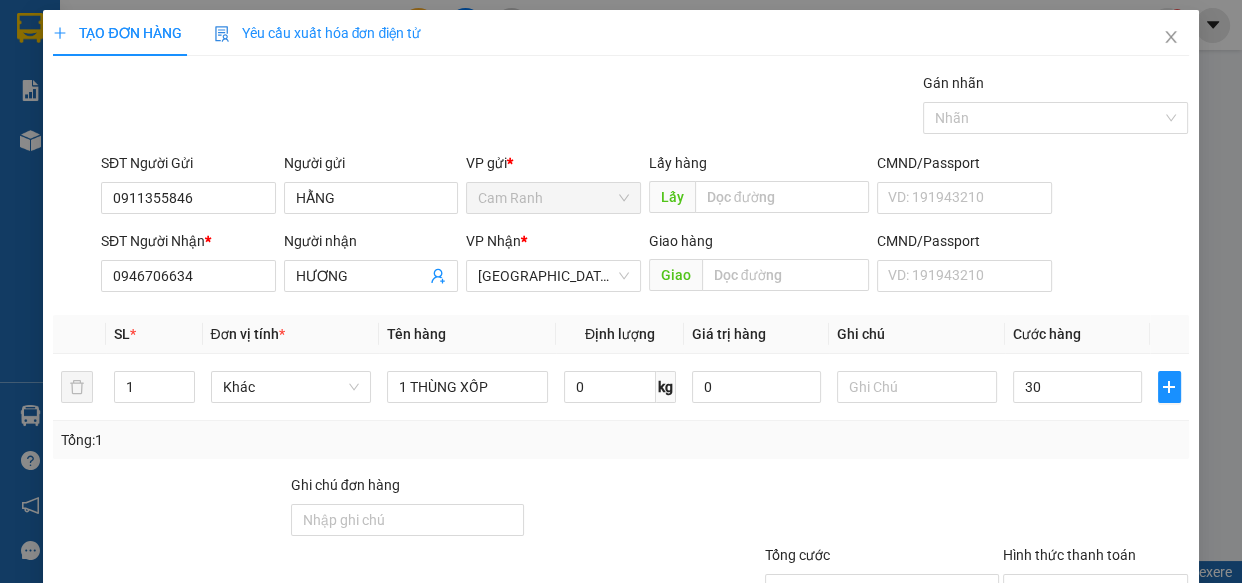 type on "30.000" 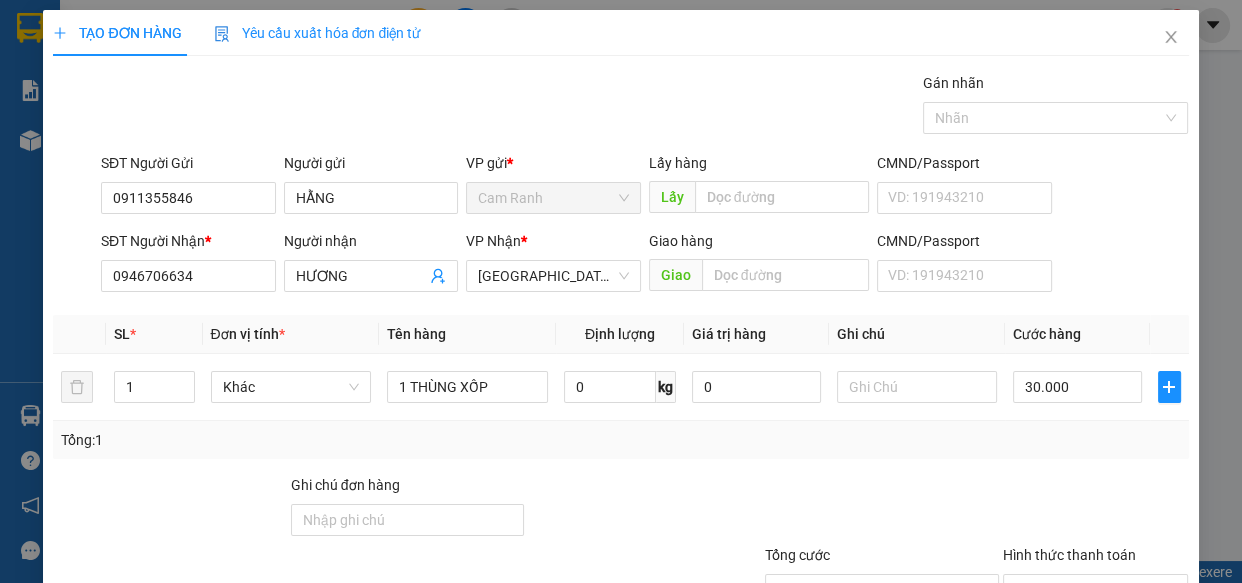 click on "Tổng:  1" at bounding box center (620, 440) 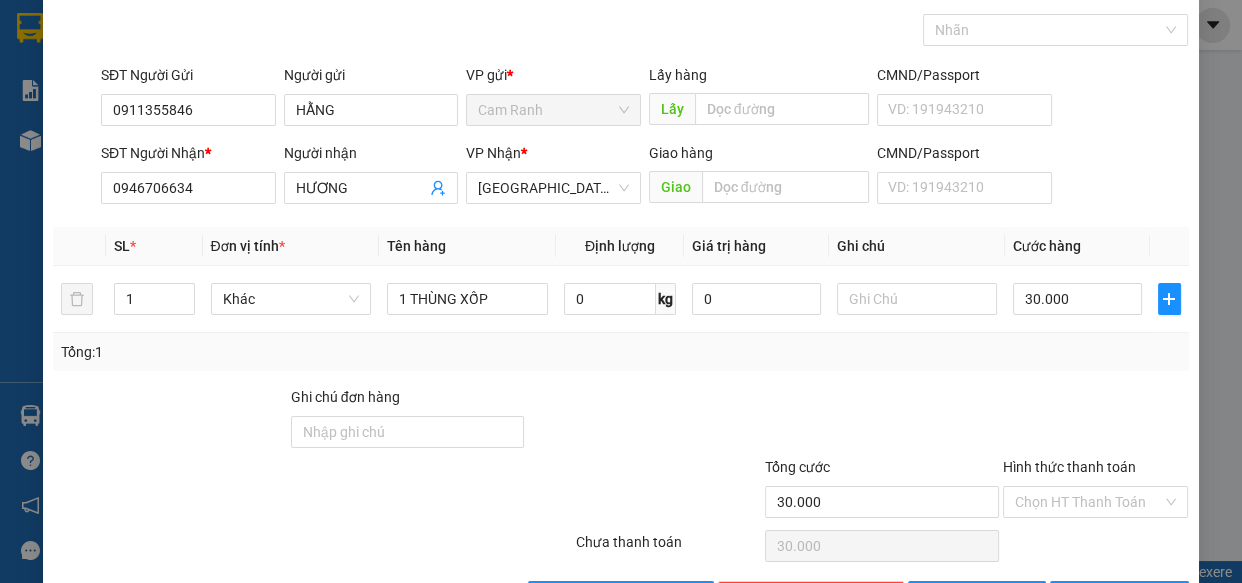 scroll, scrollTop: 156, scrollLeft: 0, axis: vertical 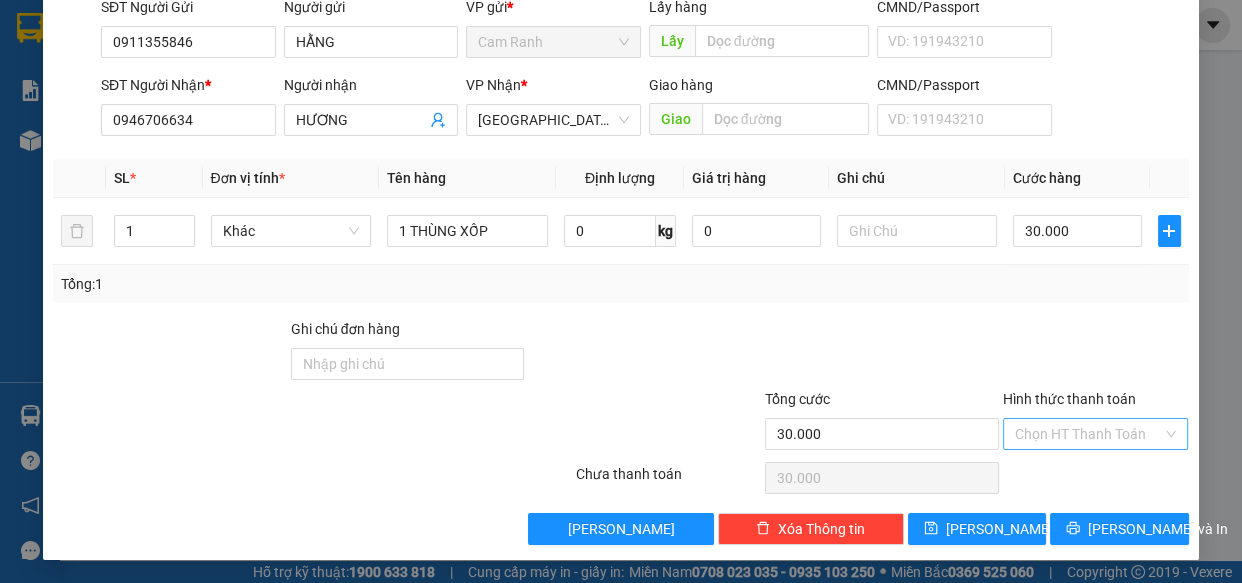 click on "Hình thức thanh toán" at bounding box center [1089, 434] 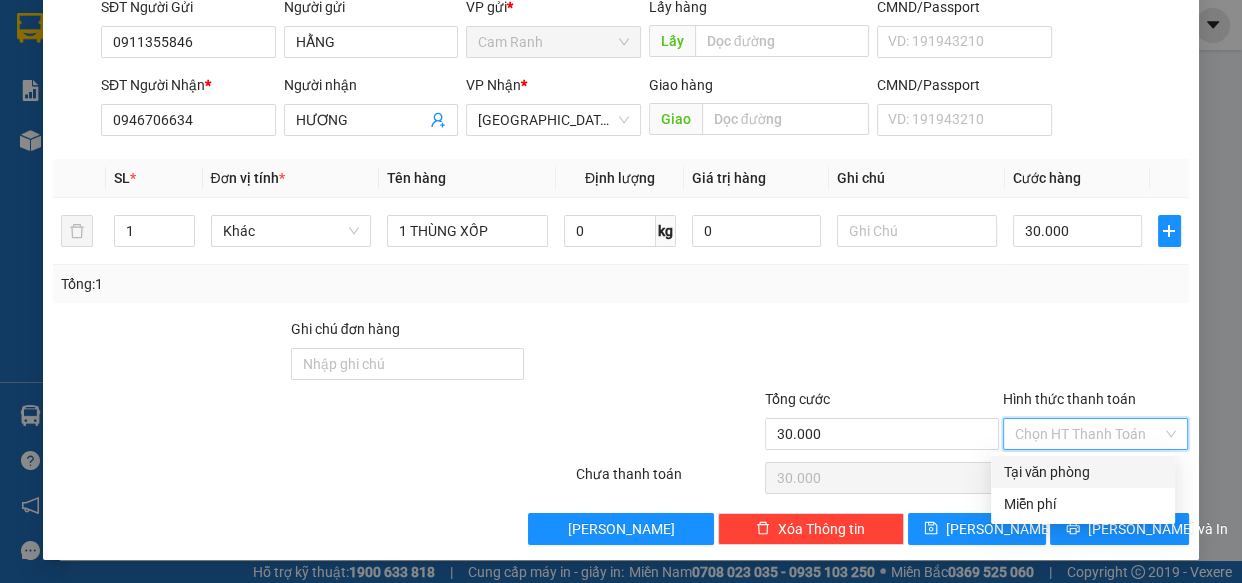 click on "Tại văn phòng" at bounding box center [1083, 472] 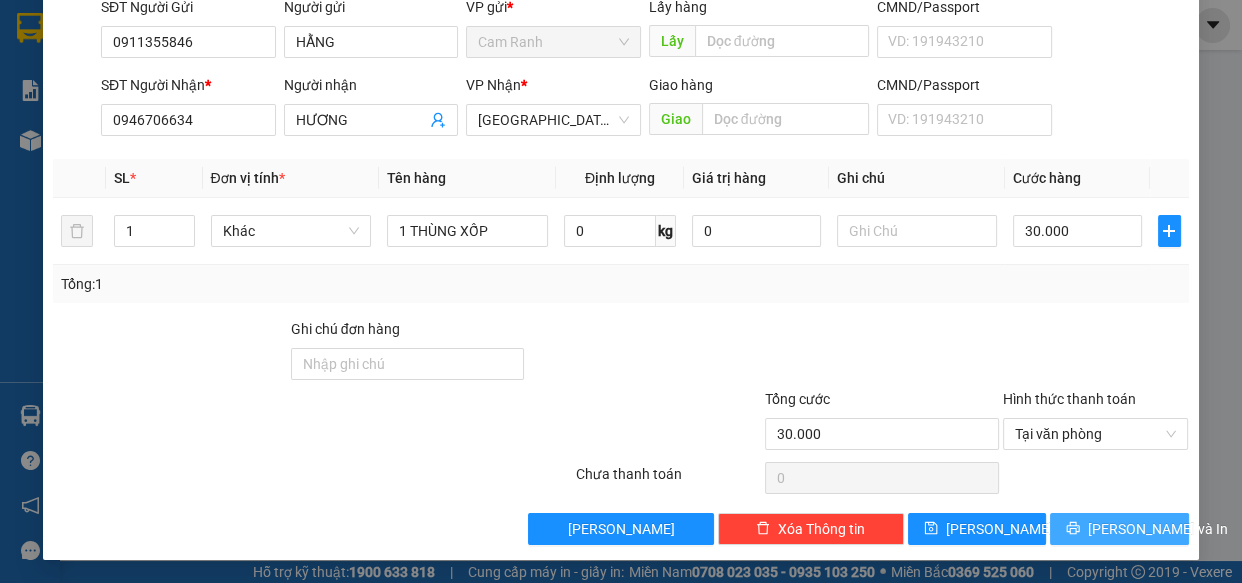 click on "[PERSON_NAME] và In" at bounding box center [1158, 529] 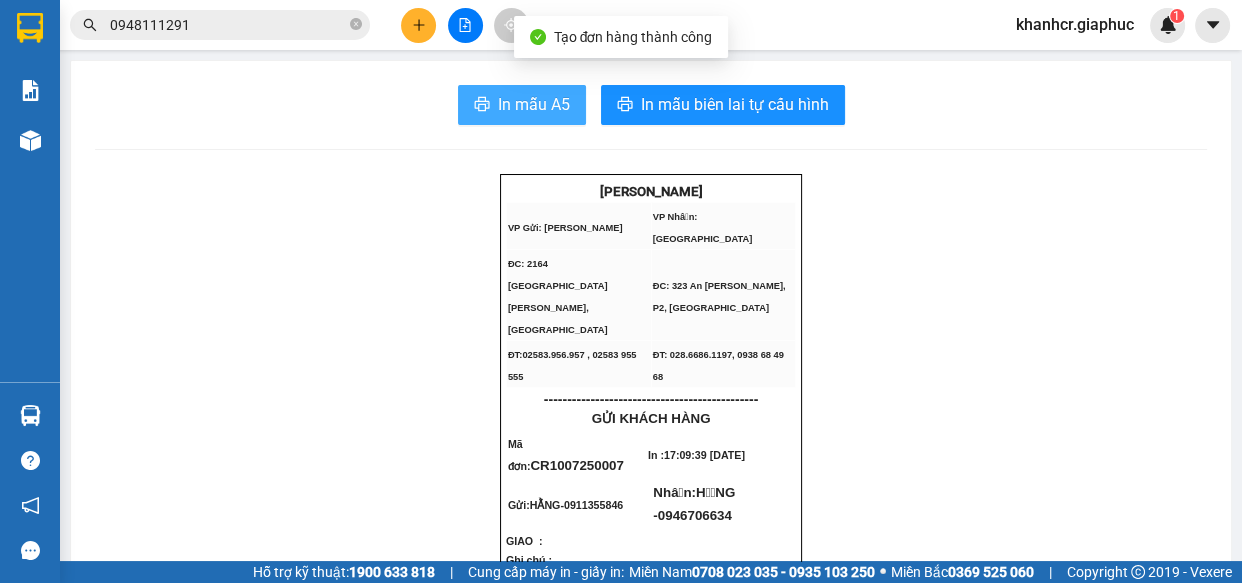 click on "In mẫu A5" at bounding box center (534, 104) 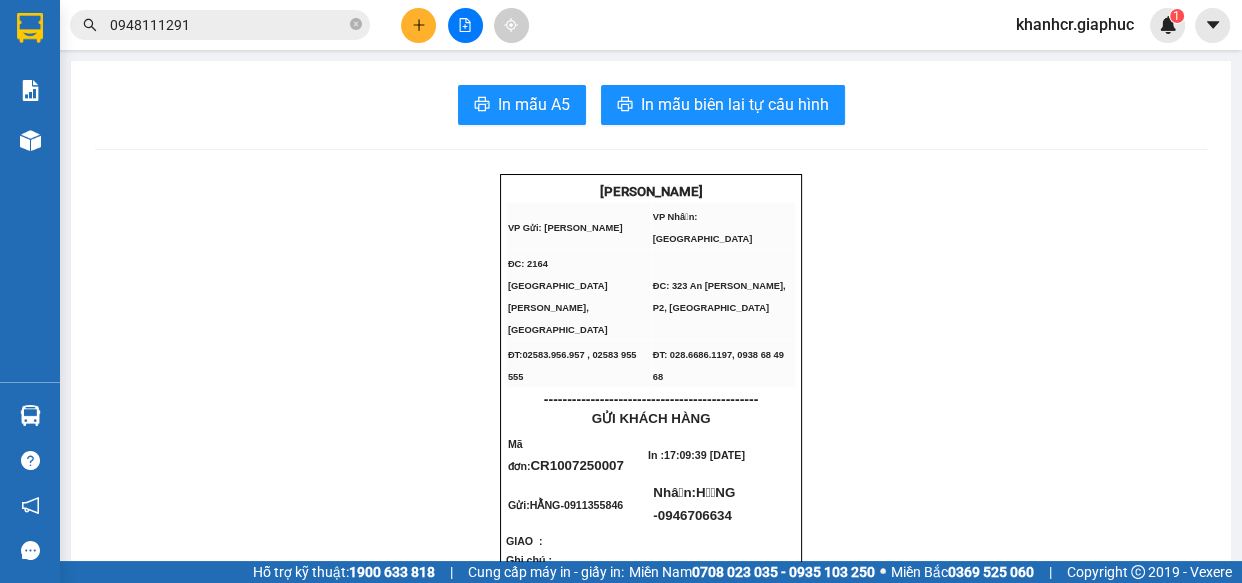 click on "0948111291" at bounding box center (220, 25) 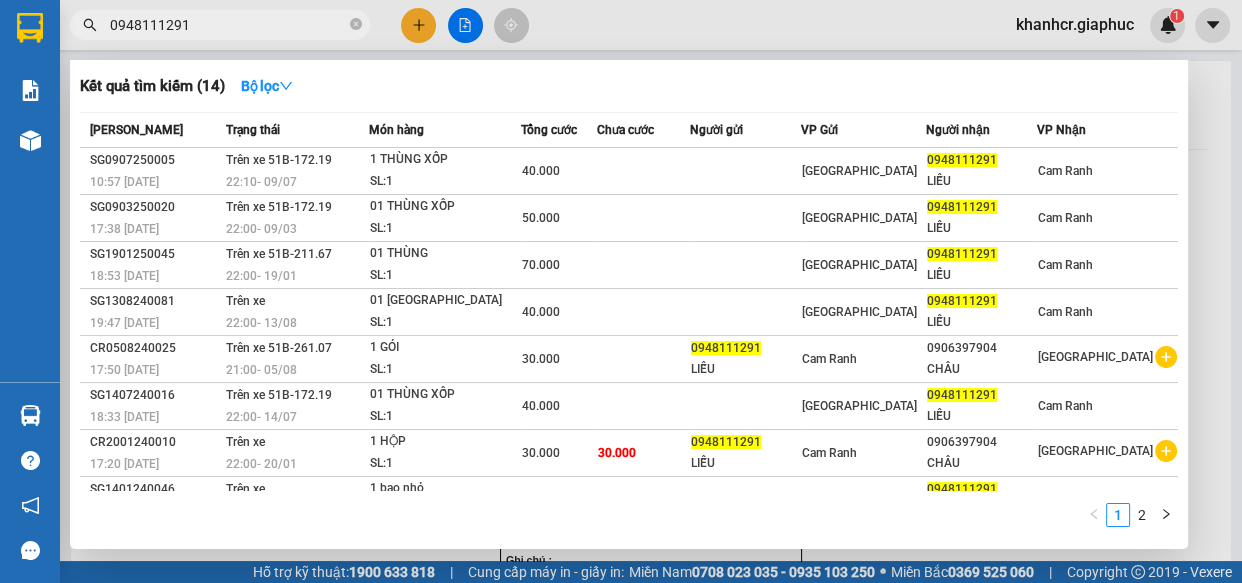 click at bounding box center [621, 291] 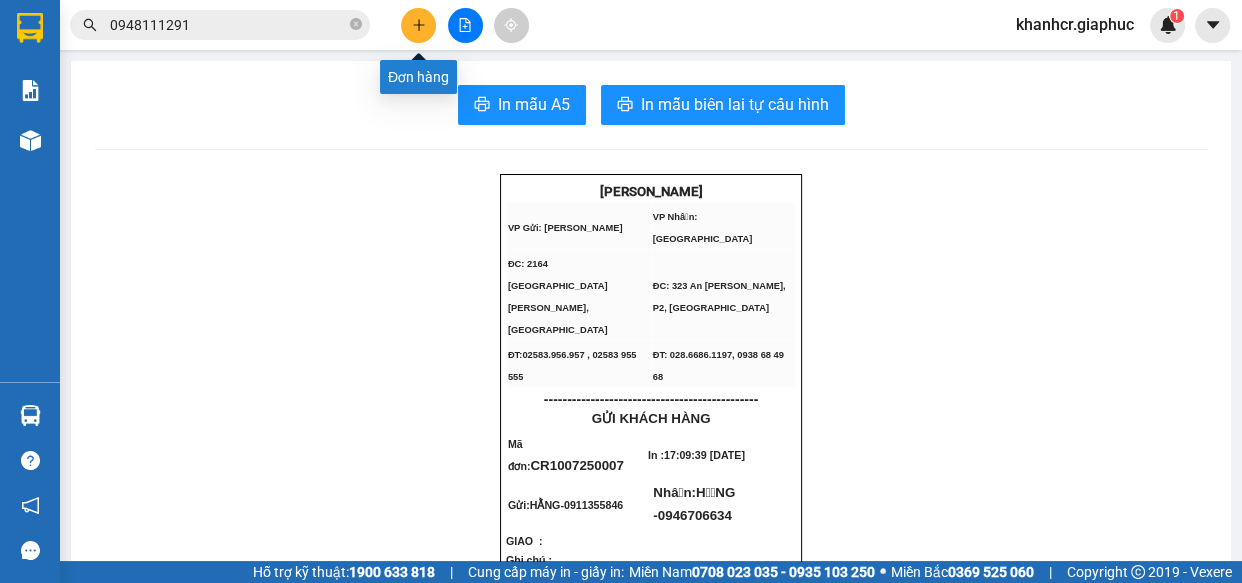 click at bounding box center (418, 25) 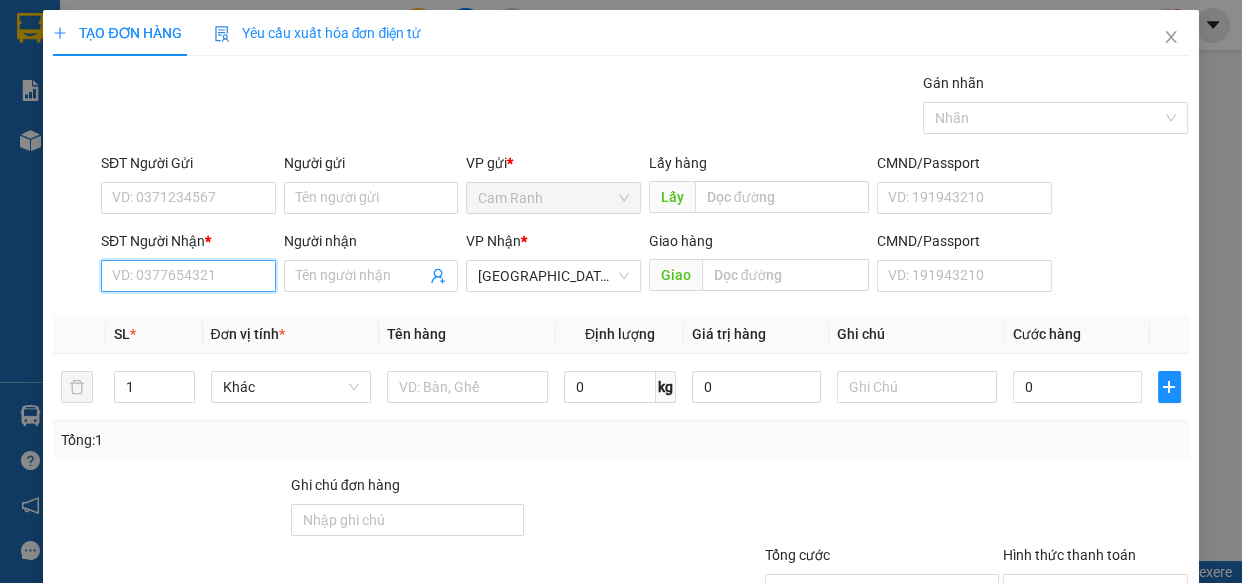 click on "SĐT Người Nhận  *" at bounding box center (188, 276) 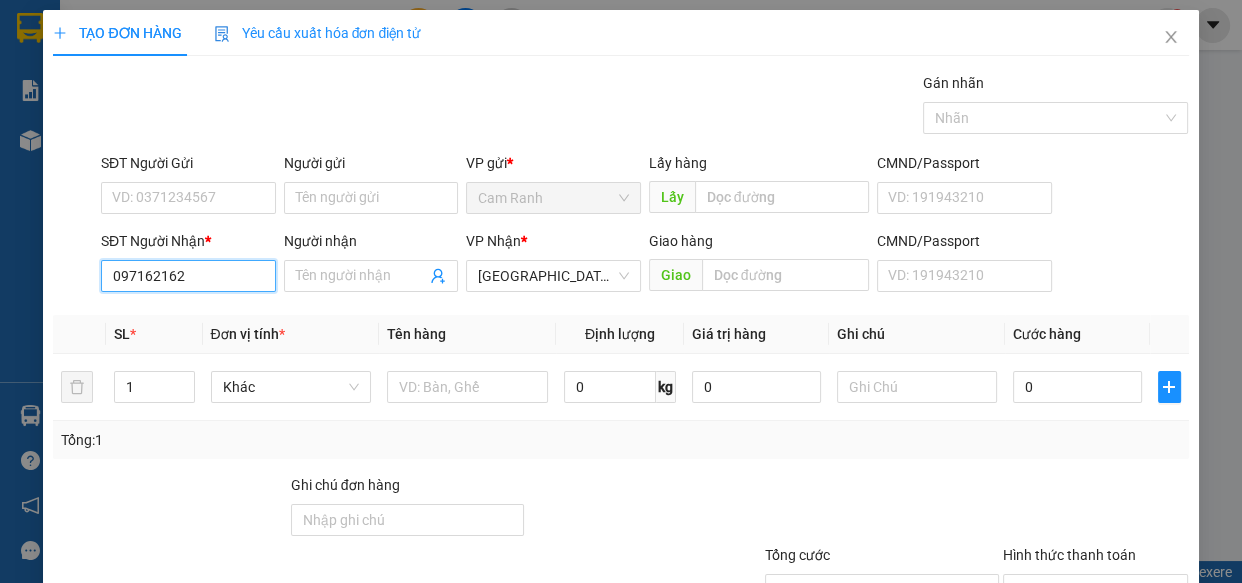 type on "0971621620" 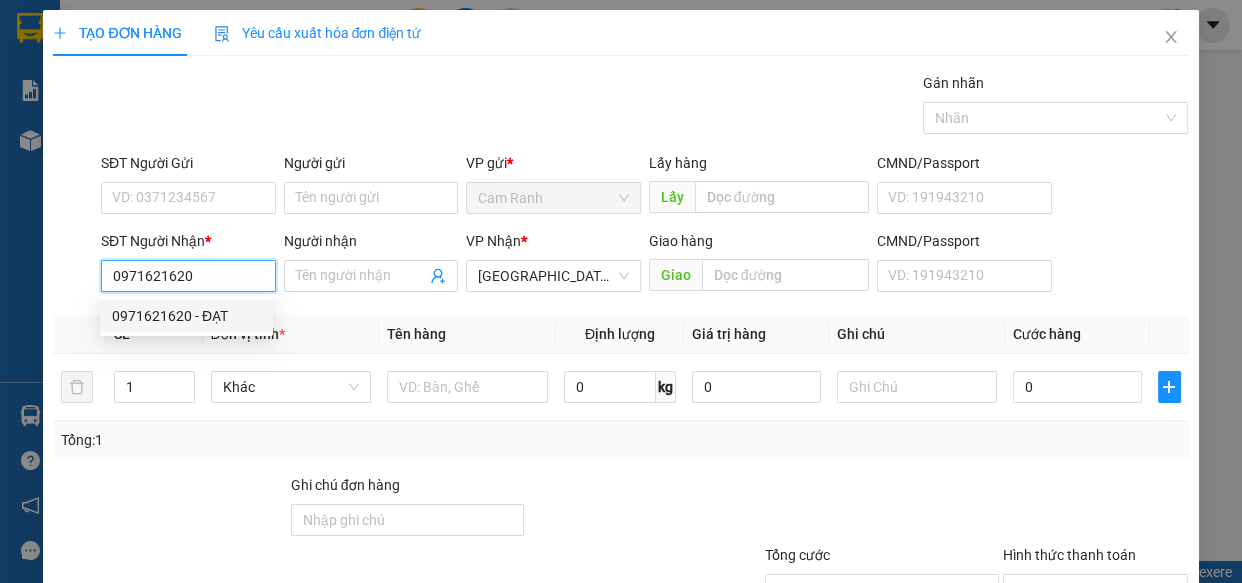 click on "0971621620 - ĐẠT" at bounding box center (186, 316) 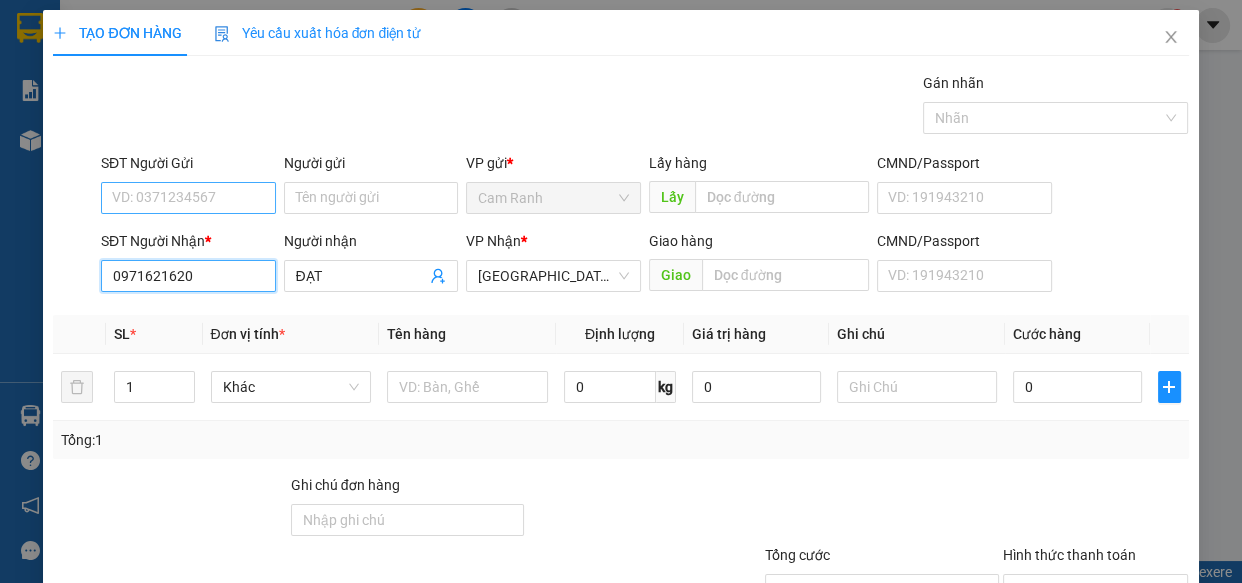 type on "0971621620" 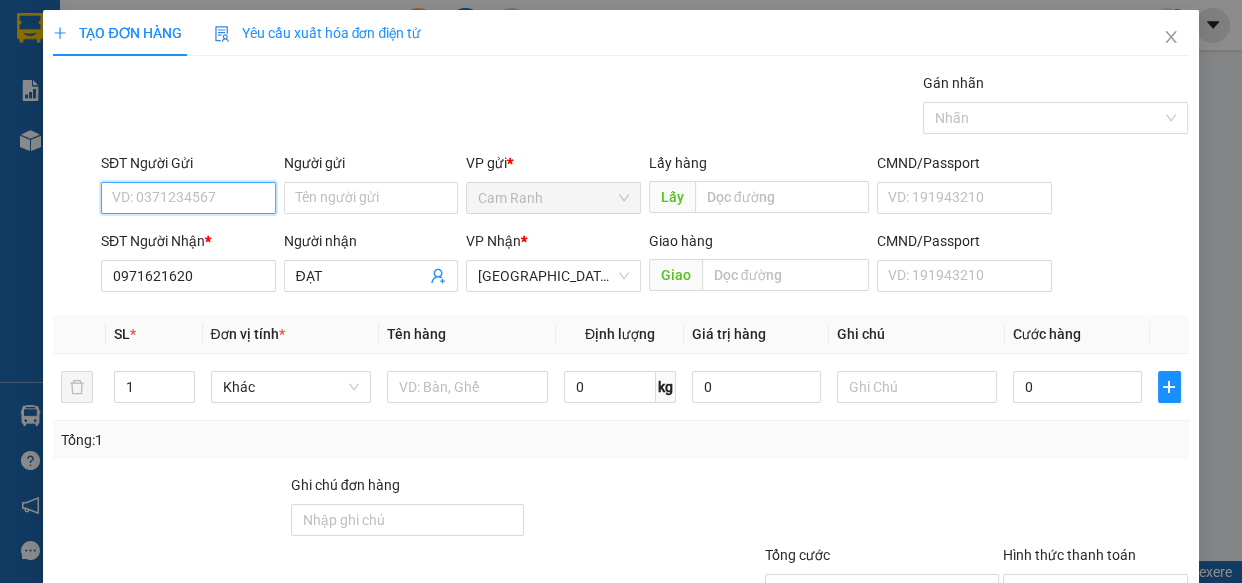 click on "SĐT Người Gửi" at bounding box center [188, 198] 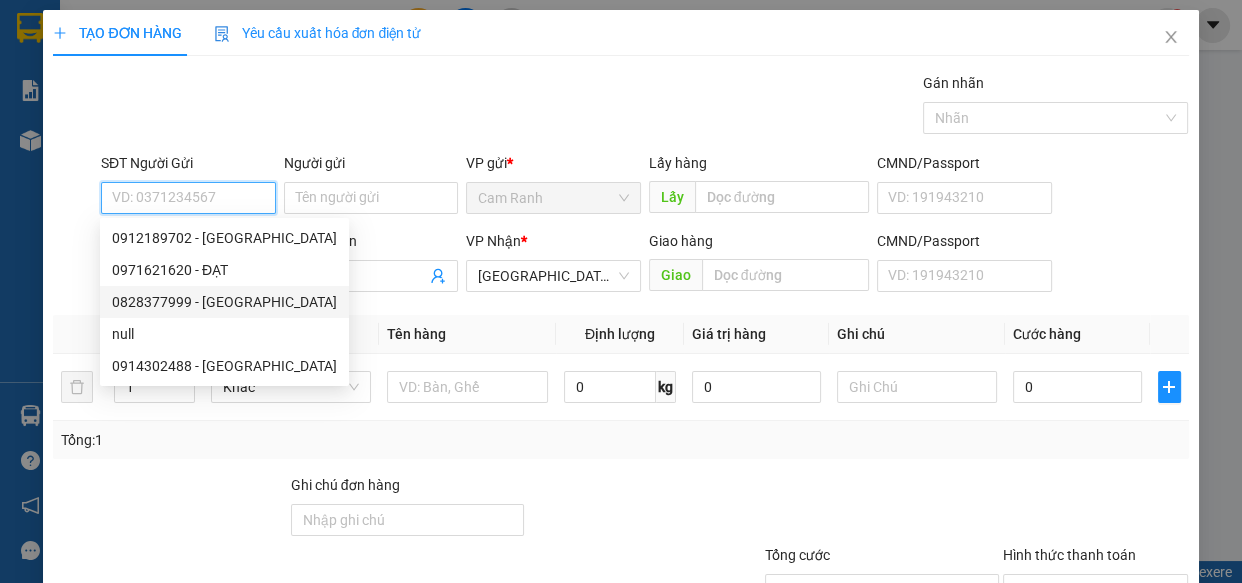 click on "0828377999 -  [GEOGRAPHIC_DATA]" at bounding box center [224, 302] 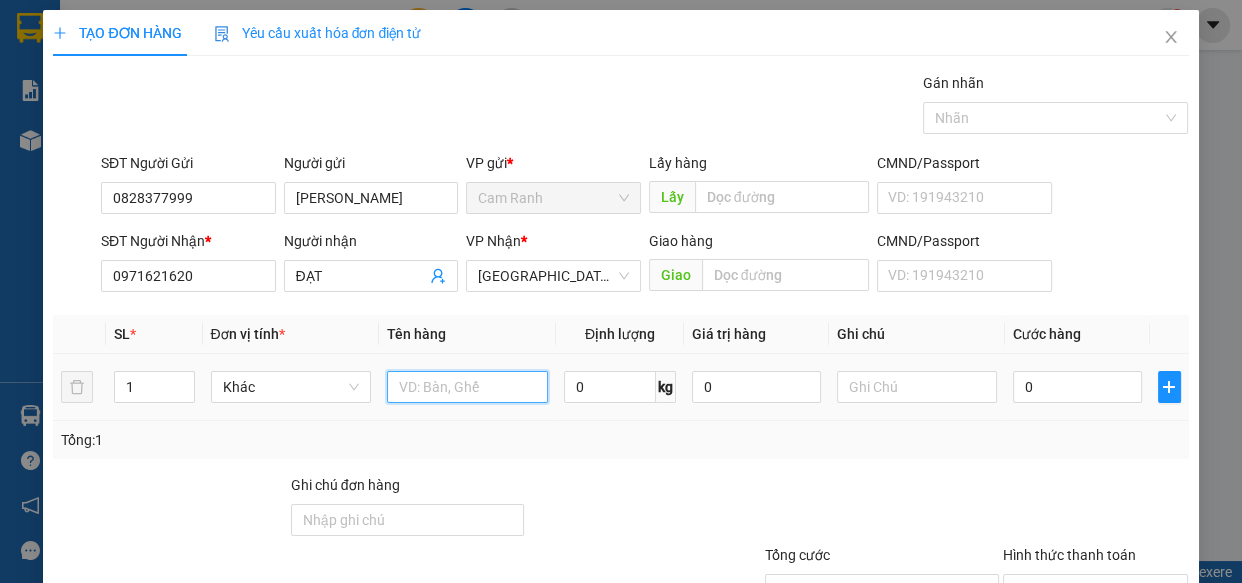 click at bounding box center (467, 387) 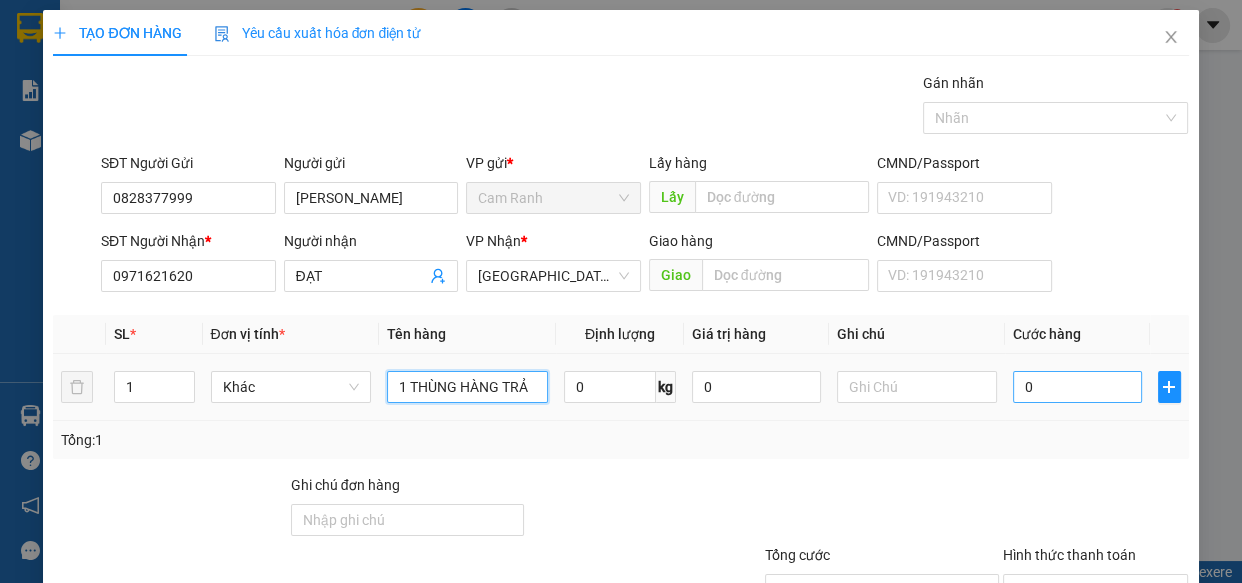 type on "1 THÙNG HÀNG TRẢ" 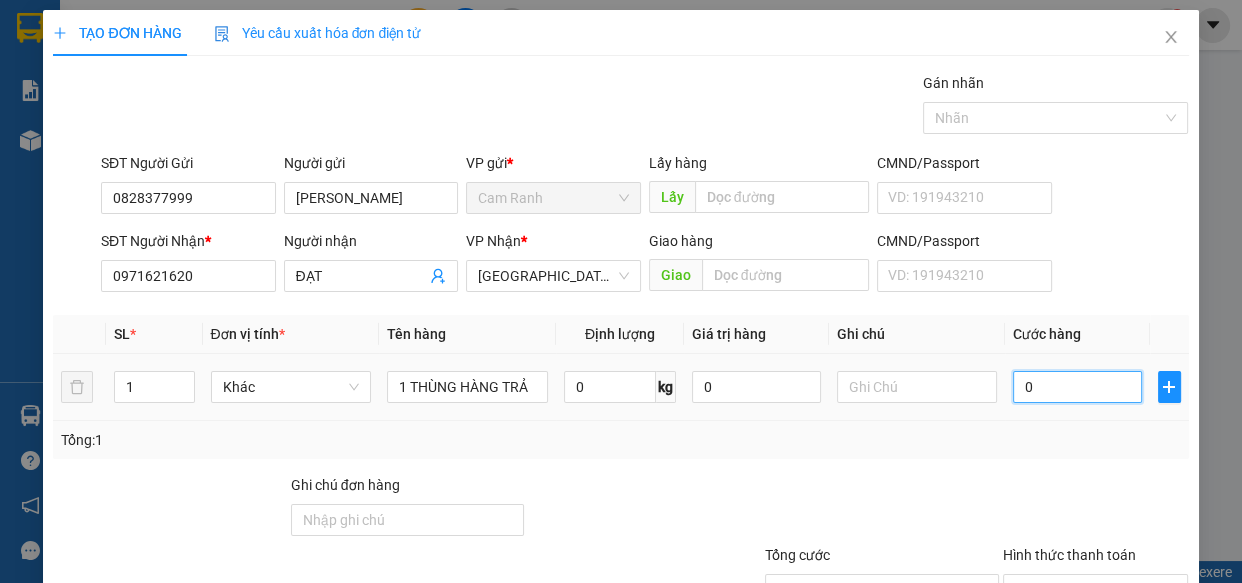click on "0" at bounding box center [1077, 387] 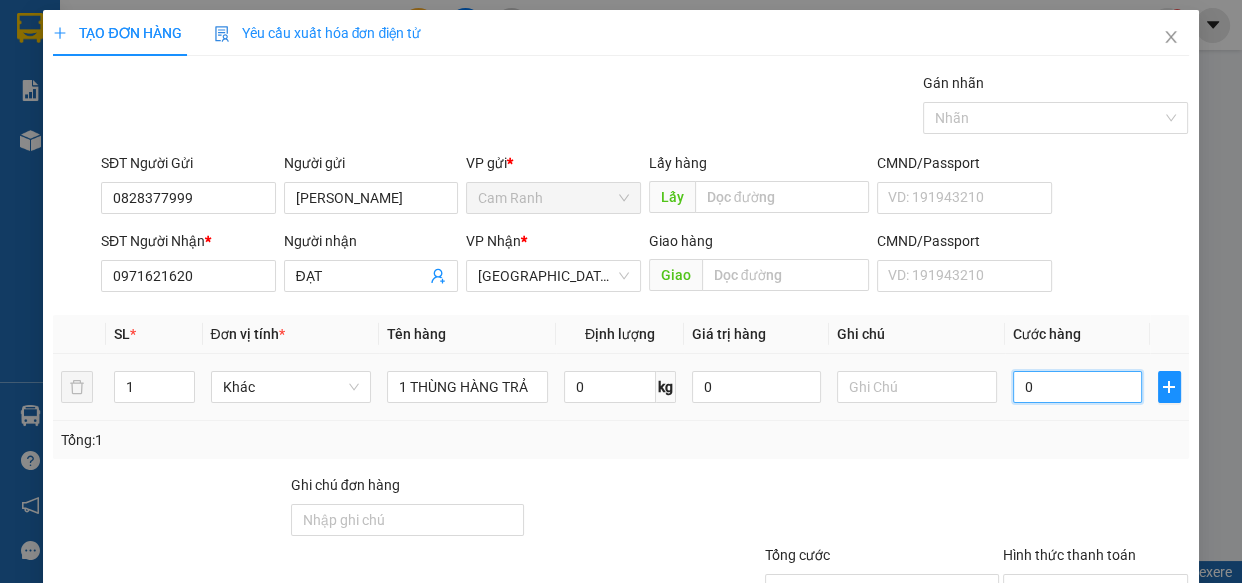 type on "2" 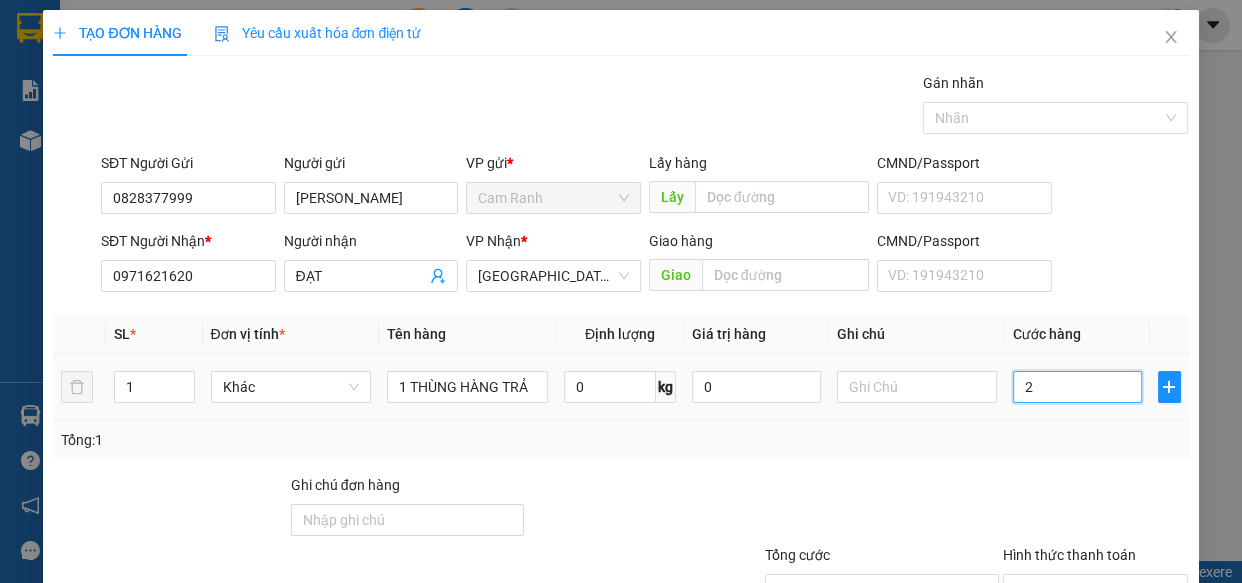 type on "20" 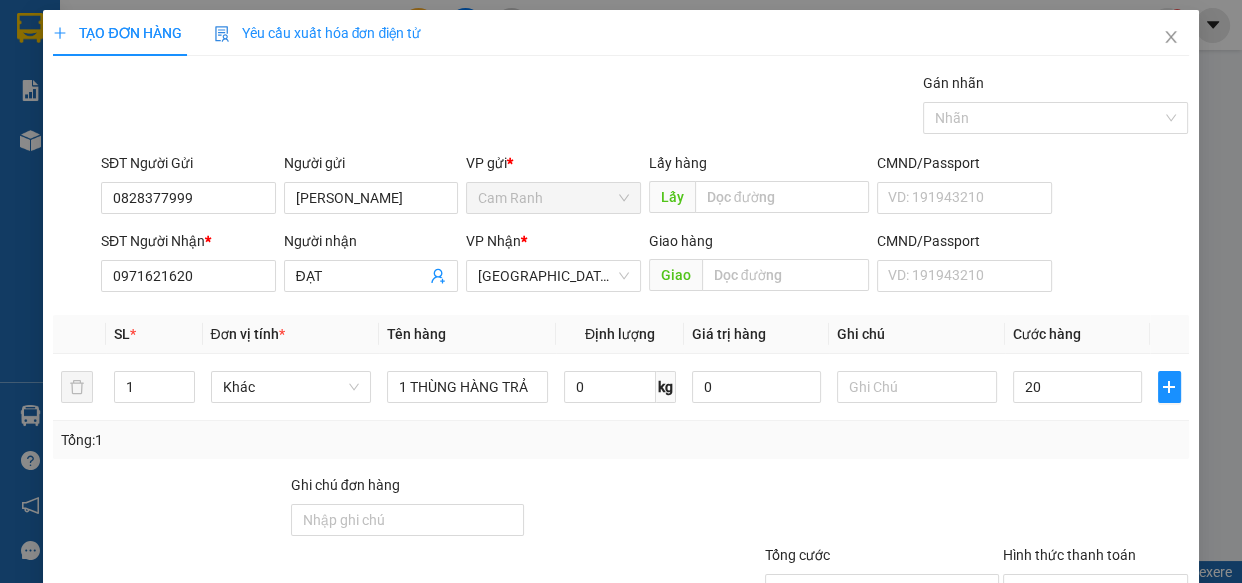 type on "20.000" 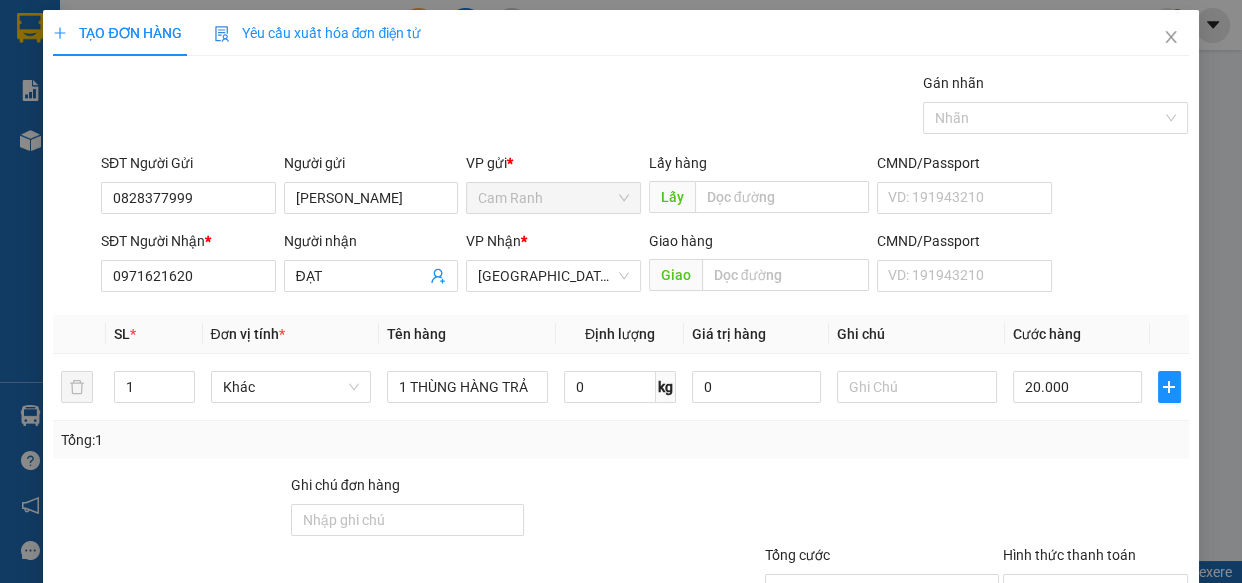 click on "Transit Pickup Surcharge Ids Transit Deliver Surcharge Ids Transit Deliver Surcharge Transit Deliver Surcharge Gán nhãn   Nhãn SĐT Người Gửi 0828377999 Người gửi BÉ HUY VP gửi  * Cam Ranh Lấy hàng Lấy CMND/Passport VD: [PASSPORT] SĐT Người Nhận  * 0971621620 Người nhận ĐẠT VP Nhận  * [GEOGRAPHIC_DATA] Giao hàng Giao CMND/Passport VD: [PASSPORT] SL  * Đơn vị tính  * Tên hàng  Định lượng Giá trị hàng Ghi chú Cước hàng                   1 Khác 1 THÙNG HÀNG TRẢ 0 kg 0 20.000 Tổng:  1 Ghi chú đơn hàng Tổng cước 20.000 Hình thức thanh toán Chọn HT Thanh Toán Số tiền thu trước 0 Chưa thanh toán 20.000 Chọn HT Thanh Toán Lưu nháp Xóa Thông tin [PERSON_NAME] và In" at bounding box center [620, 386] 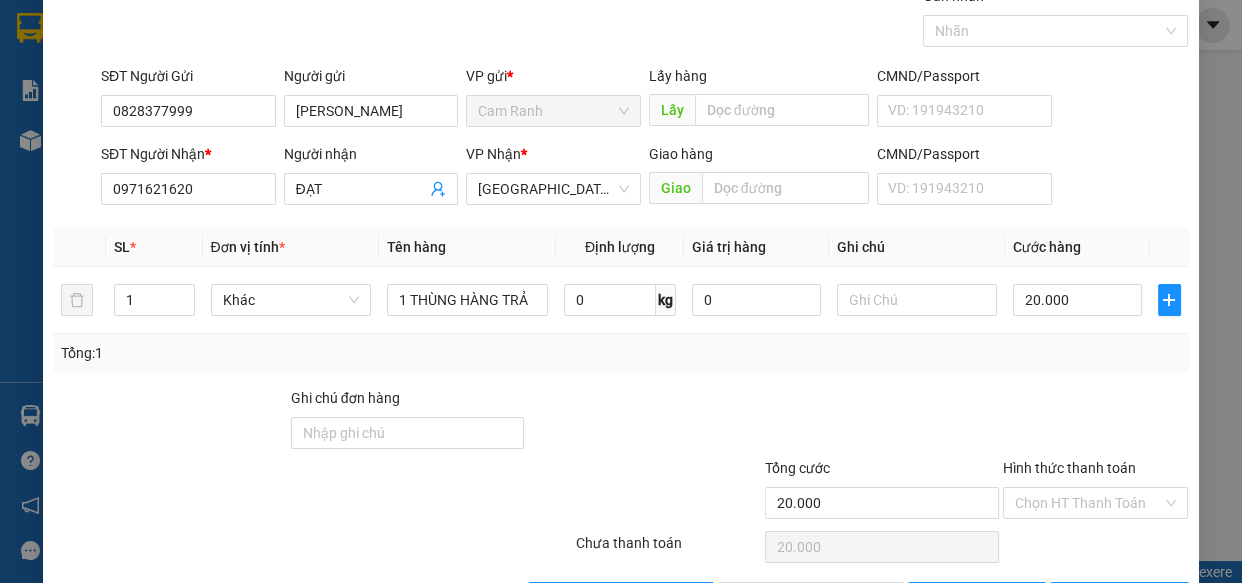 scroll, scrollTop: 156, scrollLeft: 0, axis: vertical 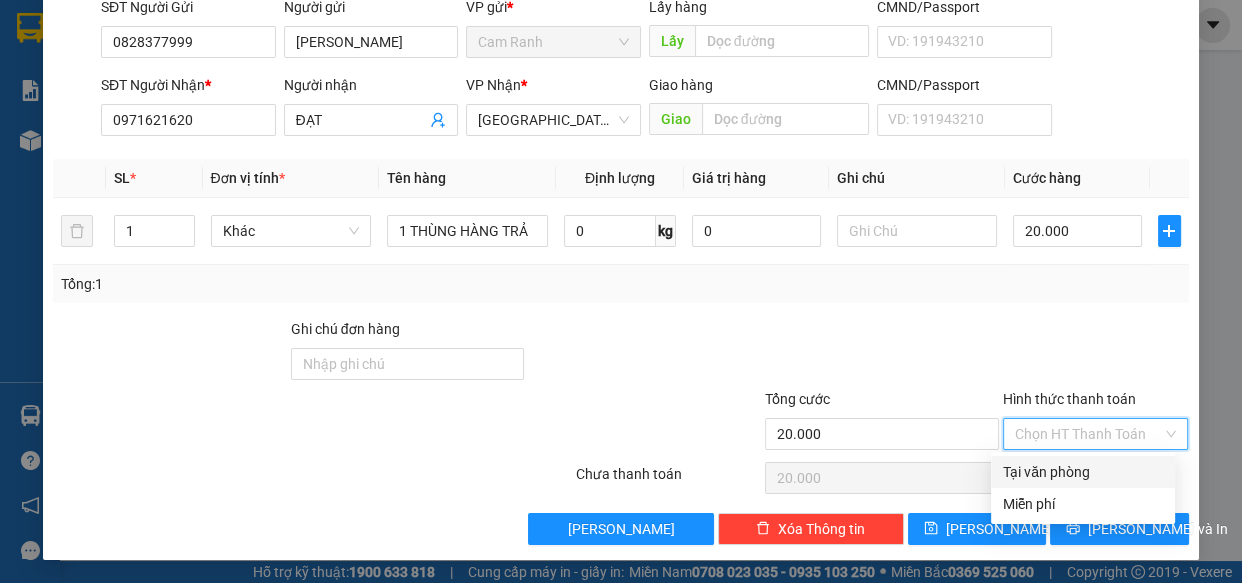 click on "Hình thức thanh toán" at bounding box center [1089, 434] 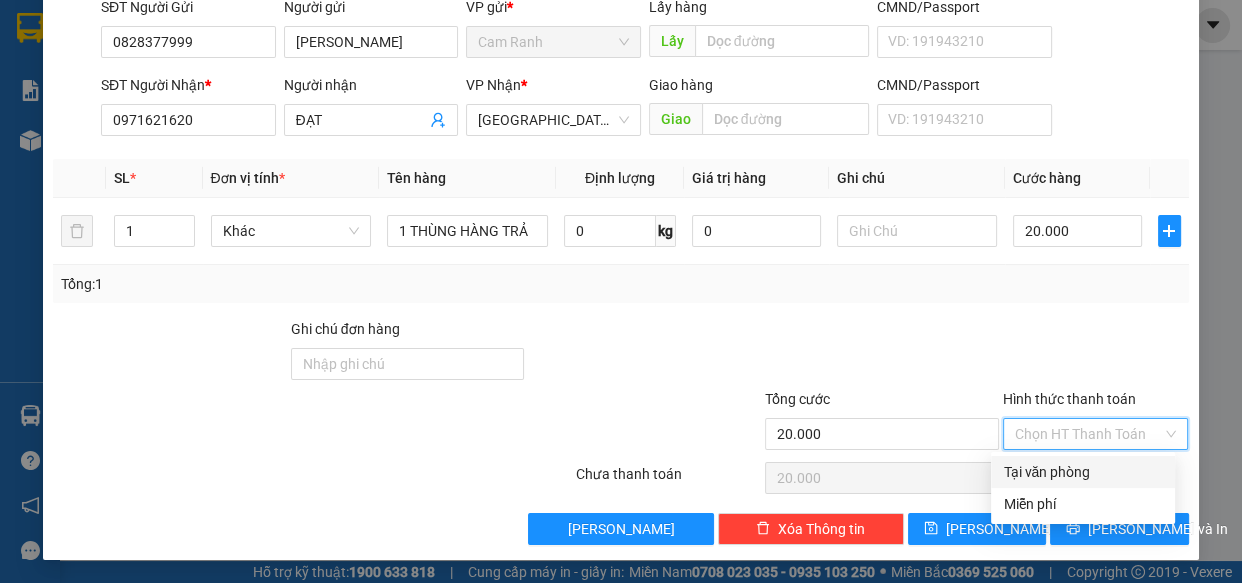 click on "Tại văn phòng" at bounding box center (1083, 472) 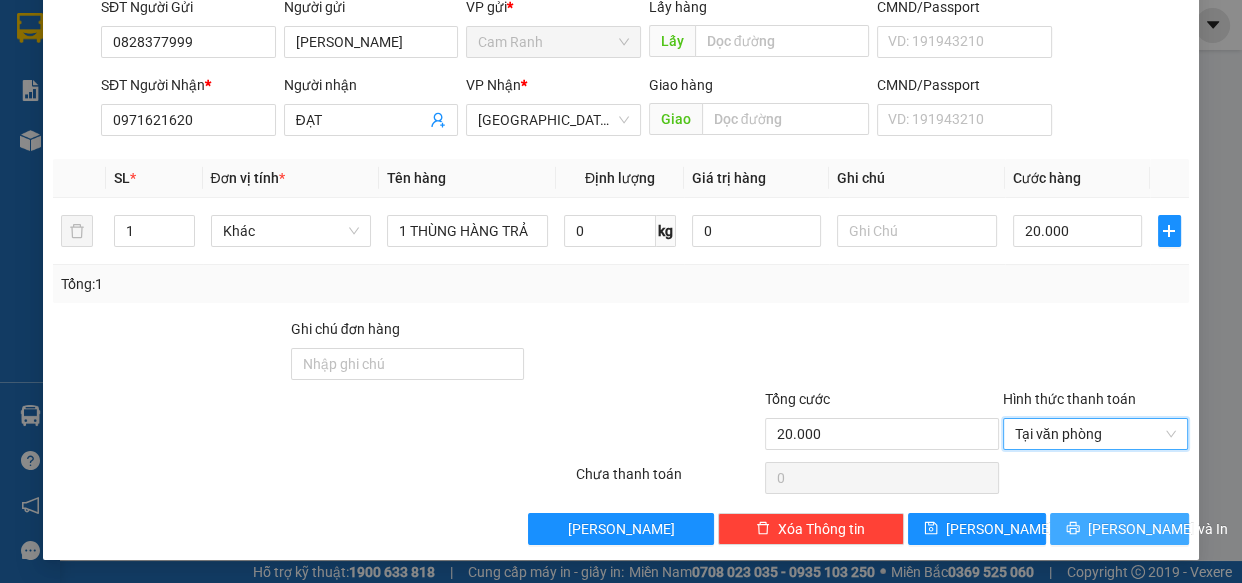 click on "[PERSON_NAME] và In" at bounding box center [1158, 529] 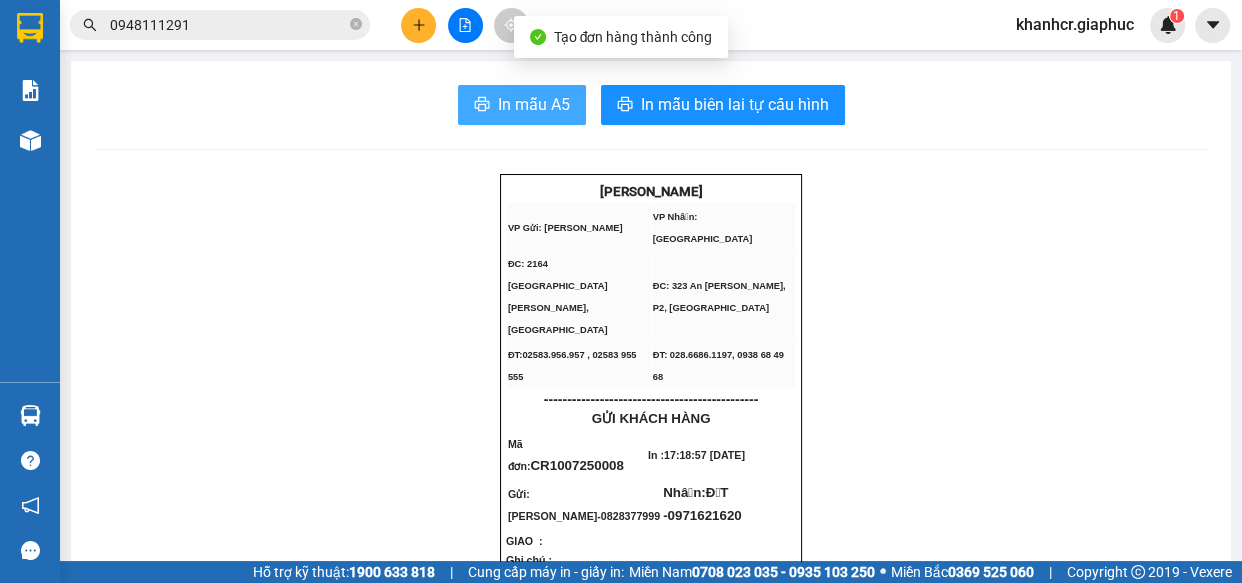 drag, startPoint x: 521, startPoint y: 123, endPoint x: 521, endPoint y: 102, distance: 21 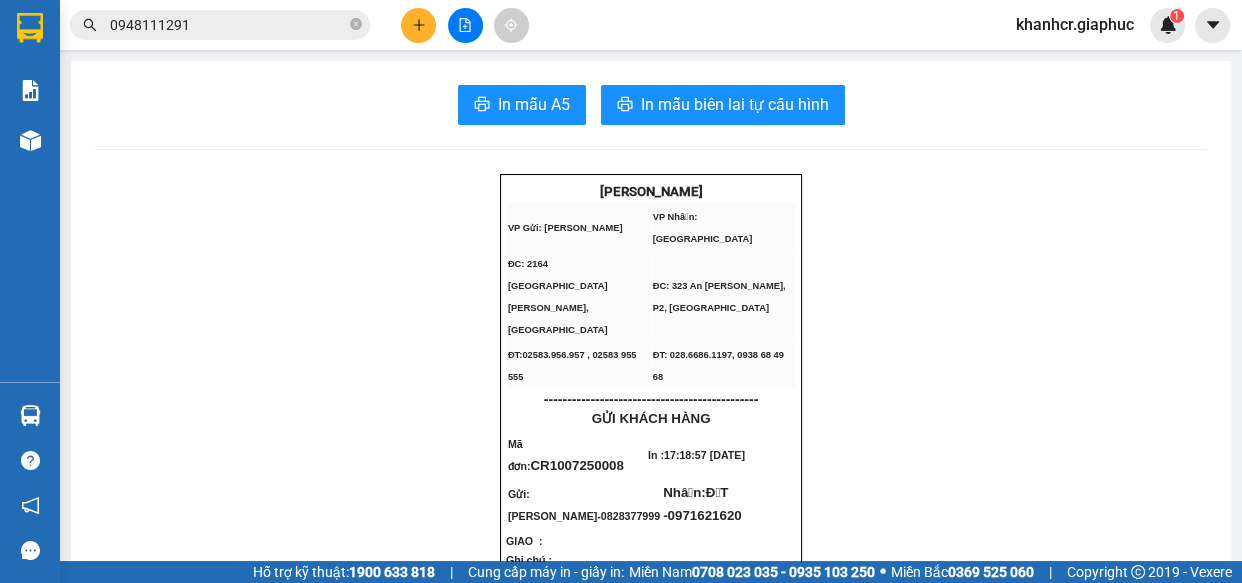 click on "0948111291" at bounding box center [228, 25] 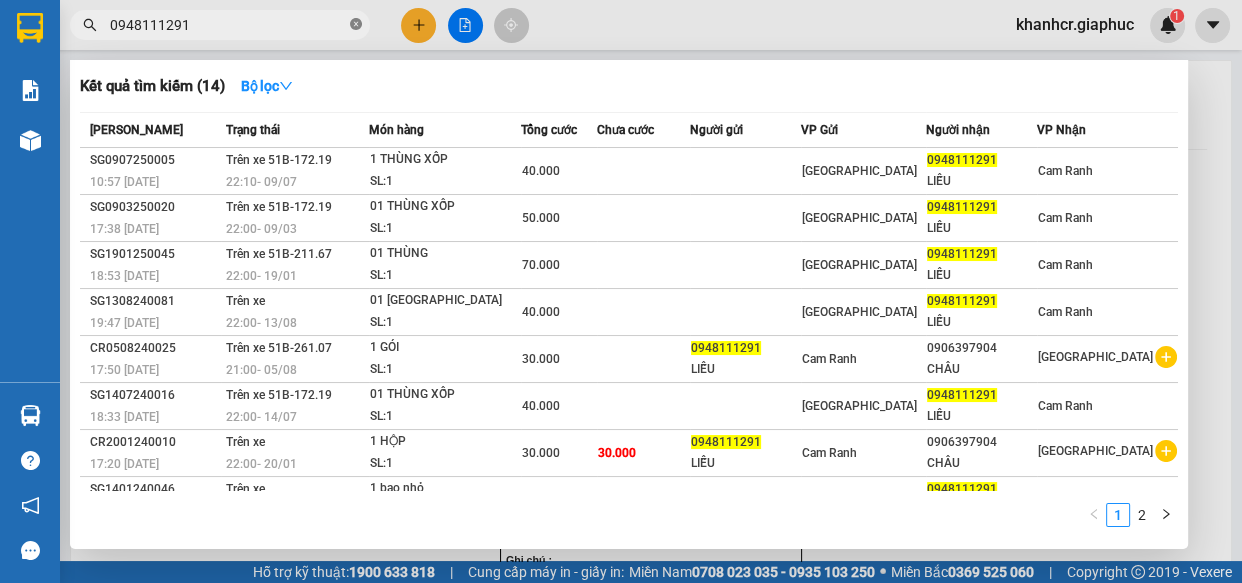 click 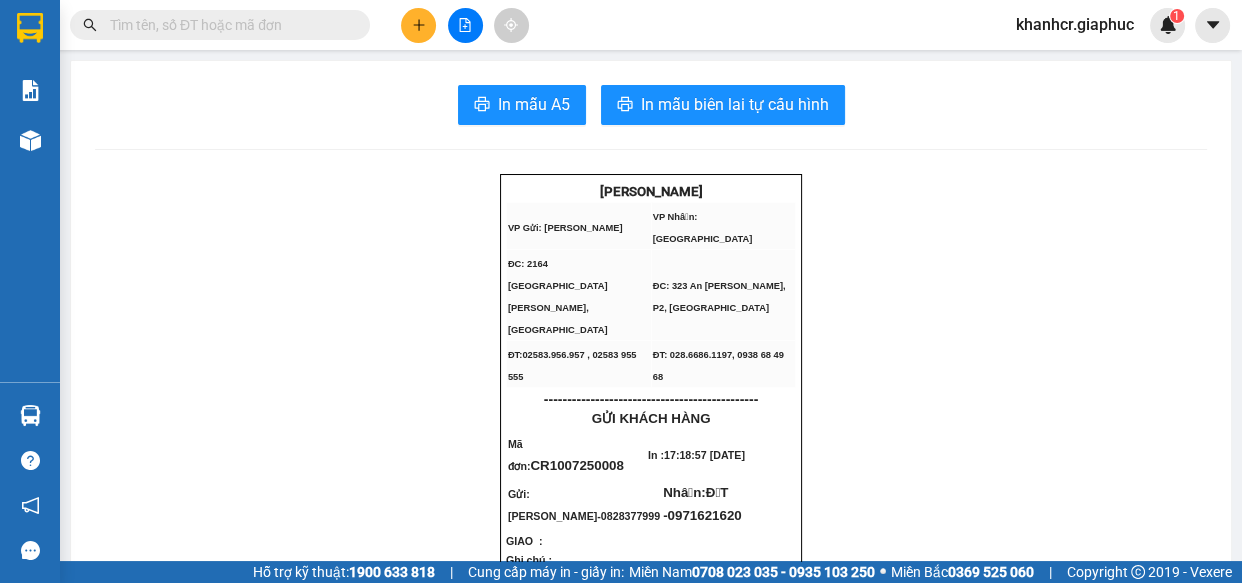 click at bounding box center (228, 25) 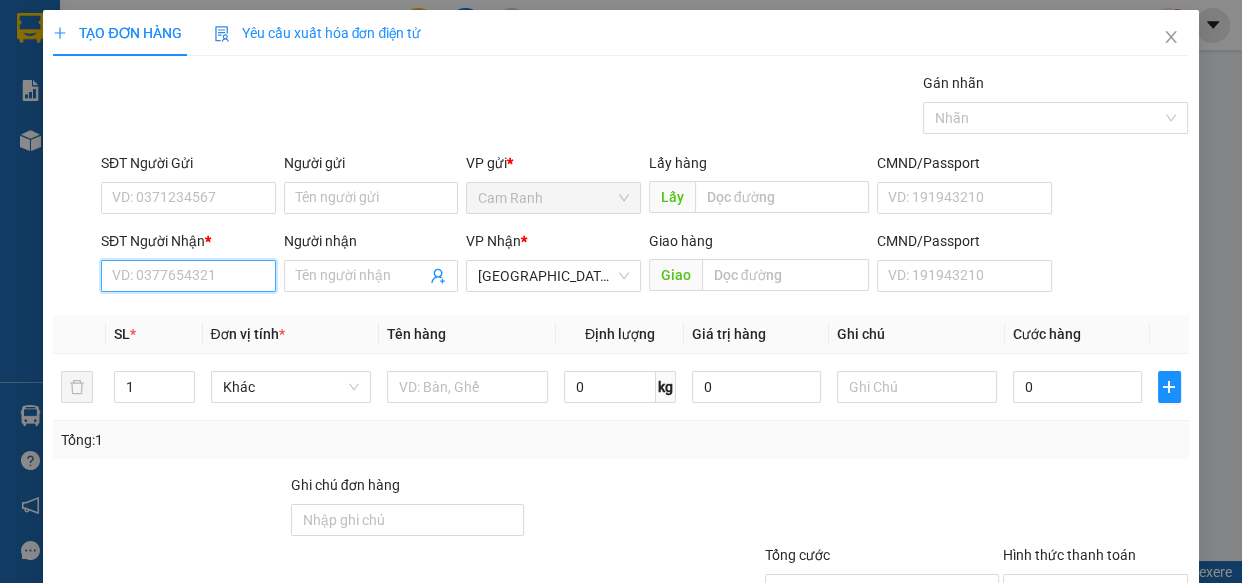 click on "SĐT Người Nhận  *" at bounding box center [188, 276] 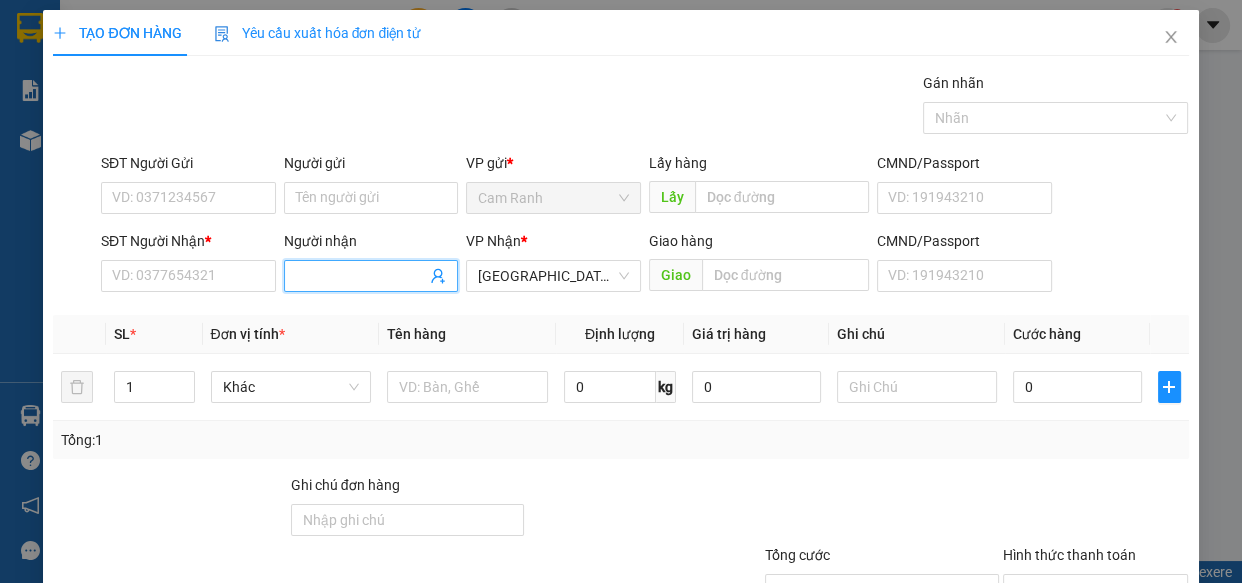 click on "Người nhận" at bounding box center (361, 276) 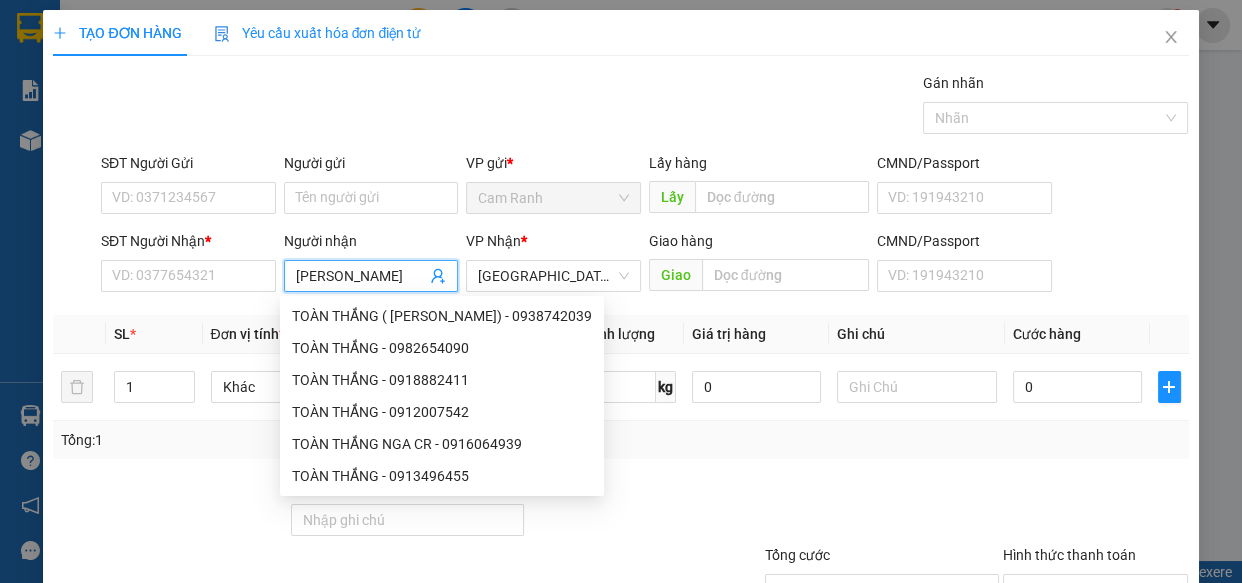 type on "[PERSON_NAME]" 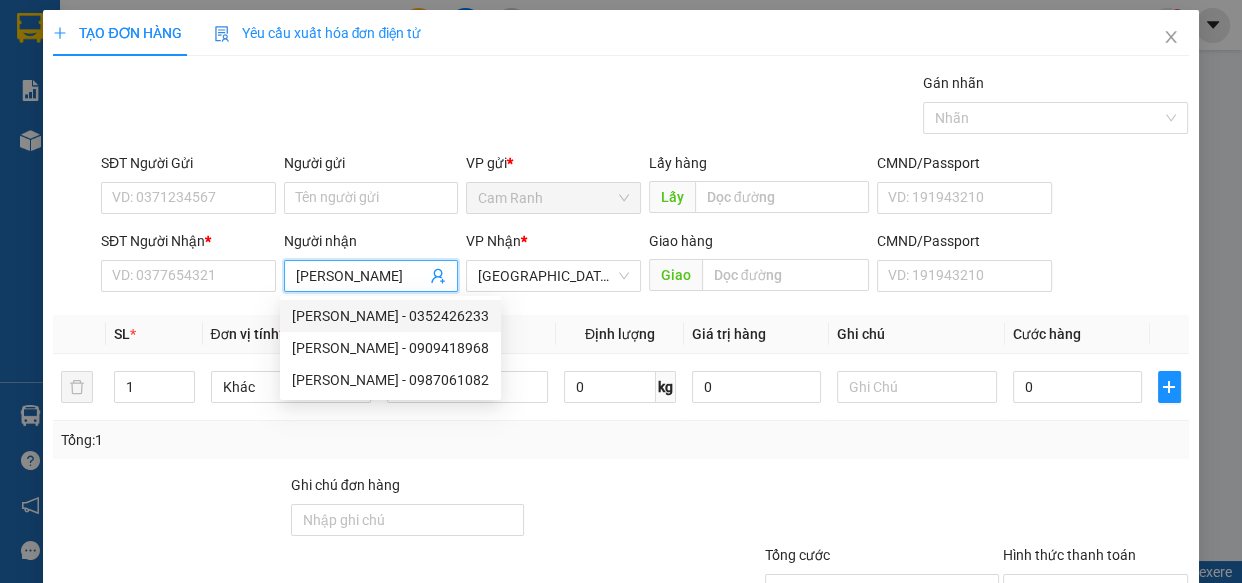 click on "[PERSON_NAME] - 0352426233" at bounding box center (390, 316) 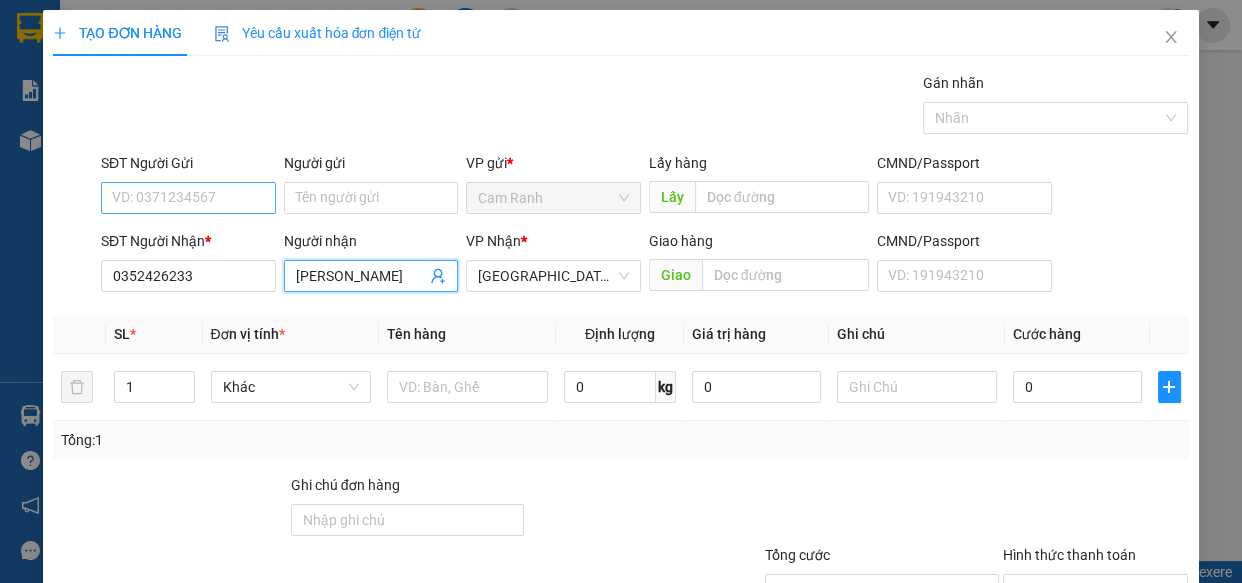type on "[PERSON_NAME]" 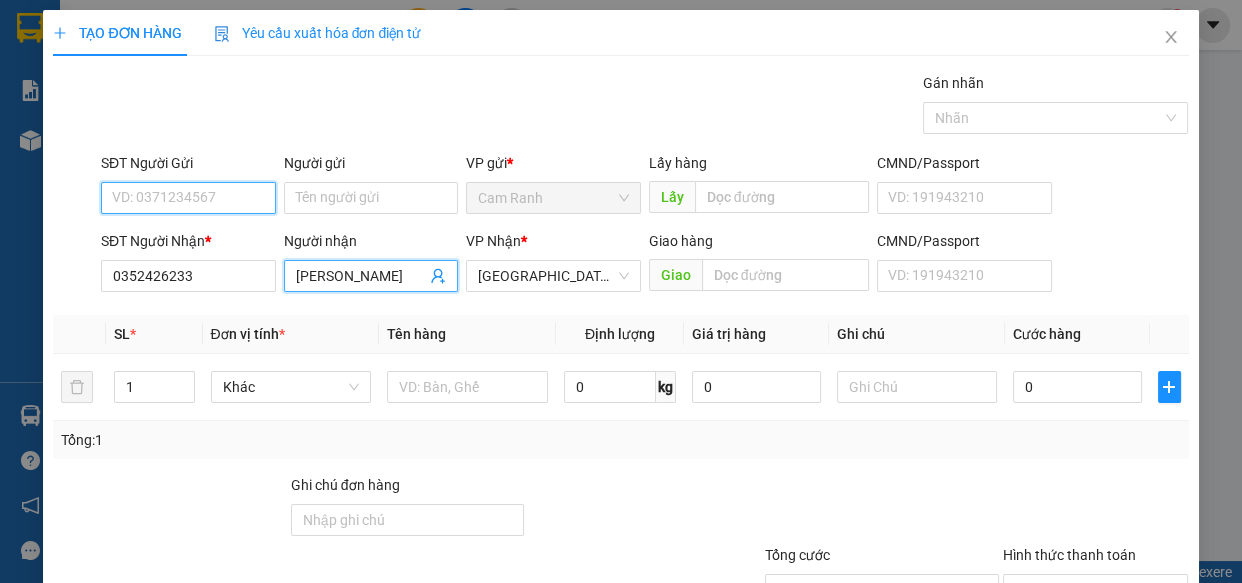 click on "SĐT Người Gửi" at bounding box center (188, 198) 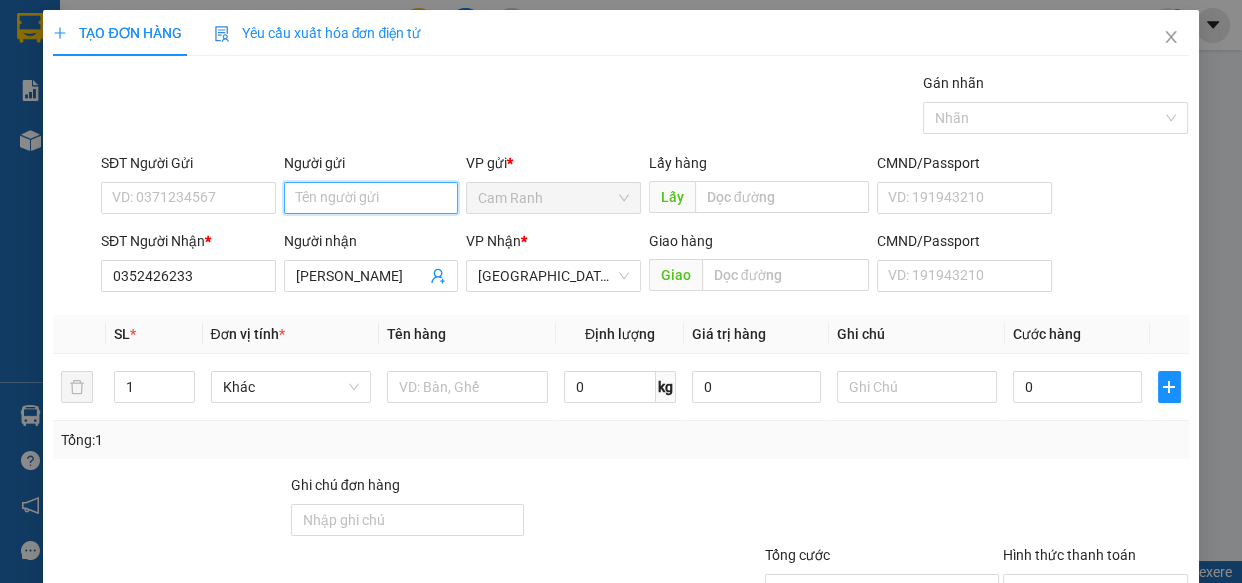 click on "Người gửi" at bounding box center [371, 198] 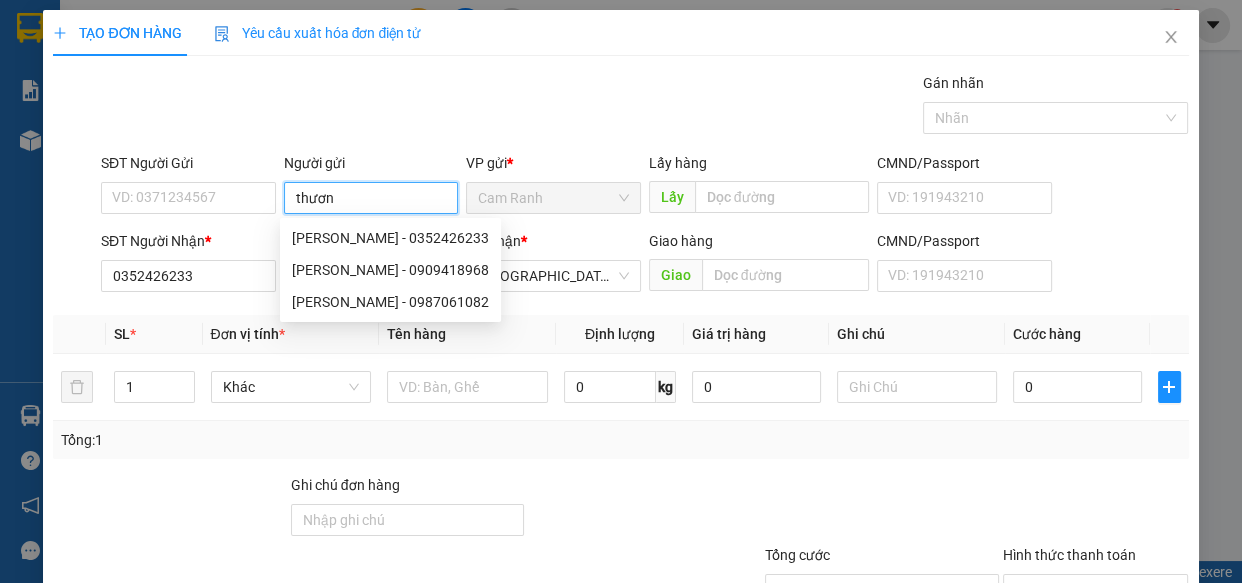 type on "thương" 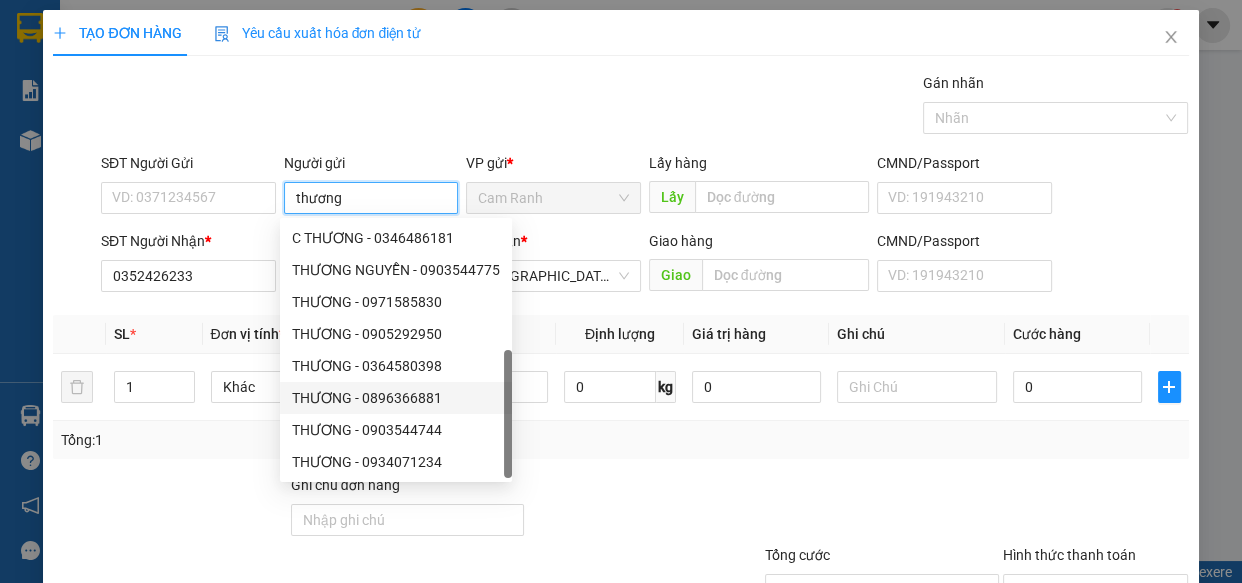 scroll, scrollTop: 63, scrollLeft: 0, axis: vertical 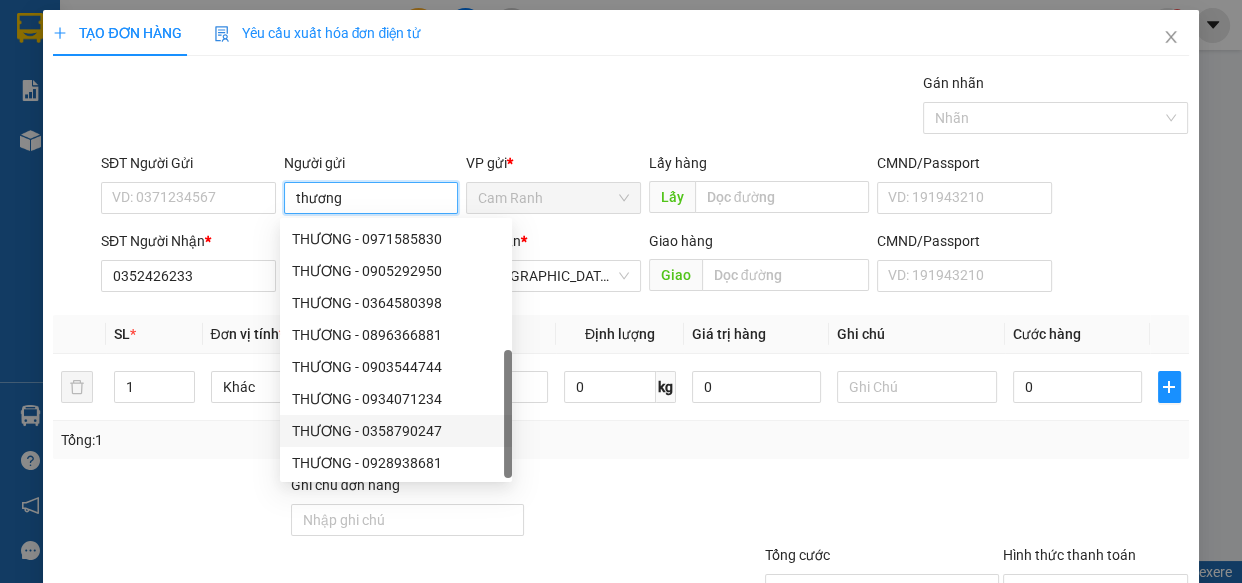 click on "THƯƠNG  - 0358790247" at bounding box center [396, 431] 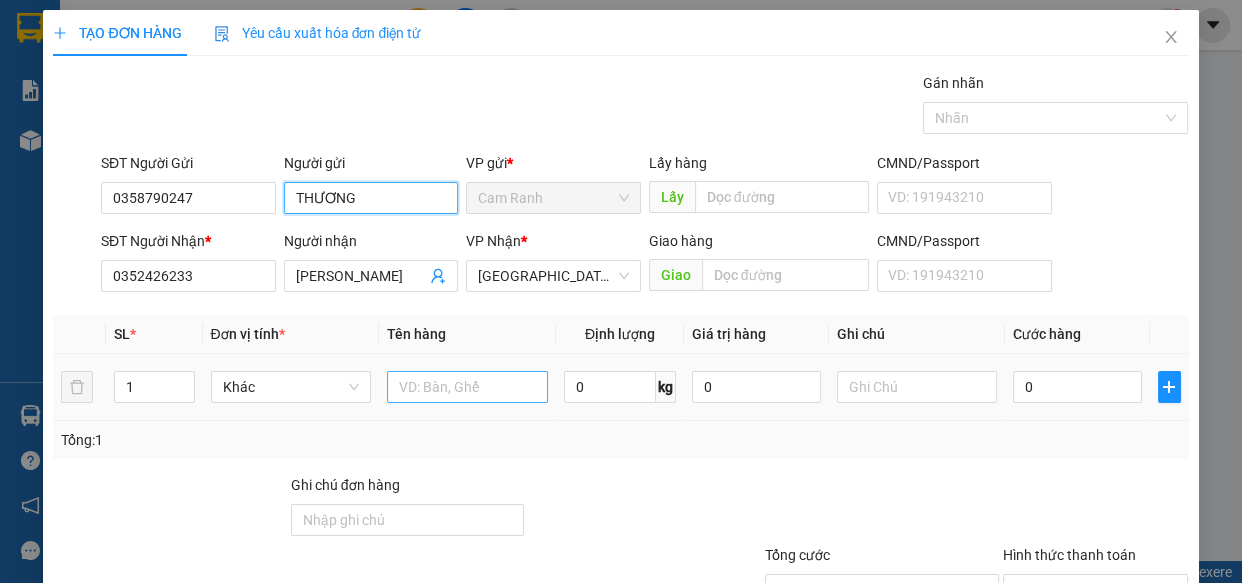 type on "THƯƠNG" 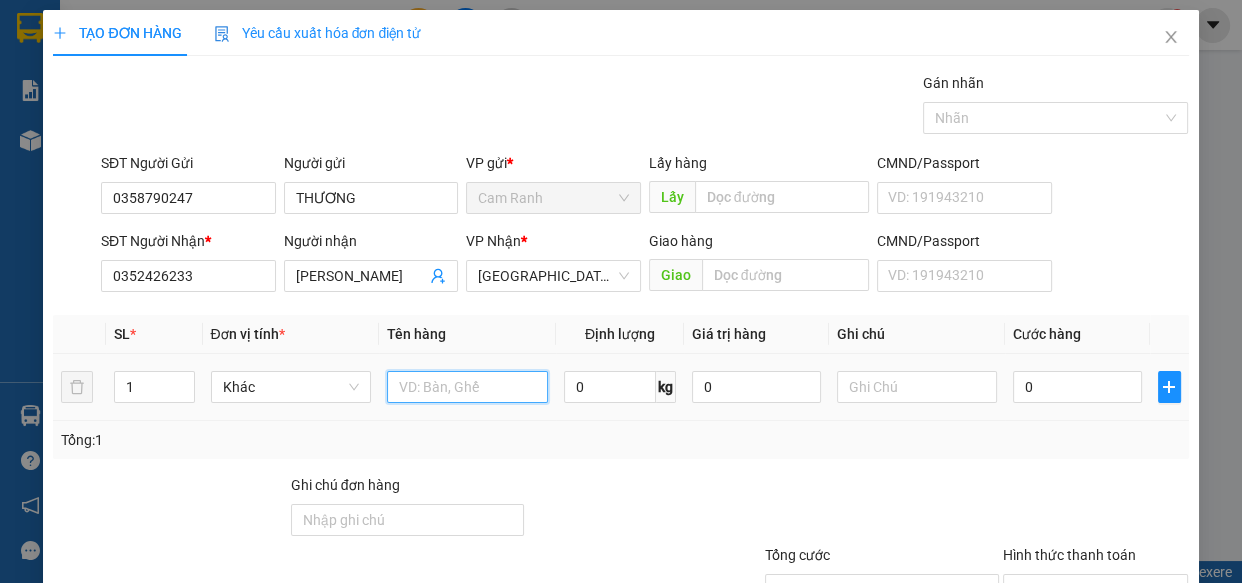click at bounding box center (467, 387) 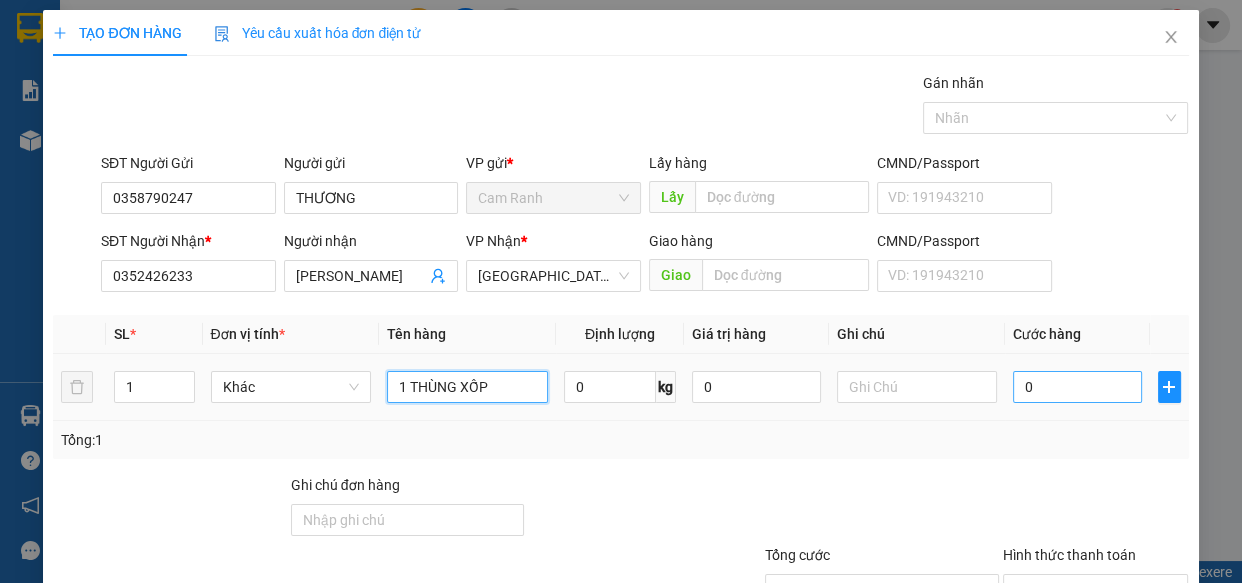 type on "1 THÙNG XỐP" 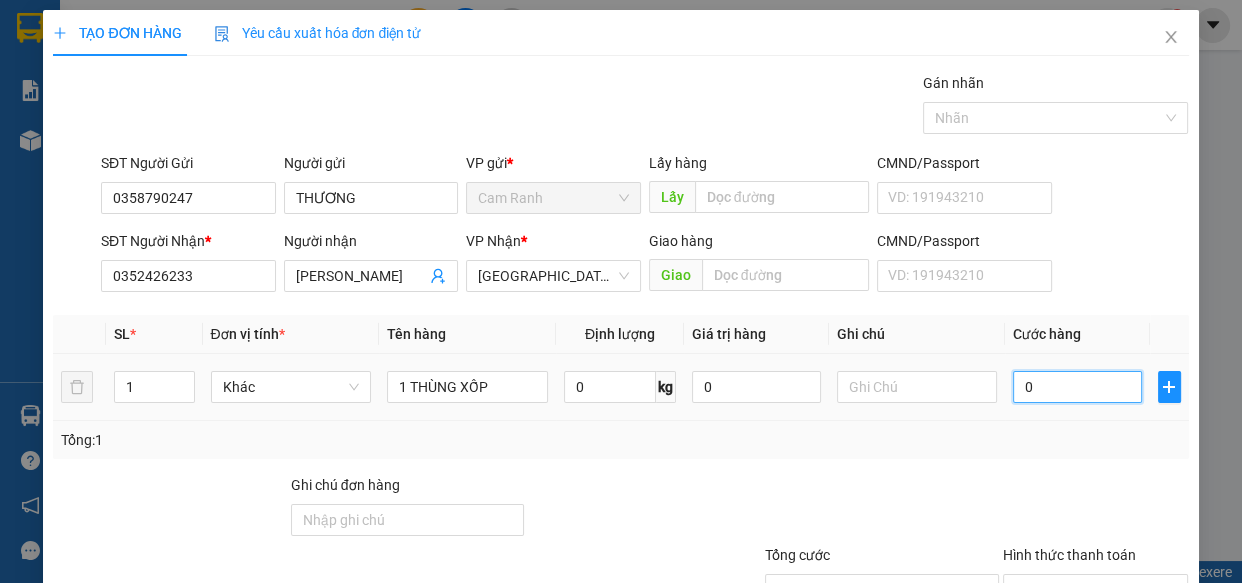 click on "0" at bounding box center [1077, 387] 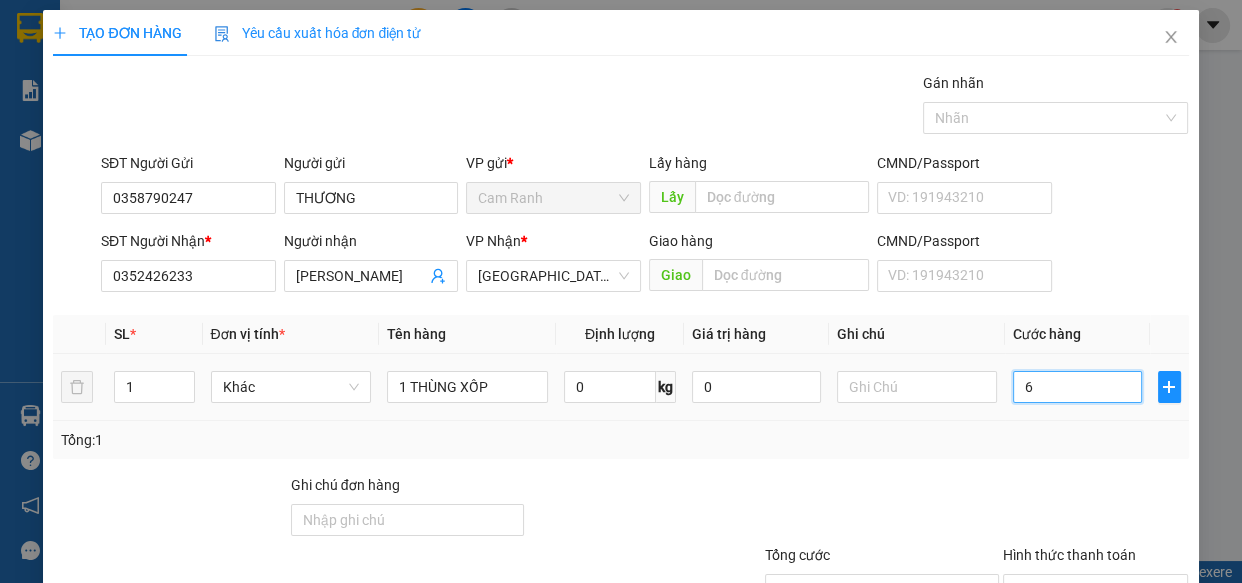 type on "0" 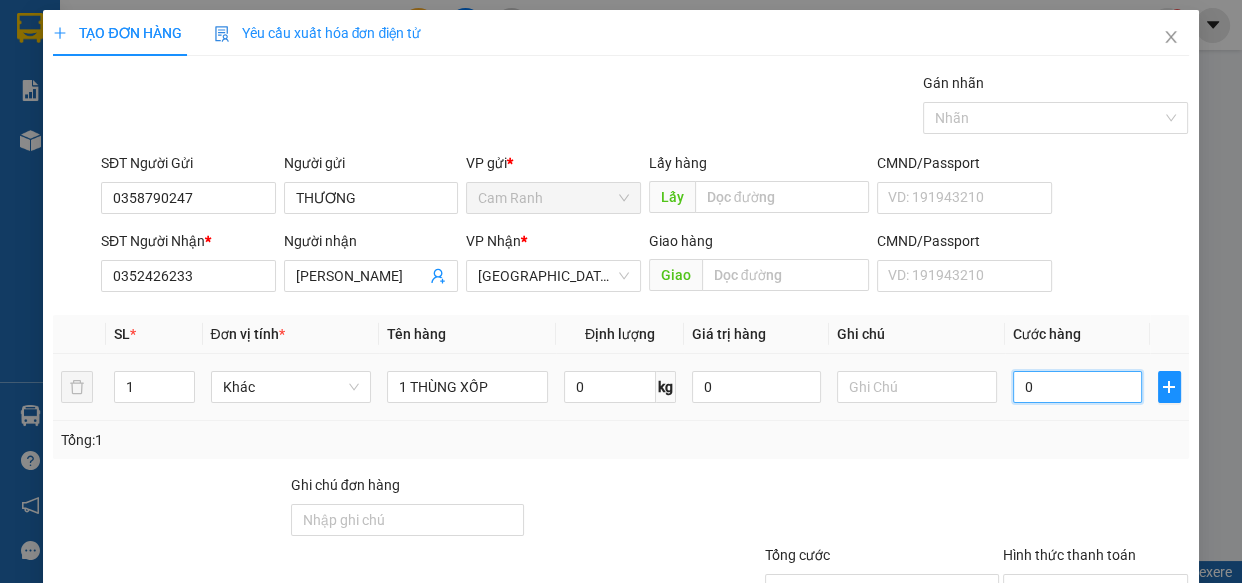 type on "05" 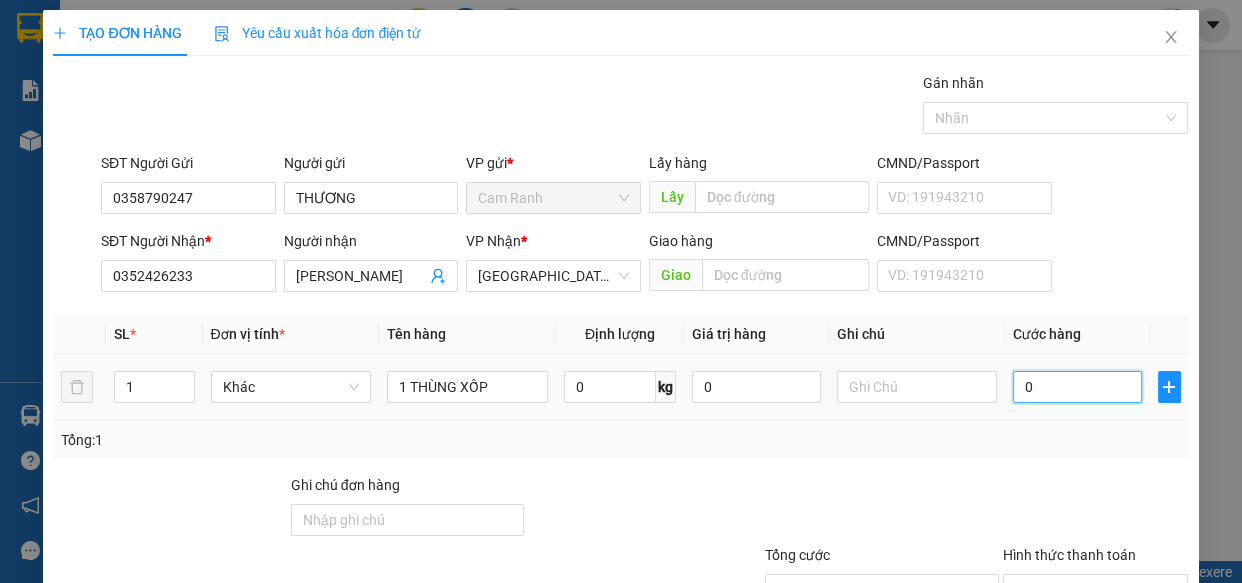 type on "5" 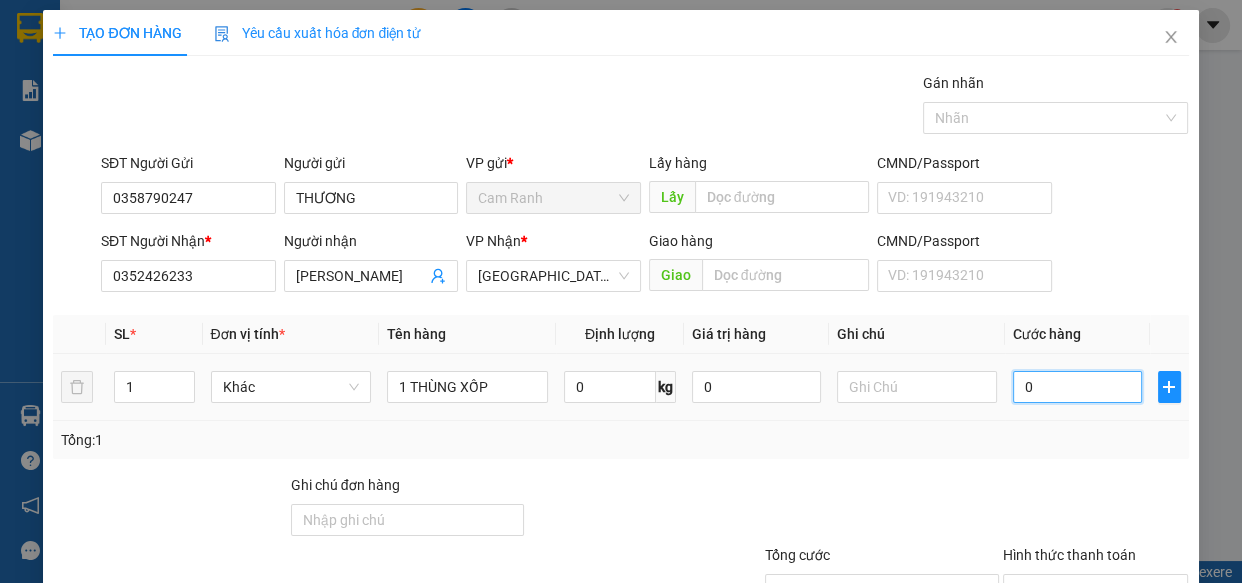 type on "5" 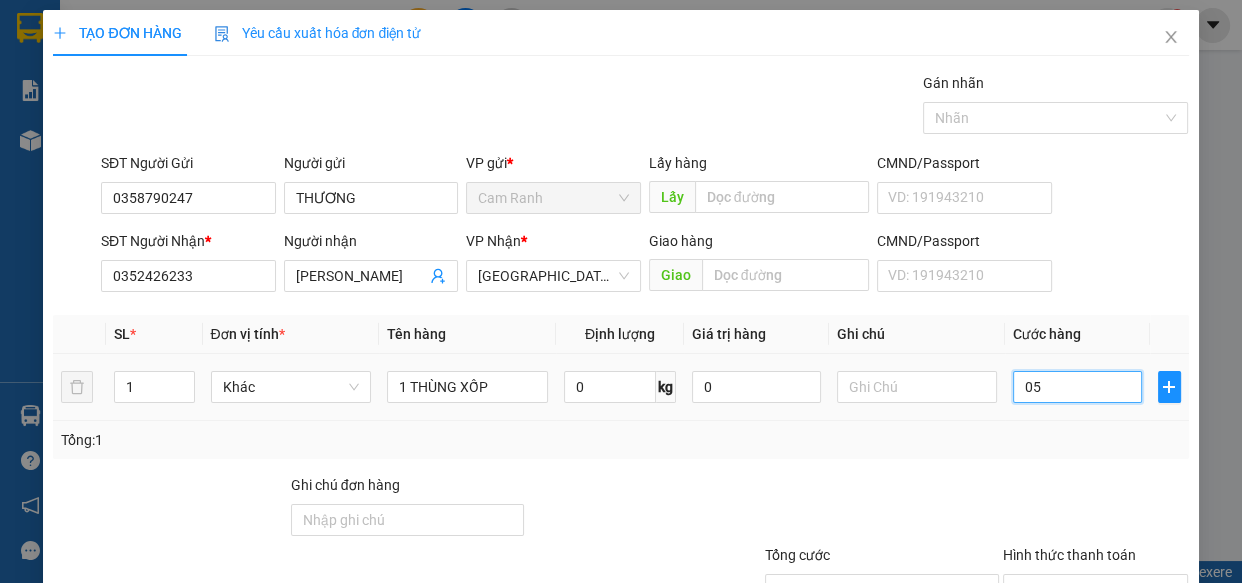 type on "050" 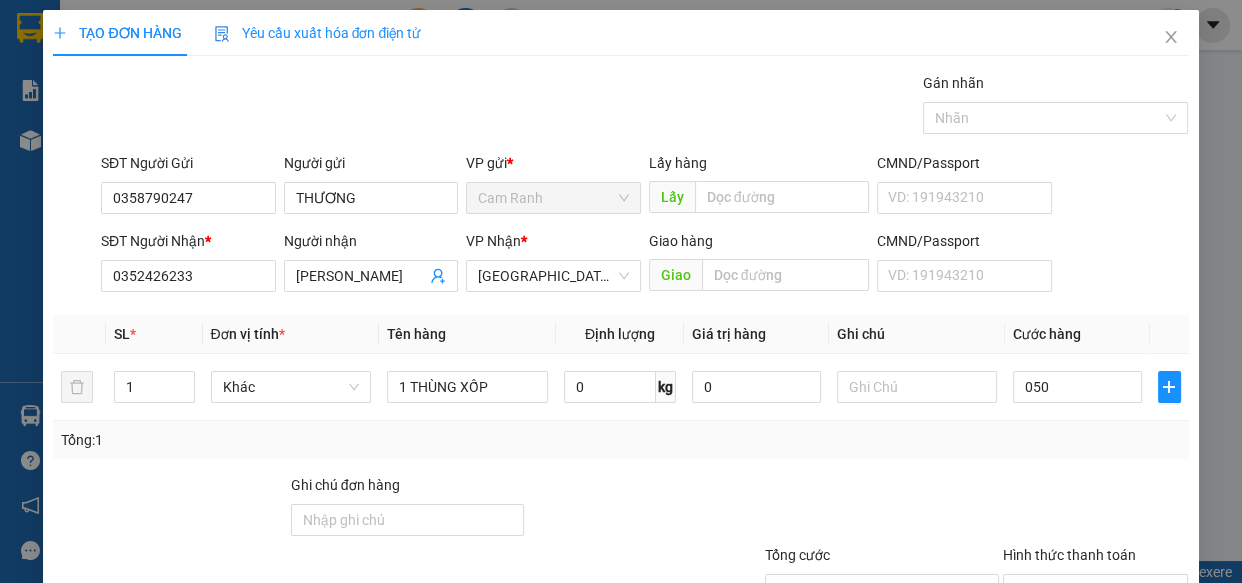 type on "50.000" 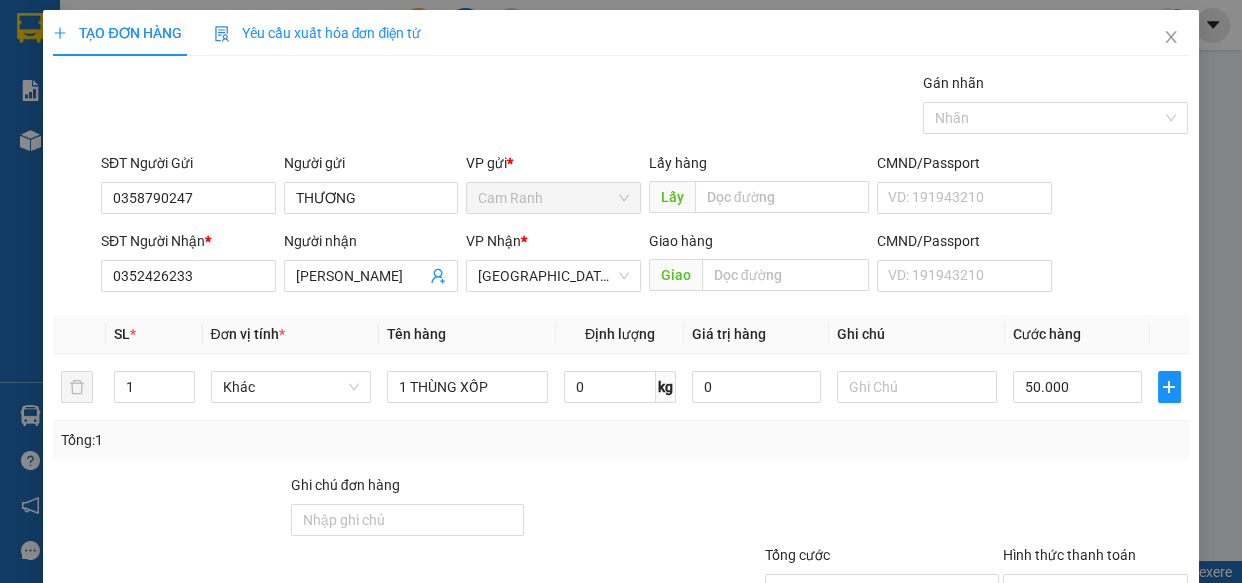 click at bounding box center (1096, 509) 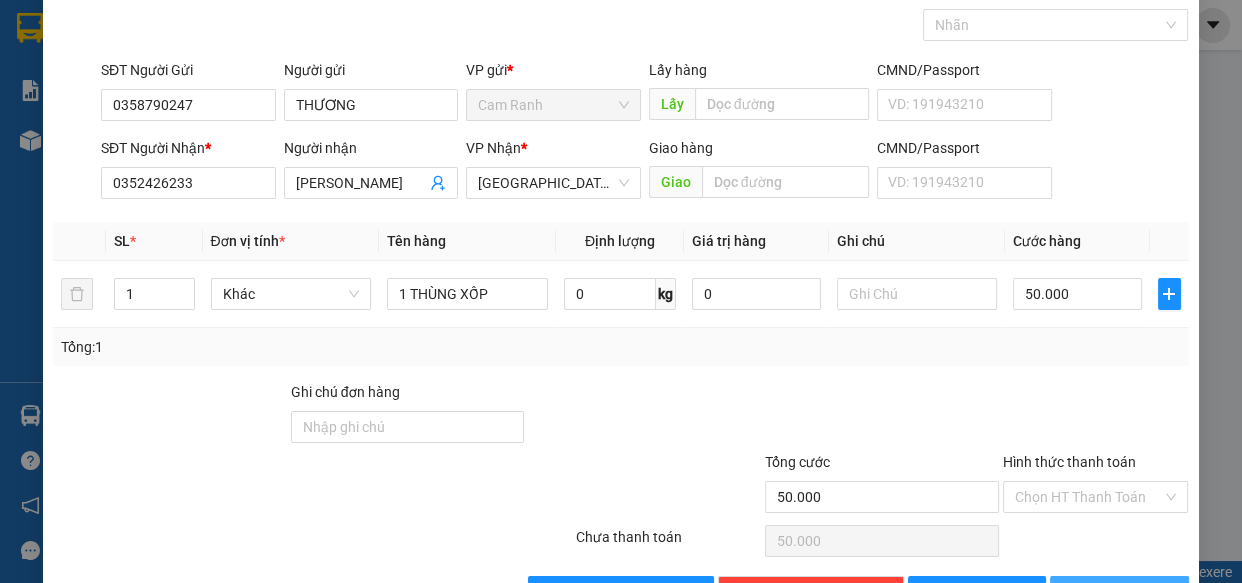 scroll, scrollTop: 156, scrollLeft: 0, axis: vertical 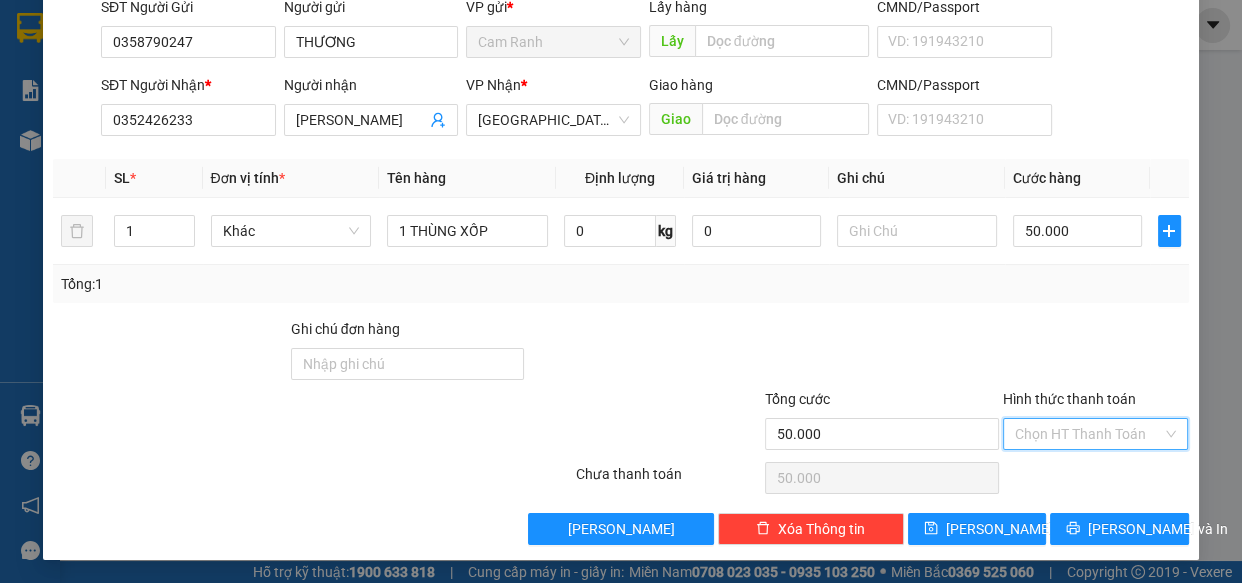 click on "Hình thức thanh toán" at bounding box center [1089, 434] 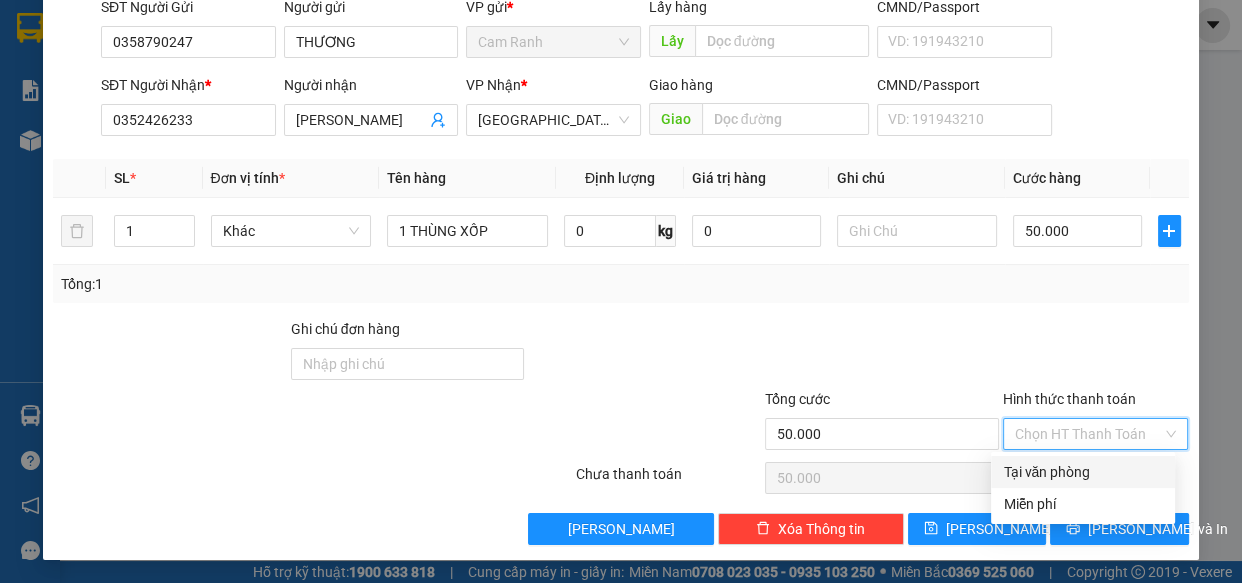 click on "Tại văn phòng" at bounding box center (1083, 472) 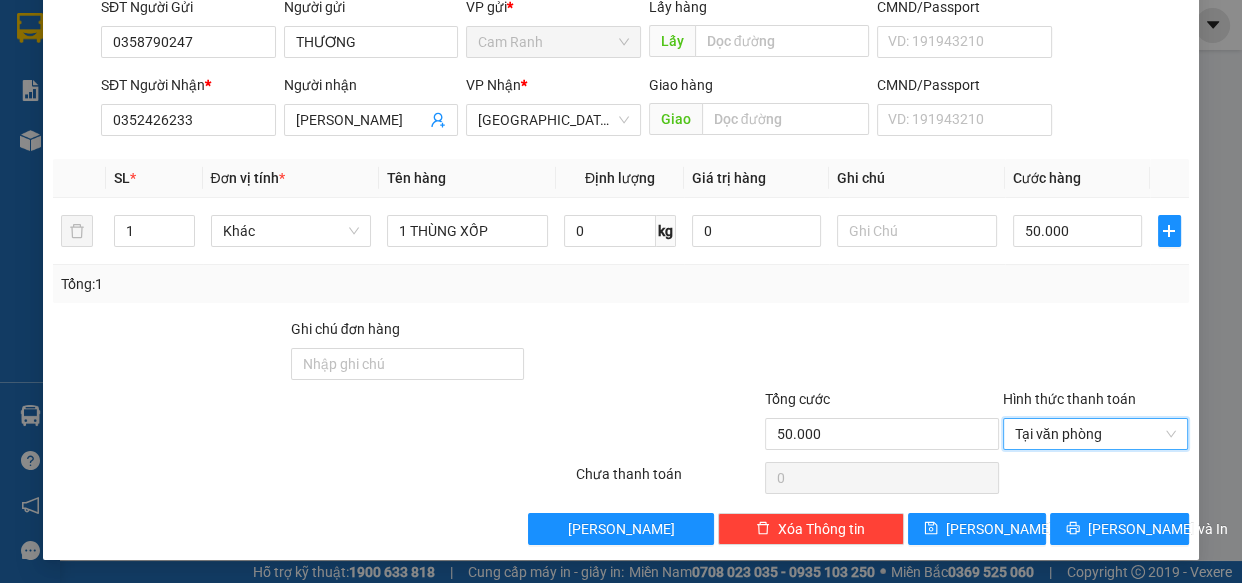 click on "TẠO ĐƠN HÀNG Yêu cầu xuất hóa đơn điện tử Transit Pickup Surcharge Ids Transit Deliver Surcharge Ids Transit Deliver Surcharge Transit Deliver Surcharge Gán nhãn   Nhãn SĐT Người Gửi 0358790247 Người gửi THƯƠNG VP gửi  * Cam Ranh Lấy hàng Lấy CMND/Passport VD: [PASSPORT] SĐT Người Nhận  * 0352426233 Người nhận KIM NGUYÊN VP Nhận  * [GEOGRAPHIC_DATA] Giao hàng Giao CMND/Passport VD: [PASSPORT] SL  * Đơn vị tính  * Tên hàng  Định lượng Giá trị hàng Ghi chú Cước hàng                   1 Khác 1 THÙNG XỐP 0 kg 0 50.000 Tổng:  1 Ghi chú đơn hàng Tổng cước 50.000 Hình thức thanh toán Tại văn phòng Tại văn phòng Số tiền thu trước 0 Tại văn phòng Chưa thanh toán 0 Lưu nháp Xóa Thông tin [PERSON_NAME] và In Tại văn phòng Miễn phí Tại văn phòng Miễn phí" at bounding box center (620, 207) 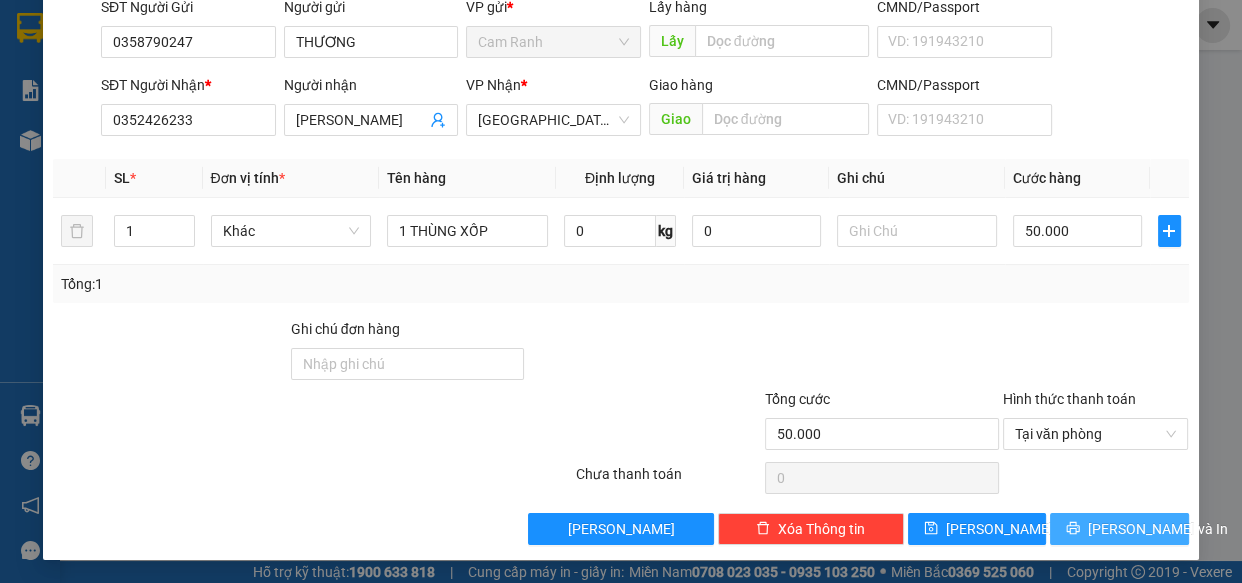 click on "[PERSON_NAME] và In" at bounding box center [1158, 529] 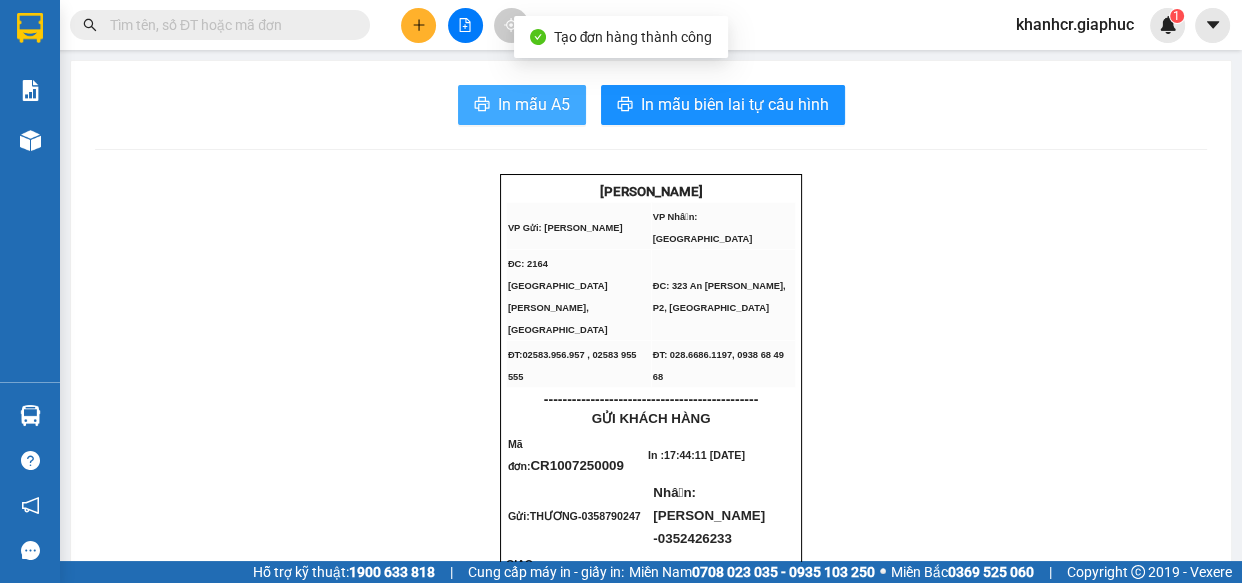 click on "In mẫu A5" at bounding box center [522, 105] 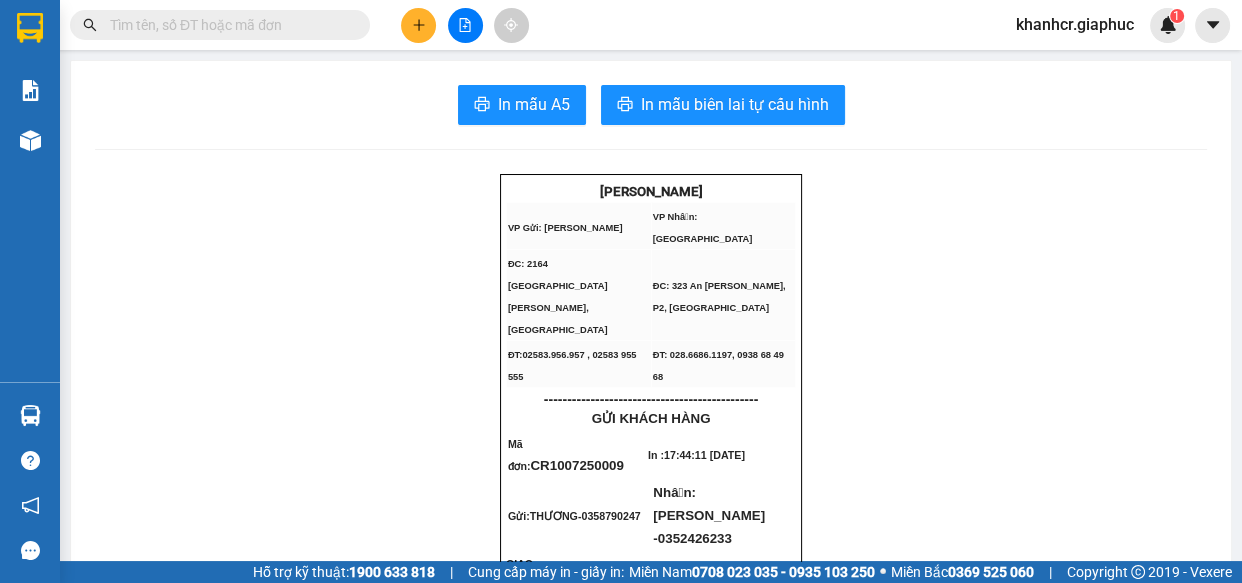 click on "In mẫu A5
In mẫu biên lai tự cấu hình GIA PHÚC CAM RANH
VP Gửi: Cam Ranh
VP Nhận: [GEOGRAPHIC_DATA]
ĐC: 2164 [GEOGRAPHIC_DATA][PERSON_NAME], [GEOGRAPHIC_DATA]: [STREET_ADDRESS][PERSON_NAME]
ĐT:02583.956.957 , 02583 955 555
ĐT: 028.6686.1197, 0938 68 49 68
----------------------------------------------
GỬI [GEOGRAPHIC_DATA]
Mã đơn  : CR1007250009
In :  17:44:11 [DATE]
Gửi:     THƯƠNG  -  0358790247
Nhận:   [PERSON_NAME] -  0352426233
GIAO  :
Ghi chú :
Tên [GEOGRAPHIC_DATA] hàng
1 THÙNG XỐP
50.000đ
Chưa Cước:  0đ
Cước Rồi:  50.000đ
Tổng phải thu:  0đ
Biên nhận chỉ có giá trị trong 07 ngày
Hàng kính, hàng dễ vỡ, hàng chất lỏng, hàng dễ ướt, hàng đóng gói sơ sài, nếu bị hư hao Công ty không chịu trách nhiệm hoặc bồi thường.
GỬI" at bounding box center [651, 1288] 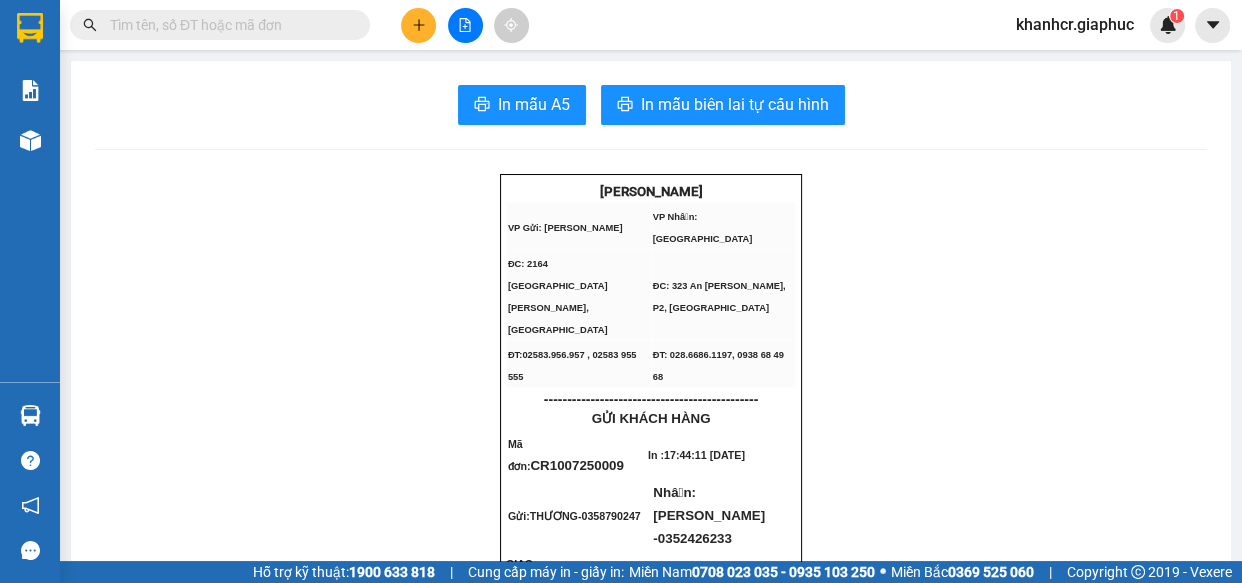 click 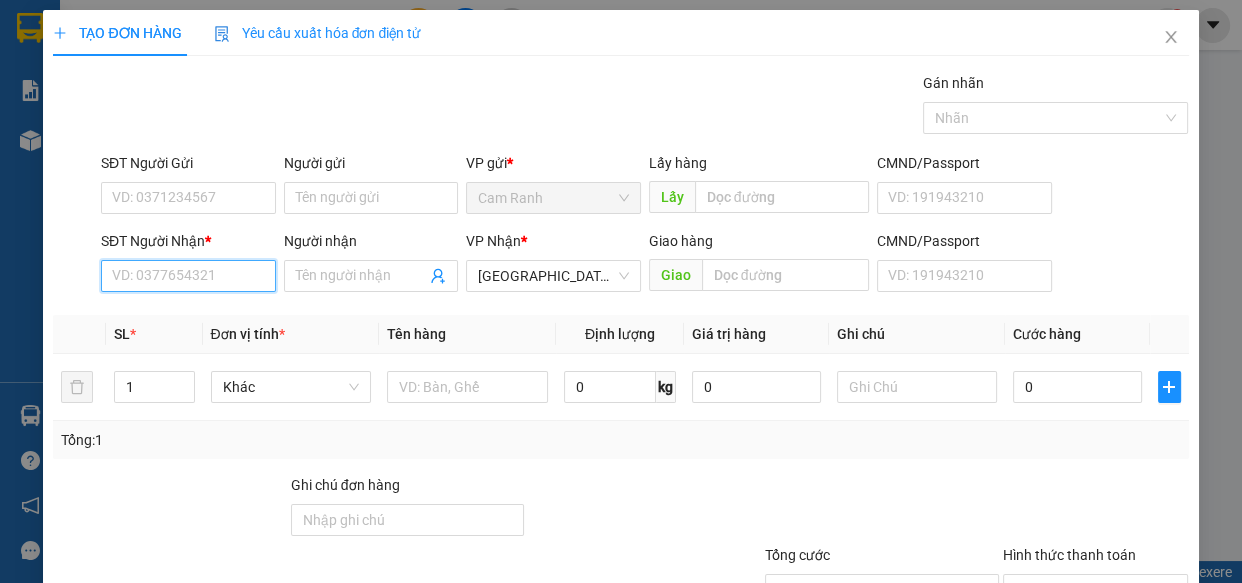 click on "SĐT Người Nhận  *" at bounding box center [188, 276] 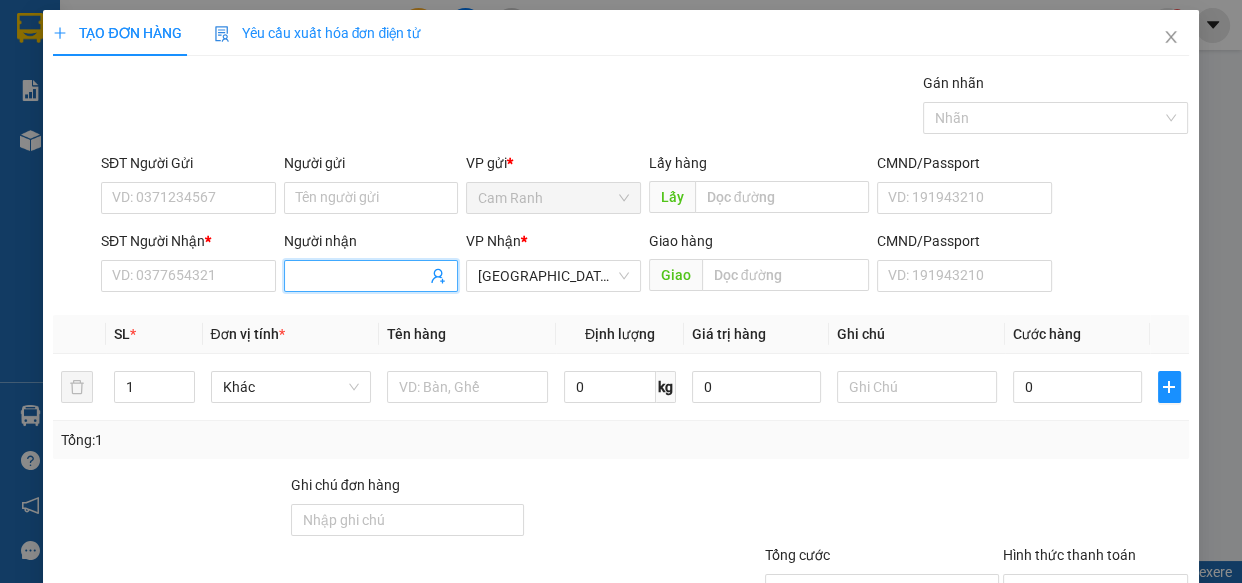 click on "Người nhận" at bounding box center (361, 276) 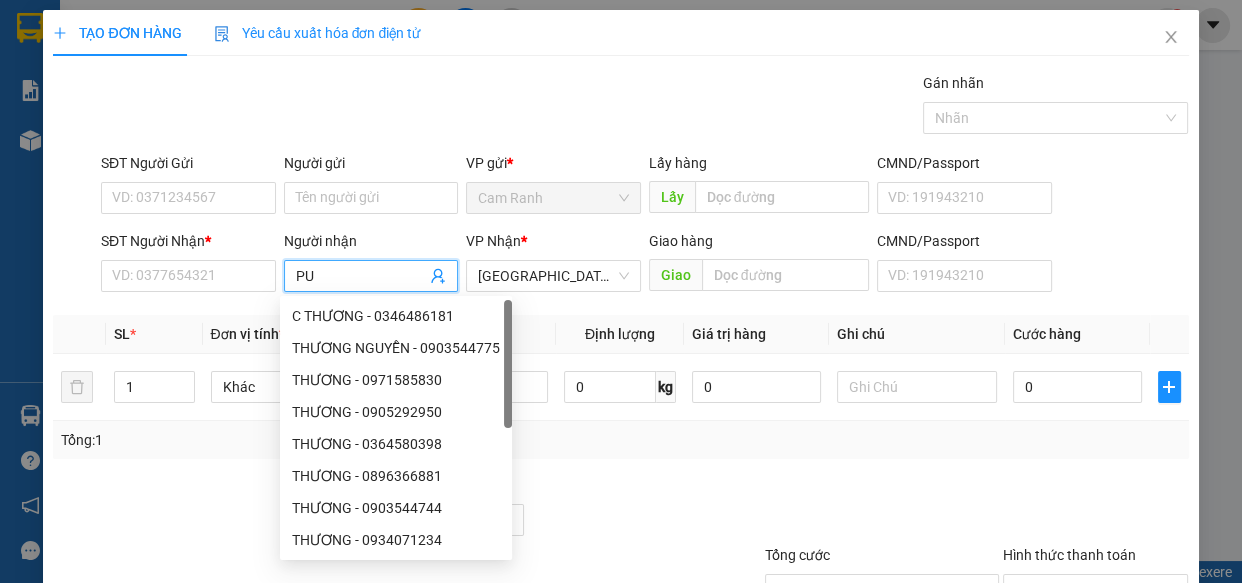 type on "PUN" 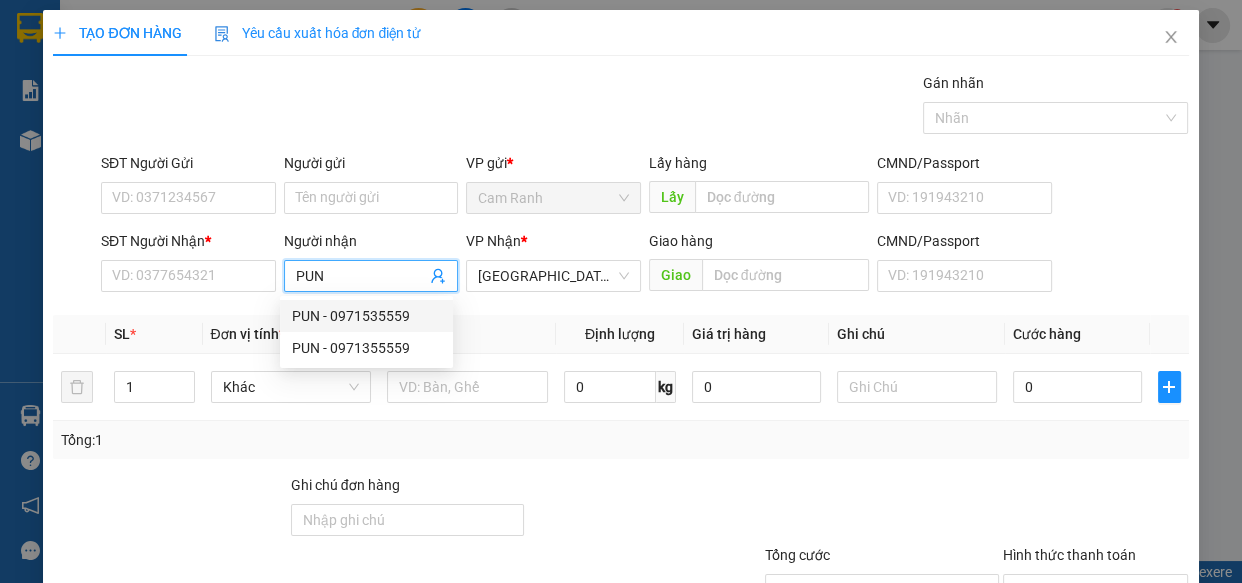 click on "PUN - 0971535559" at bounding box center (366, 316) 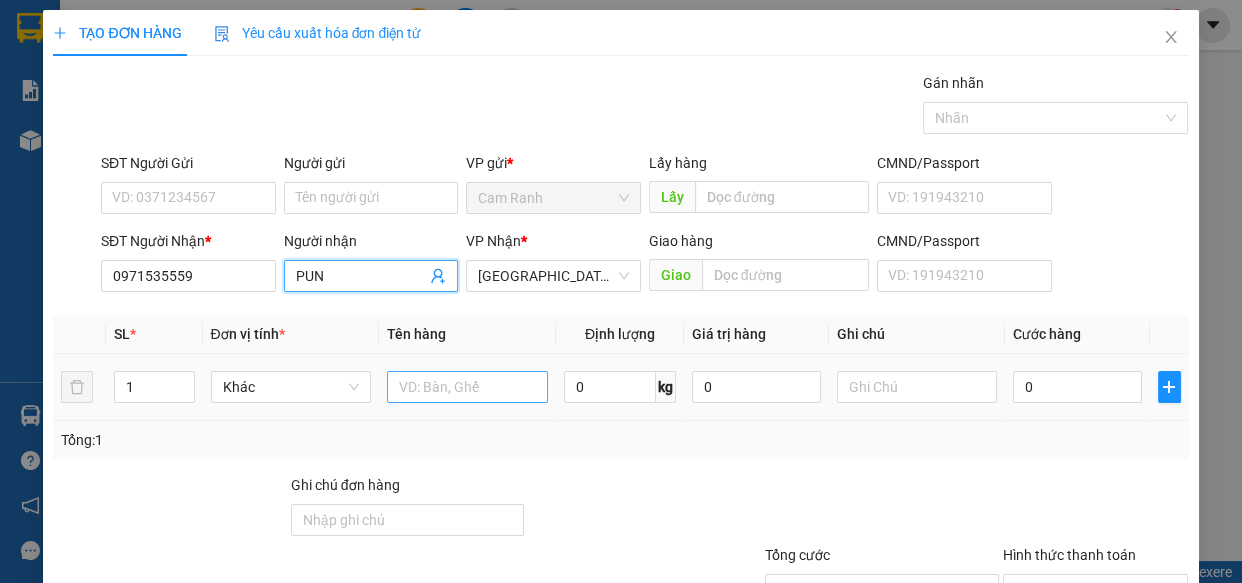 type on "PUN" 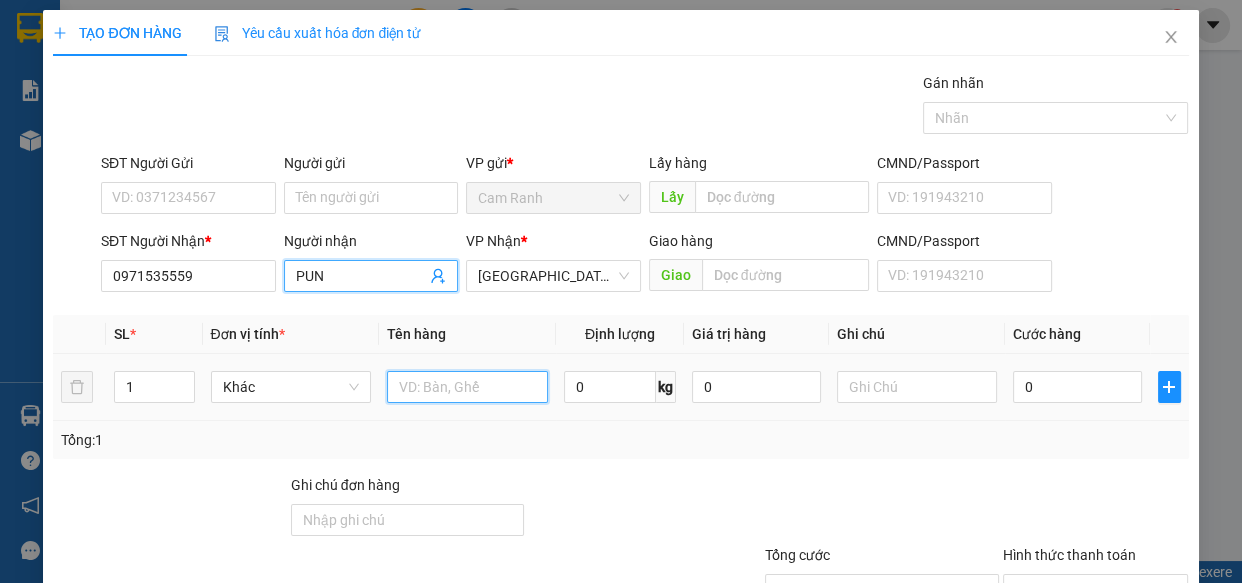 click at bounding box center (467, 387) 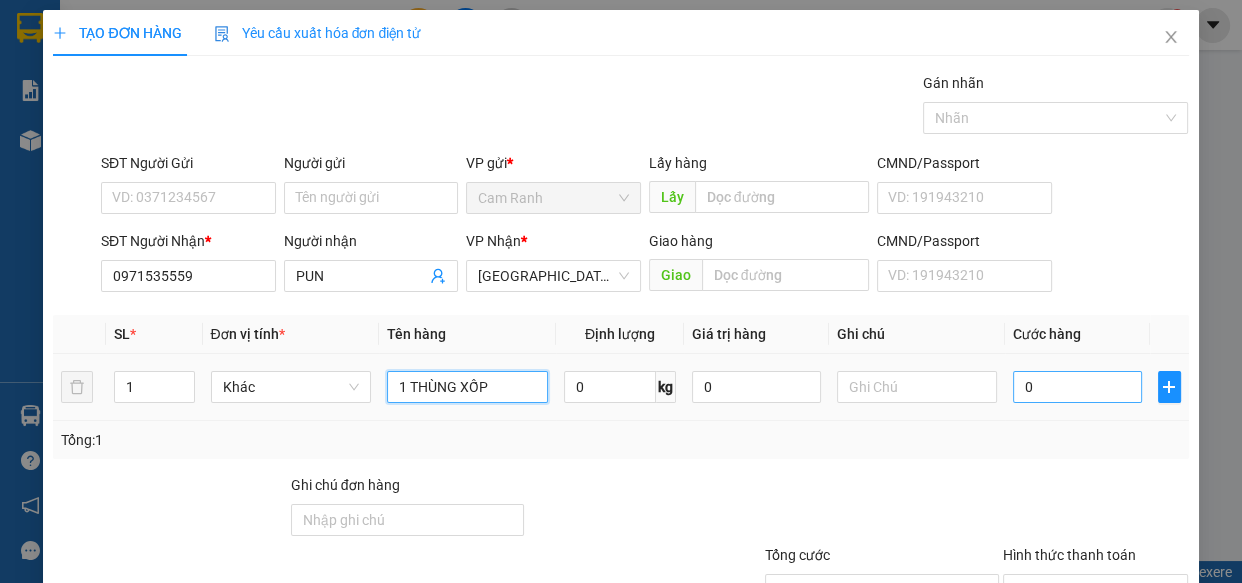 type on "1 THÙNG XỐP" 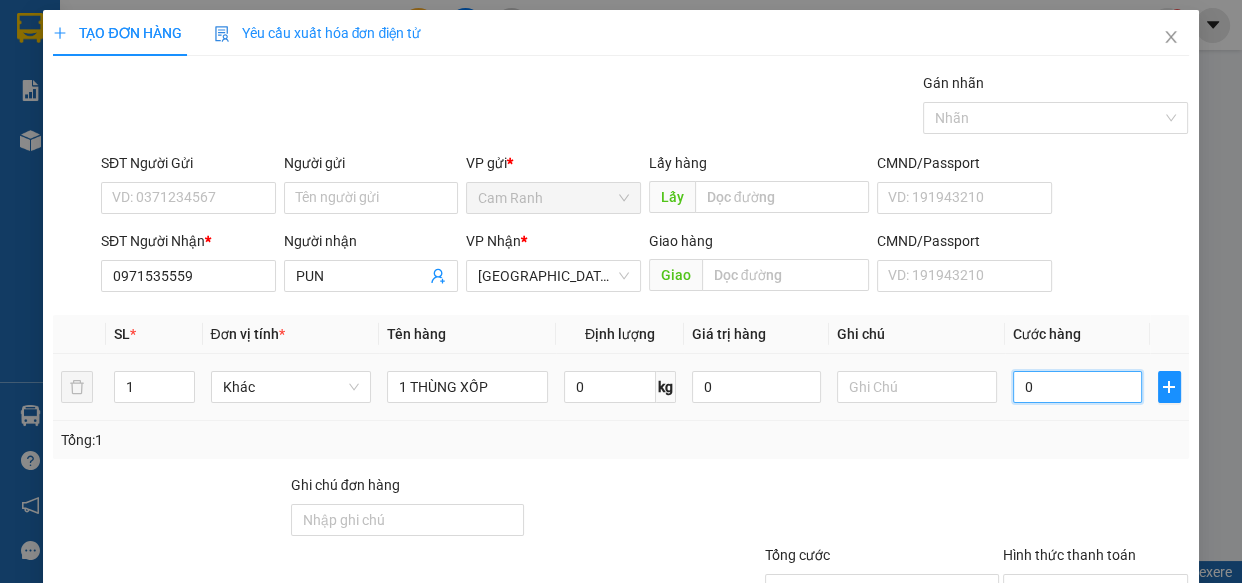 click on "0" at bounding box center (1077, 387) 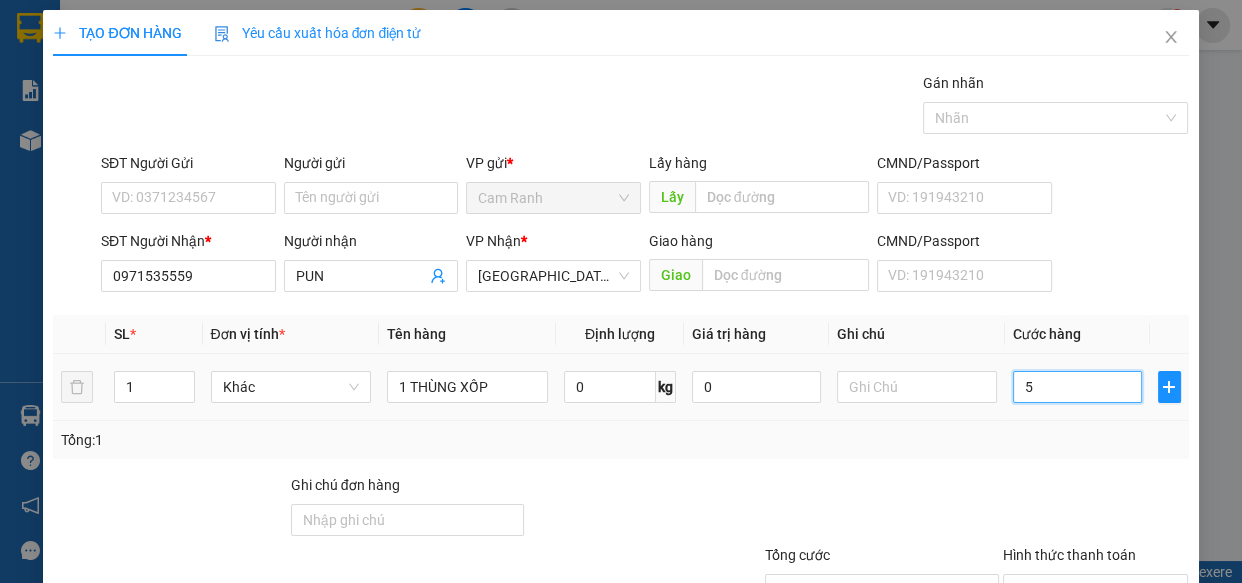 type on "50" 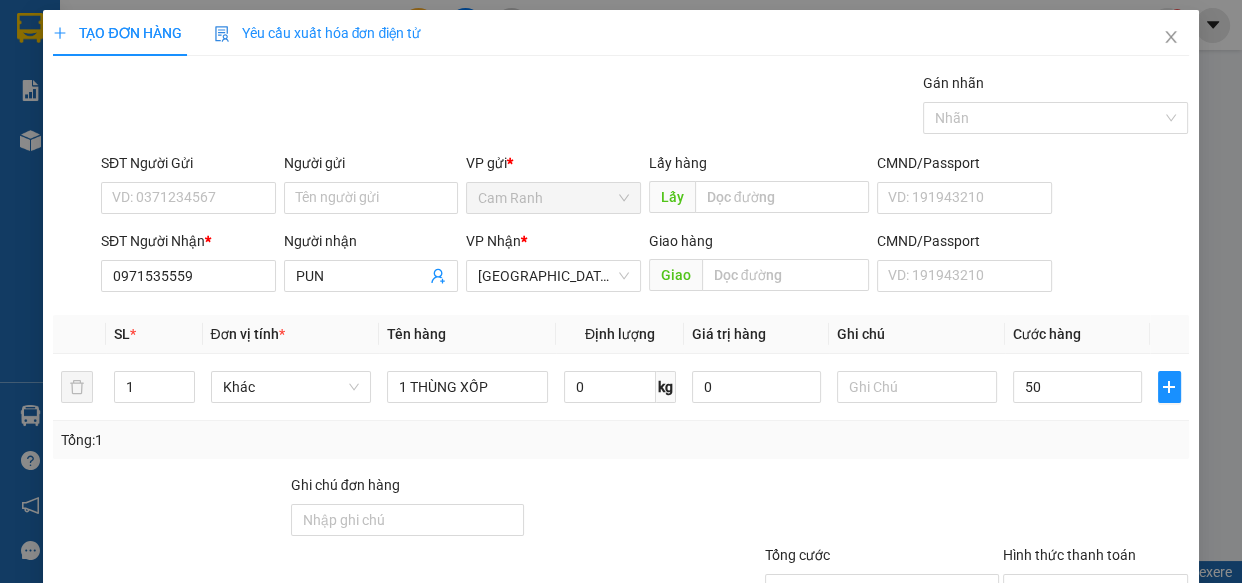 type on "50.000" 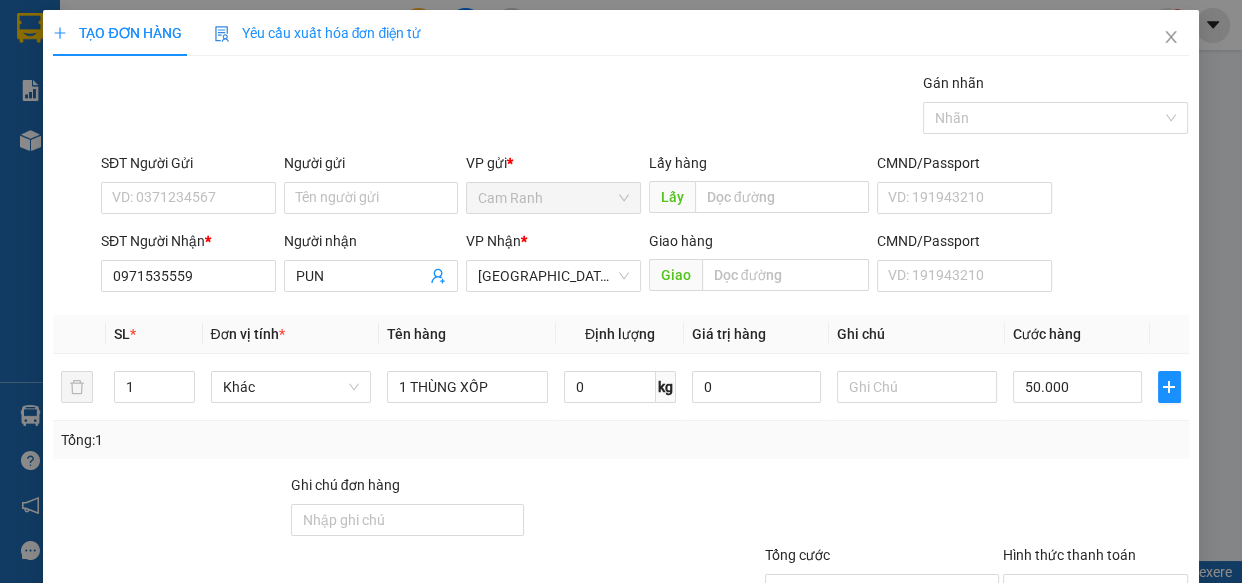 click on "Transit Pickup Surcharge Ids Transit Deliver Surcharge Ids Transit Deliver Surcharge Transit Deliver Surcharge Gán nhãn   Nhãn SĐT Người Gửi VD: 0371234567 Người gửi Tên người gửi VP gửi  * Cam Ranh Lấy hàng Lấy CMND/Passport VD: [PASSPORT] SĐT Người Nhận  * 0971535559 Người nhận PUN VP Nhận  * [GEOGRAPHIC_DATA] Giao hàng Giao CMND/Passport VD: [PASSPORT] SL  * Đơn vị tính  * Tên hàng  Định lượng Giá trị hàng Ghi chú Cước hàng                   1 Khác 1 THÙNG XỐP 0 kg 0 50.000 Tổng:  1 Ghi chú đơn hàng Tổng cước 50.000 Hình thức thanh toán Chọn HT Thanh Toán Số tiền thu trước 0 Chưa thanh toán 50.000 Chọn HT Thanh Toán Lưu nháp Xóa Thông tin Lưu Lưu và In" at bounding box center [620, 386] 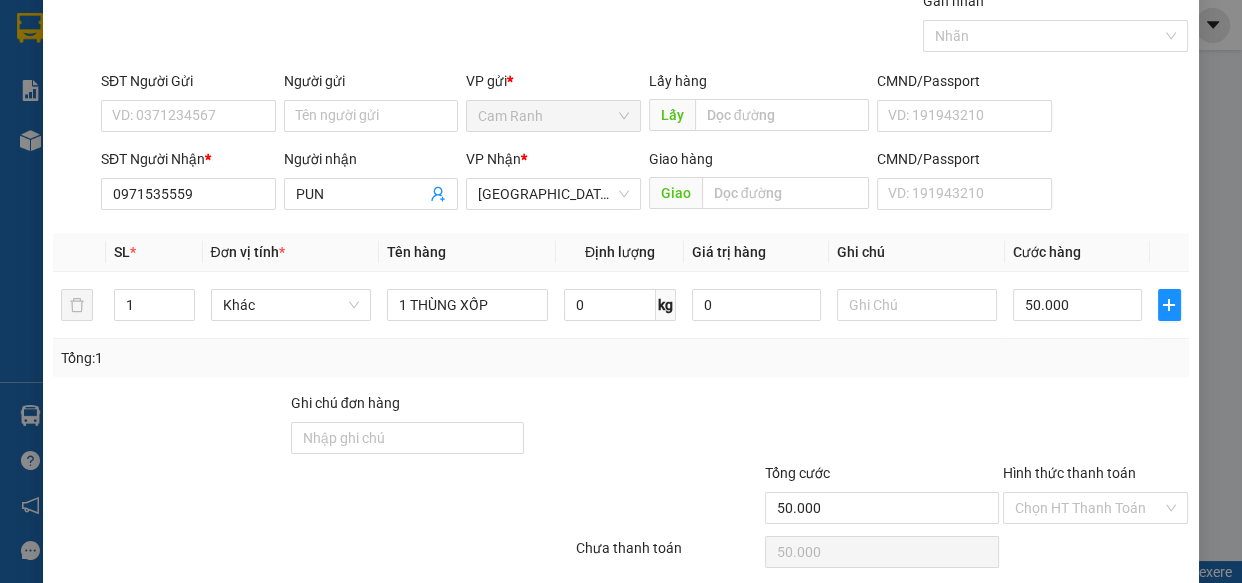 scroll, scrollTop: 156, scrollLeft: 0, axis: vertical 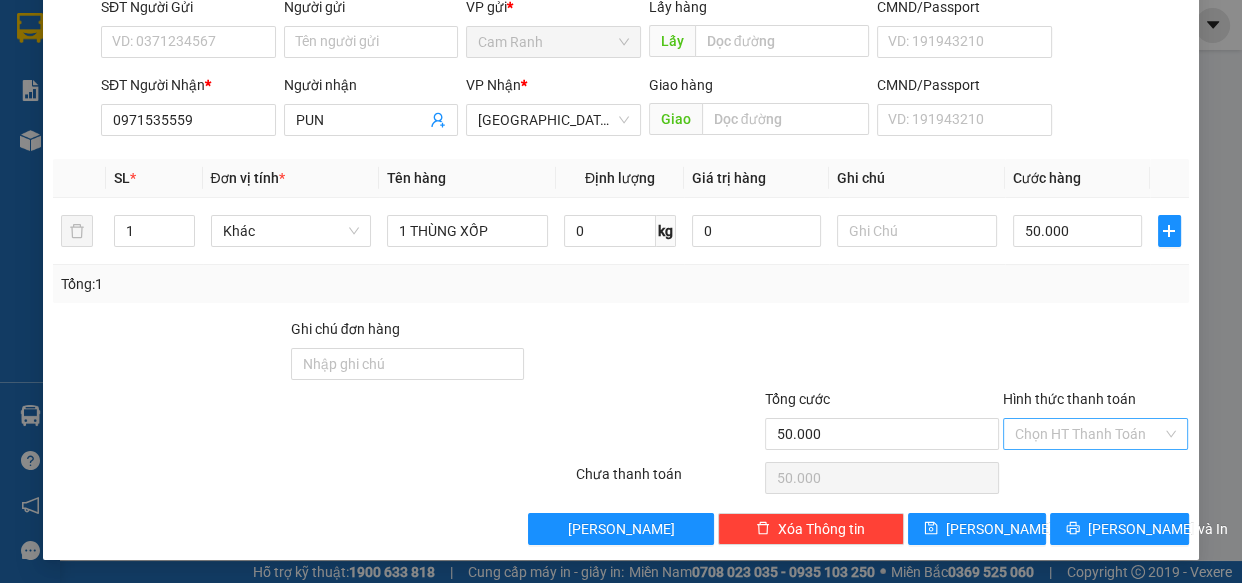 click on "Hình thức thanh toán" at bounding box center [1089, 434] 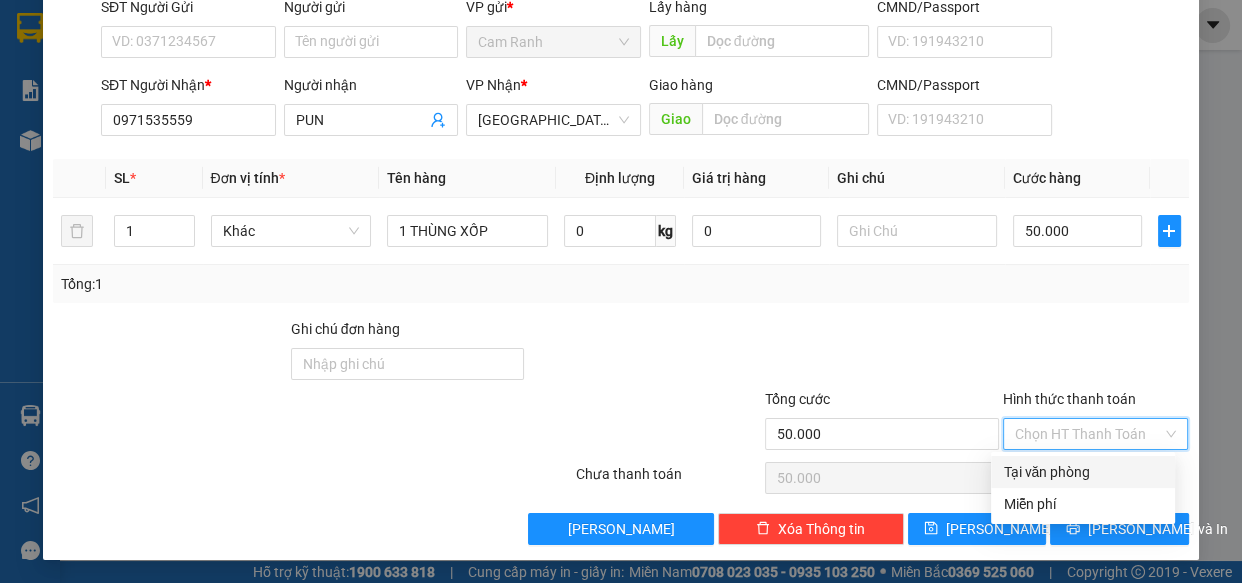 drag, startPoint x: 1059, startPoint y: 460, endPoint x: 1052, endPoint y: 478, distance: 19.313208 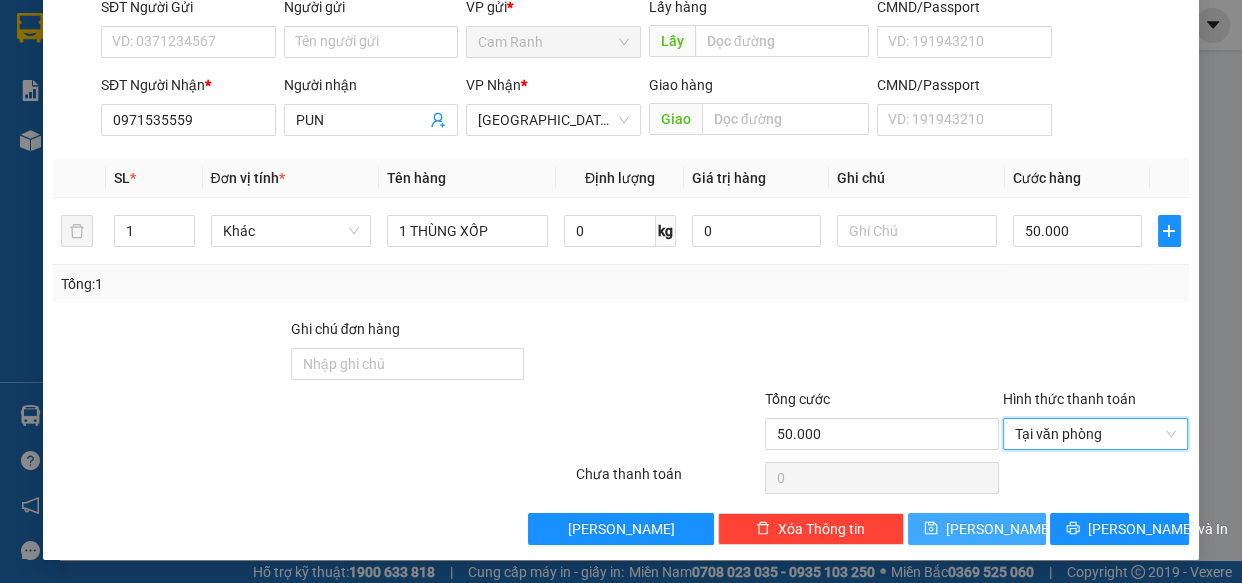click on "[PERSON_NAME]" at bounding box center [999, 529] 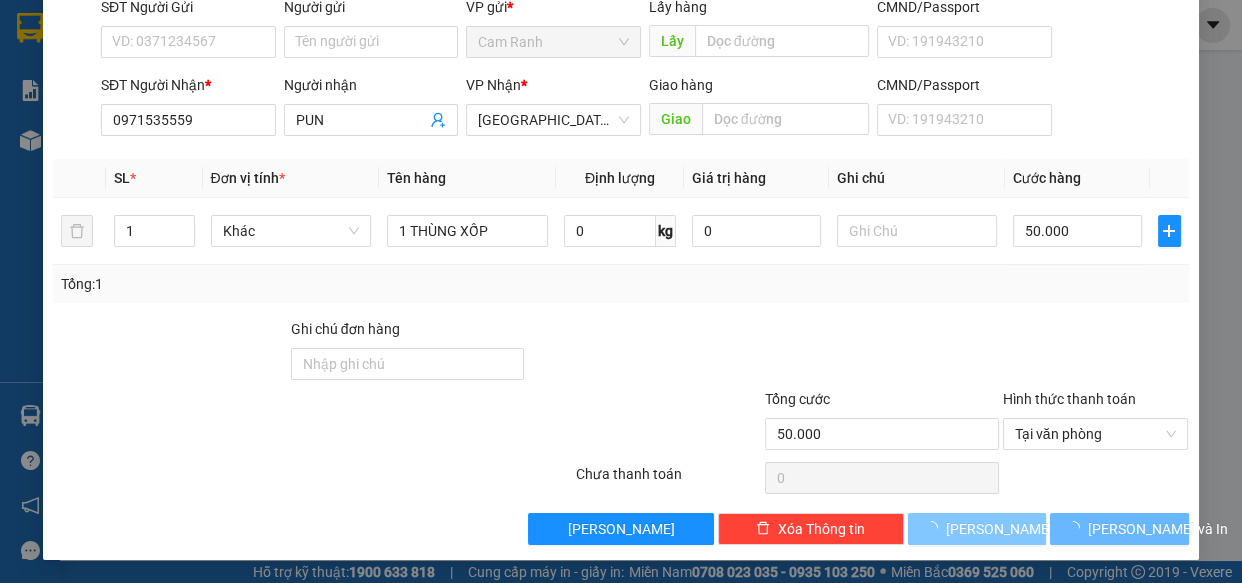 type 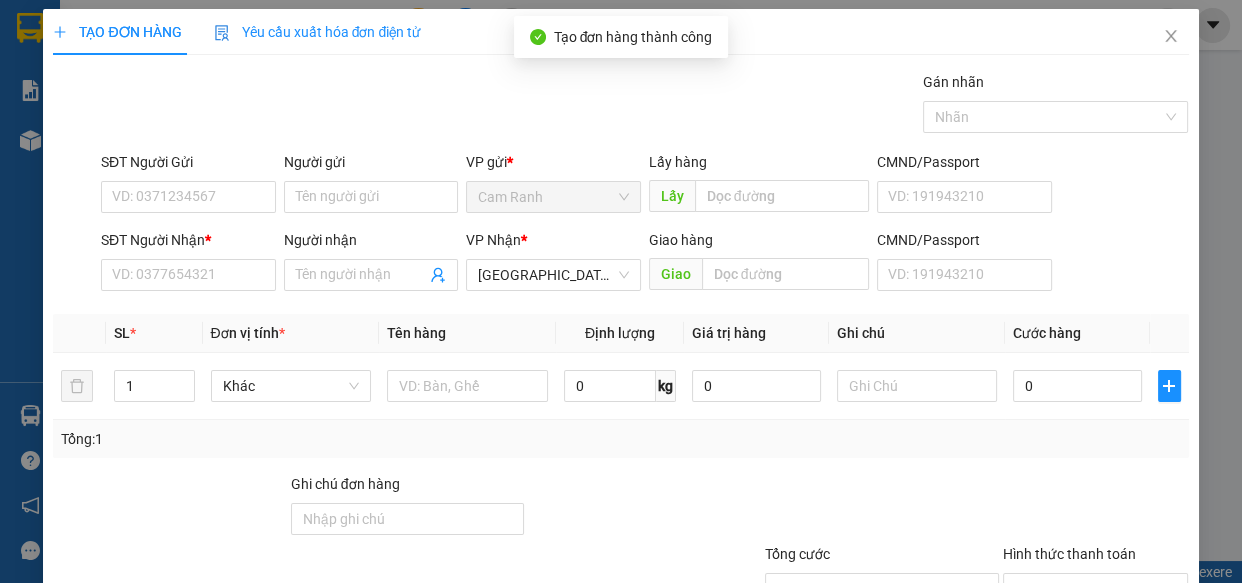 scroll, scrollTop: 0, scrollLeft: 0, axis: both 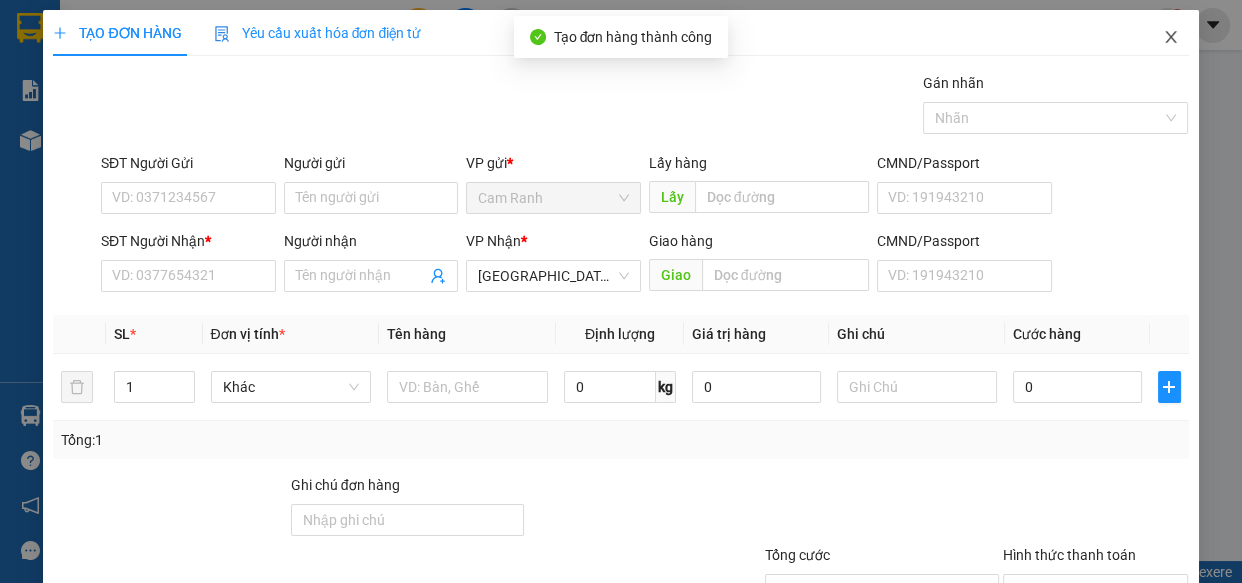 click 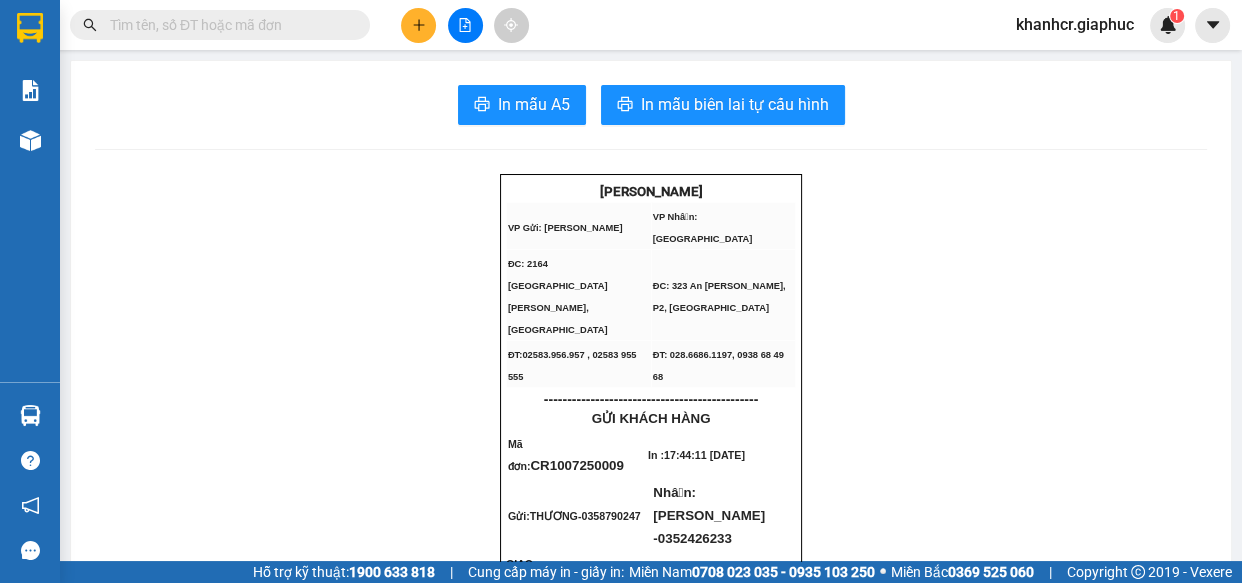 click 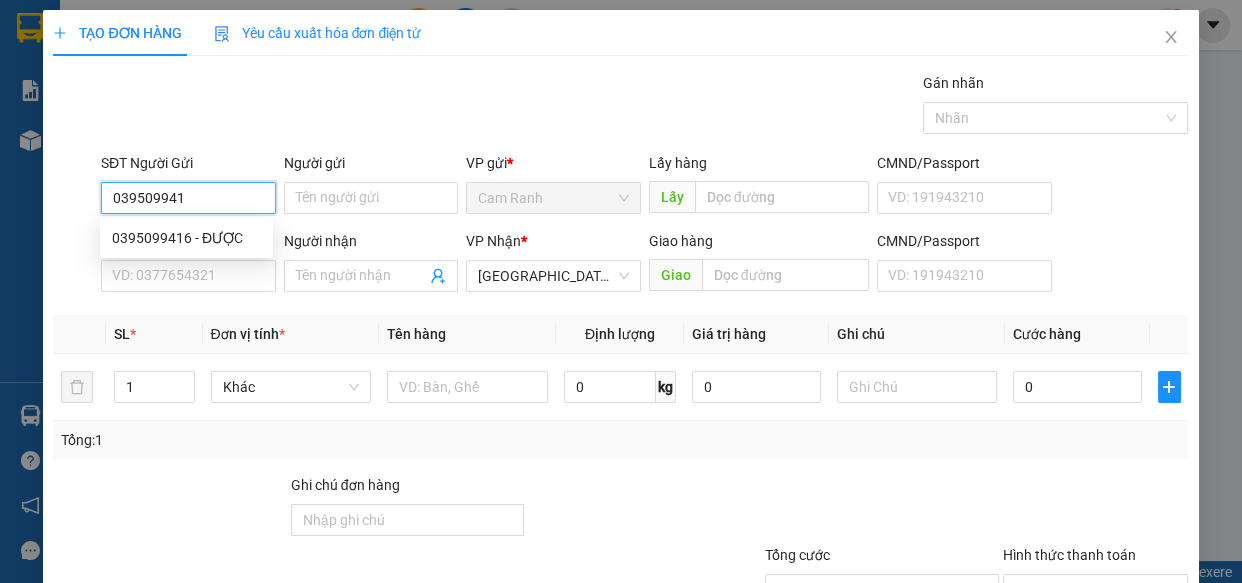 type on "0395099416" 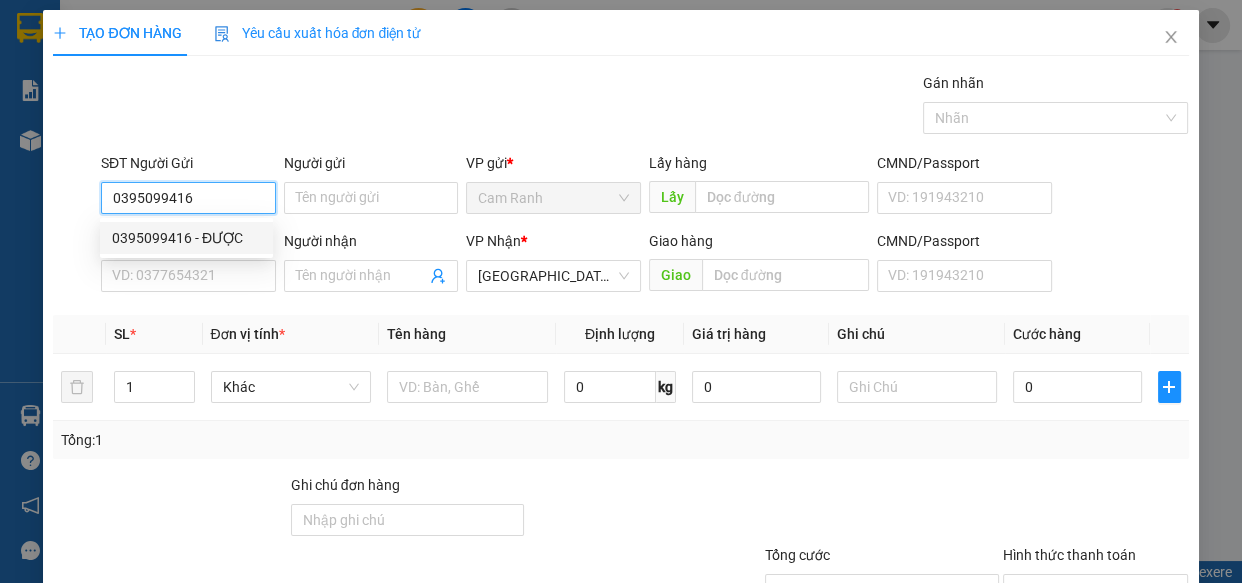 click on "0395099416 - ĐƯỢC" at bounding box center [186, 238] 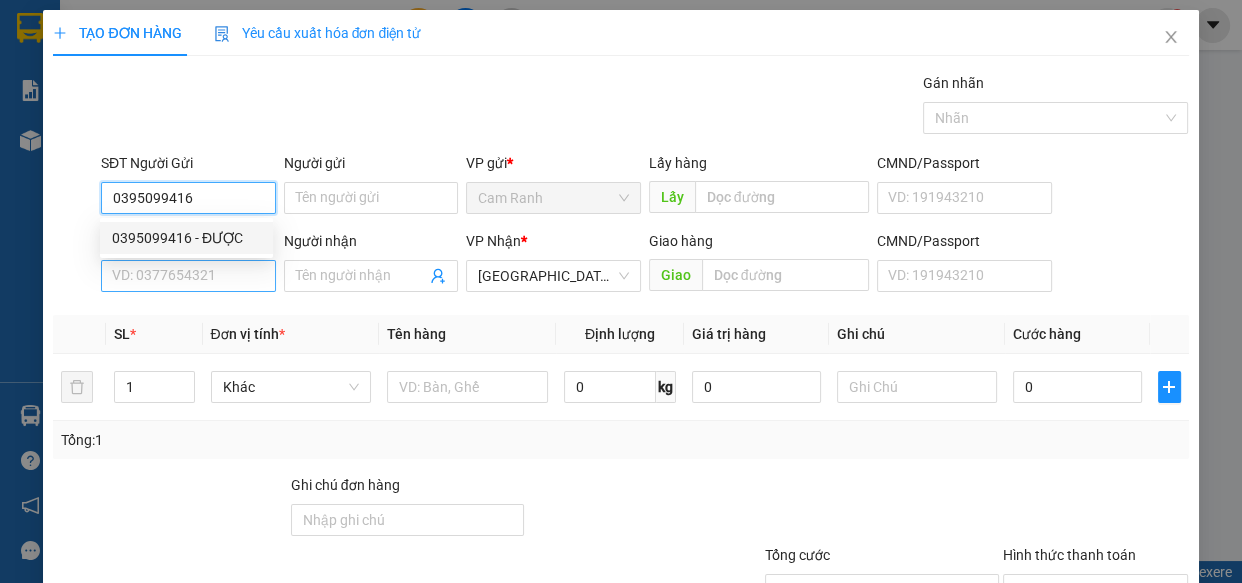 type on "ĐƯỢC" 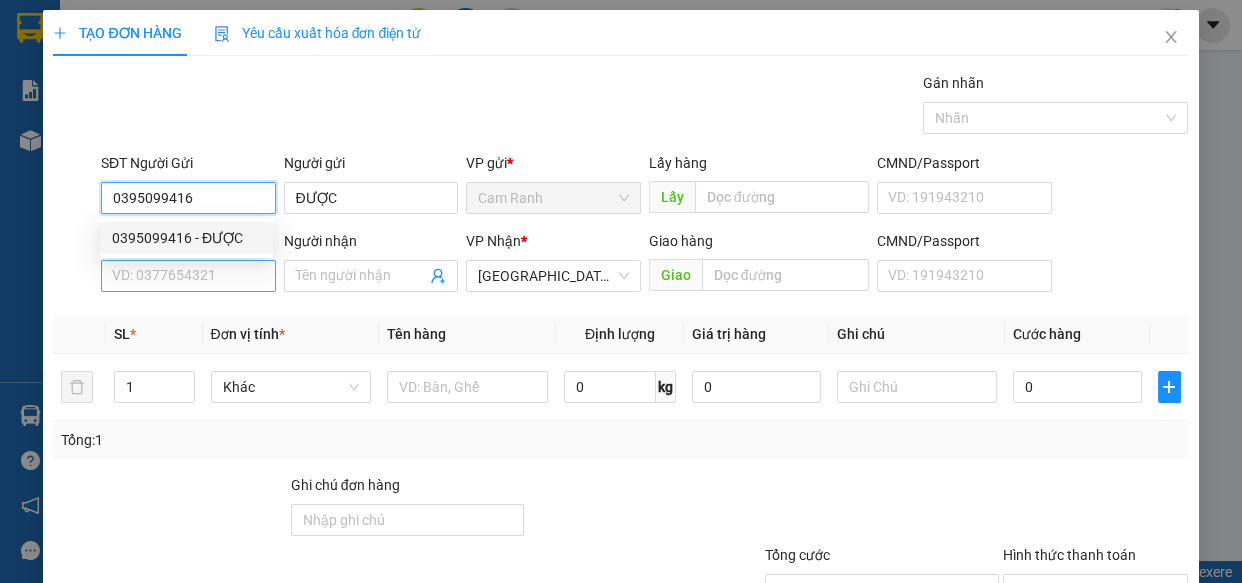 type on "0395099416" 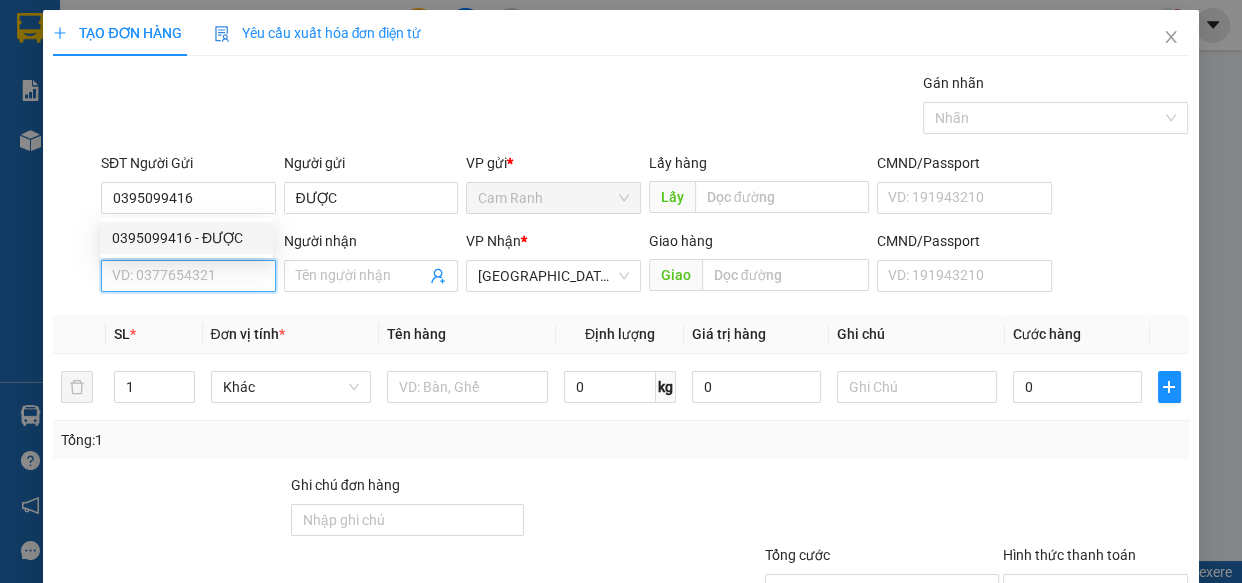 click on "SĐT Người Nhận  *" at bounding box center (188, 276) 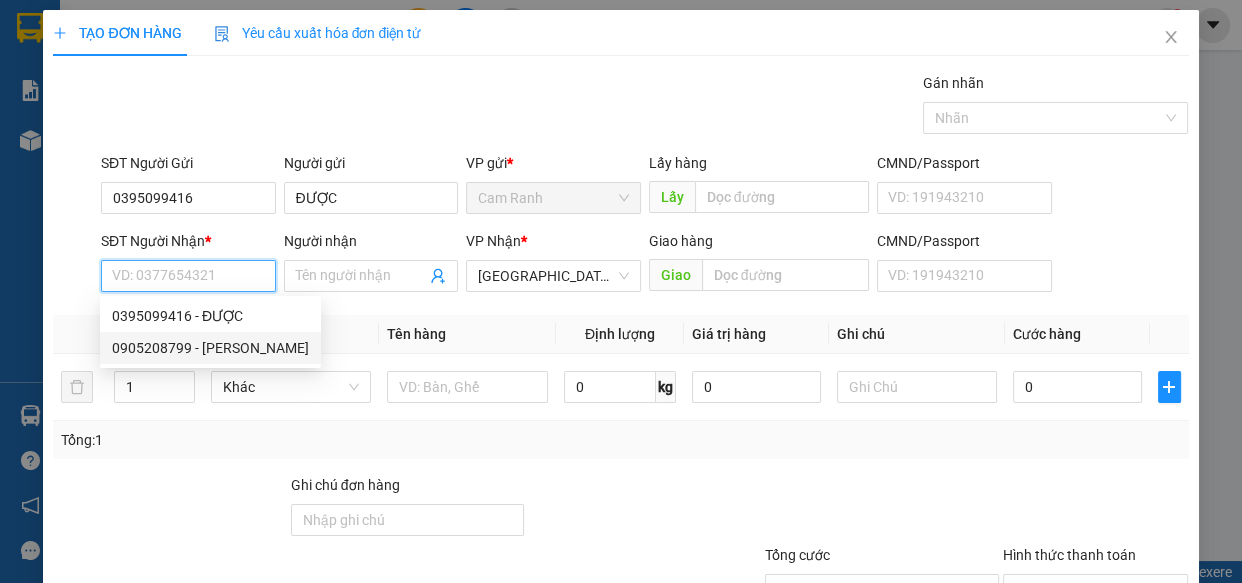 click on "0905208799 - [PERSON_NAME]" at bounding box center [210, 348] 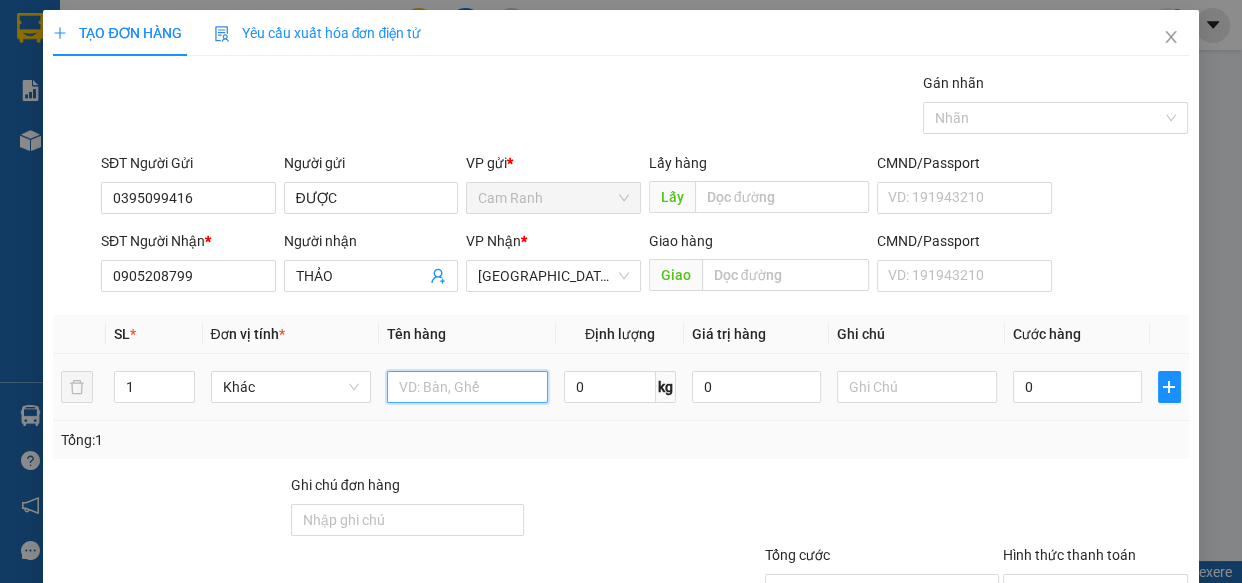 click at bounding box center (467, 387) 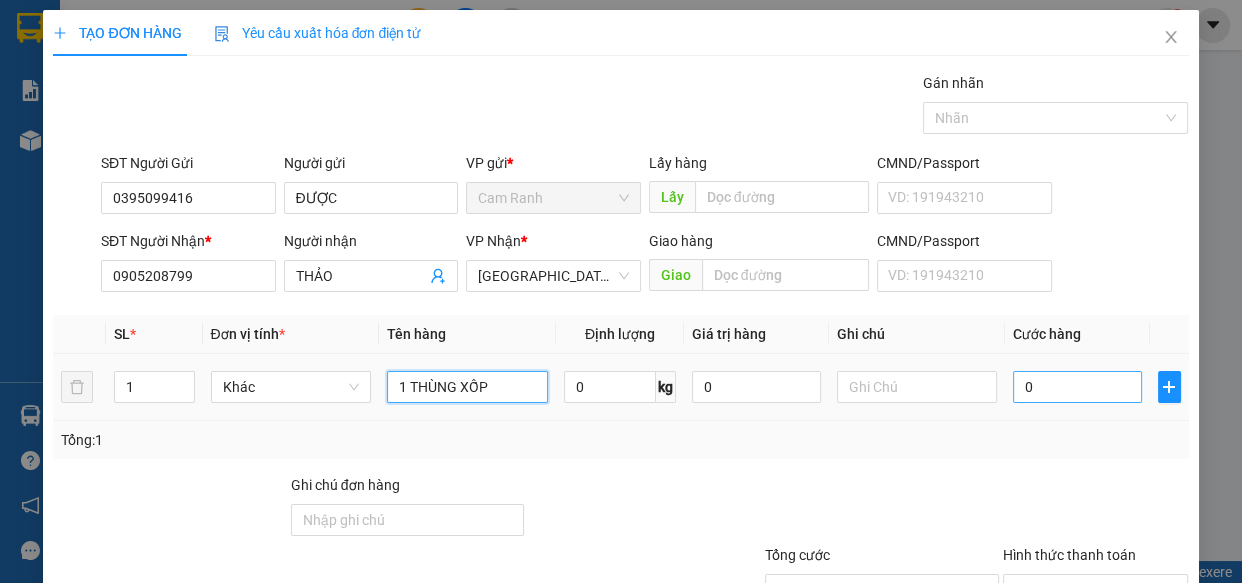 type on "1 THÙNG XỐP" 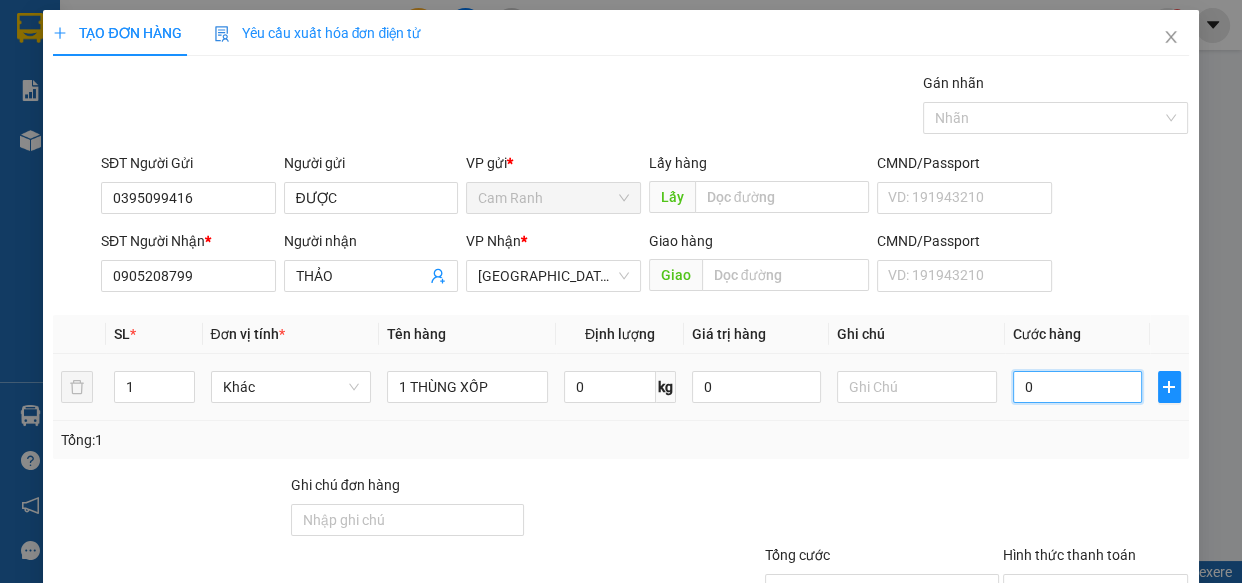 click on "0" at bounding box center (1077, 387) 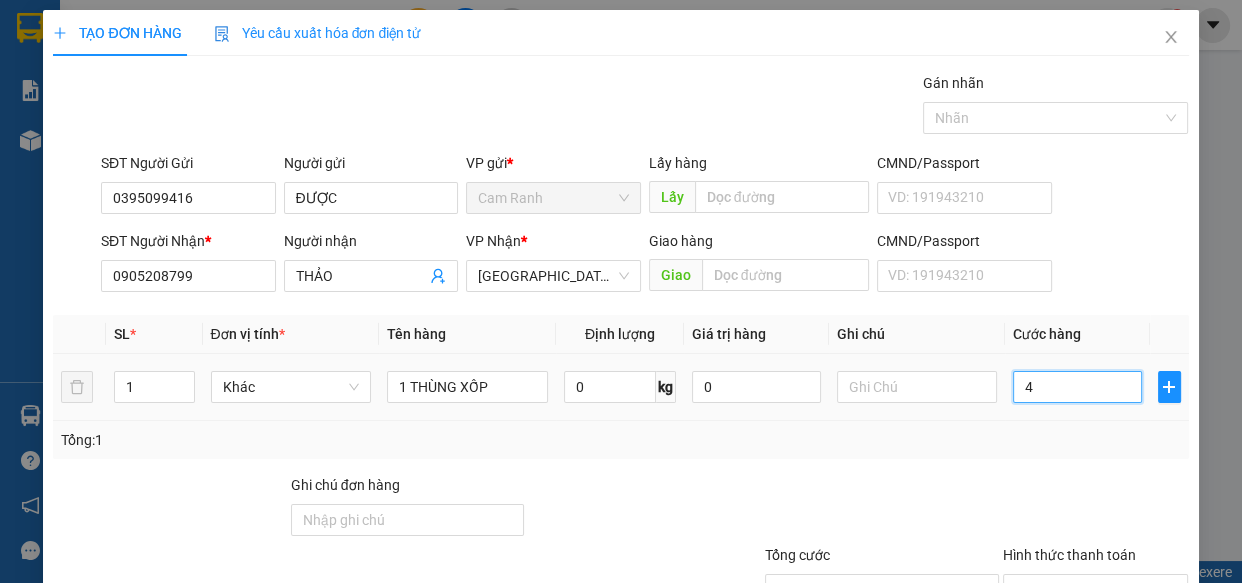 type on "40" 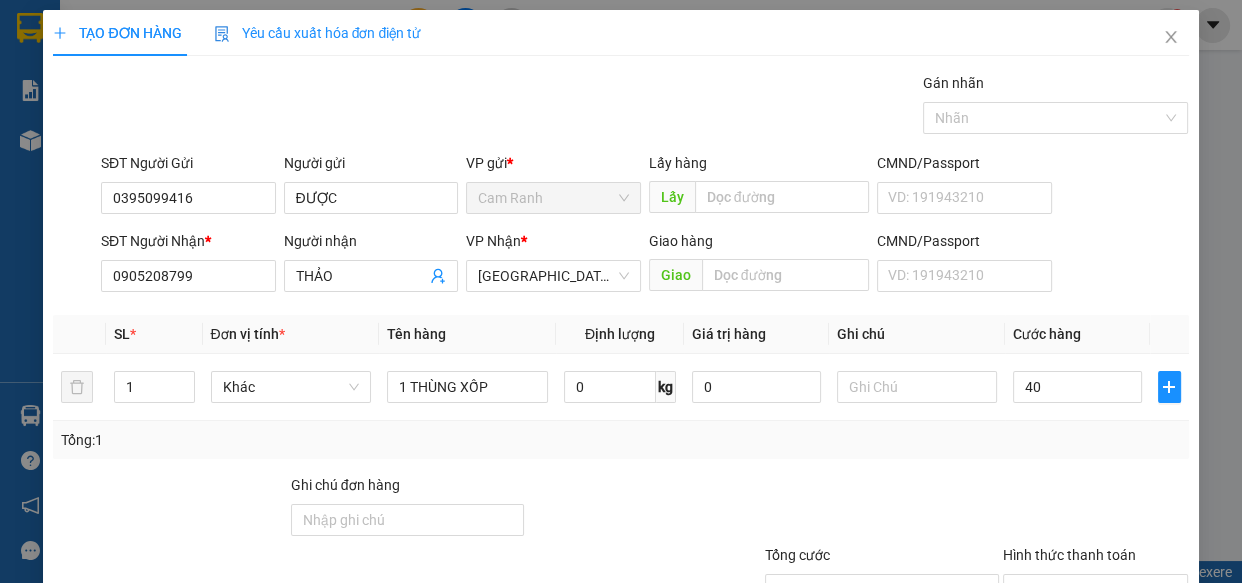 type on "40.000" 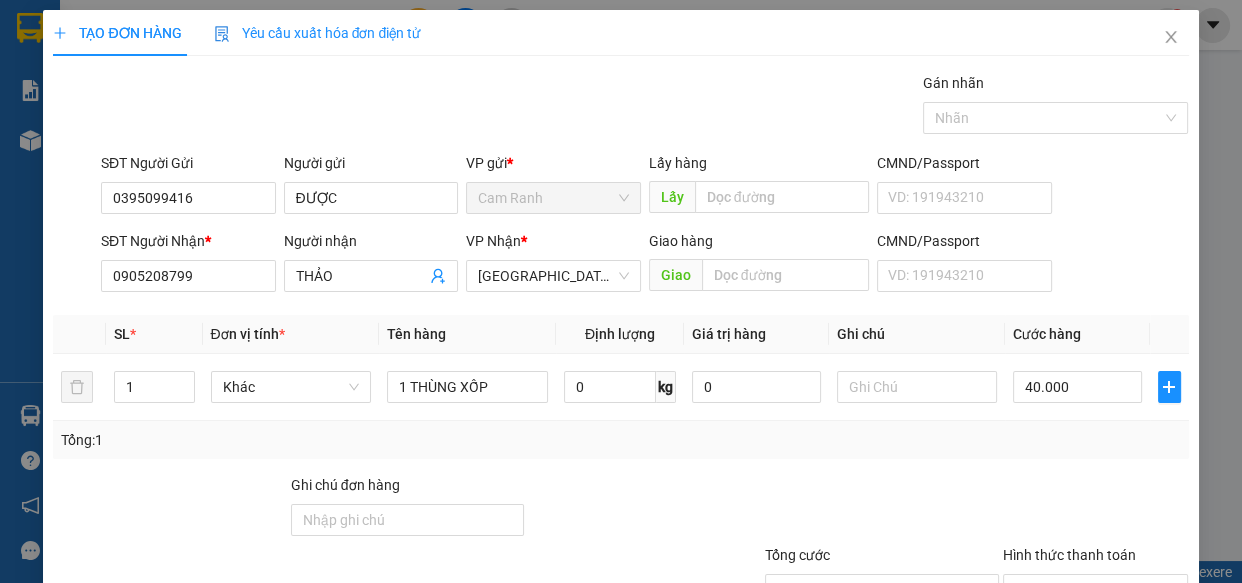 click on "Tổng:  1" at bounding box center [620, 440] 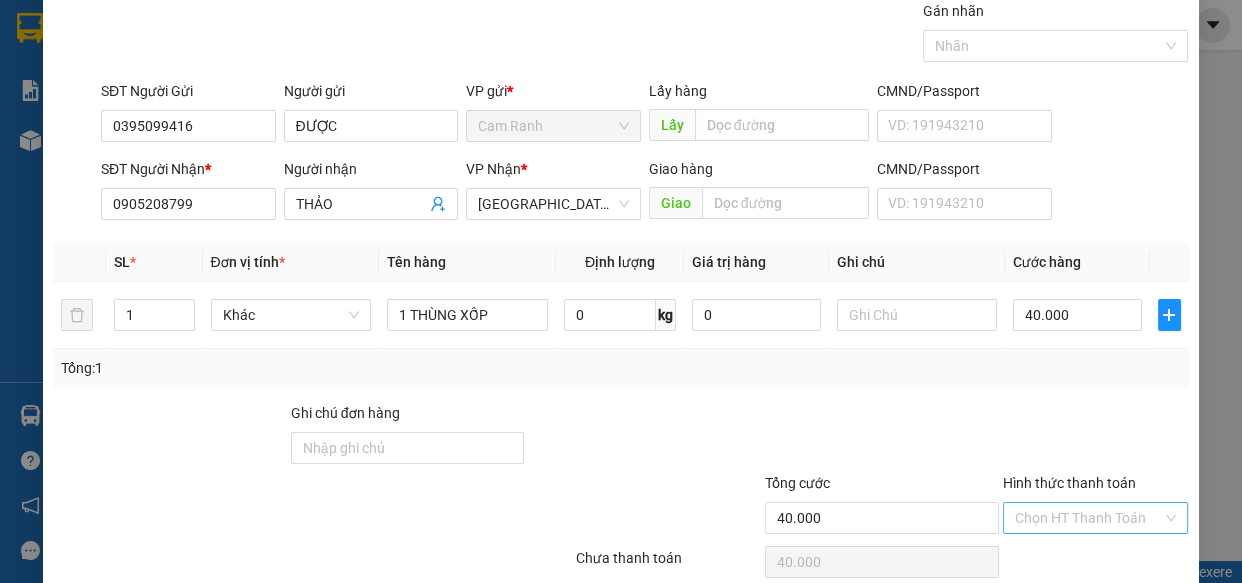 scroll, scrollTop: 156, scrollLeft: 0, axis: vertical 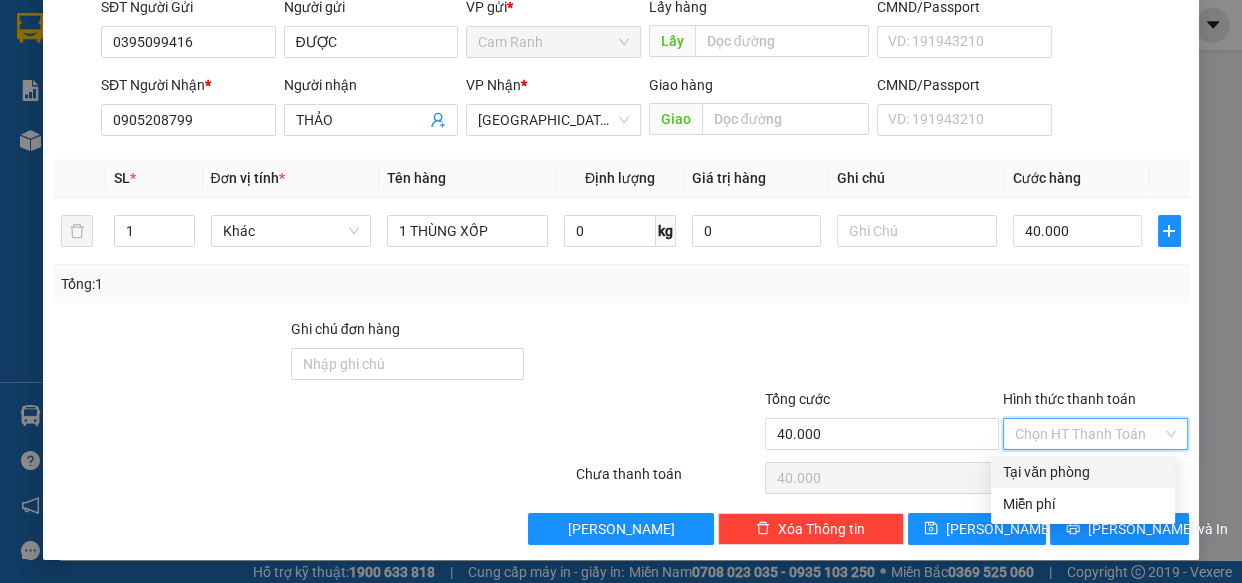 click on "Hình thức thanh toán" at bounding box center (1089, 434) 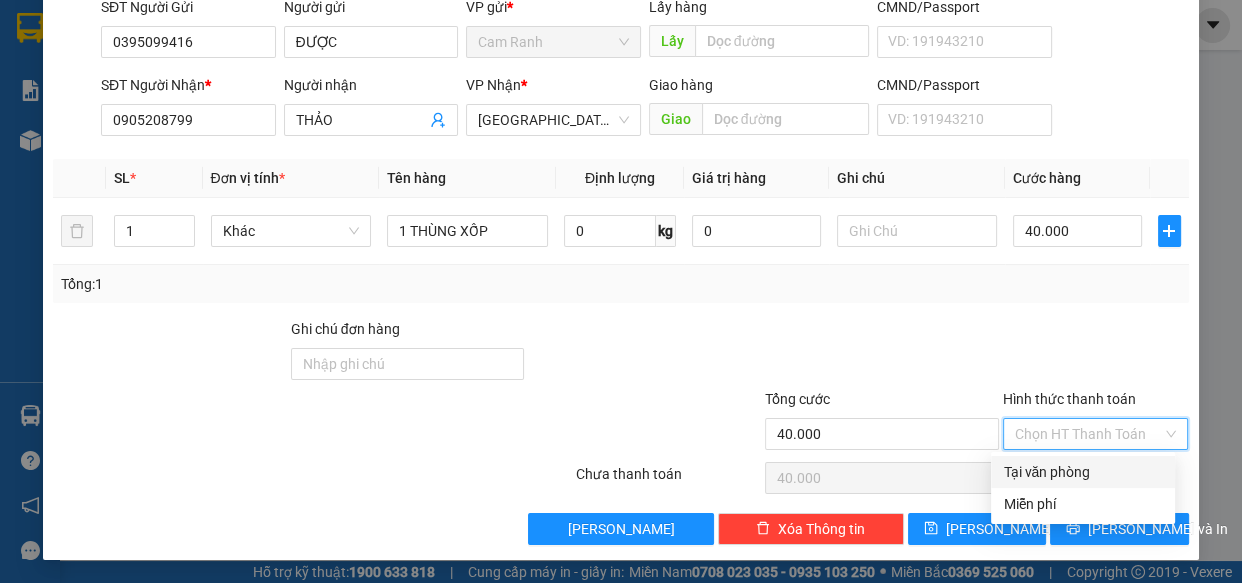 click on "Tại văn phòng" at bounding box center (1083, 472) 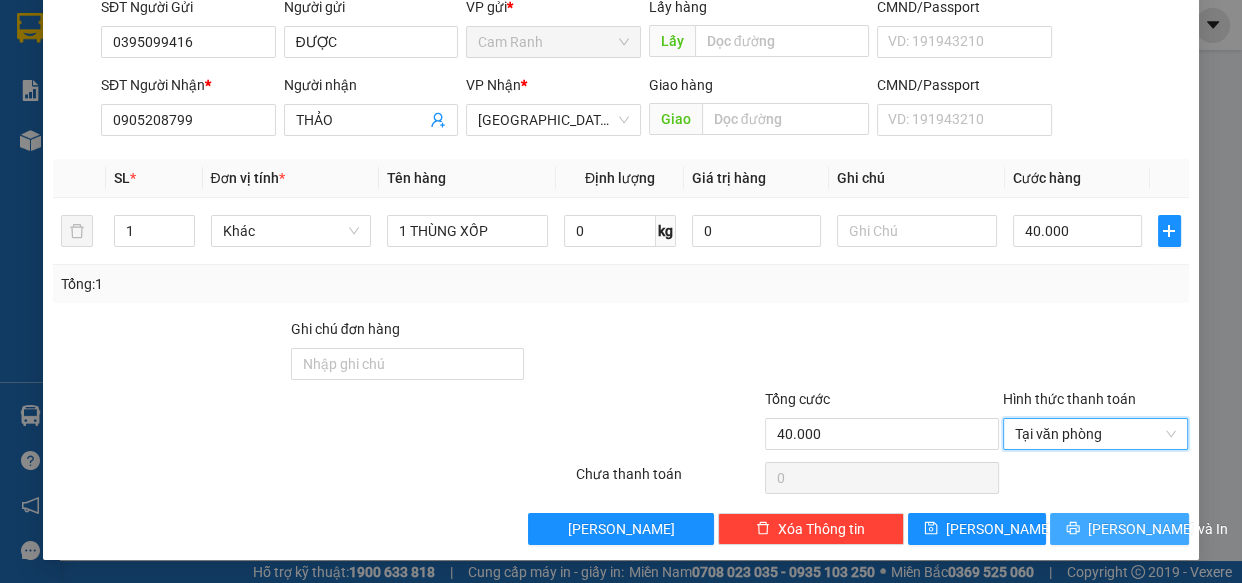 click on "[PERSON_NAME] và In" at bounding box center [1158, 529] 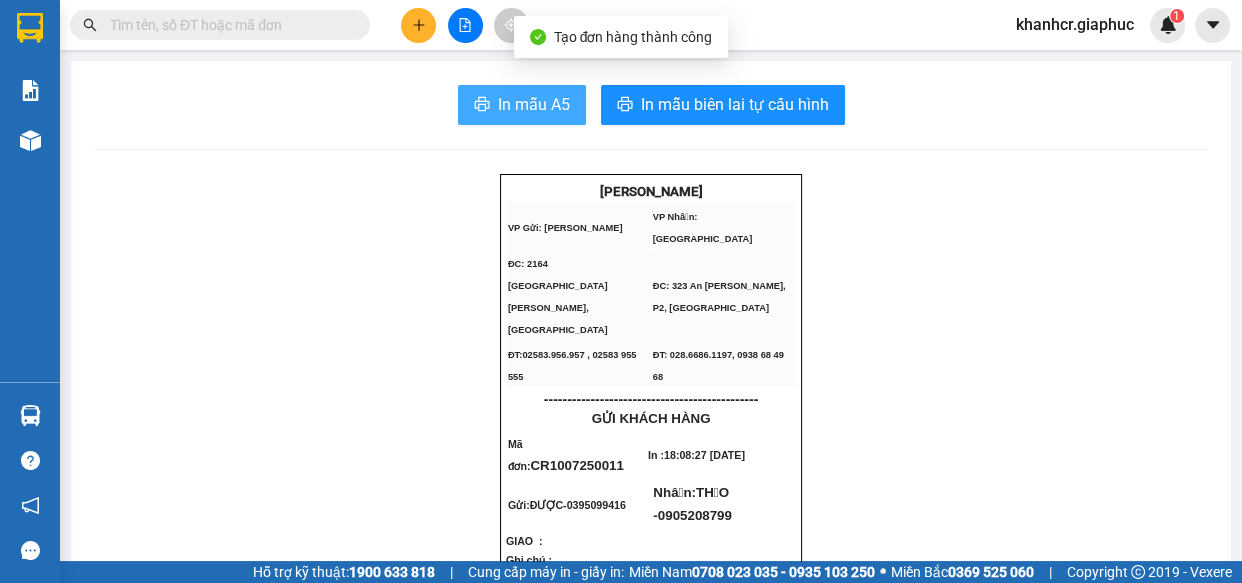 click on "In mẫu A5" at bounding box center (534, 104) 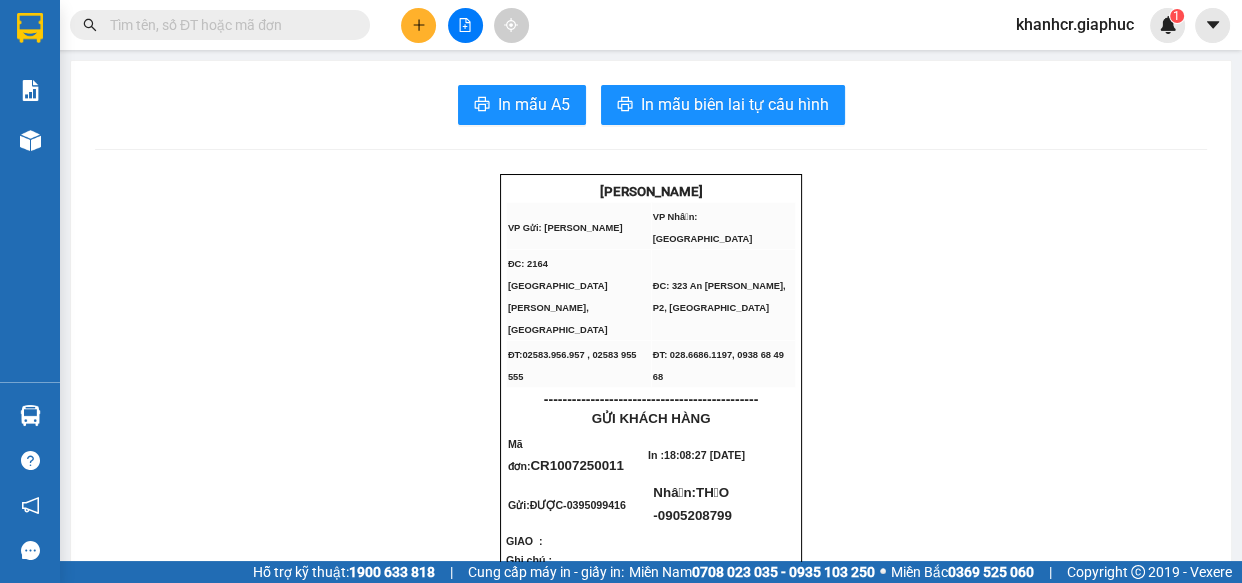 click 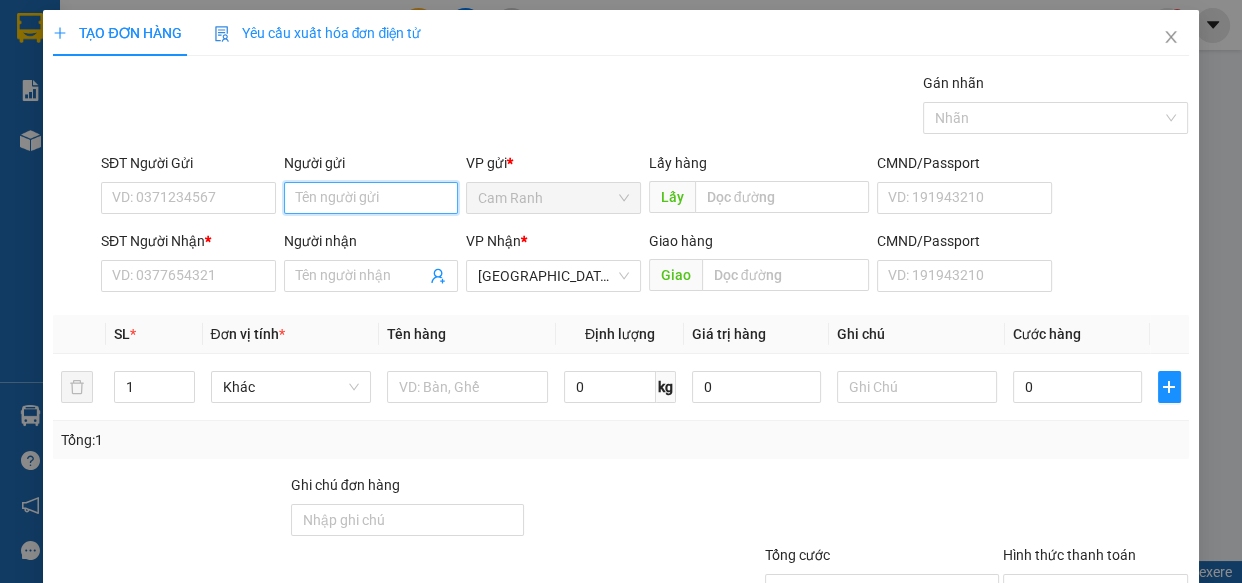 click on "Người gửi" at bounding box center (371, 198) 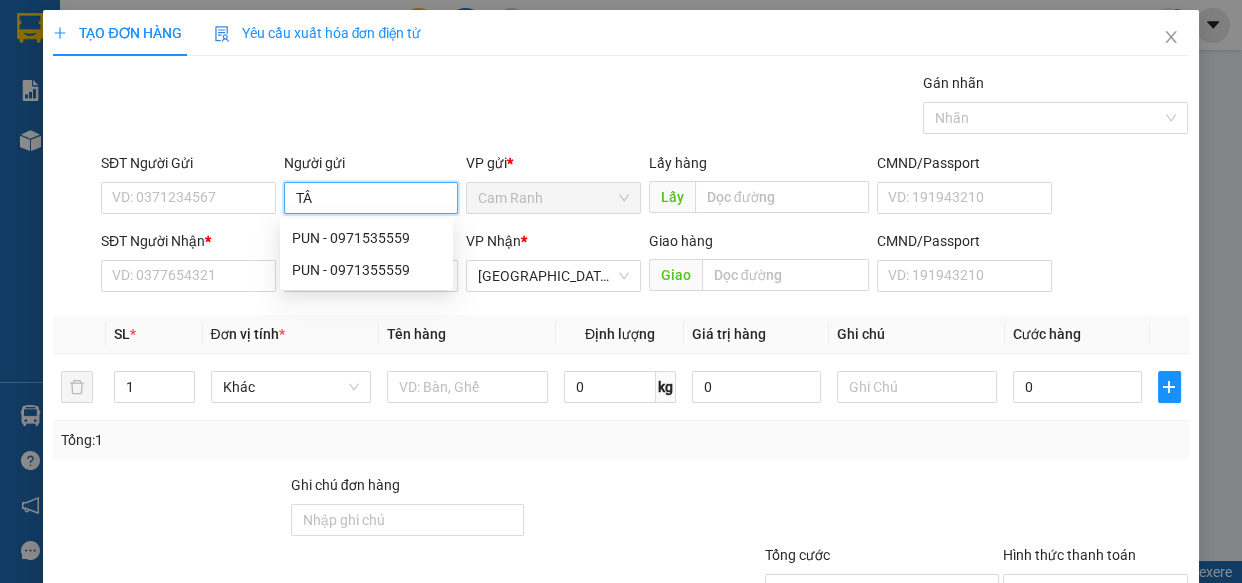 type on "TÂM" 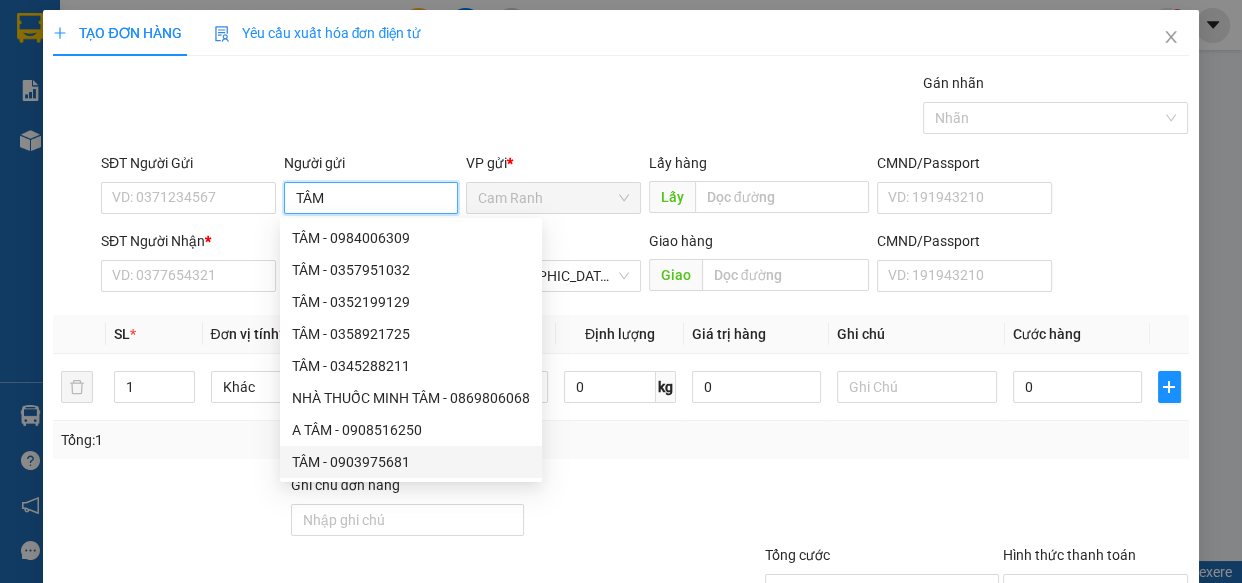 click on "TÂM - 0903975681" at bounding box center [411, 462] 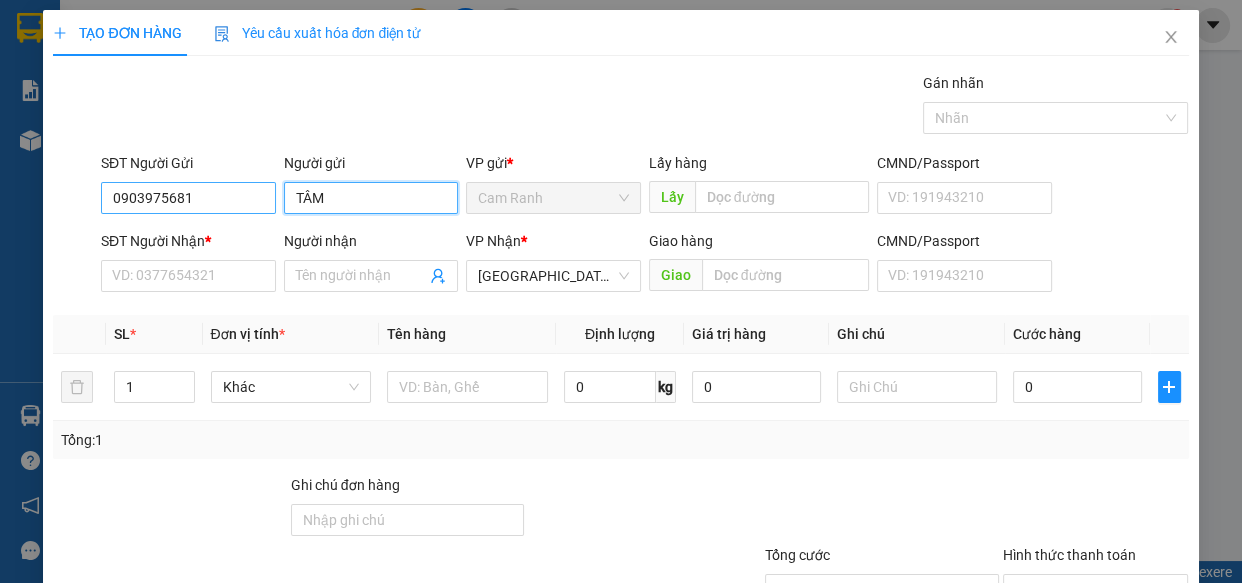 type on "TÂM" 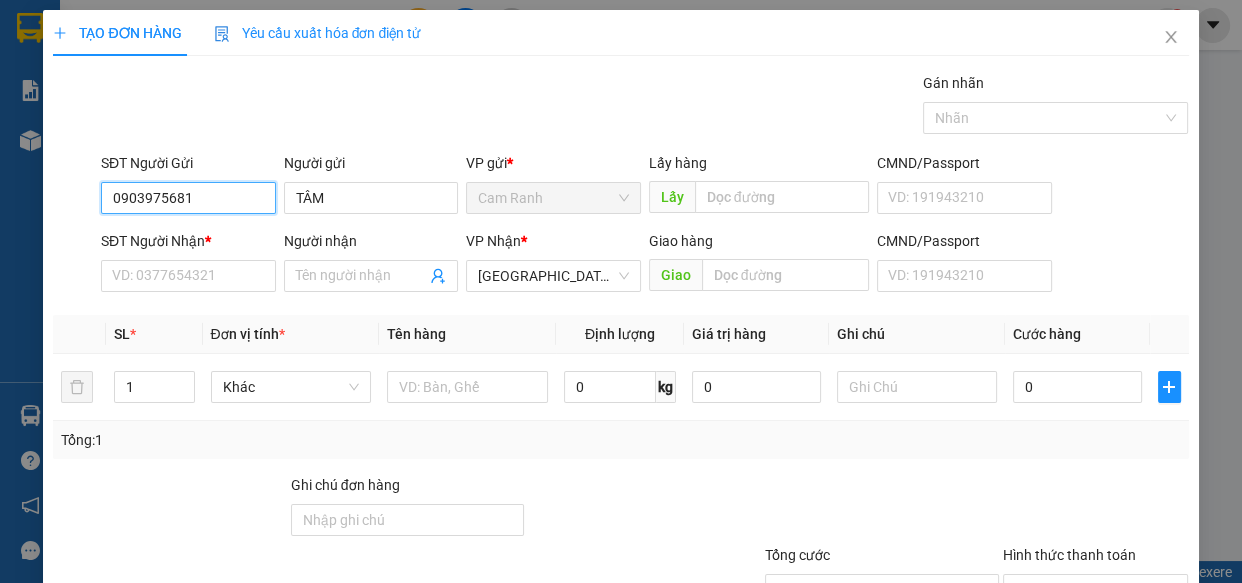 click on "0903975681" at bounding box center [188, 198] 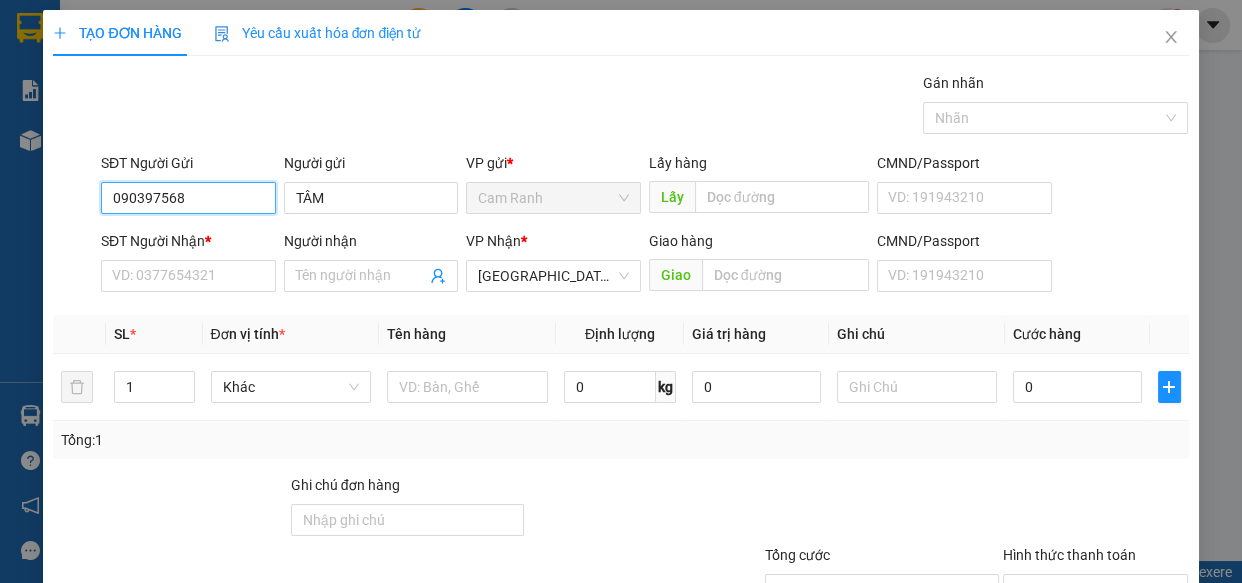 type on "0903975681" 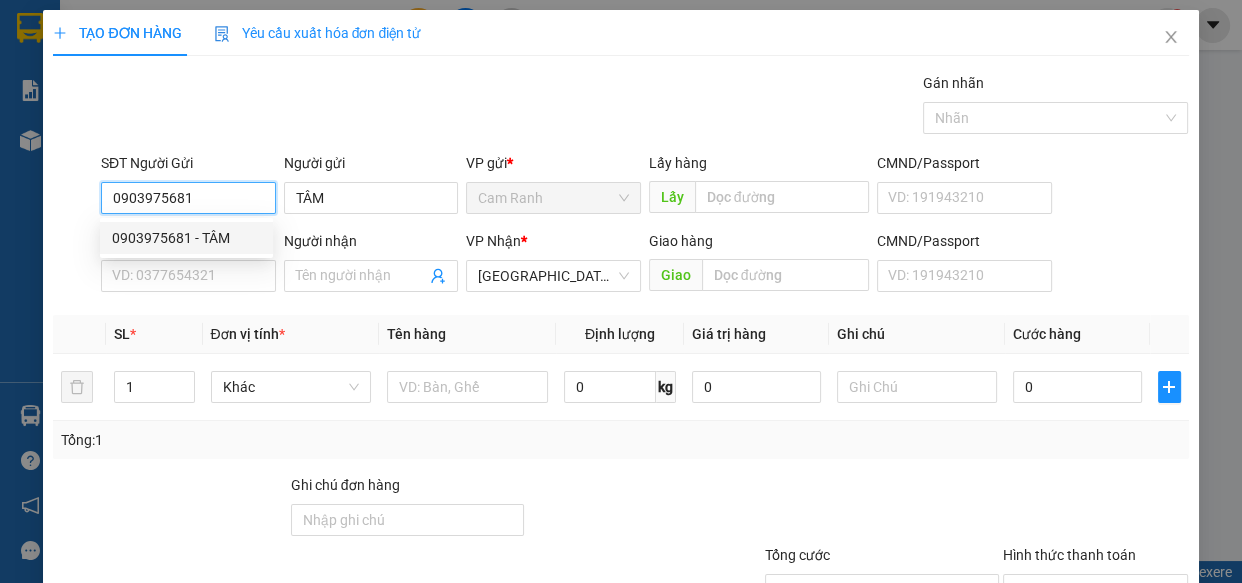 click on "0903975681 - TÂM" at bounding box center (186, 238) 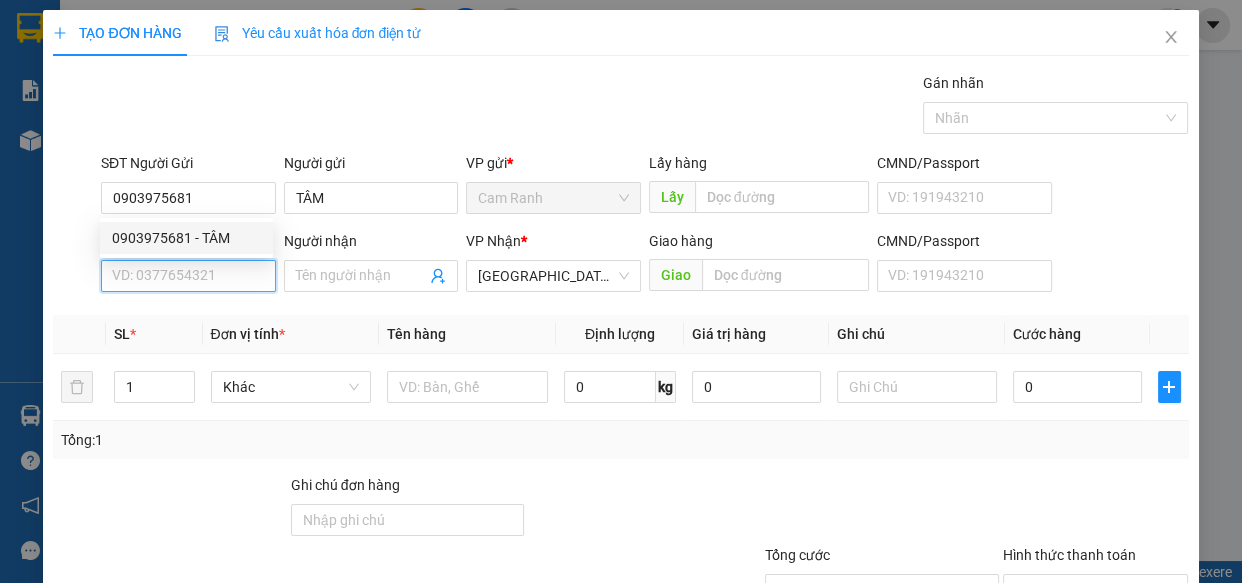 click on "SĐT Người Nhận  *" at bounding box center [188, 276] 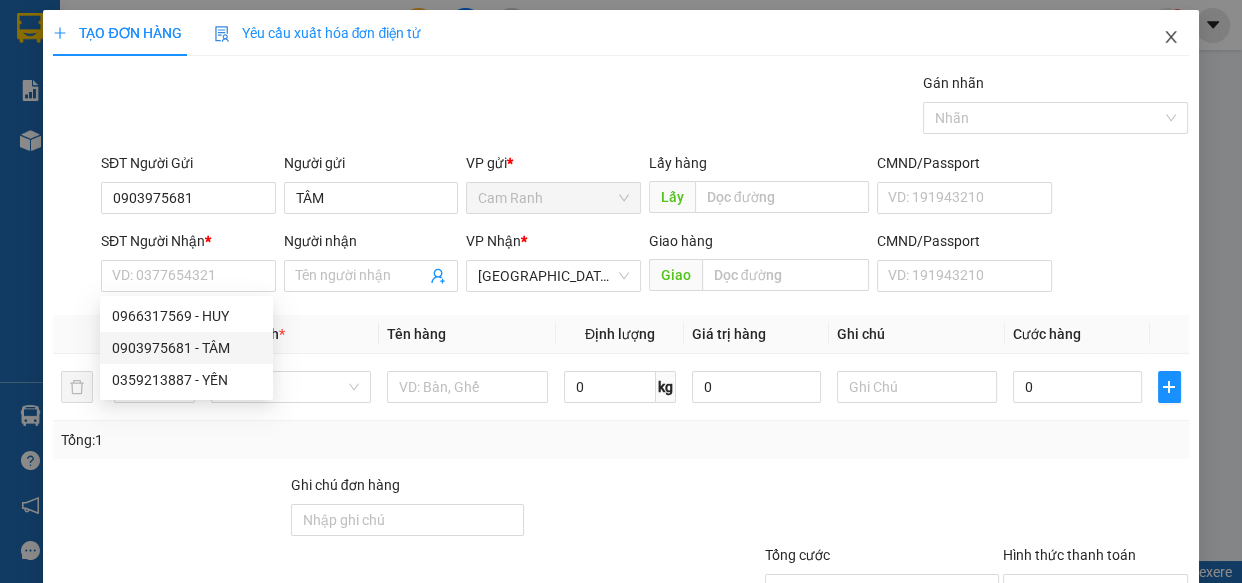 click 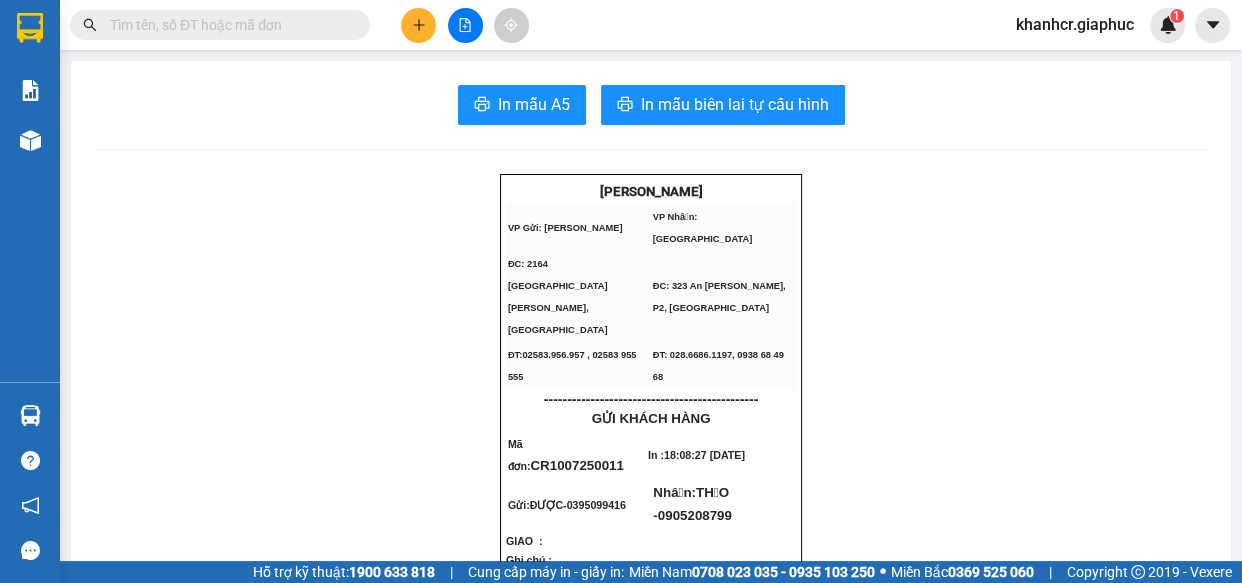 click at bounding box center (228, 25) 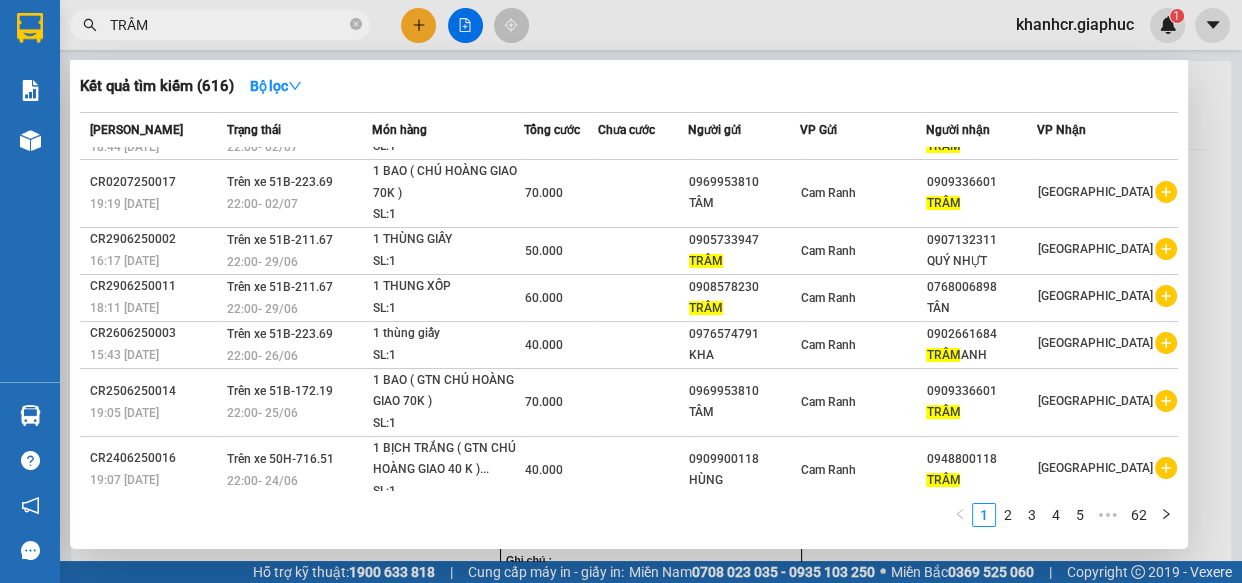 scroll, scrollTop: 187, scrollLeft: 0, axis: vertical 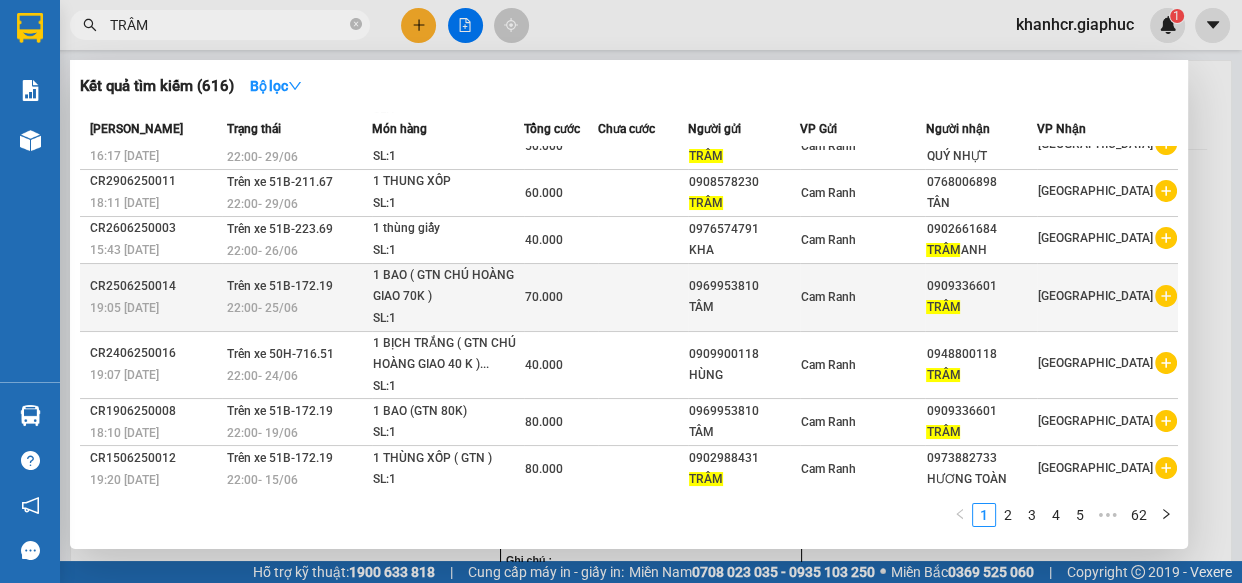 type on "TRÂM" 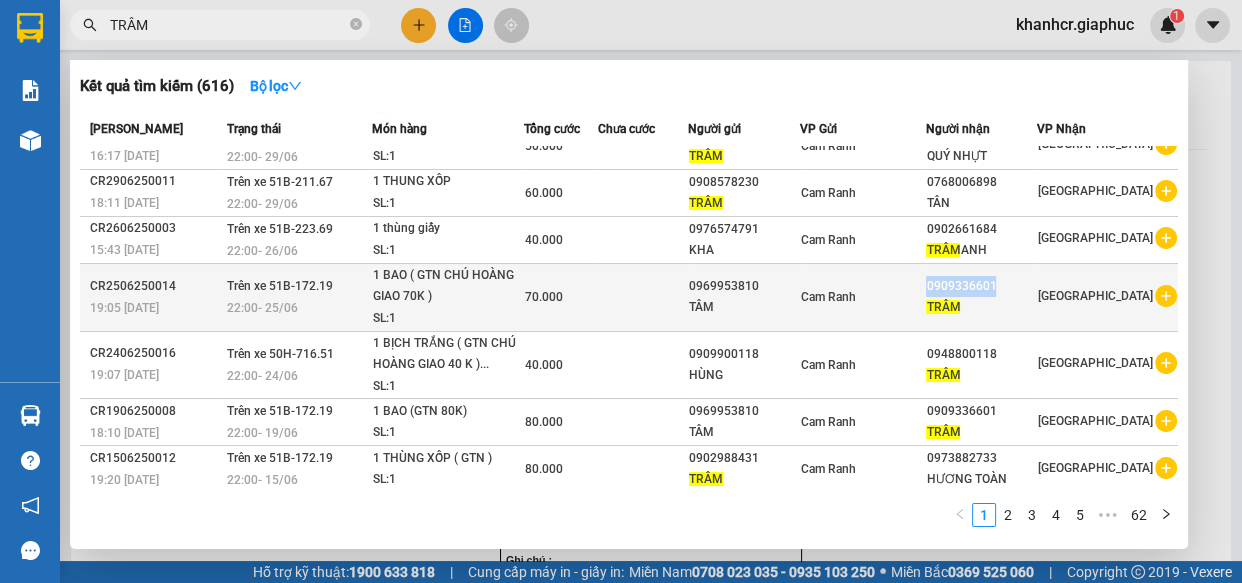 copy on "0909336601" 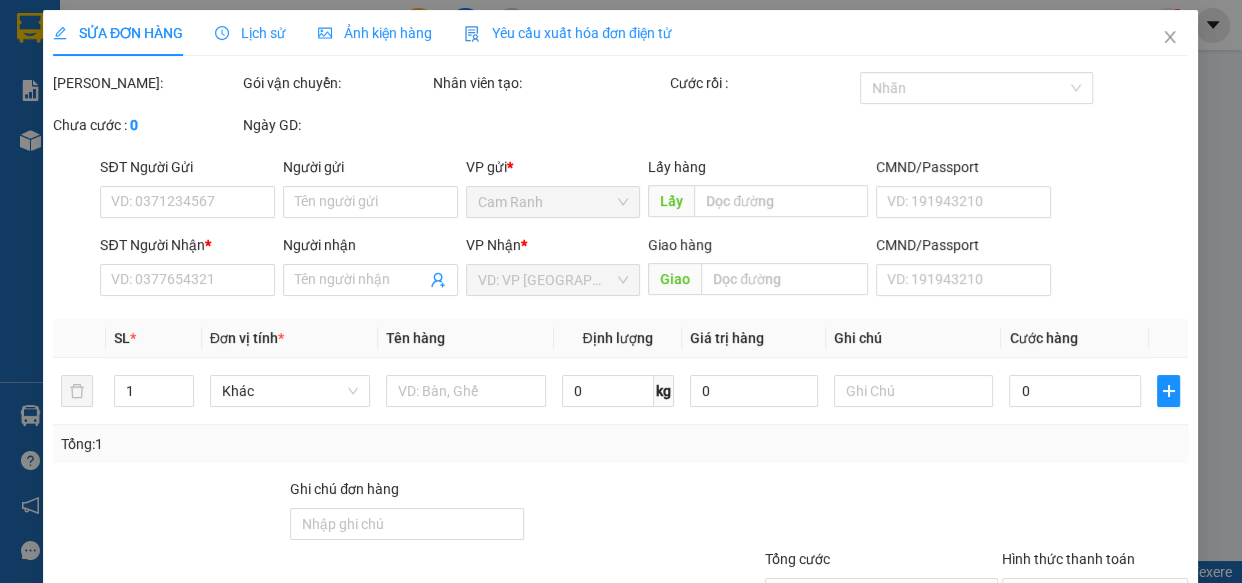 type on "0969953810" 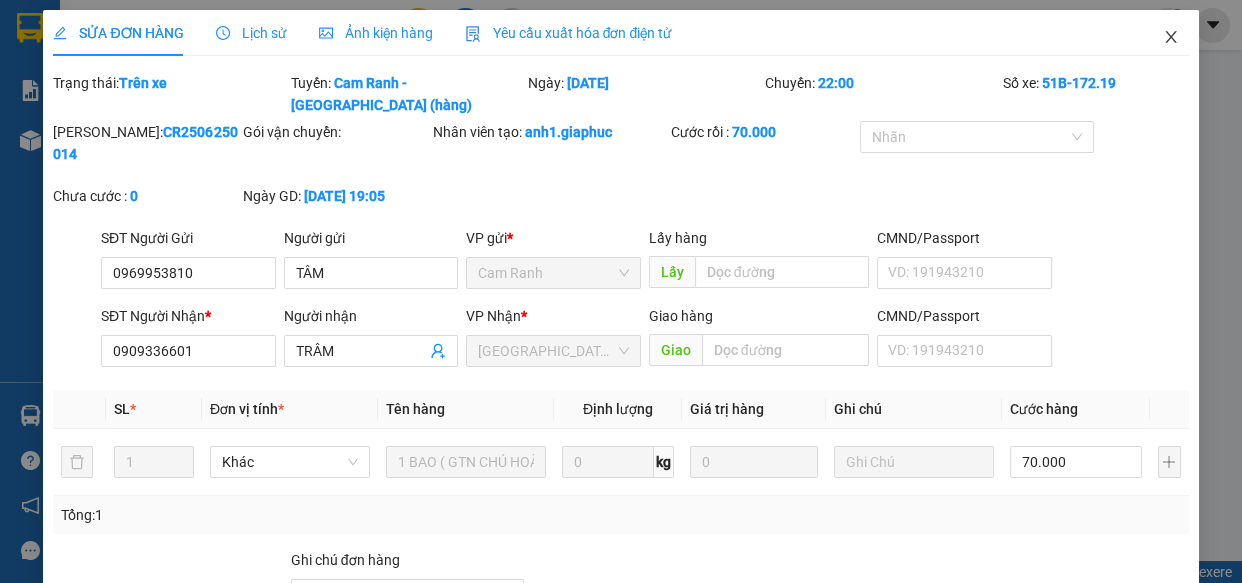 click at bounding box center (1171, 38) 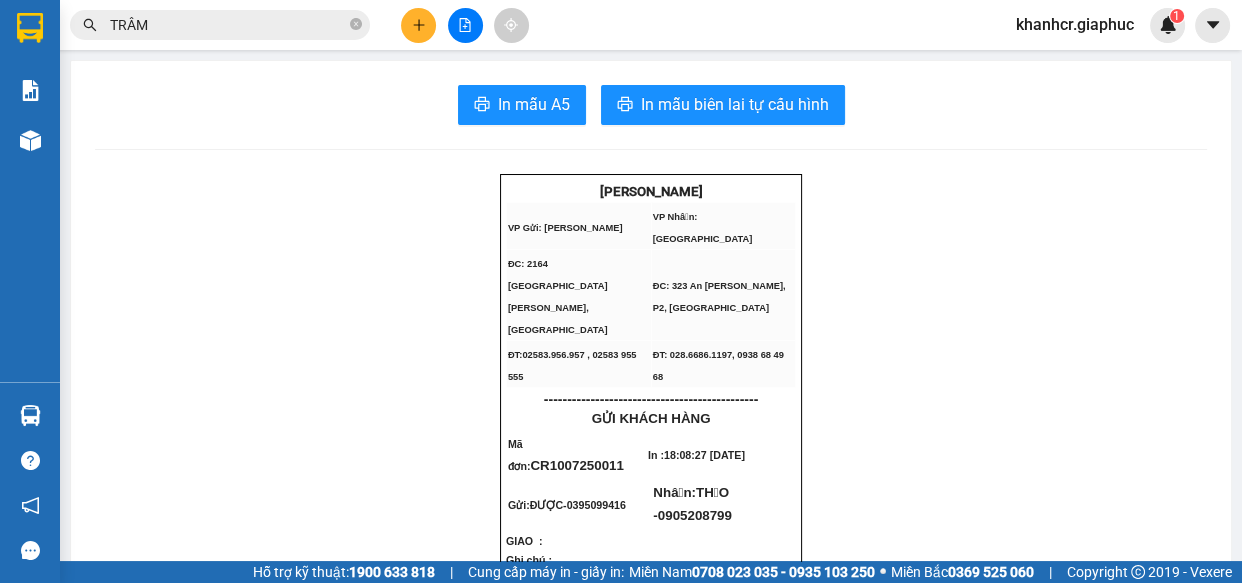 click at bounding box center (418, 25) 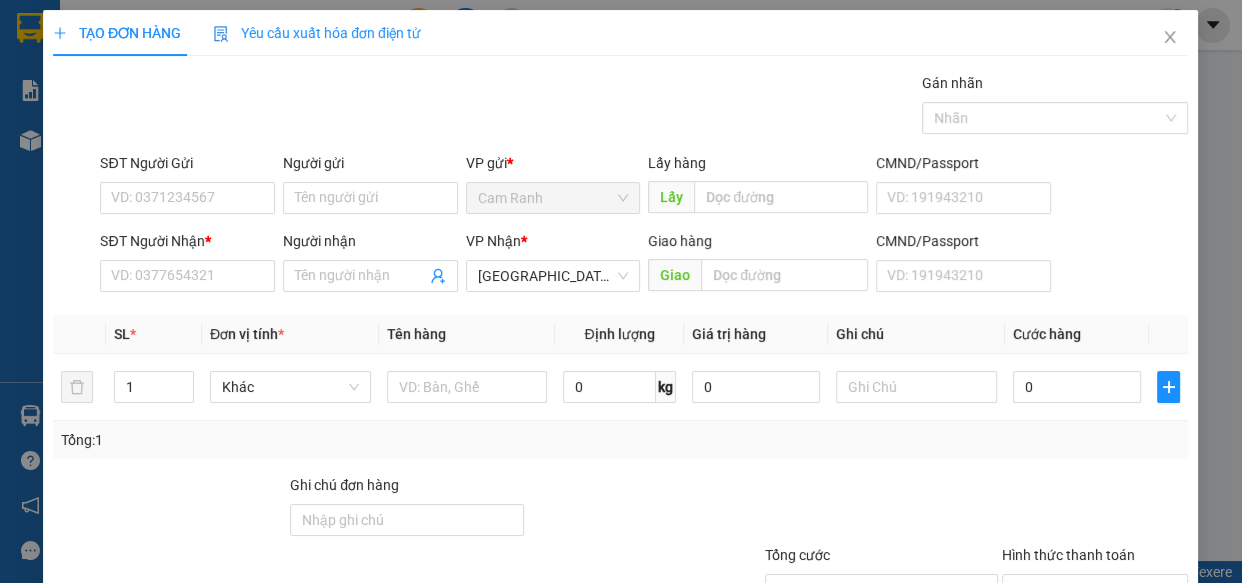 click on "TẠO ĐƠN HÀNG Yêu cầu xuất hóa đơn điện tử" at bounding box center [620, 33] 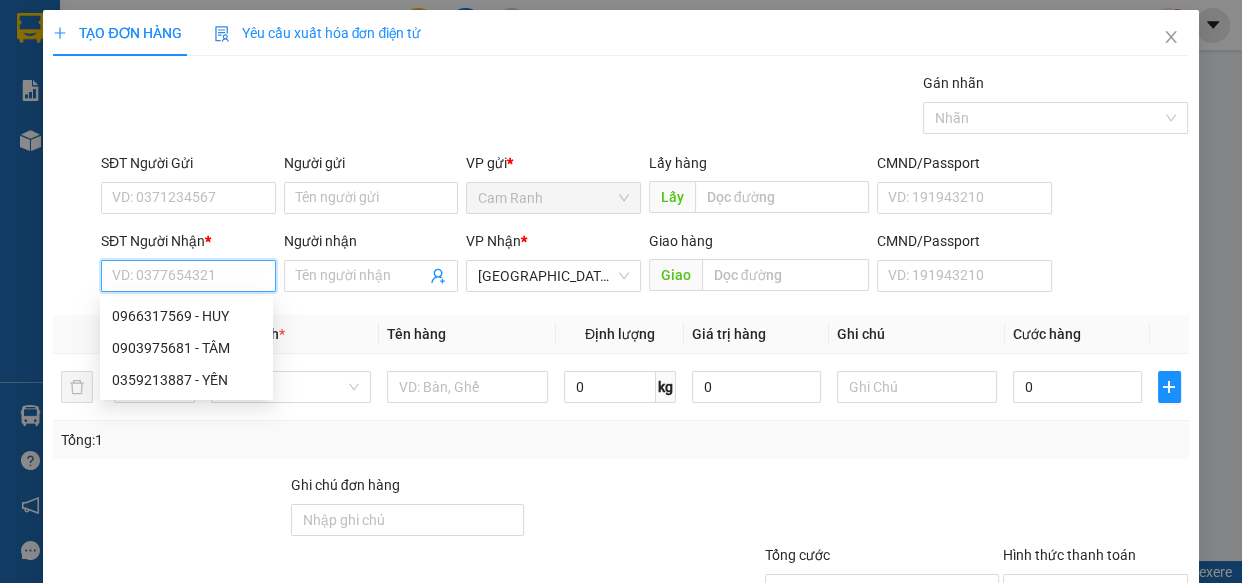 paste on "0909336601" 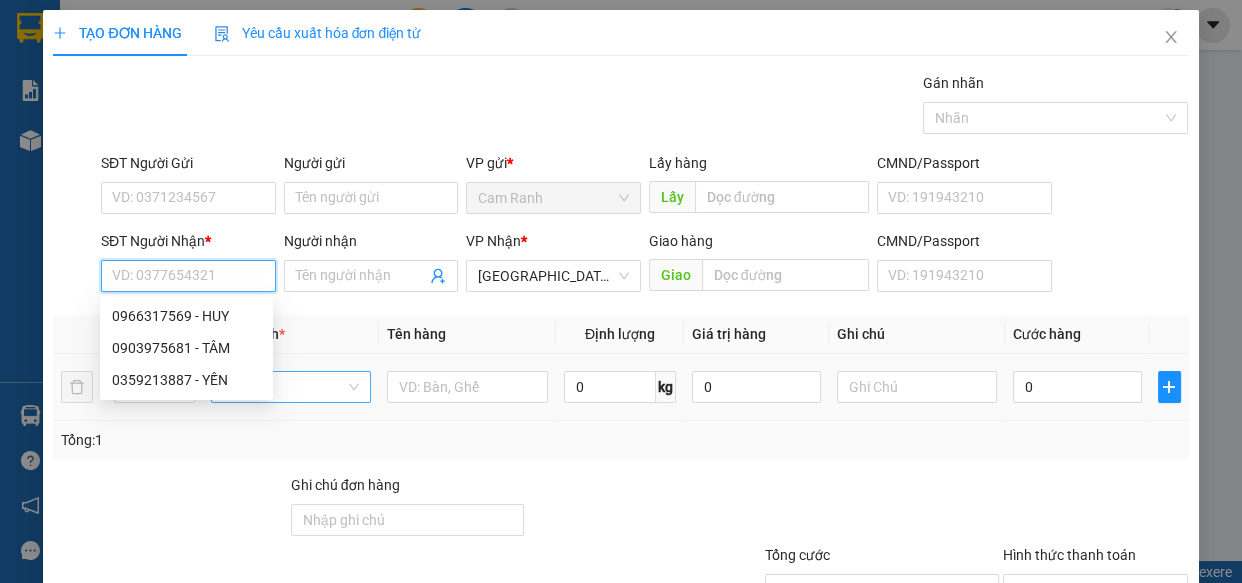 type on "0909336601" 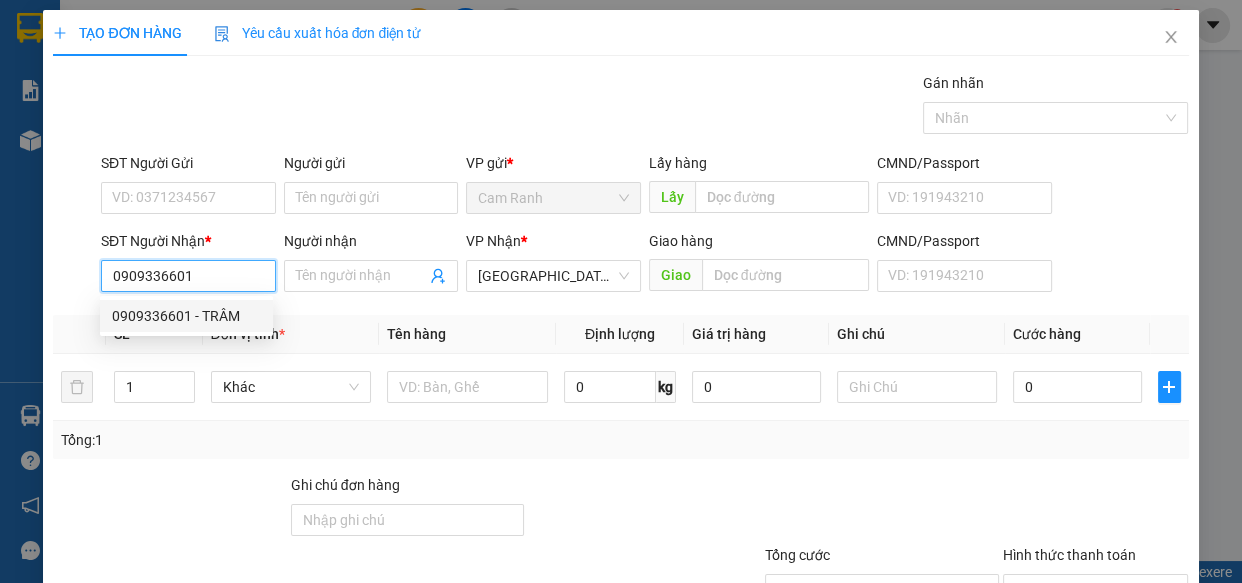 click on "0909336601 - TRÂM" at bounding box center [186, 316] 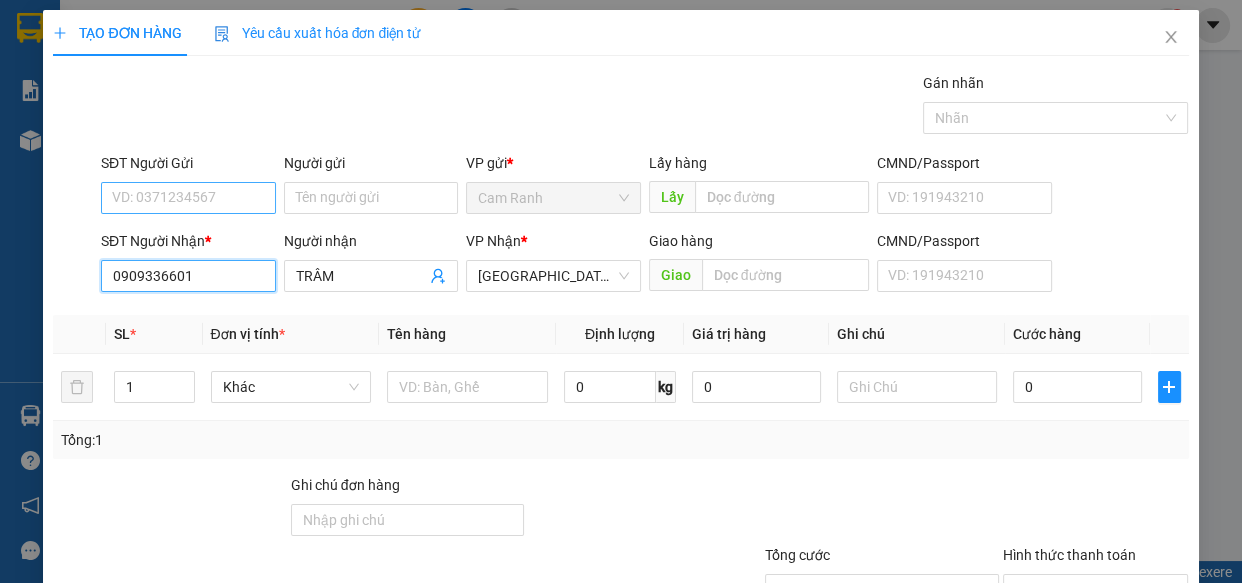 type on "0909336601" 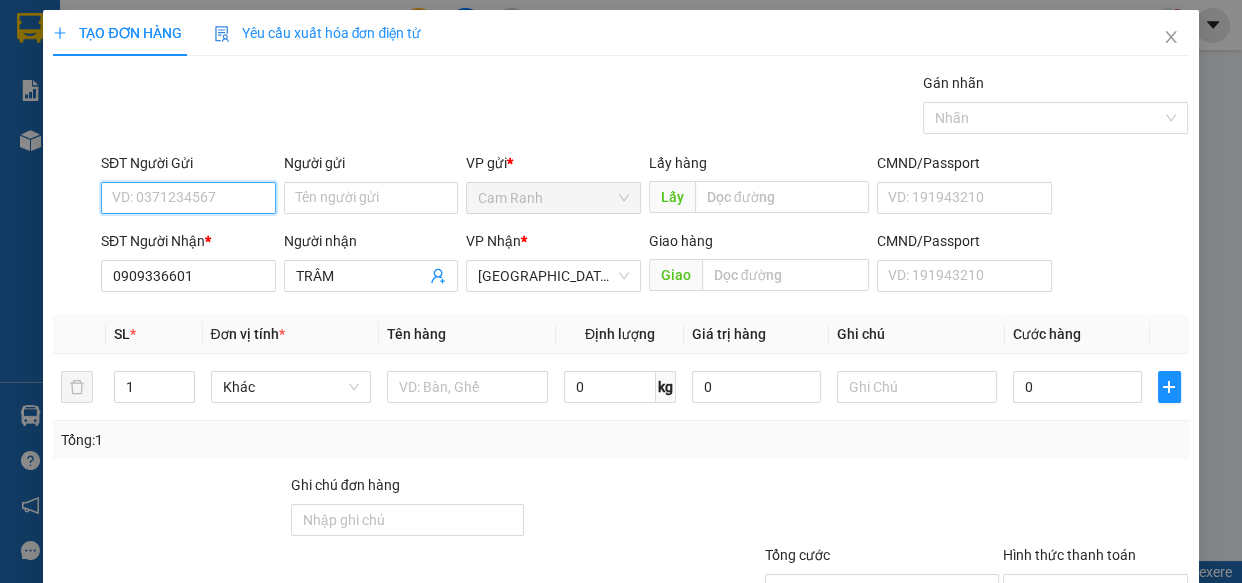 click on "SĐT Người Gửi" at bounding box center [188, 198] 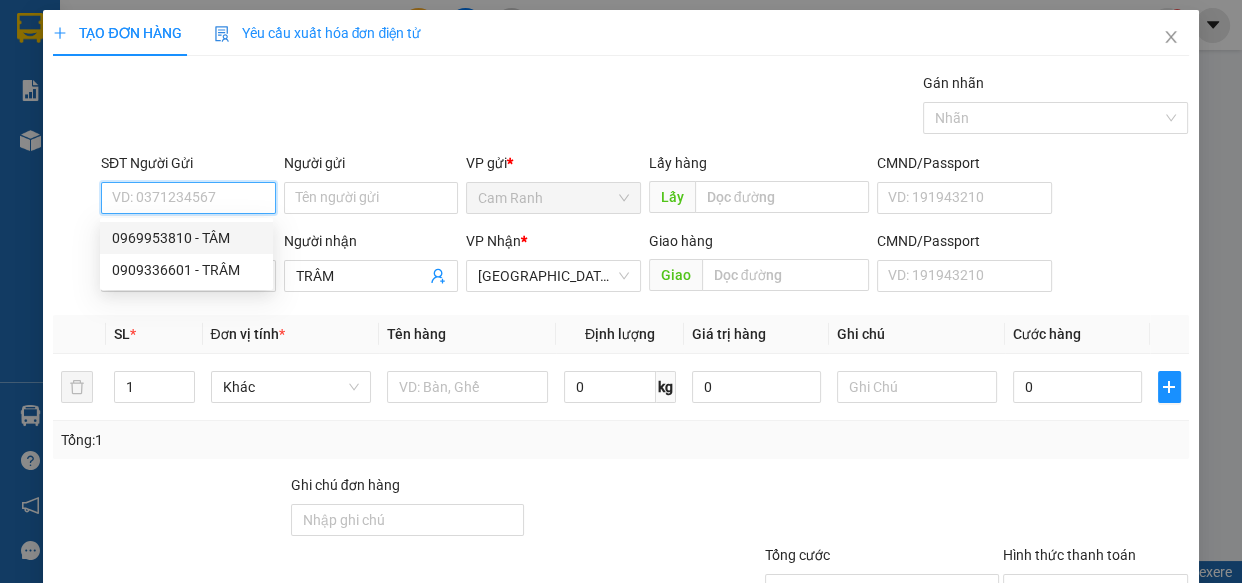 click on "0969953810 - TÂM" at bounding box center (186, 238) 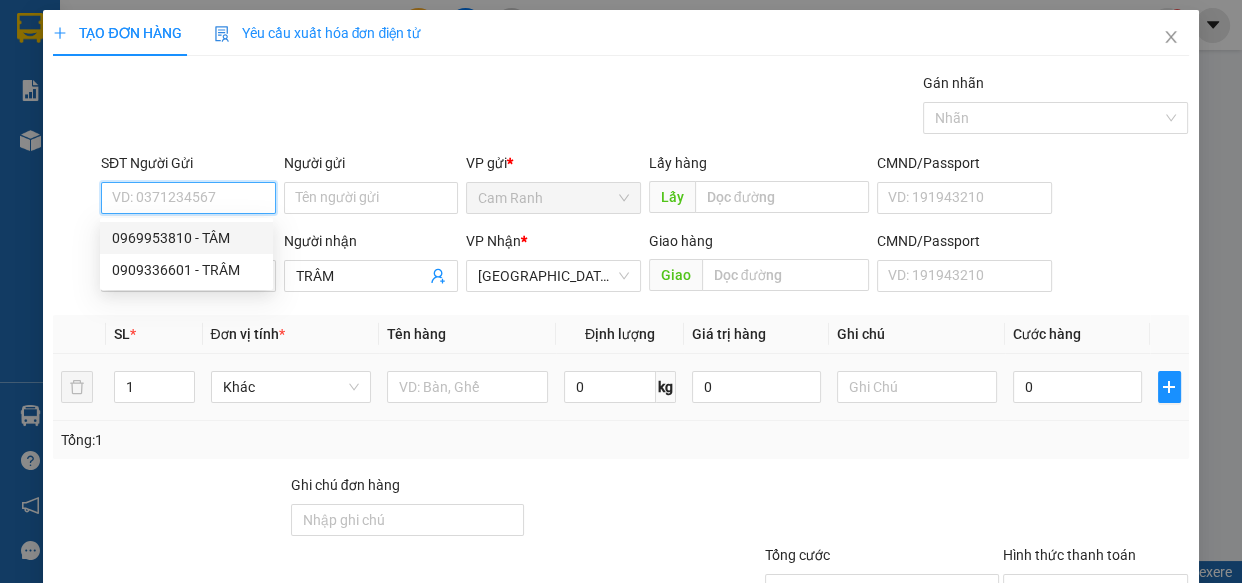 type on "0969953810" 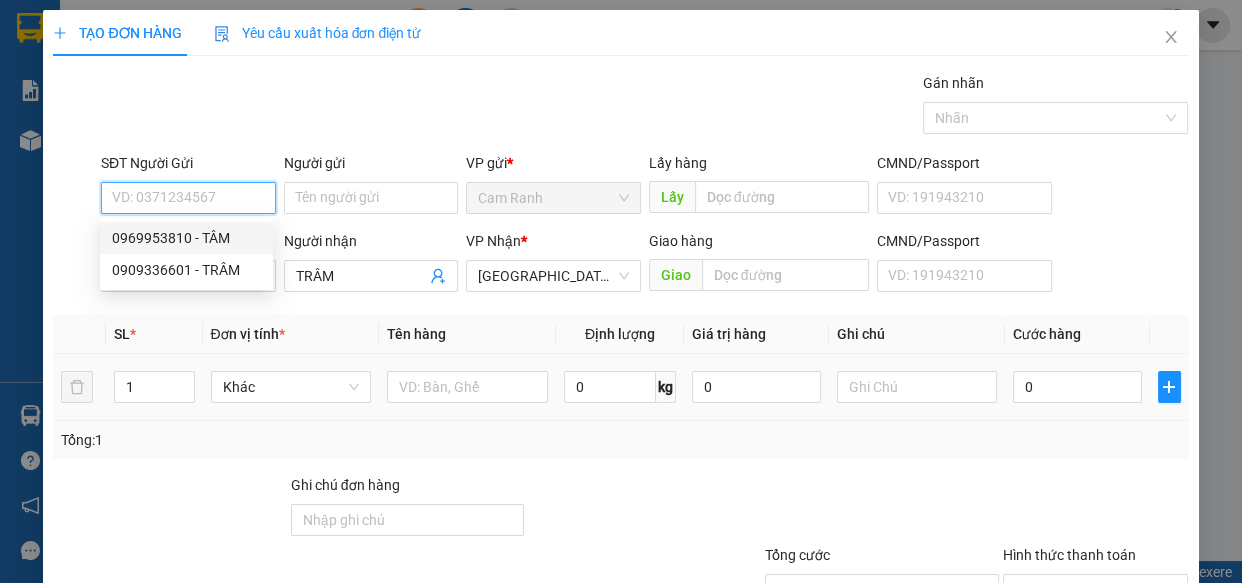 type on "TÂM" 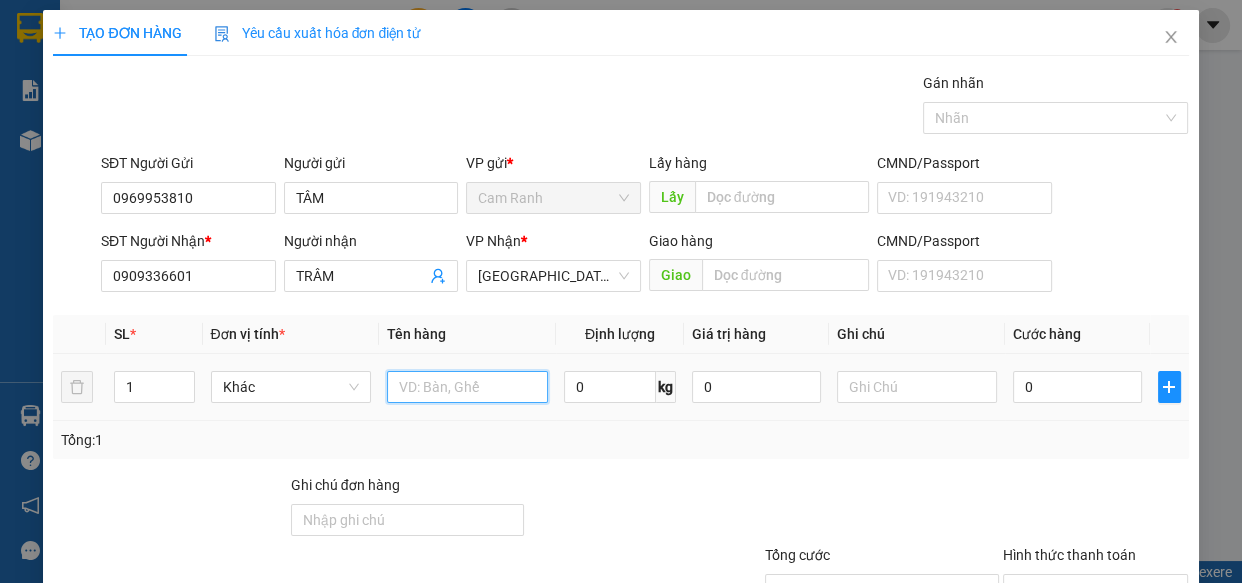 click at bounding box center [467, 387] 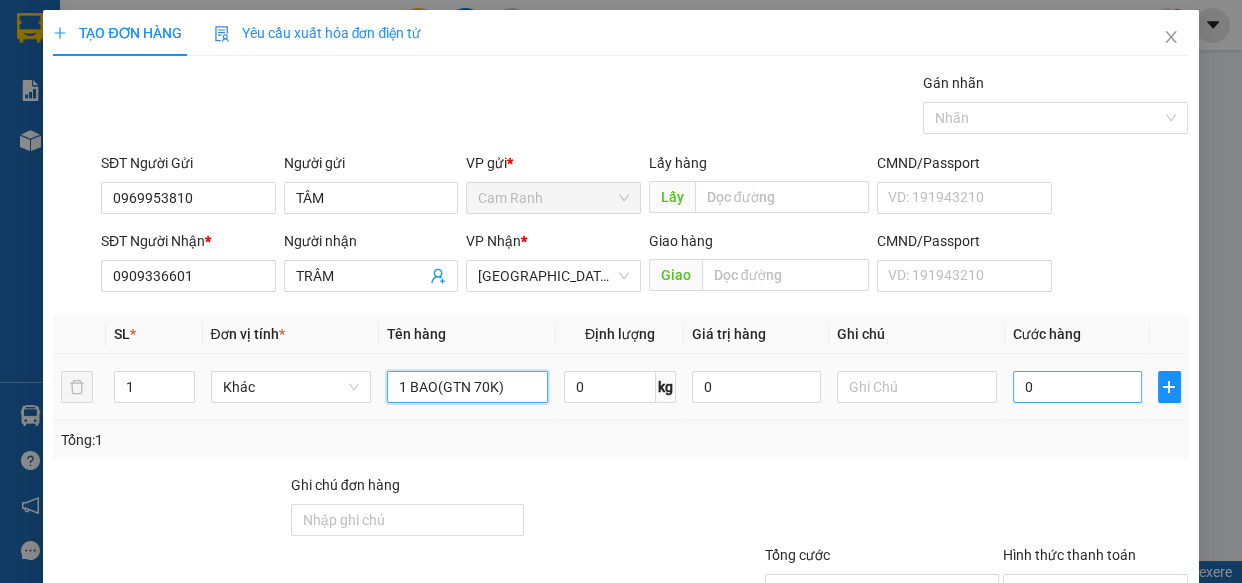type on "1 BAO(GTN 70K)" 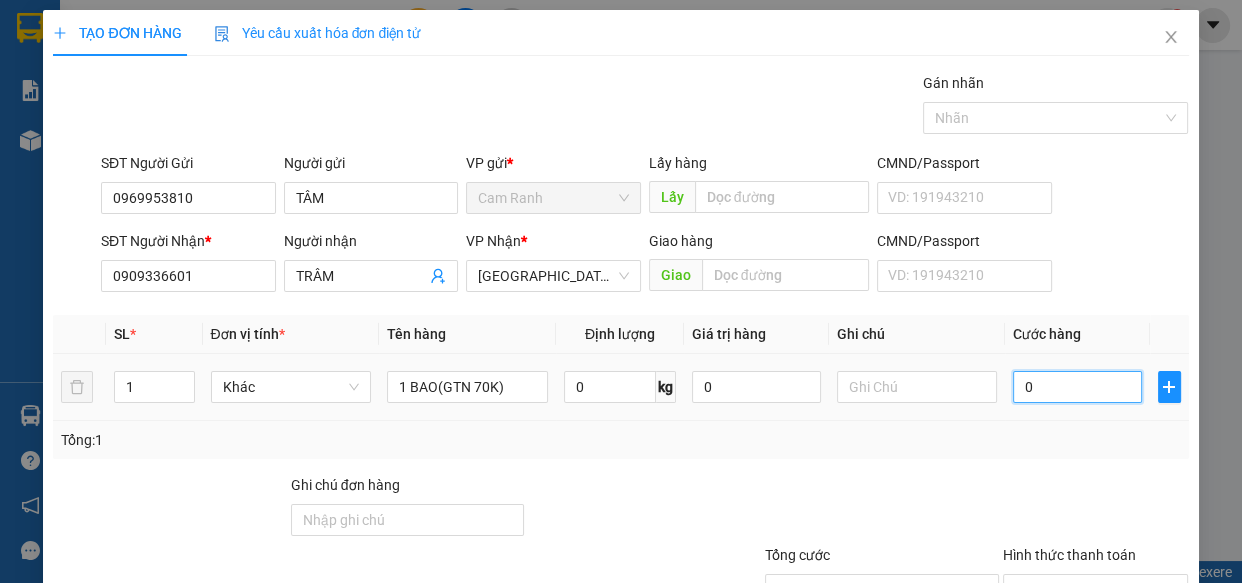 click on "0" at bounding box center [1077, 387] 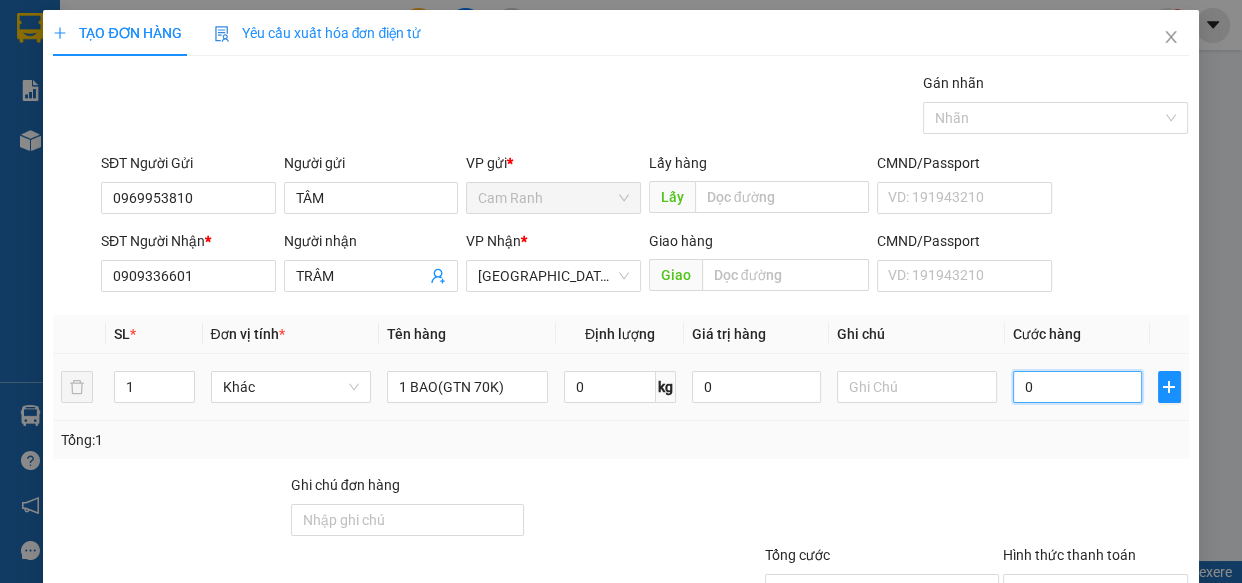 type on "7" 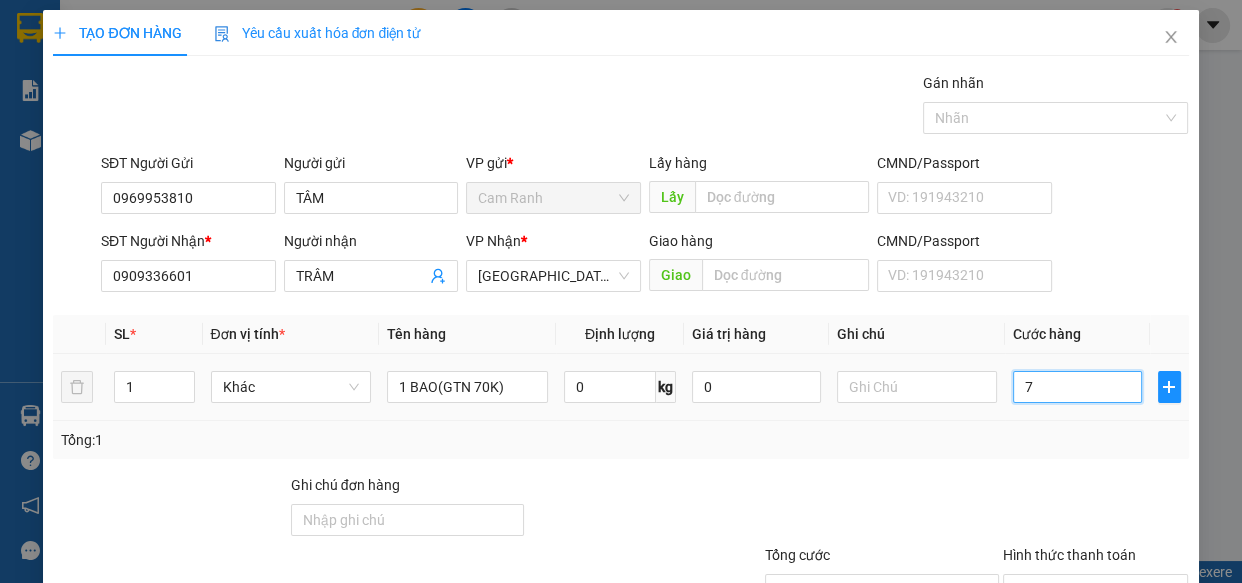 type on "70" 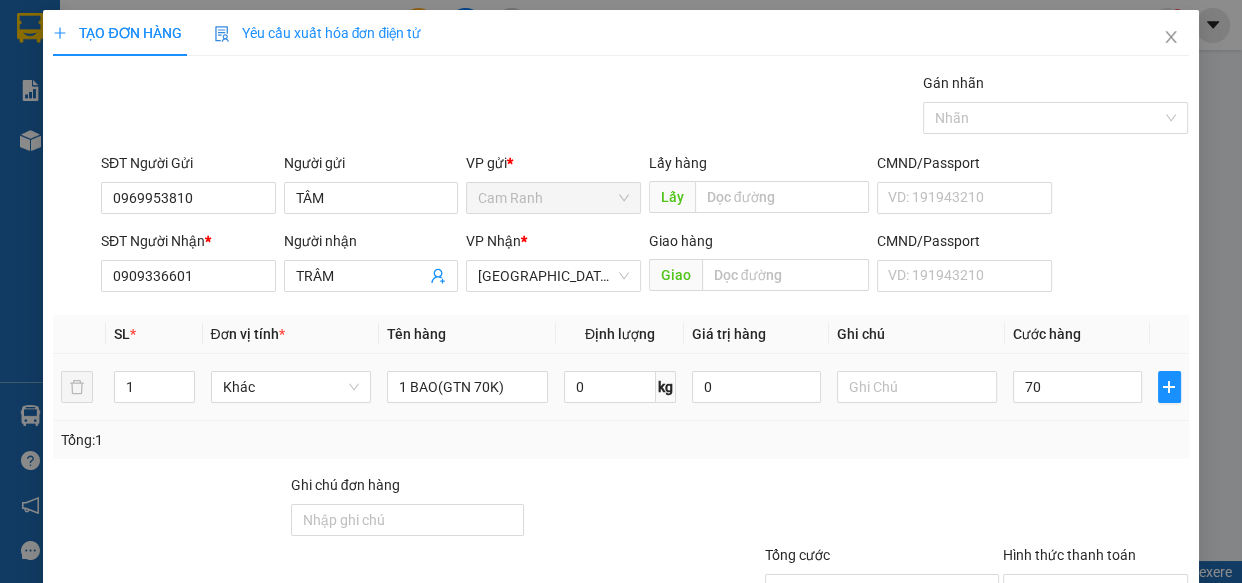 type on "70.000" 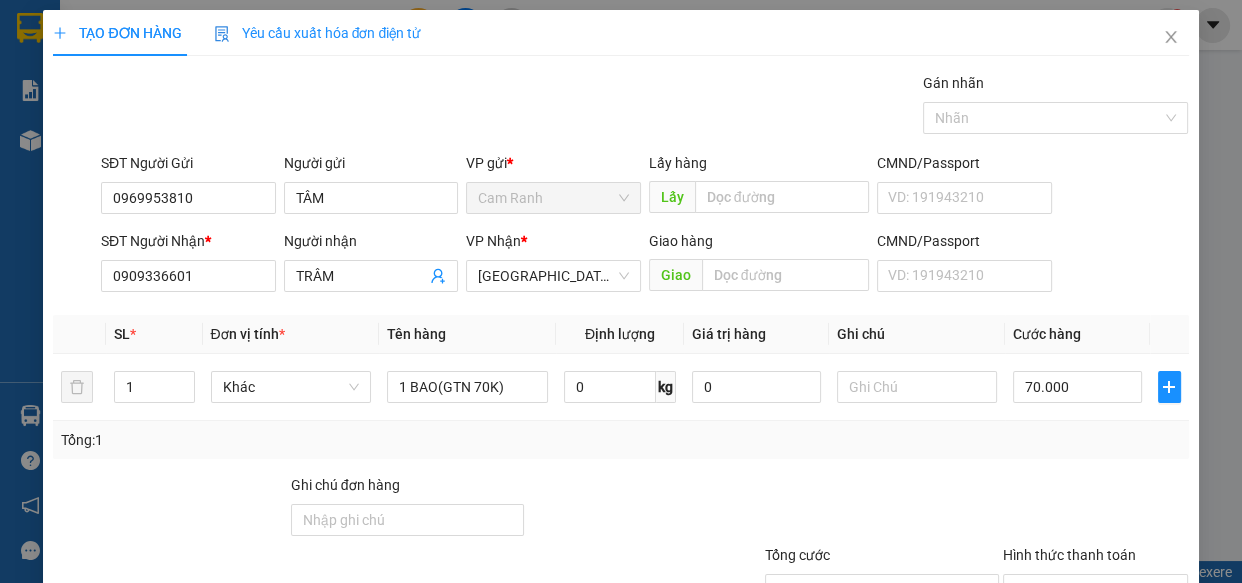 click on "Transit Pickup Surcharge Ids Transit Deliver Surcharge Ids Transit Deliver Surcharge Transit Deliver Surcharge Gán nhãn   Nhãn SĐT Người Gửi 0969953810 Người gửi TÂM VP gửi  * Cam Ranh Lấy hàng Lấy CMND/Passport VD: [PASSPORT] SĐT Người Nhận  * 0909336601 Người nhận TRÂM VP Nhận  * [GEOGRAPHIC_DATA] Giao hàng Giao CMND/Passport VD: [PASSPORT] SL  * Đơn vị tính  * Tên hàng  Định lượng Giá trị hàng Ghi chú Cước hàng                   1 Khác 1 BAO(GTN 70K) 0 kg 0 70.000 Tổng:  1 Ghi chú đơn hàng Tổng cước 70.000 Hình thức thanh toán Chọn HT Thanh Toán Số tiền thu trước 0 Chưa thanh toán 70.000 Chọn HT Thanh Toán Lưu nháp Xóa Thông tin Lưu Lưu và In" at bounding box center (620, 386) 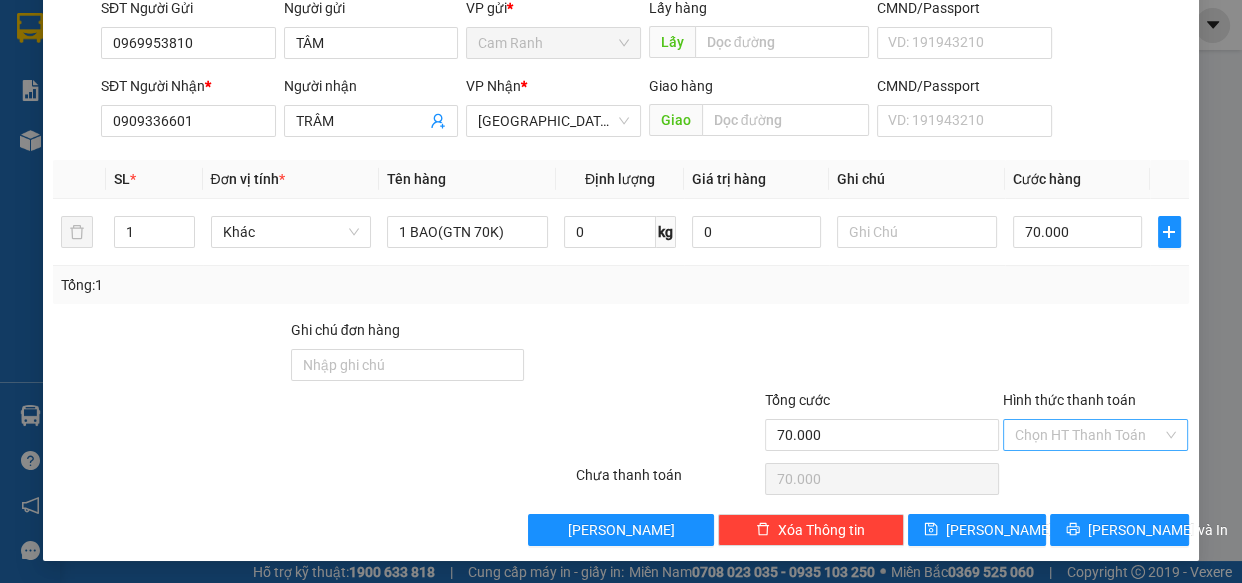scroll, scrollTop: 156, scrollLeft: 0, axis: vertical 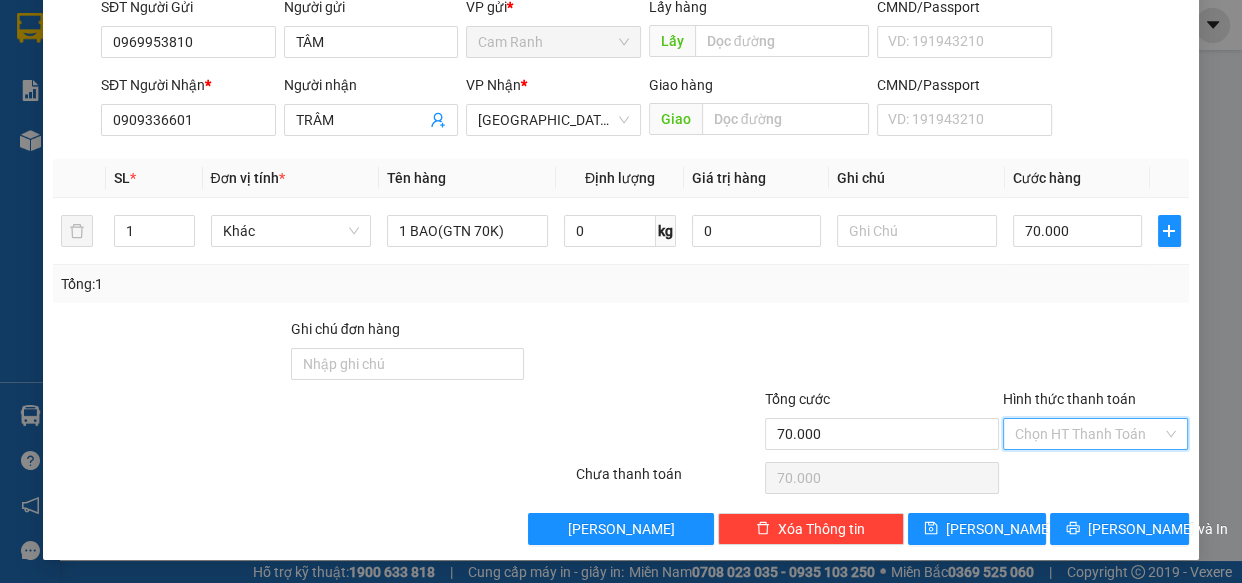 click on "Hình thức thanh toán" at bounding box center (1089, 434) 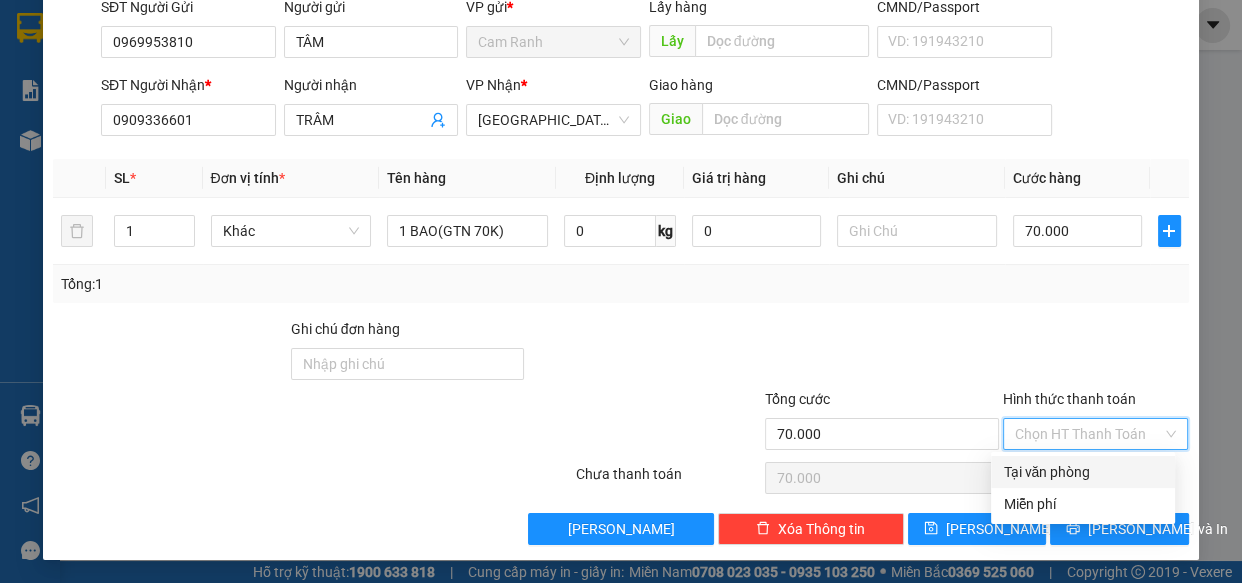 click on "Tại văn phòng" at bounding box center (1083, 472) 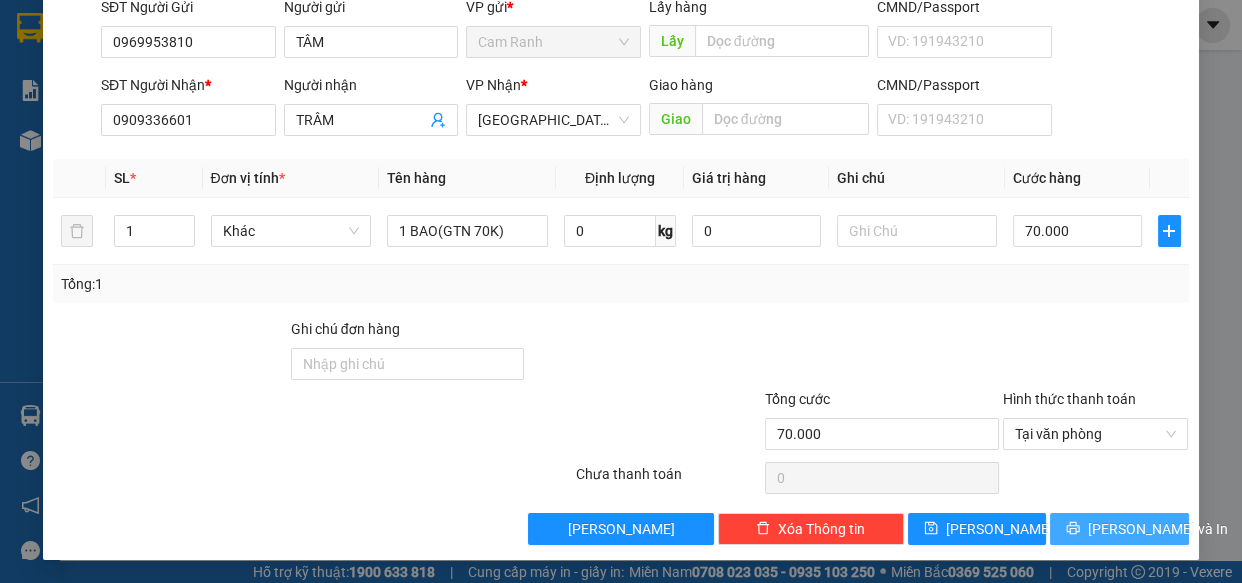 click on "[PERSON_NAME] và In" at bounding box center (1119, 529) 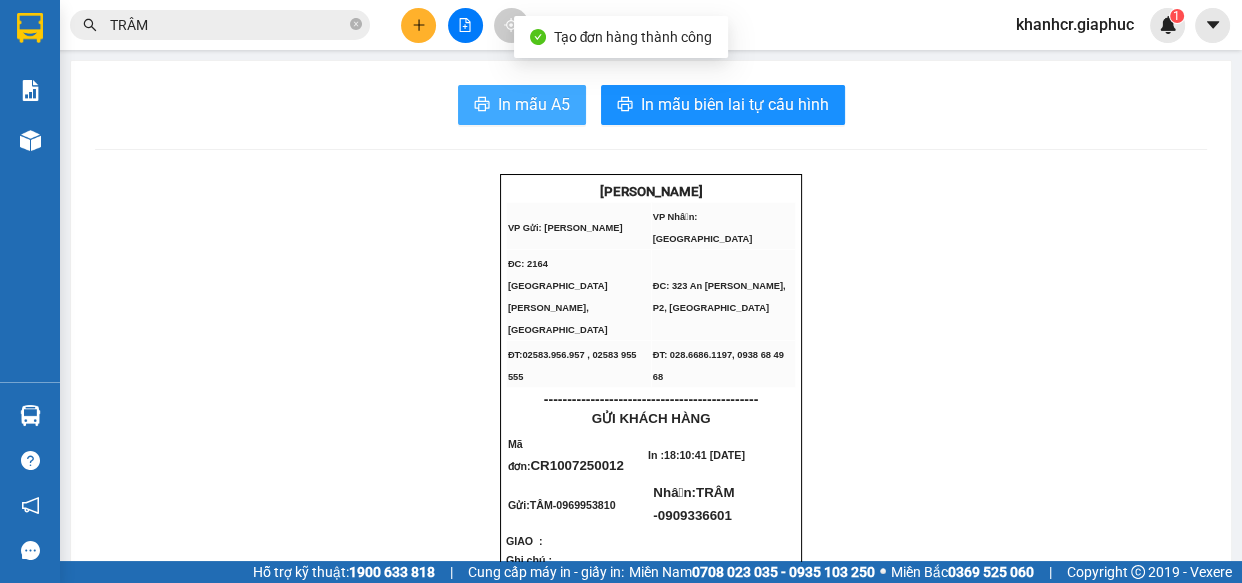click on "In mẫu A5" at bounding box center [522, 105] 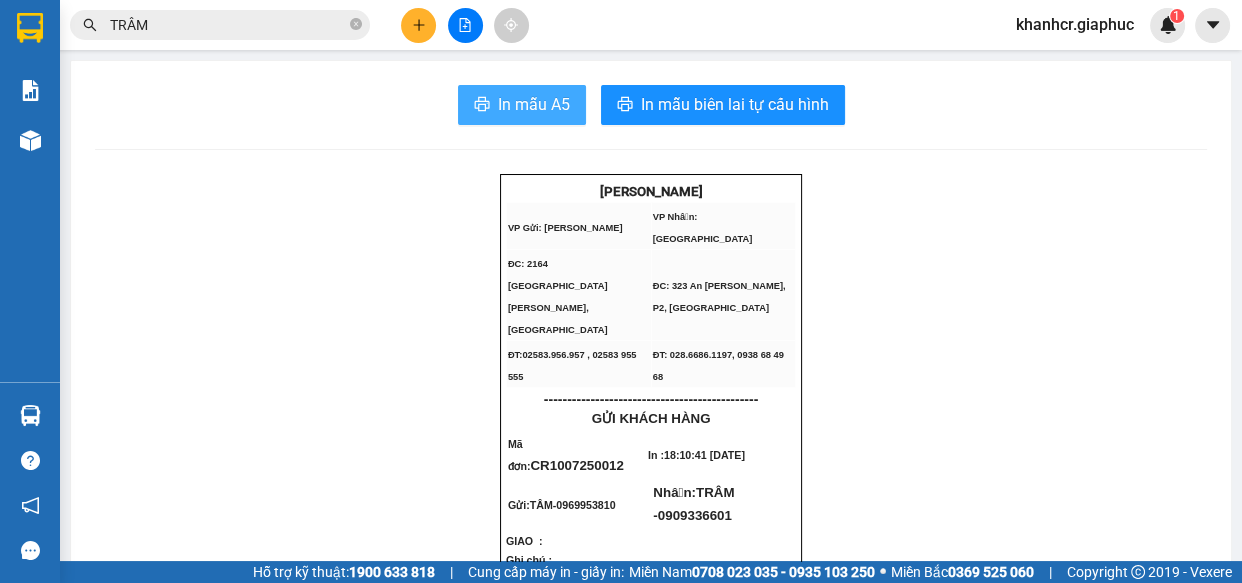 click on "In mẫu A5" at bounding box center (534, 104) 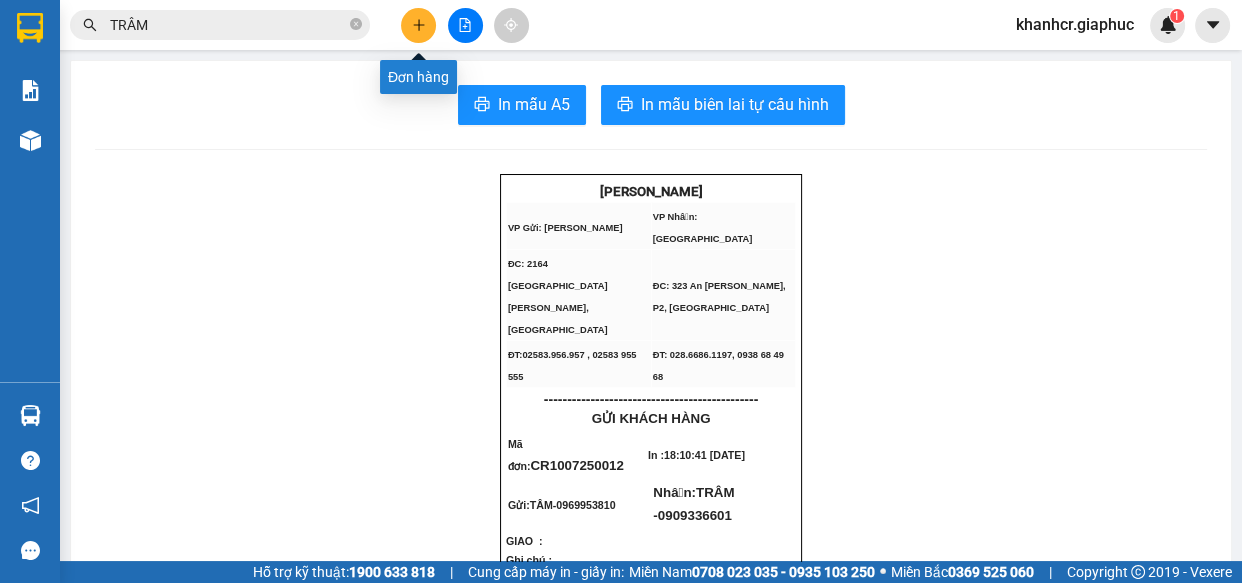 click at bounding box center (418, 25) 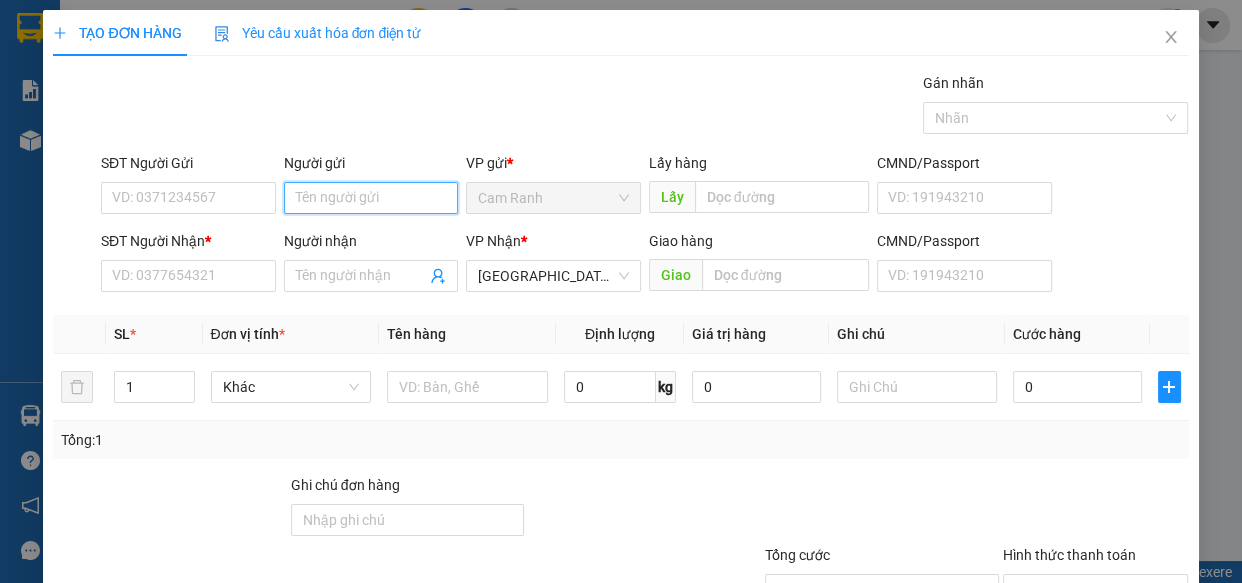 click on "Người gửi" at bounding box center (371, 198) 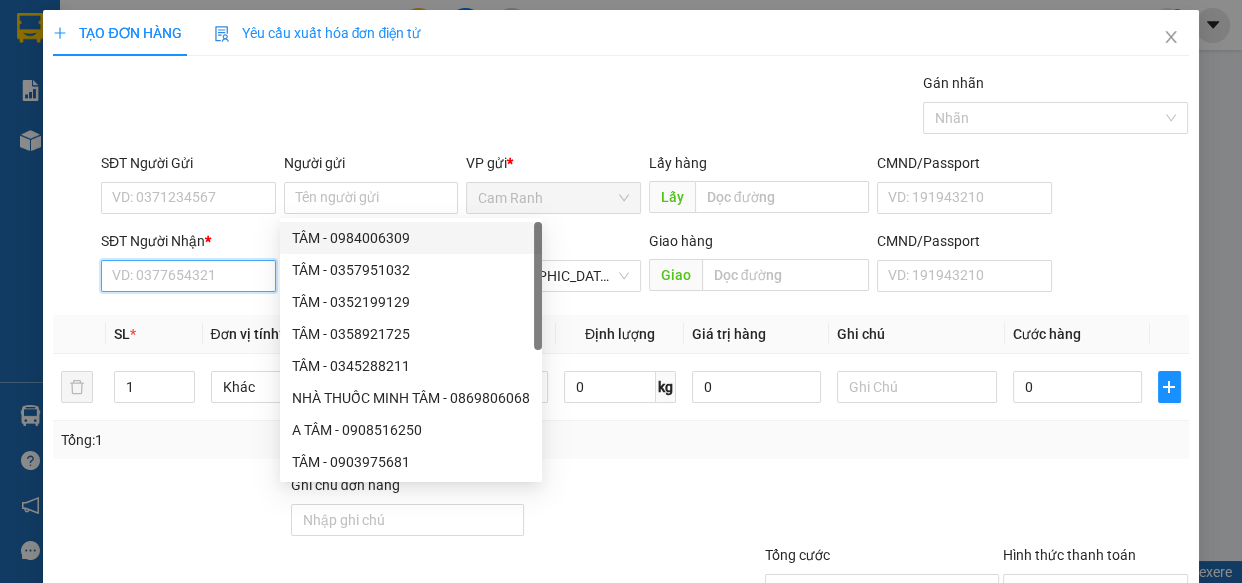 click on "SĐT Người Nhận  *" at bounding box center [188, 276] 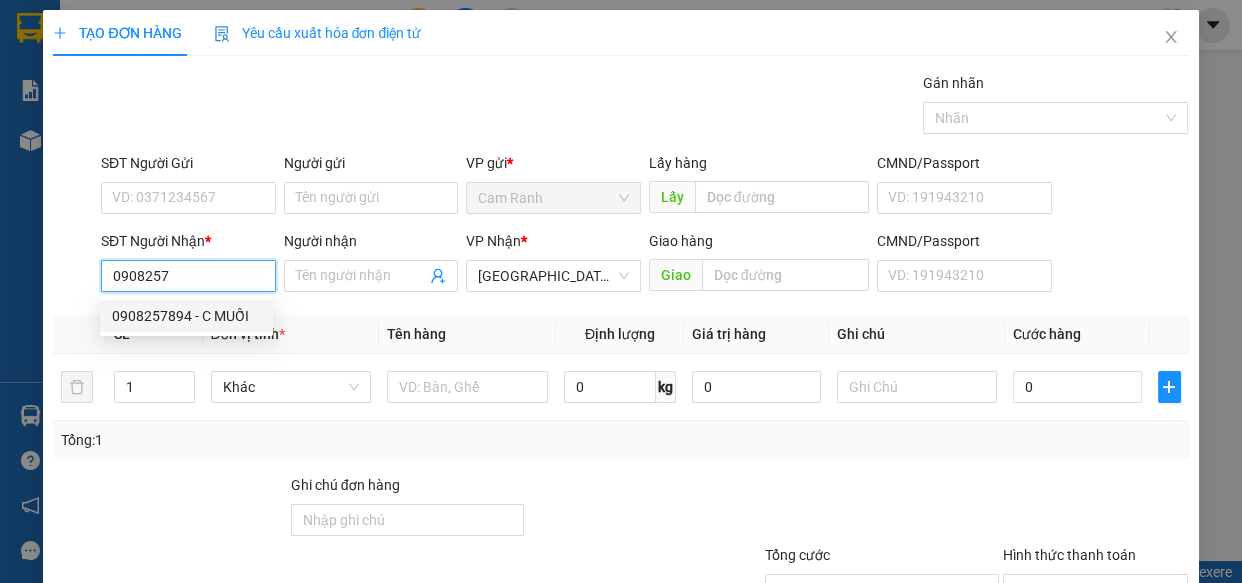 click on "0908257894 - C MUỐI" at bounding box center [186, 316] 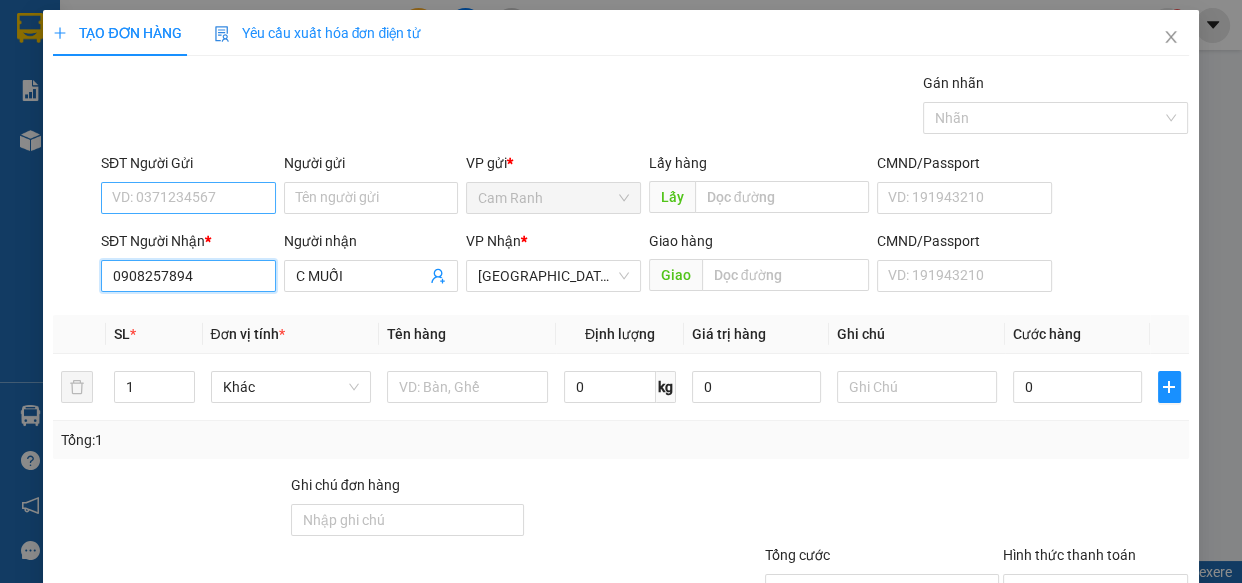 type on "0908257894" 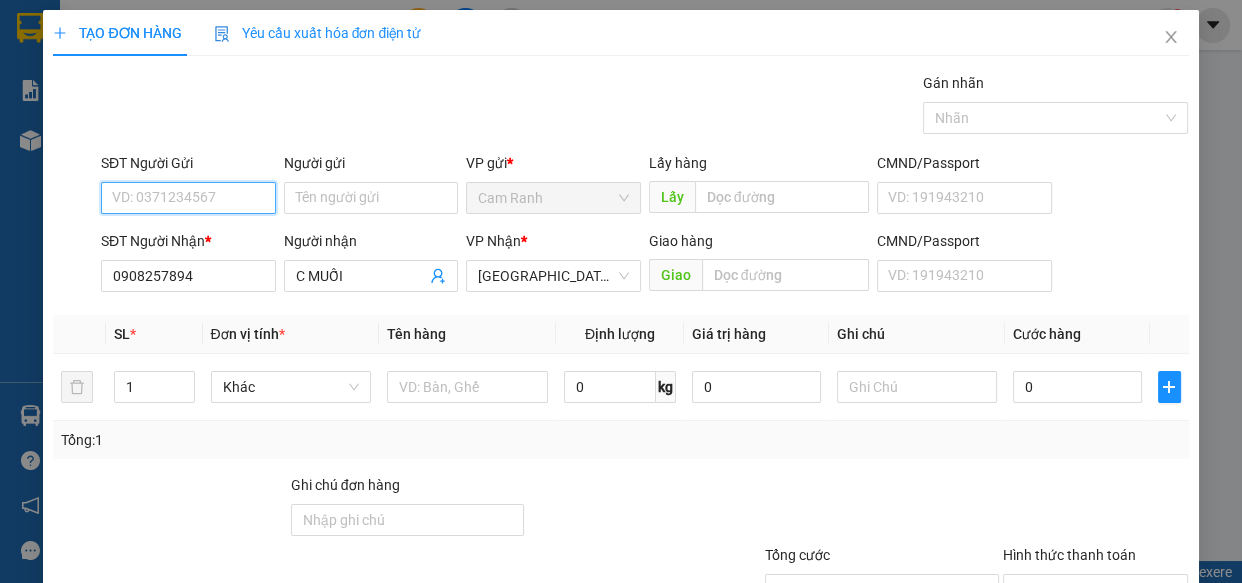 click on "SĐT Người Gửi" at bounding box center (188, 198) 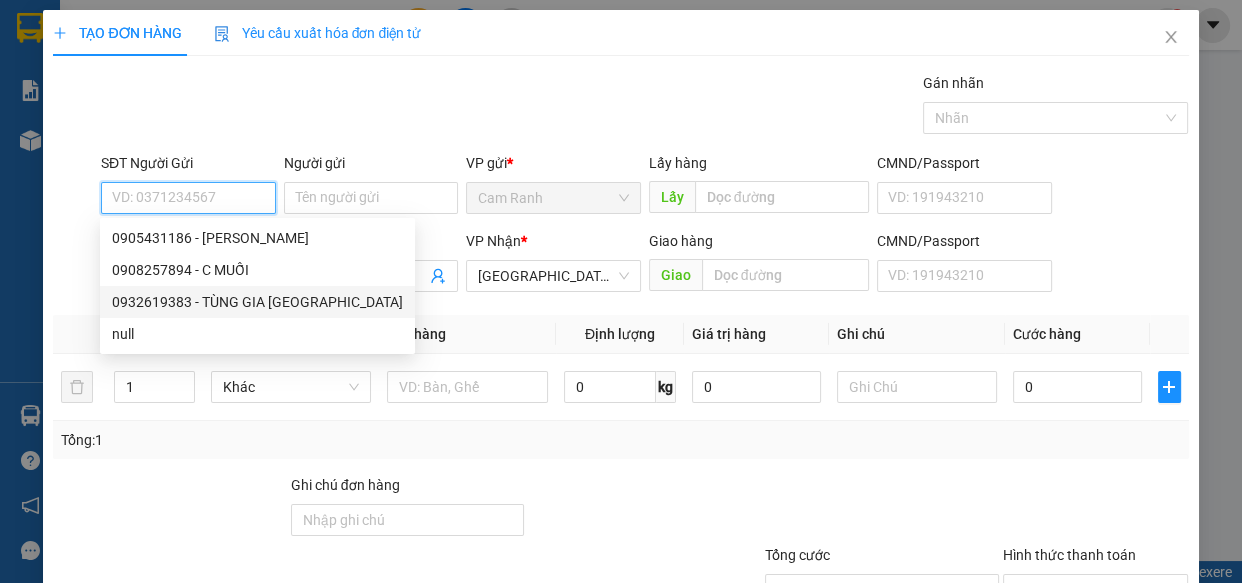 click on "0932619383 - TÙNG GIA [GEOGRAPHIC_DATA]" at bounding box center (257, 302) 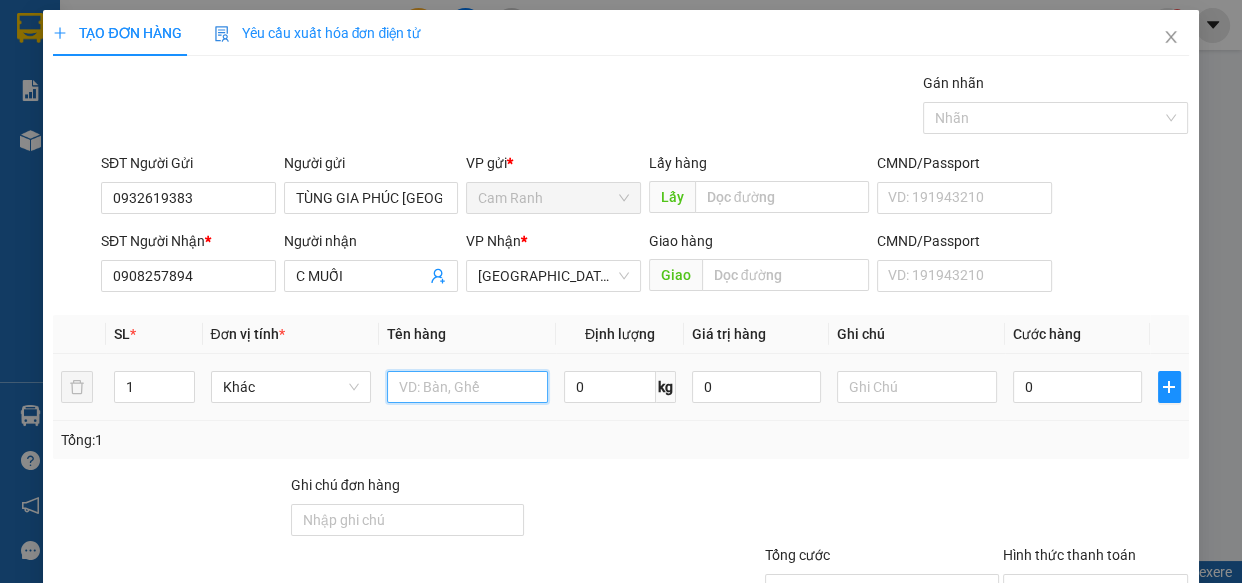 click at bounding box center (467, 387) 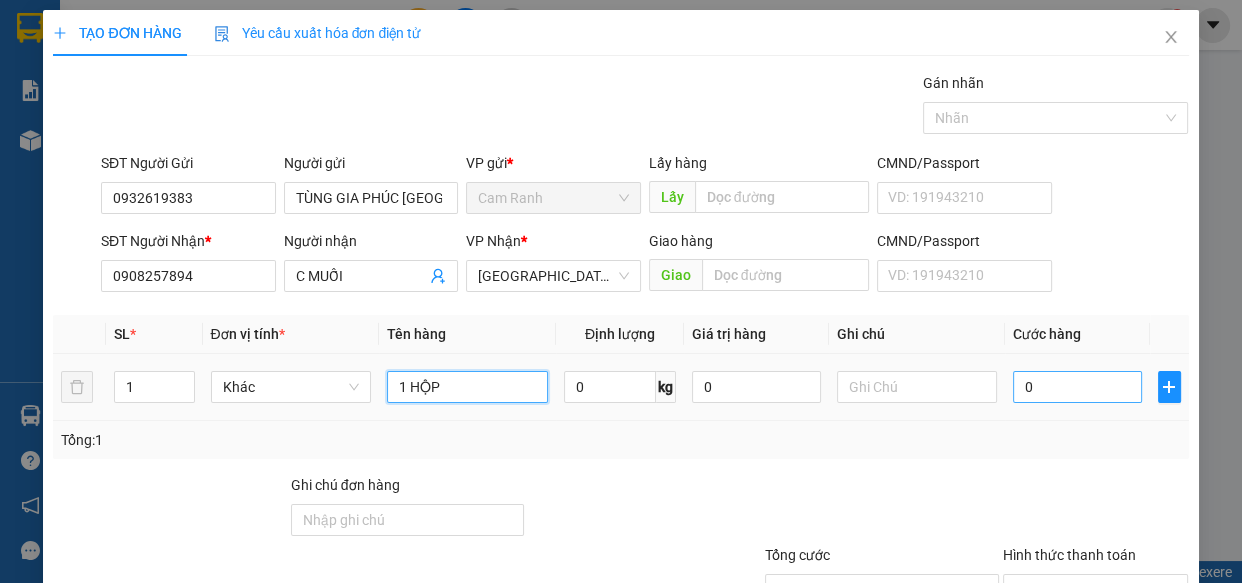 type on "1 HỘP" 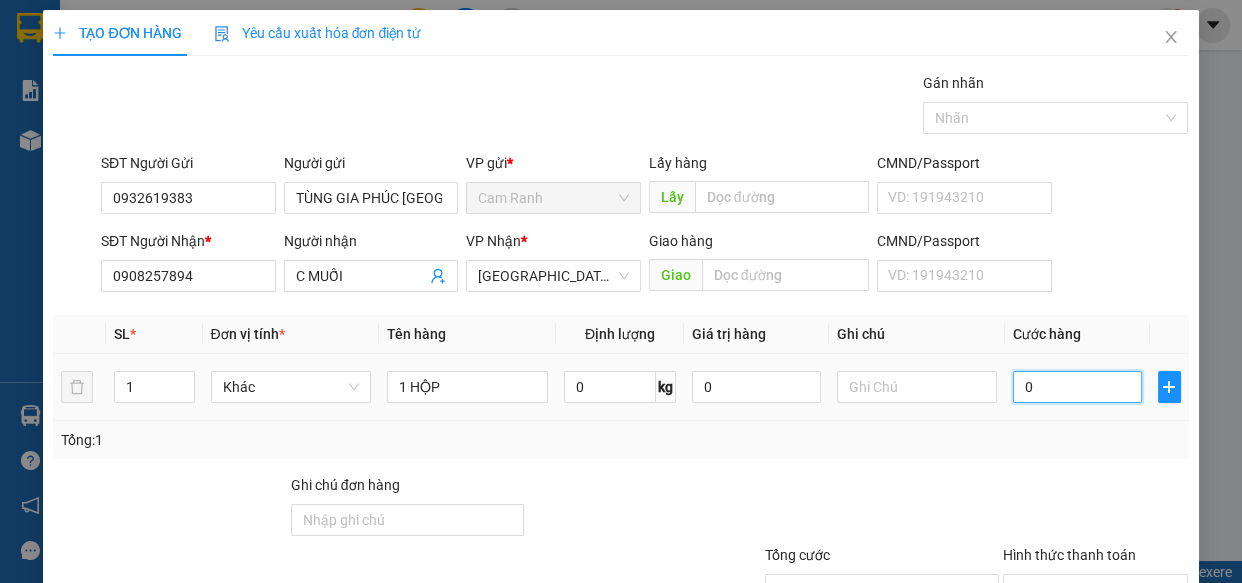 click on "0" at bounding box center [1077, 387] 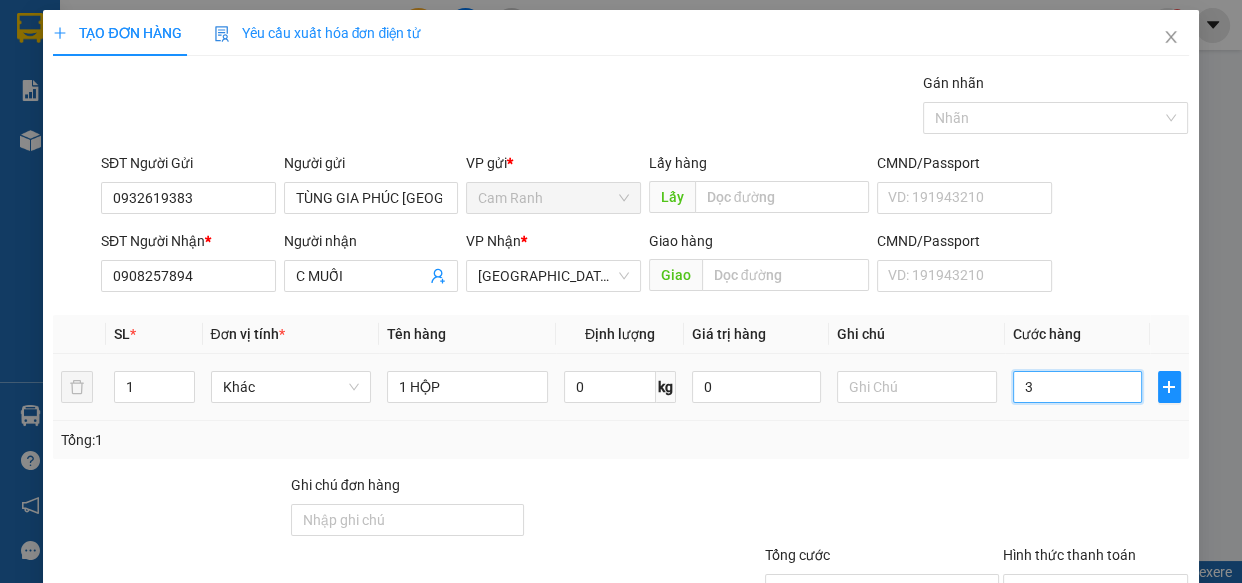 type on "30" 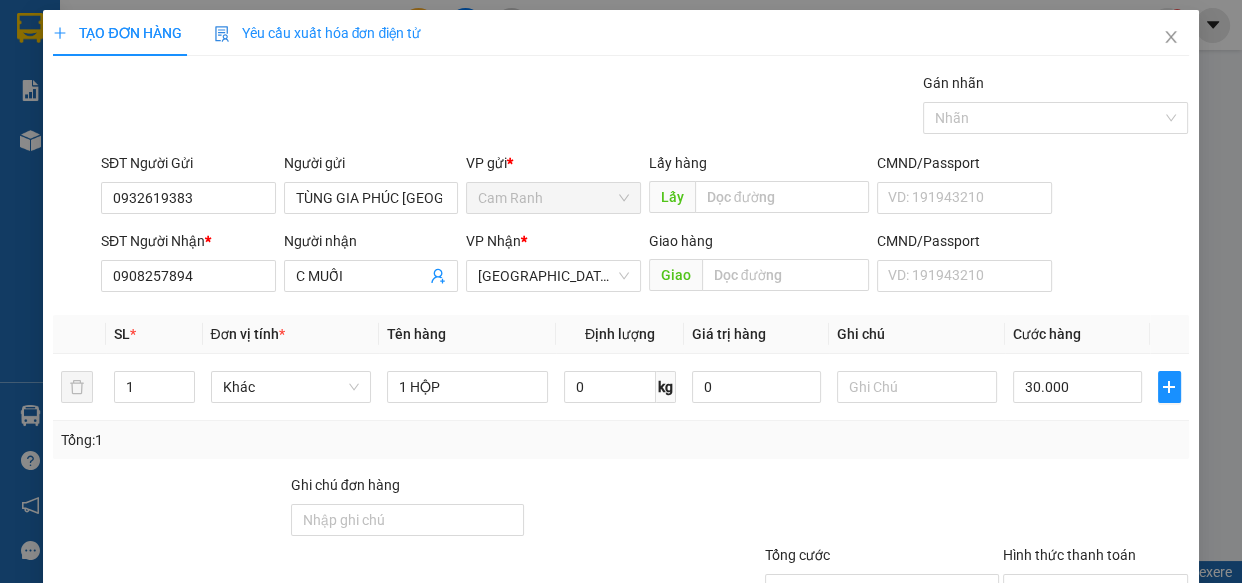 click on "Tổng:  1" at bounding box center (620, 440) 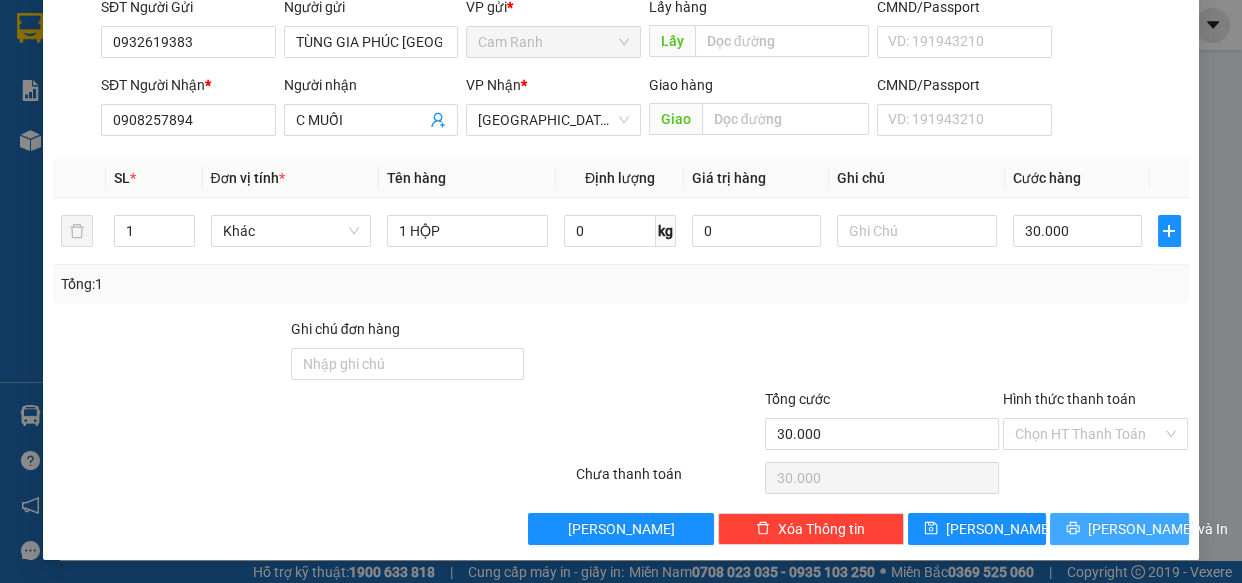 click on "[PERSON_NAME] và In" at bounding box center (1158, 529) 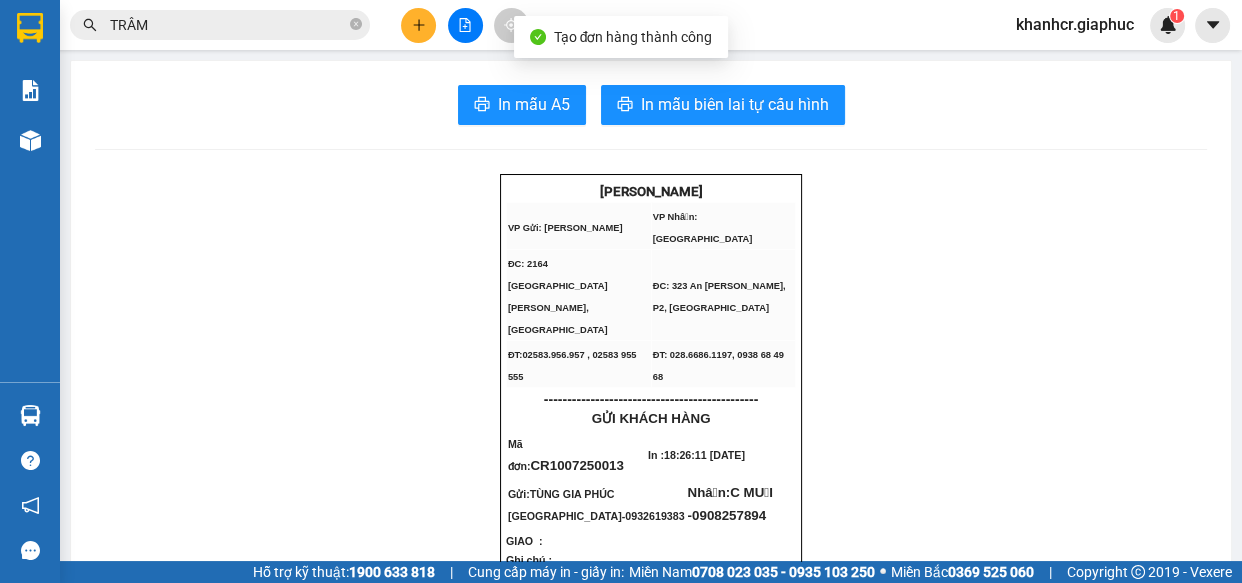 click on "In mẫu A5
In mẫu biên lai tự cấu hình GIA PHÚC CAM RANH
VP Gửi: Cam Ranh
VP Nhận: [GEOGRAPHIC_DATA]
ĐC: 2164 [GEOGRAPHIC_DATA][PERSON_NAME], [GEOGRAPHIC_DATA]: [STREET_ADDRESS][PERSON_NAME]
ĐT:02583.956.957 , 02583 955 555
ĐT: 028.6686.1197, 0938 68 49 68
----------------------------------------------
GỬI [GEOGRAPHIC_DATA]
Mã đơn  : CR1007250013
In :  18:26:11 [DATE]
Gửi:     TÙNG GIA [GEOGRAPHIC_DATA] -  0932619383
Nhận:   C MUỐI -  0908257894
GIAO  :
Ghi chú :
Tên [GEOGRAPHIC_DATA] hàng
1 HỘP
30.000đ
Chưa Cước:  30.000đ
Cước Rồi:  0đ
Tổng phải thu:  30.000đ
Biên nhận chỉ có giá trị trong 07 ngày
Hàng kính, hàng dễ vỡ, hàng chất lỏng, hàng dễ ướt, hàng đóng gói sơ sài, nếu bị hư hao Công ty không chịu trách nhiệm hoặc bồi thường." at bounding box center [651, 1296] 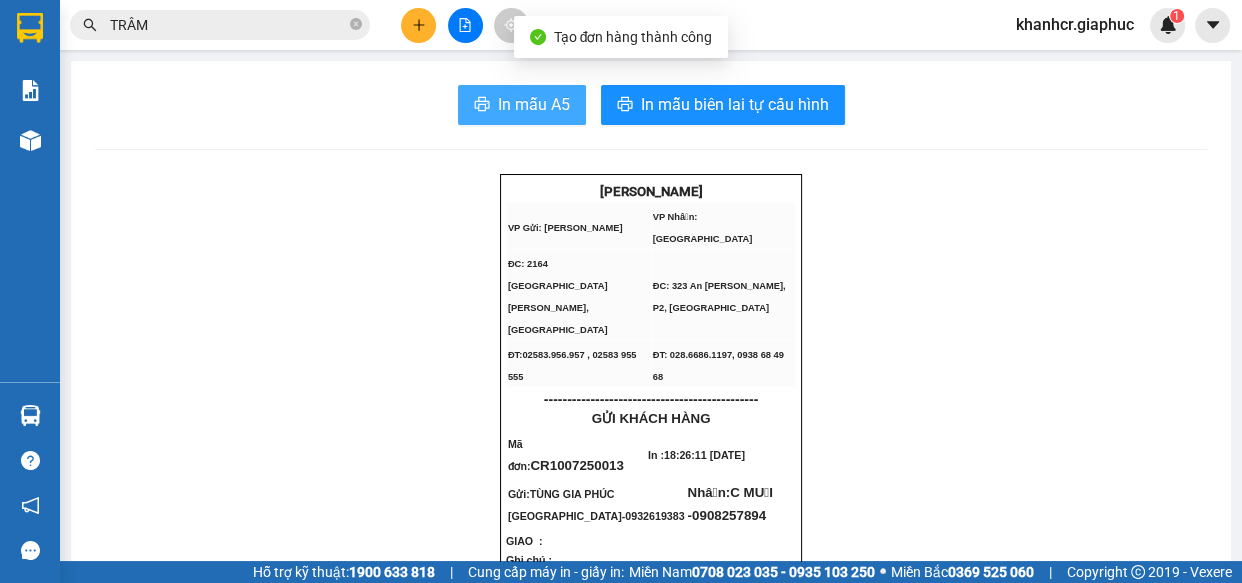 click on "In mẫu A5" at bounding box center (534, 104) 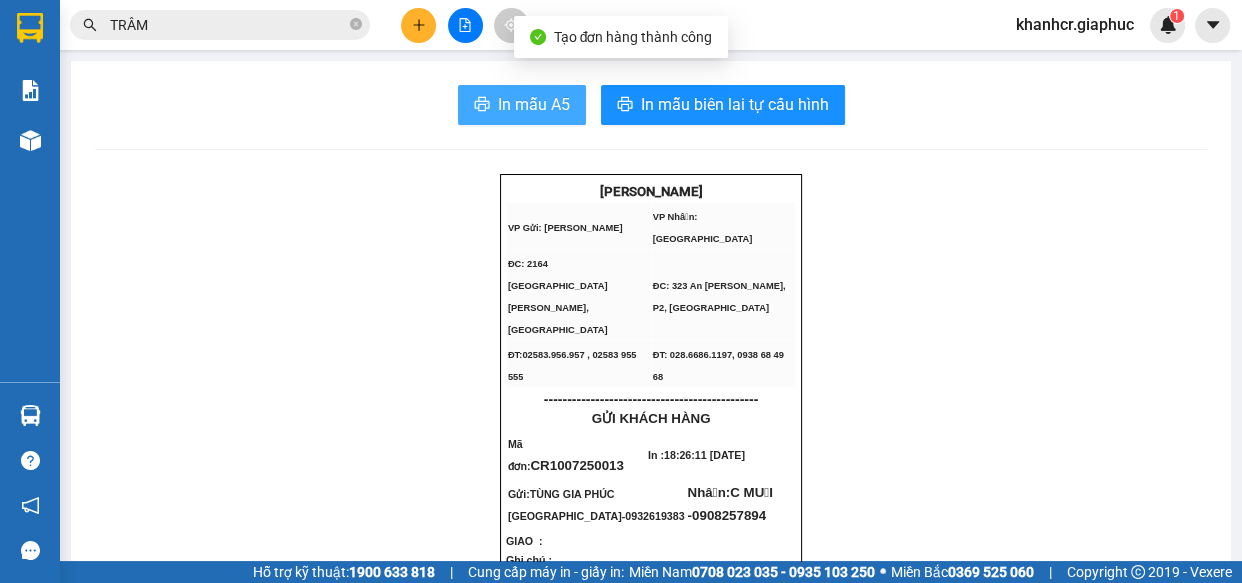 scroll, scrollTop: 0, scrollLeft: 0, axis: both 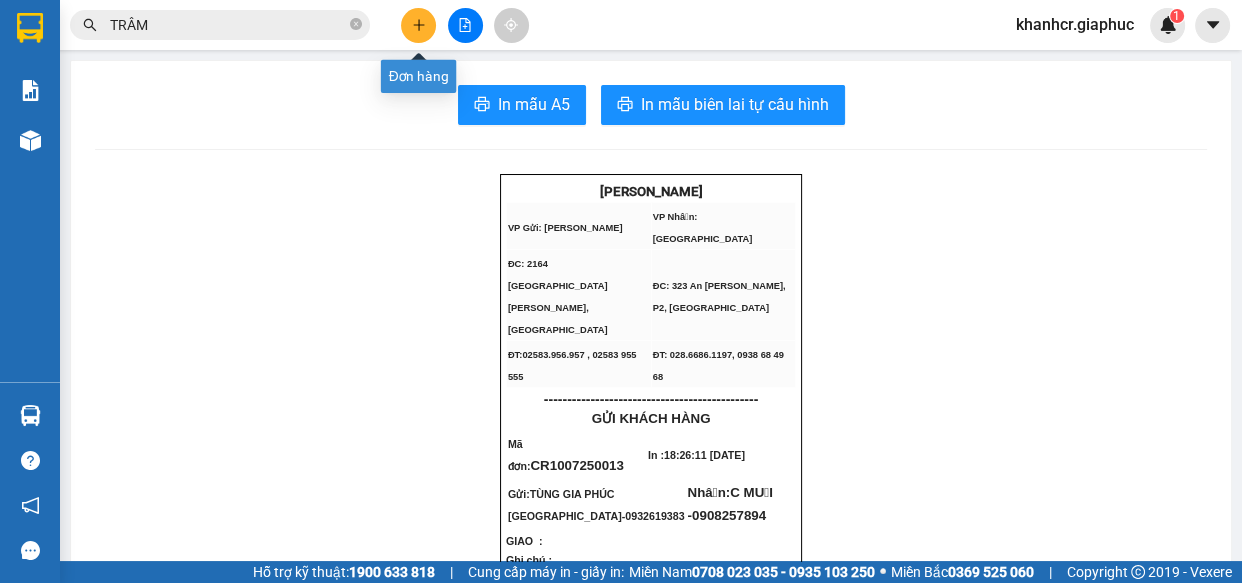 click 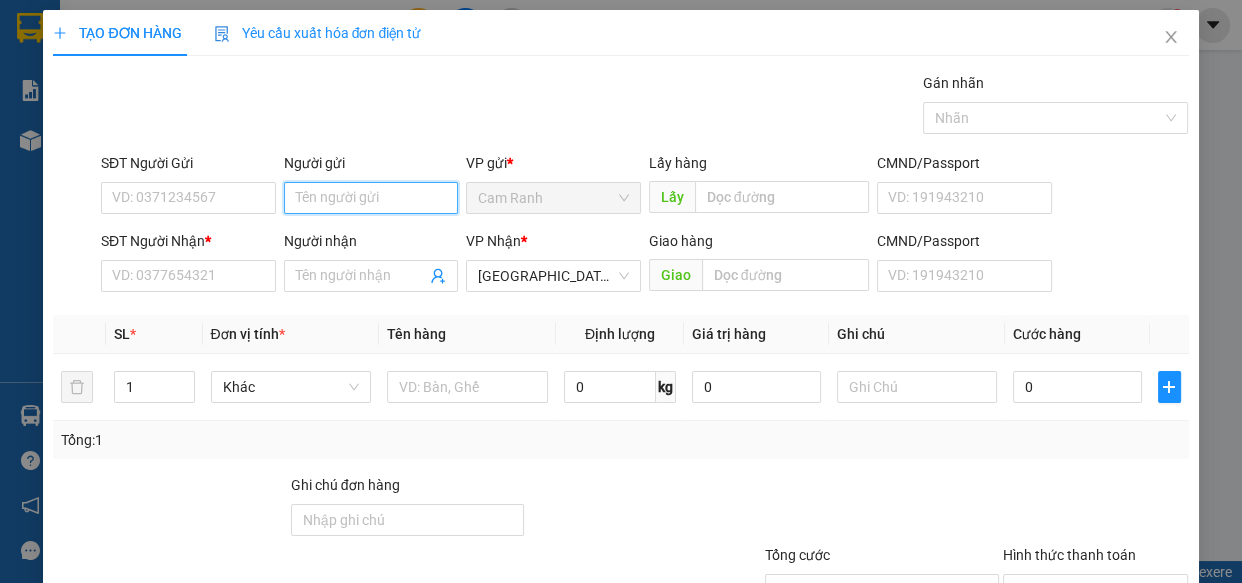 click on "Người gửi" at bounding box center (371, 198) 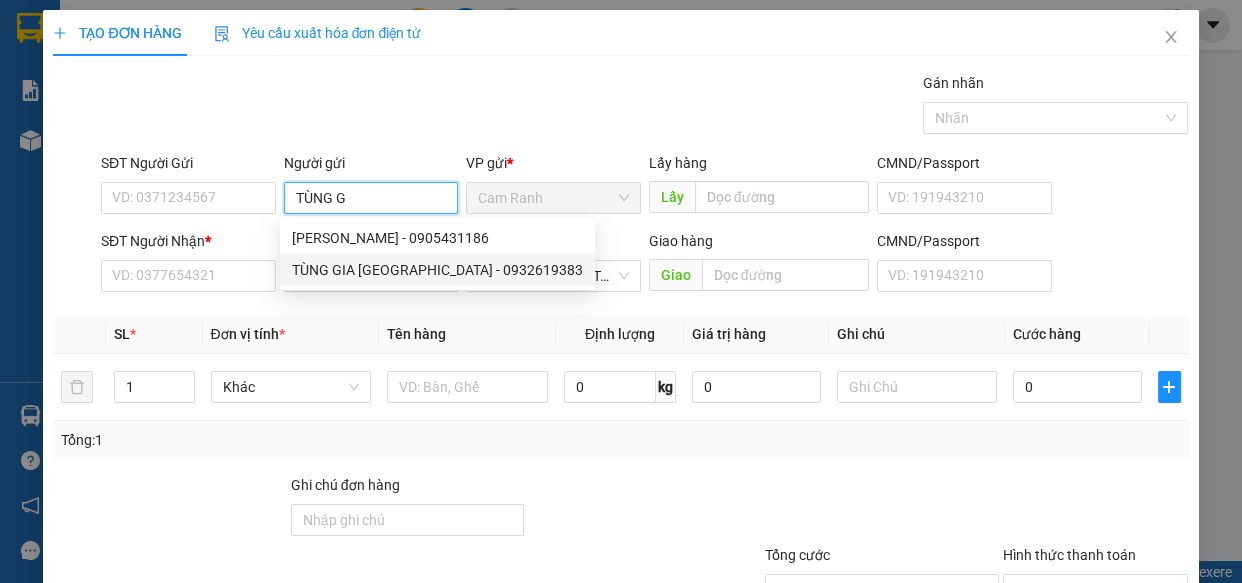 click on "TÙNG GIA [GEOGRAPHIC_DATA] - 0932619383" at bounding box center (437, 270) 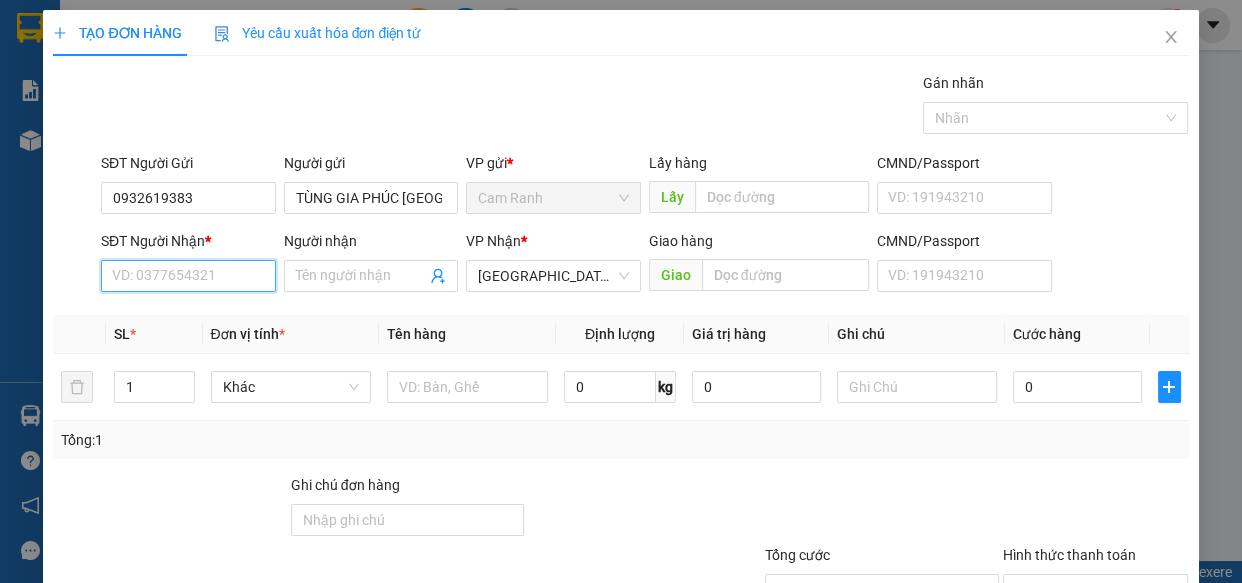 click on "SĐT Người Nhận  *" at bounding box center [188, 276] 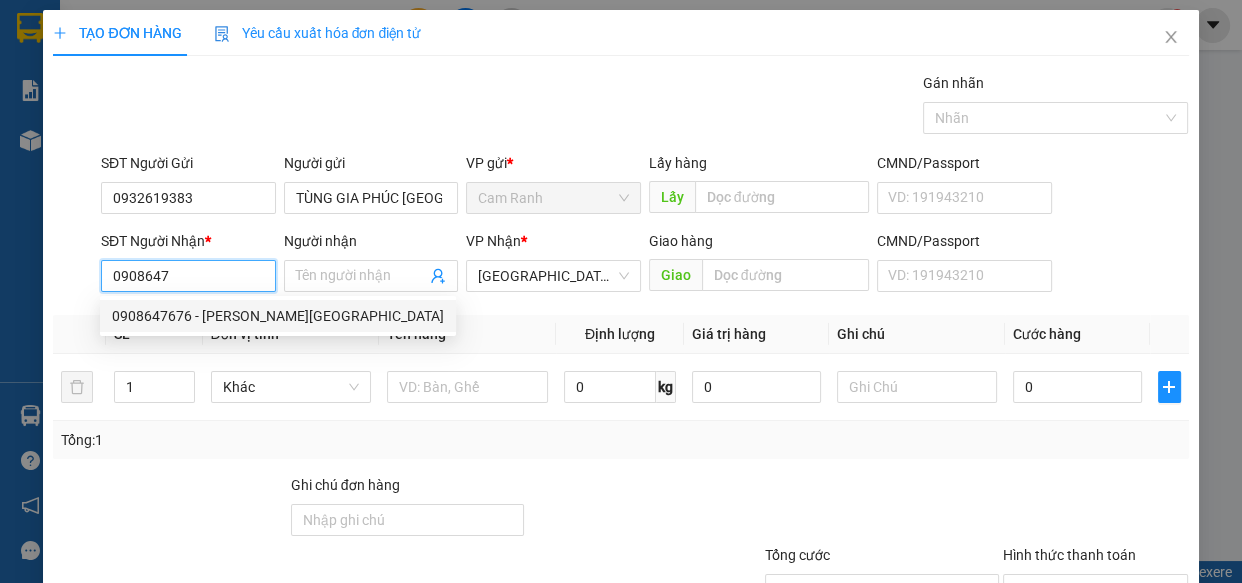 click on "0908647676 - [PERSON_NAME][GEOGRAPHIC_DATA]" at bounding box center (278, 316) 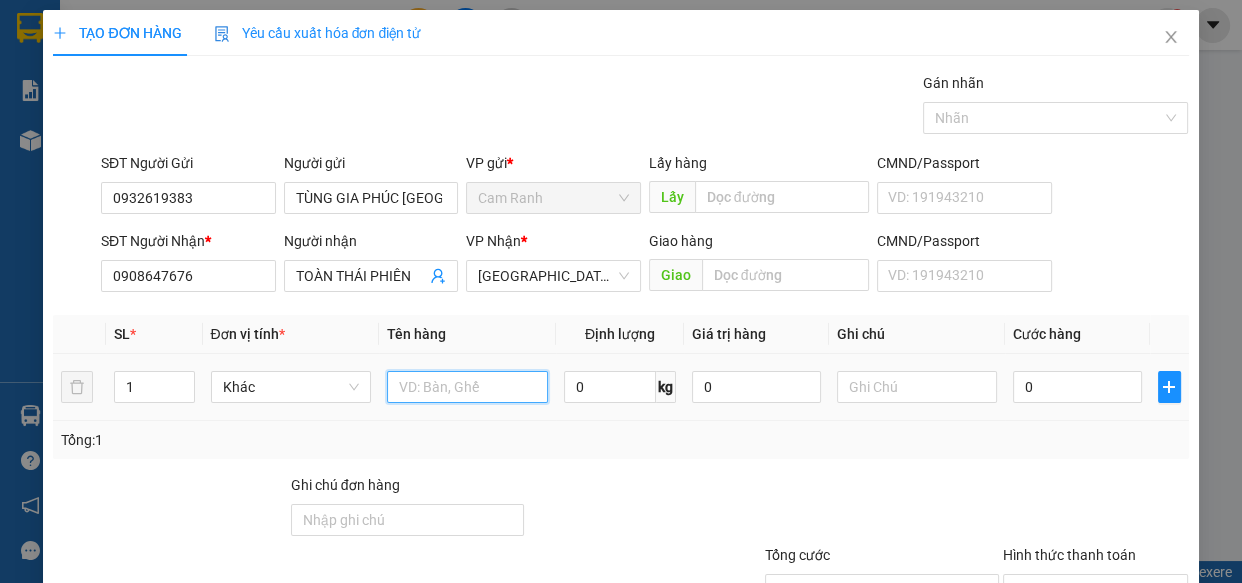 click at bounding box center (467, 387) 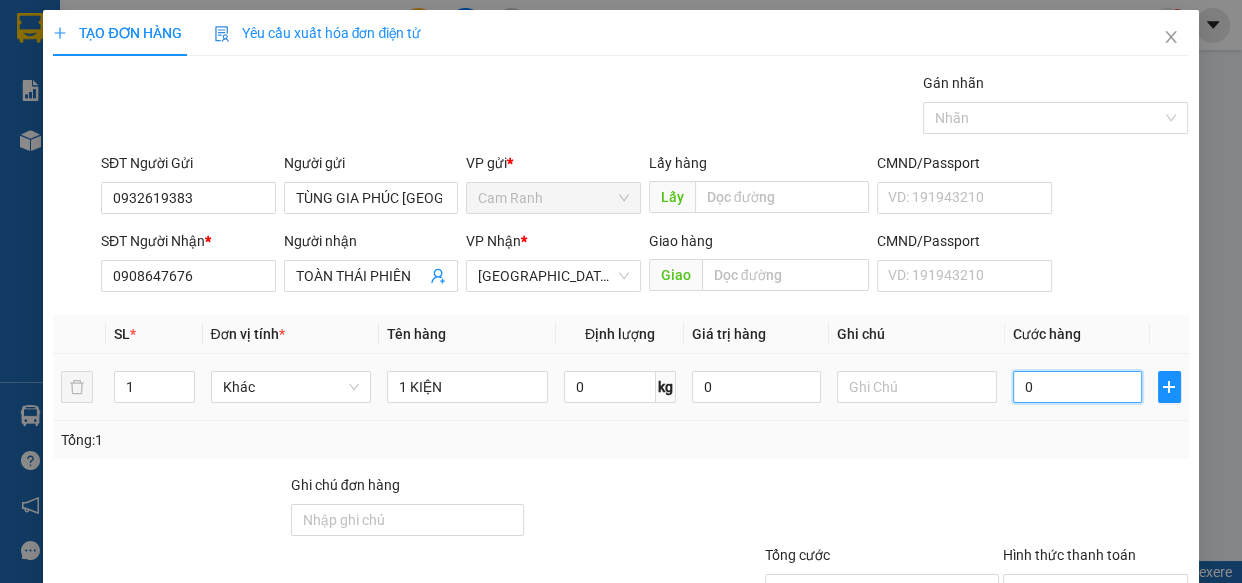 drag, startPoint x: 1097, startPoint y: 394, endPoint x: 1066, endPoint y: 383, distance: 32.89377 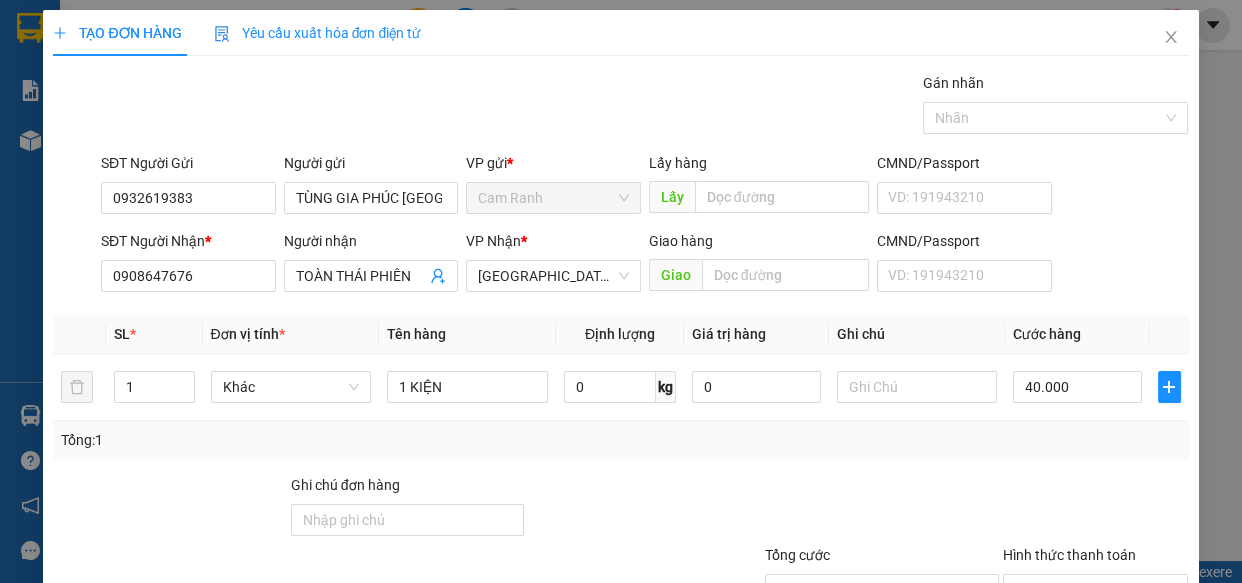 click at bounding box center [1096, 509] 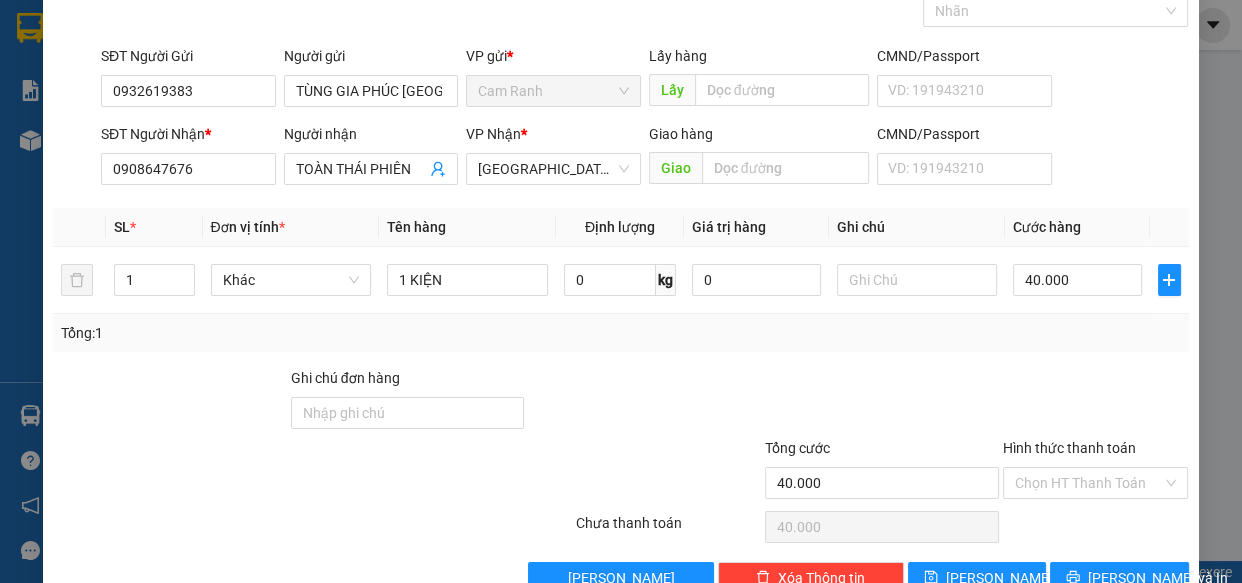 scroll, scrollTop: 156, scrollLeft: 0, axis: vertical 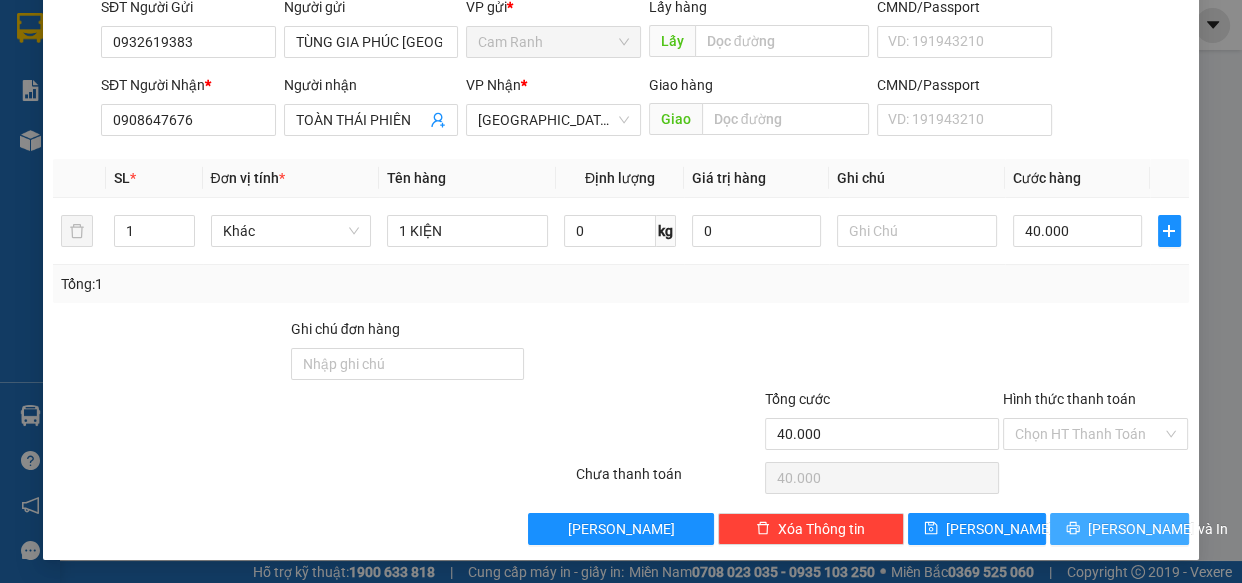 click on "[PERSON_NAME] và In" at bounding box center [1158, 529] 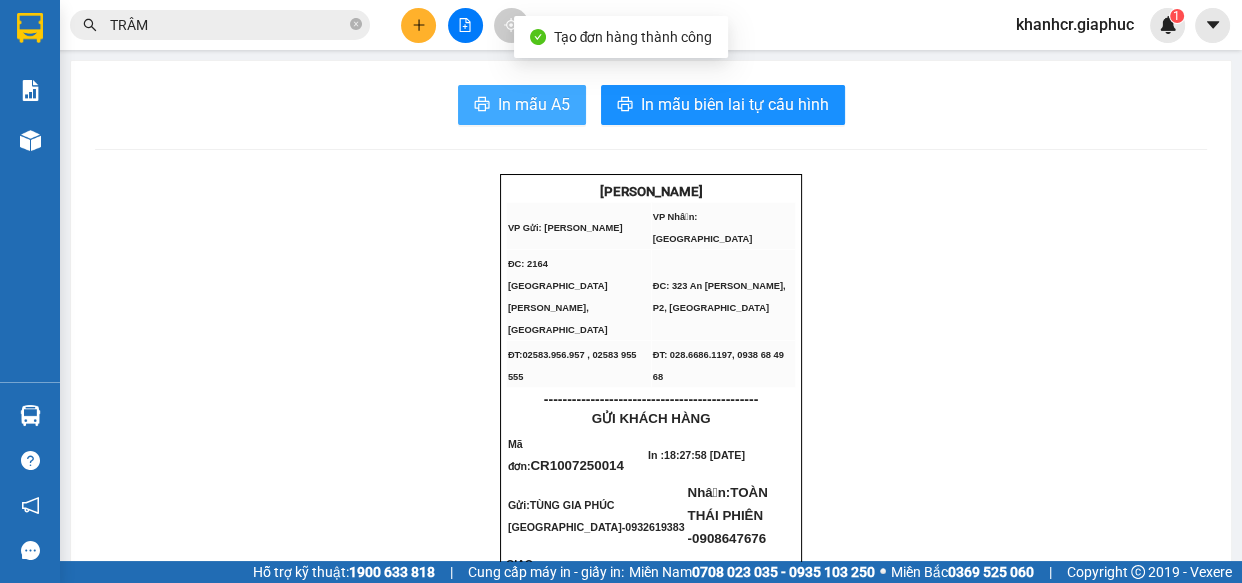 click on "In mẫu A5" at bounding box center (534, 104) 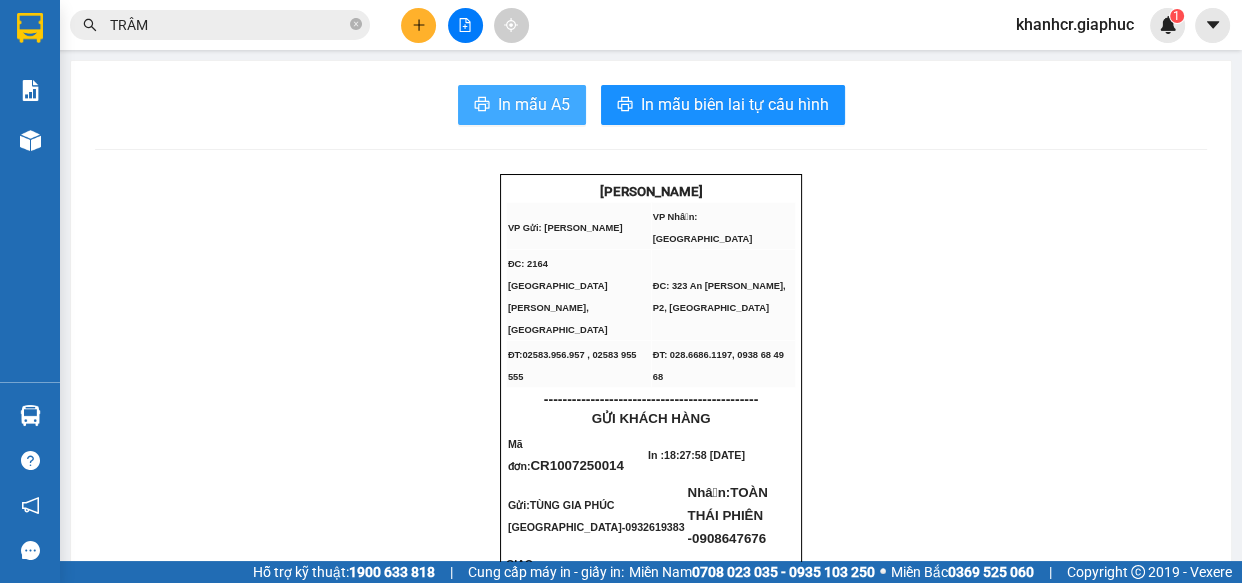 click 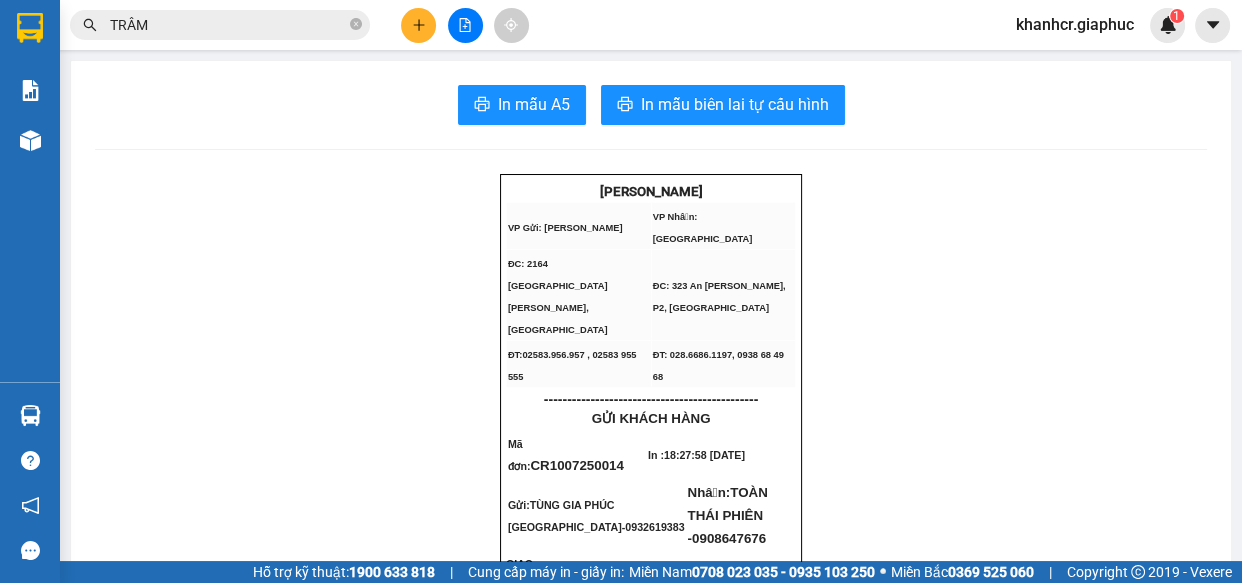 click at bounding box center (418, 25) 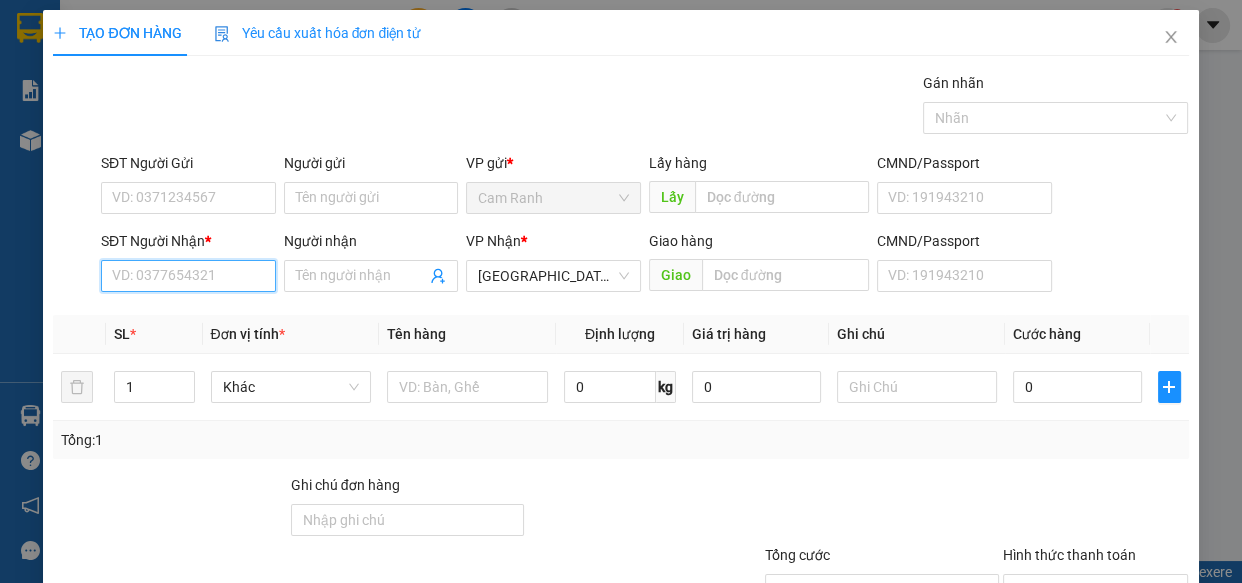 click on "SĐT Người Nhận  *" at bounding box center (188, 276) 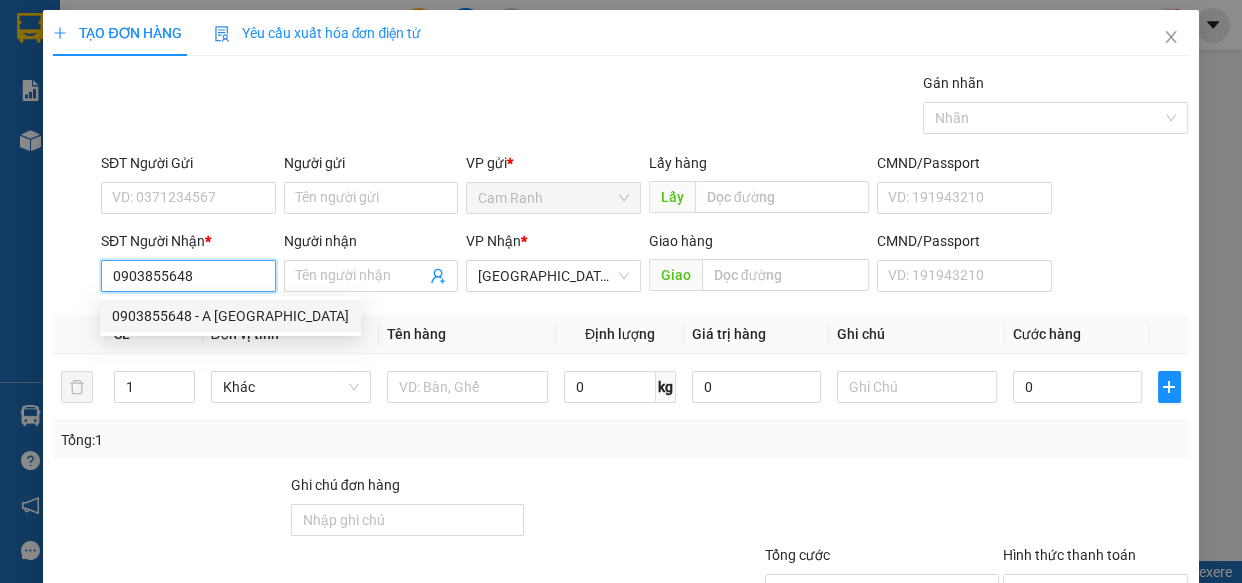 click on "0903855648 - A [GEOGRAPHIC_DATA]" at bounding box center (230, 316) 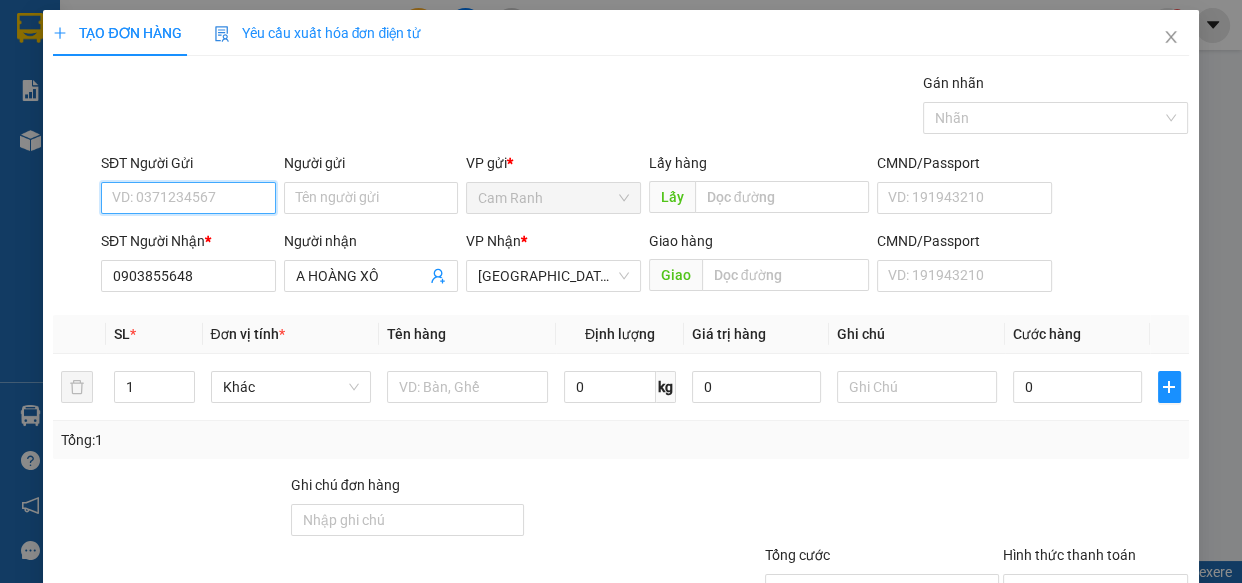 click on "SĐT Người Gửi" at bounding box center (188, 198) 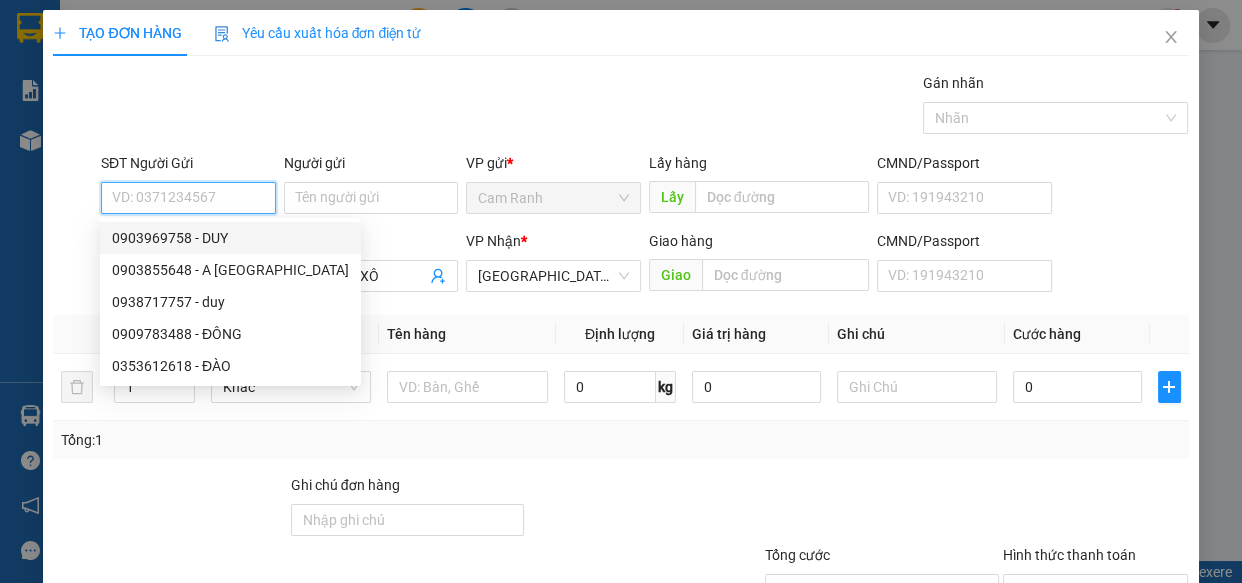click on "0903969758 - DUY" at bounding box center [230, 238] 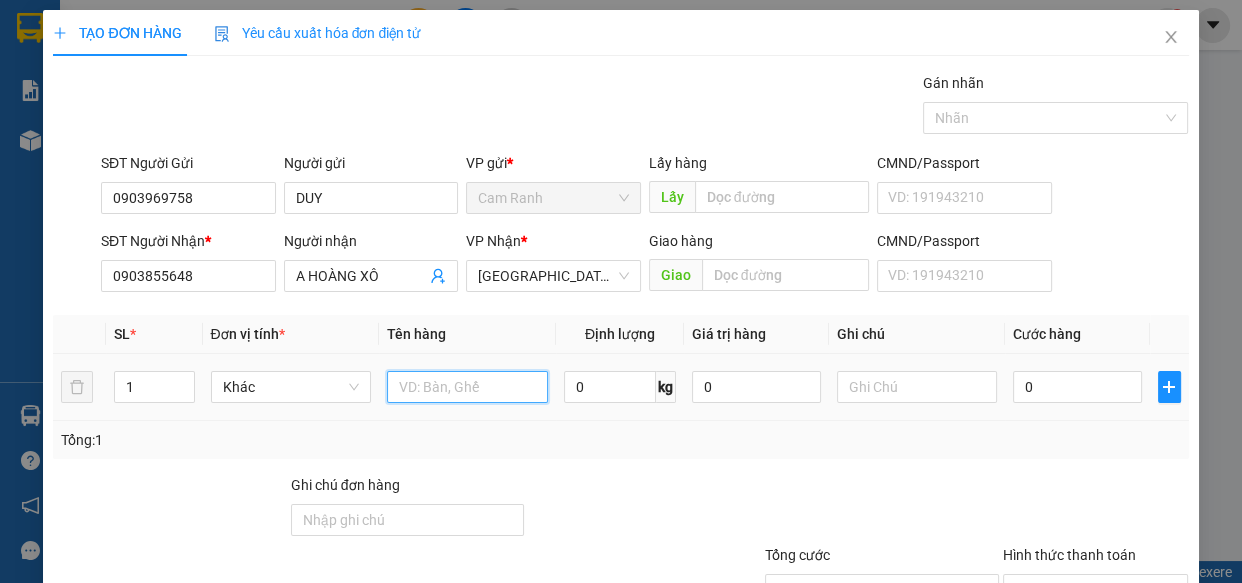 click at bounding box center [467, 387] 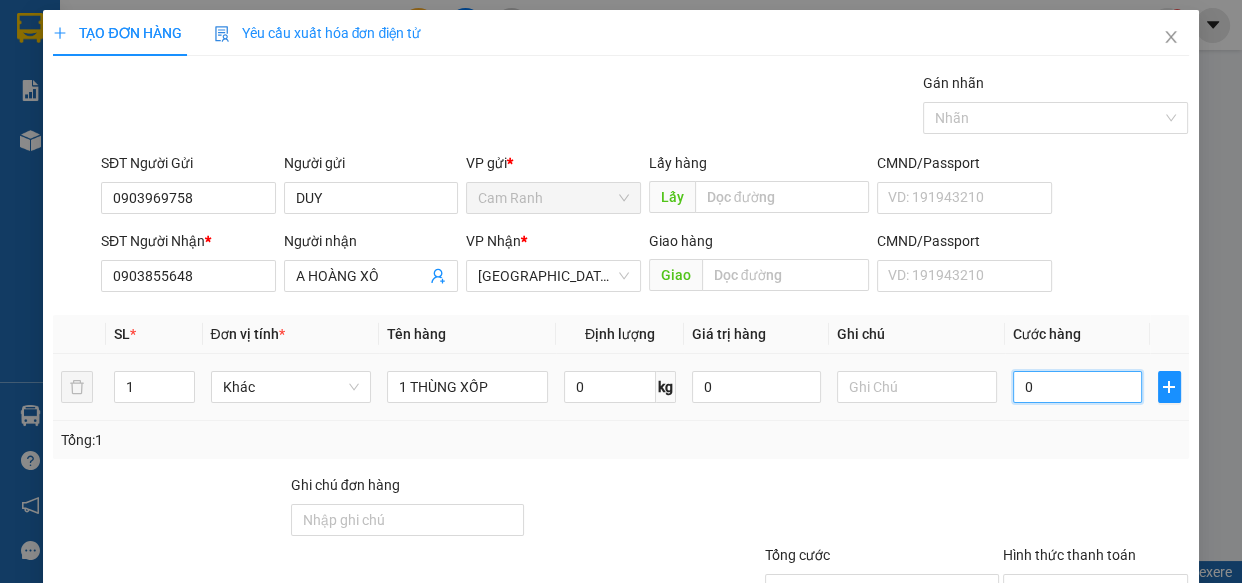 click on "0" at bounding box center (1077, 387) 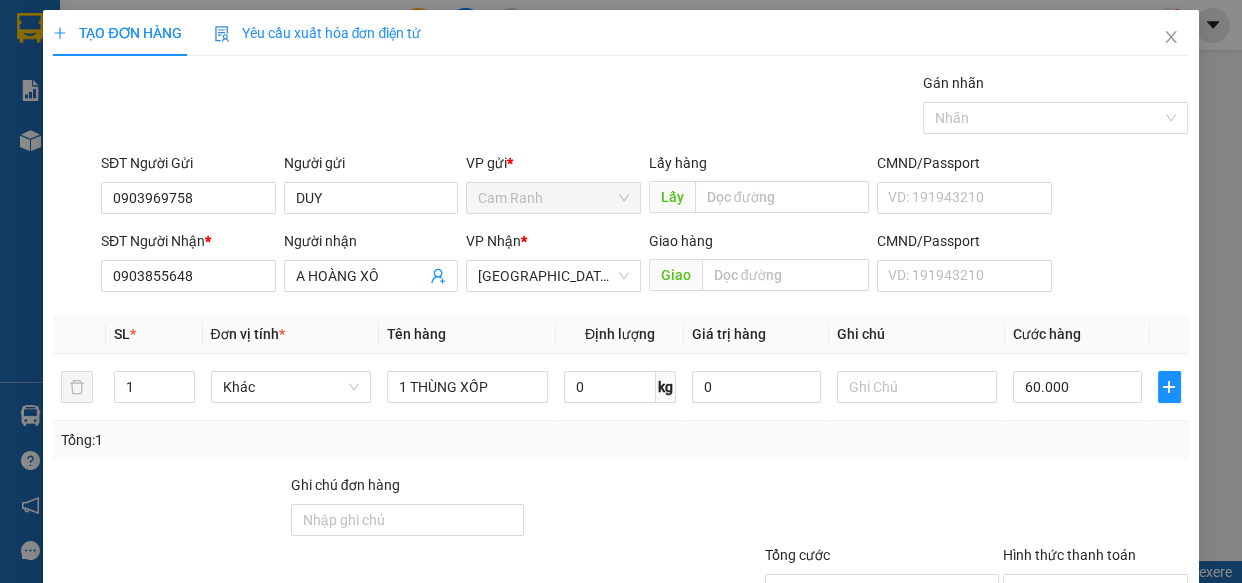 click on "Tổng:  1" at bounding box center [620, 440] 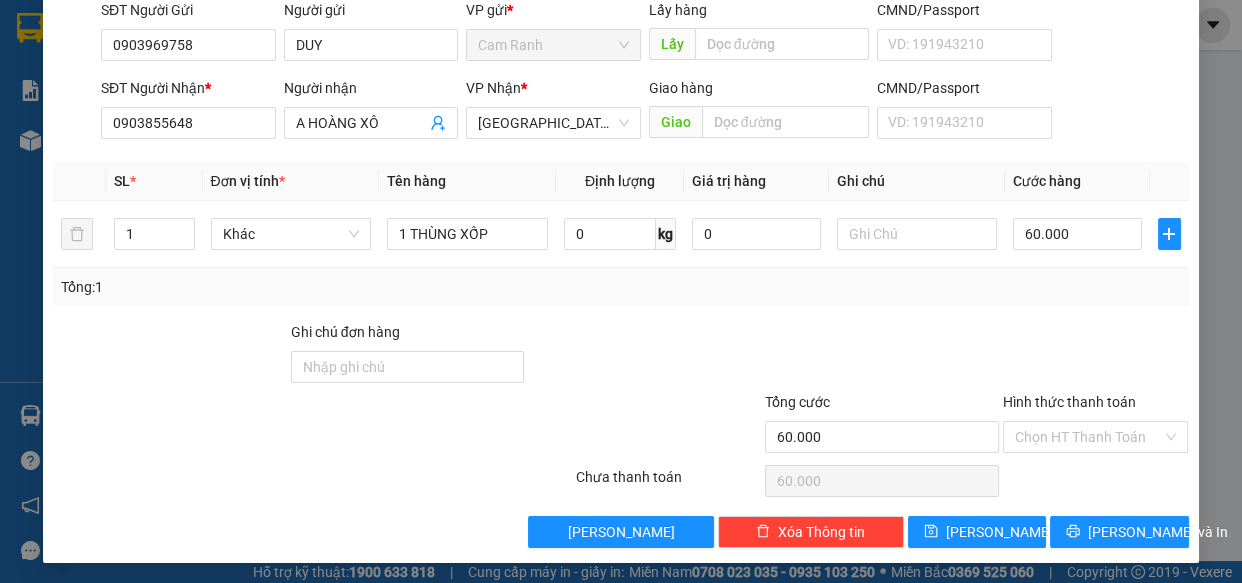 scroll, scrollTop: 156, scrollLeft: 0, axis: vertical 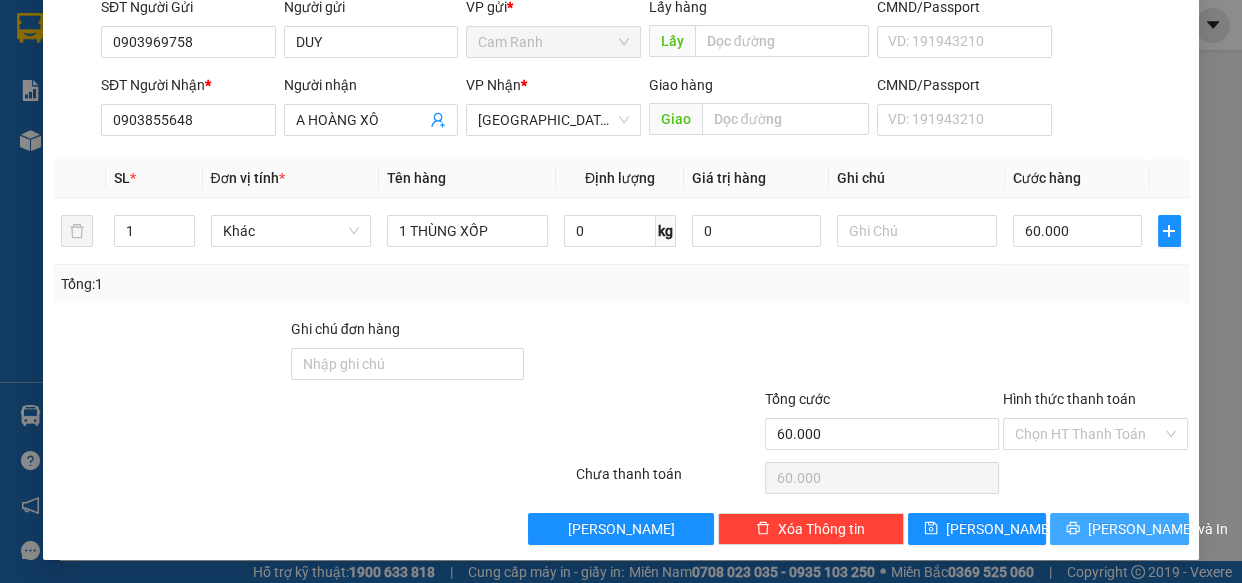 click 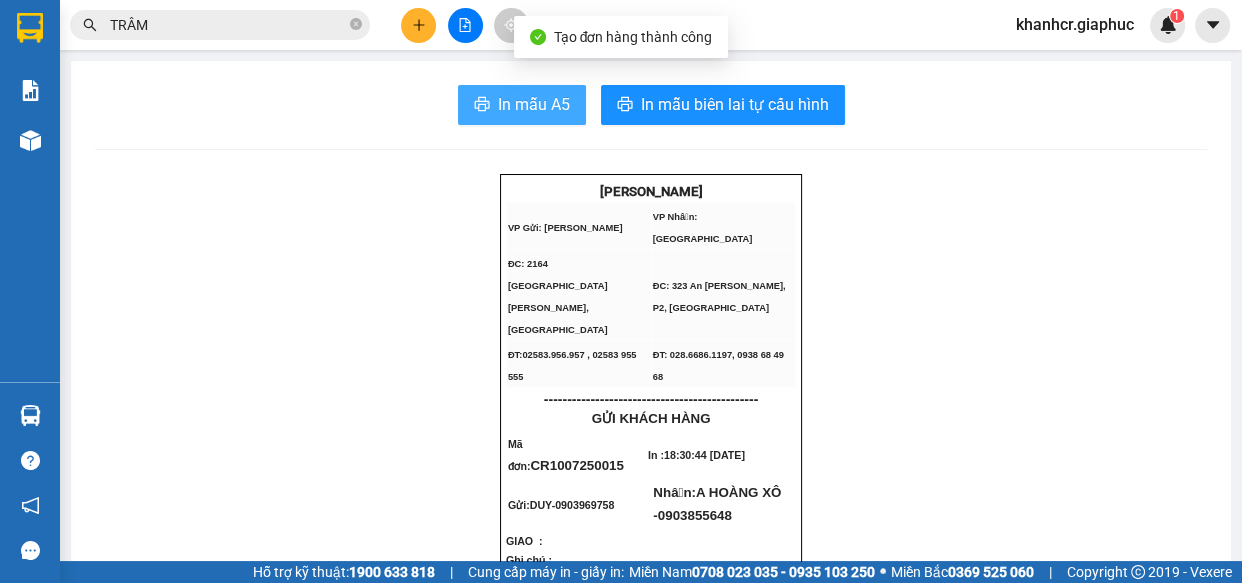 click on "In mẫu A5" at bounding box center (534, 104) 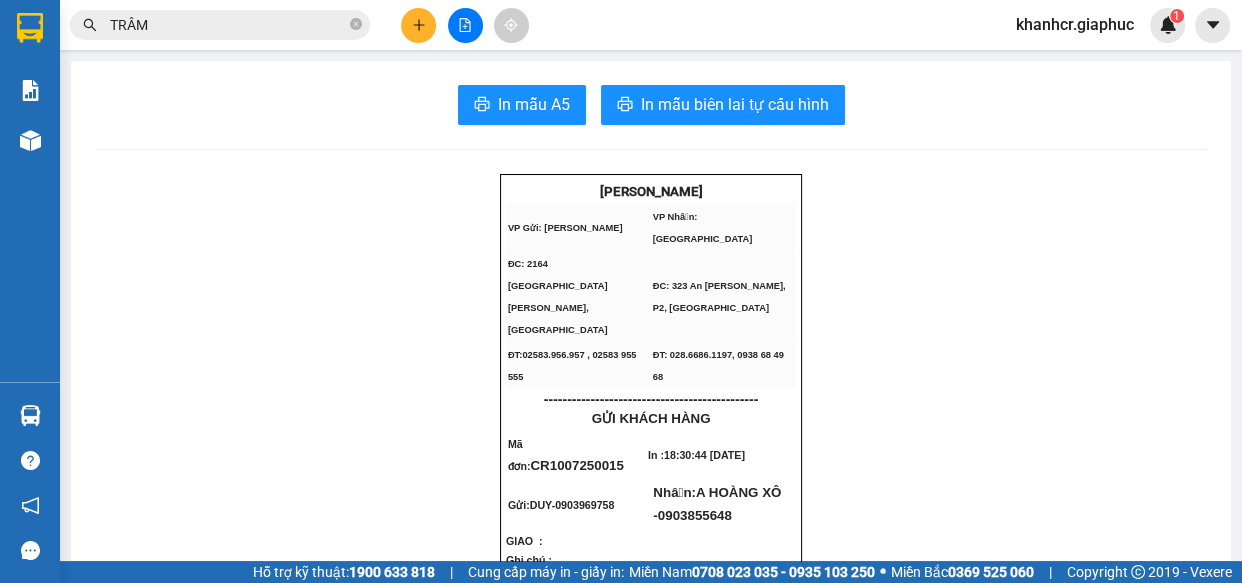 click at bounding box center (418, 25) 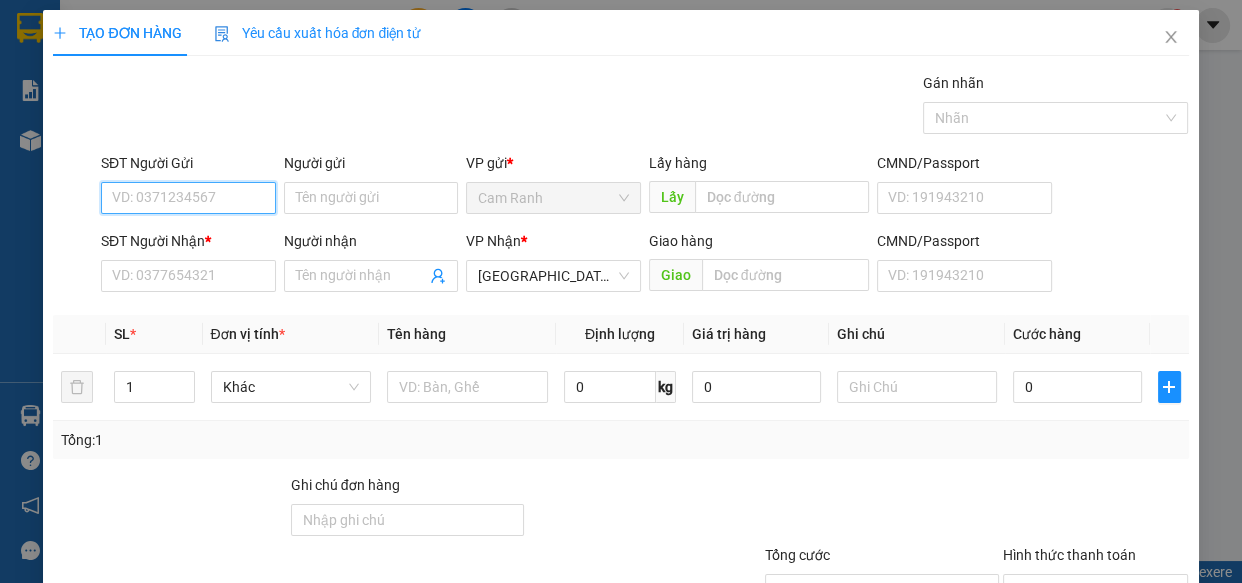 drag, startPoint x: 163, startPoint y: 197, endPoint x: 867, endPoint y: 27, distance: 724.23474 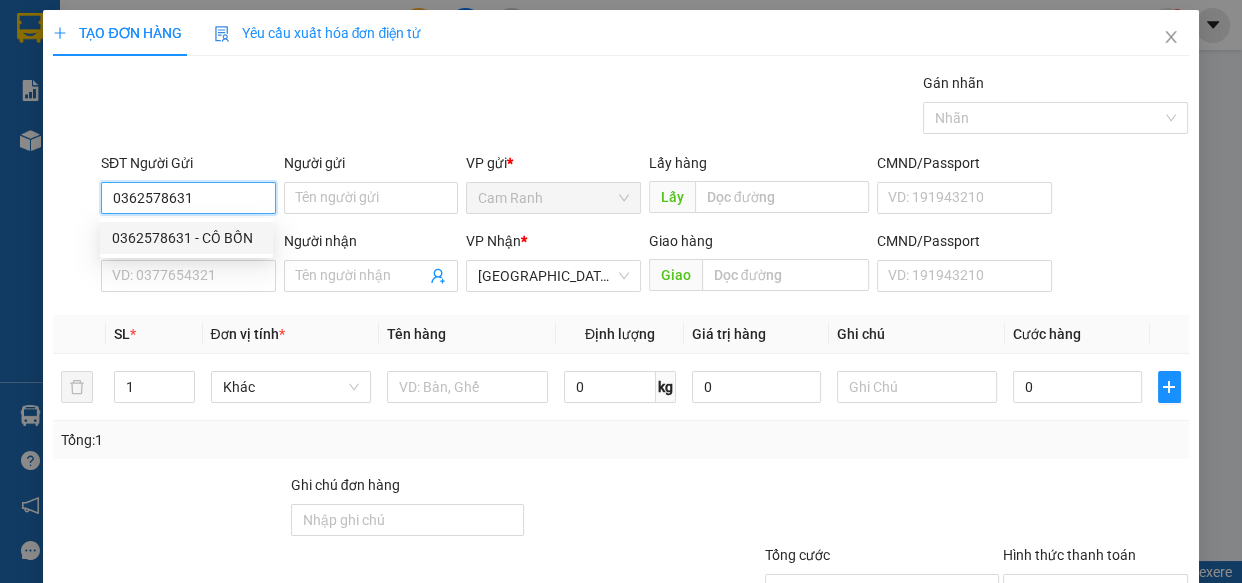 click on "0362578631 - CÔ BỐN" at bounding box center (186, 238) 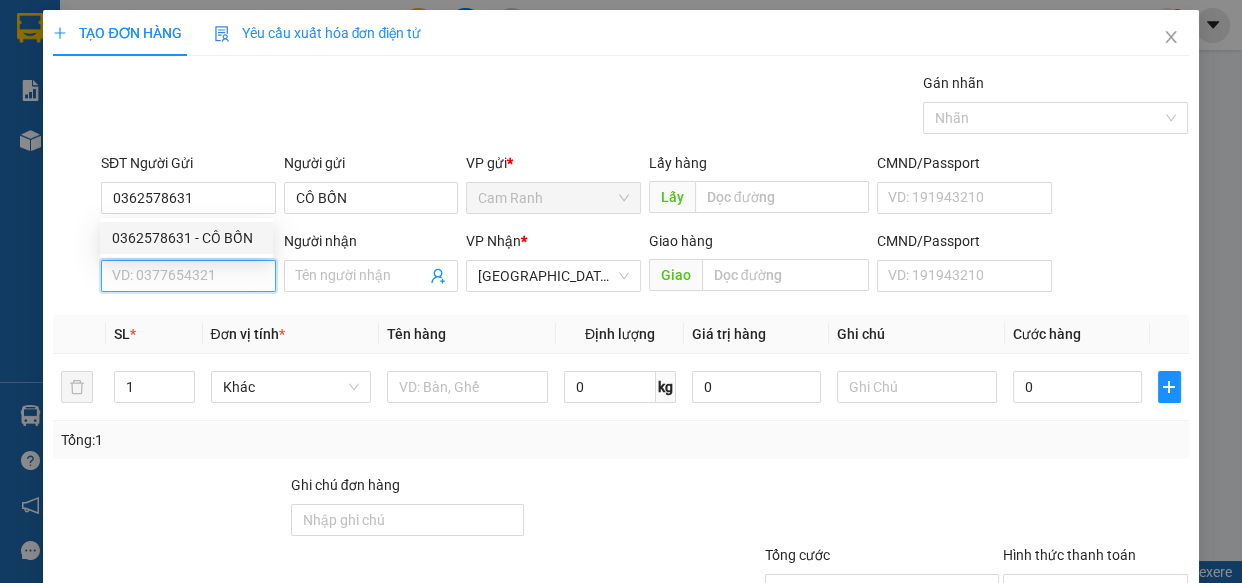 click on "SĐT Người Nhận  *" at bounding box center (188, 276) 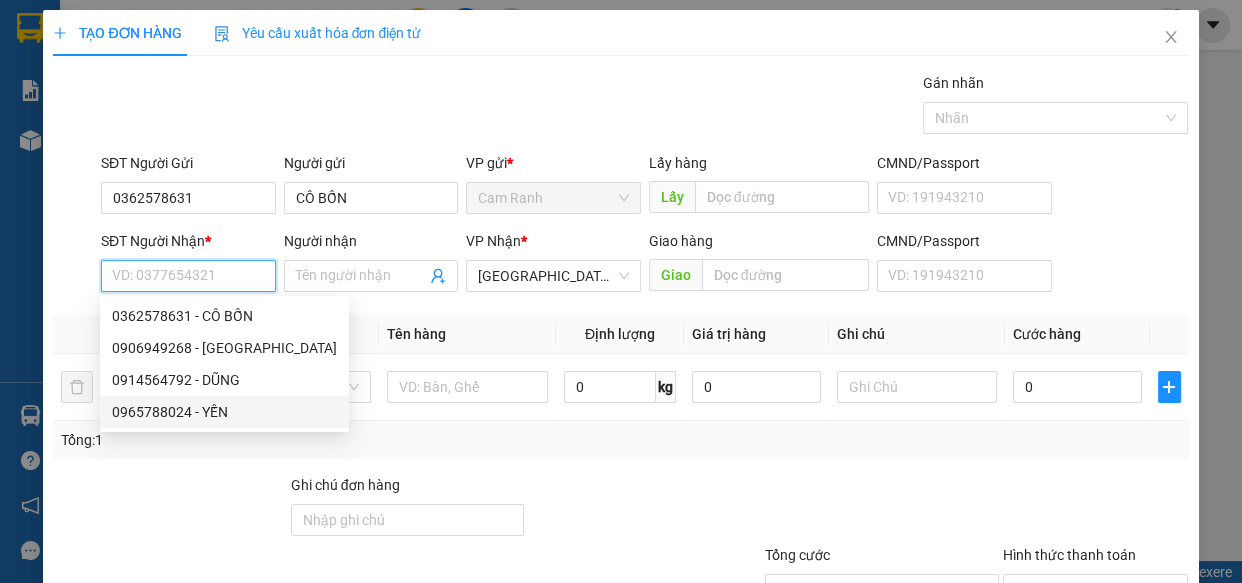 click on "0965788024 - YẾN" at bounding box center (224, 412) 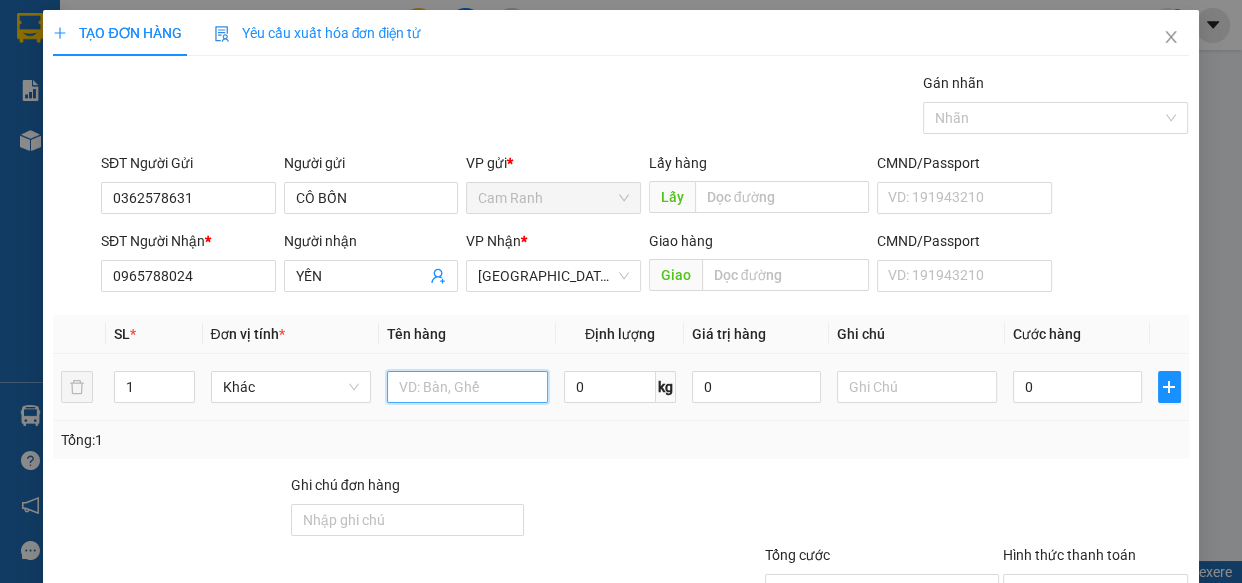 click at bounding box center (467, 387) 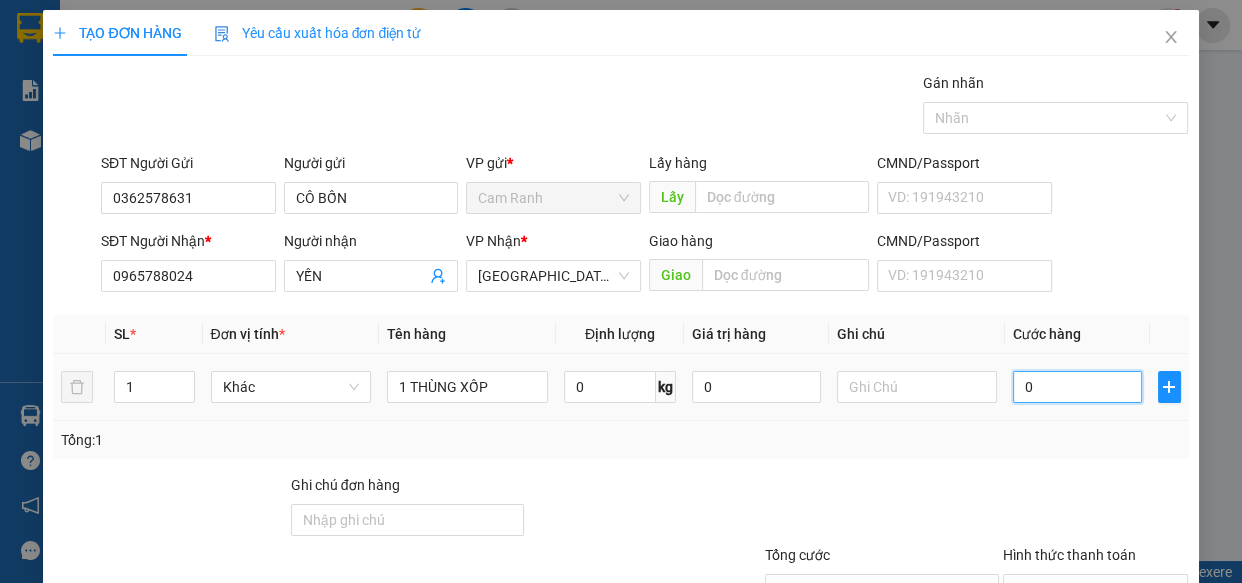 click on "0" at bounding box center (1077, 387) 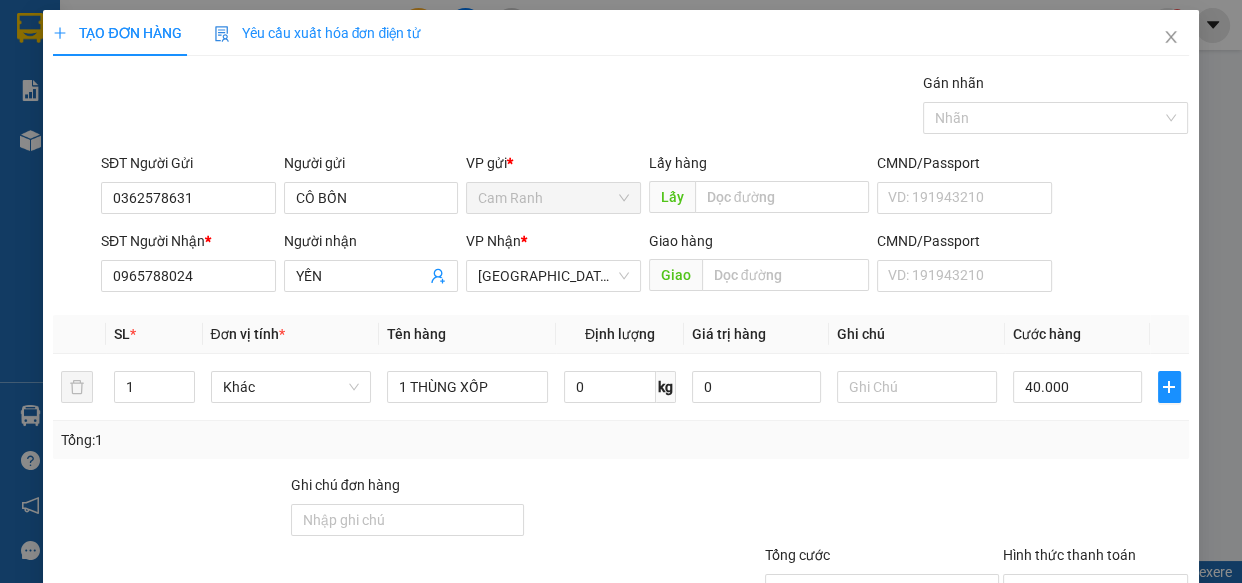 click on "Tổng:  1" at bounding box center (620, 440) 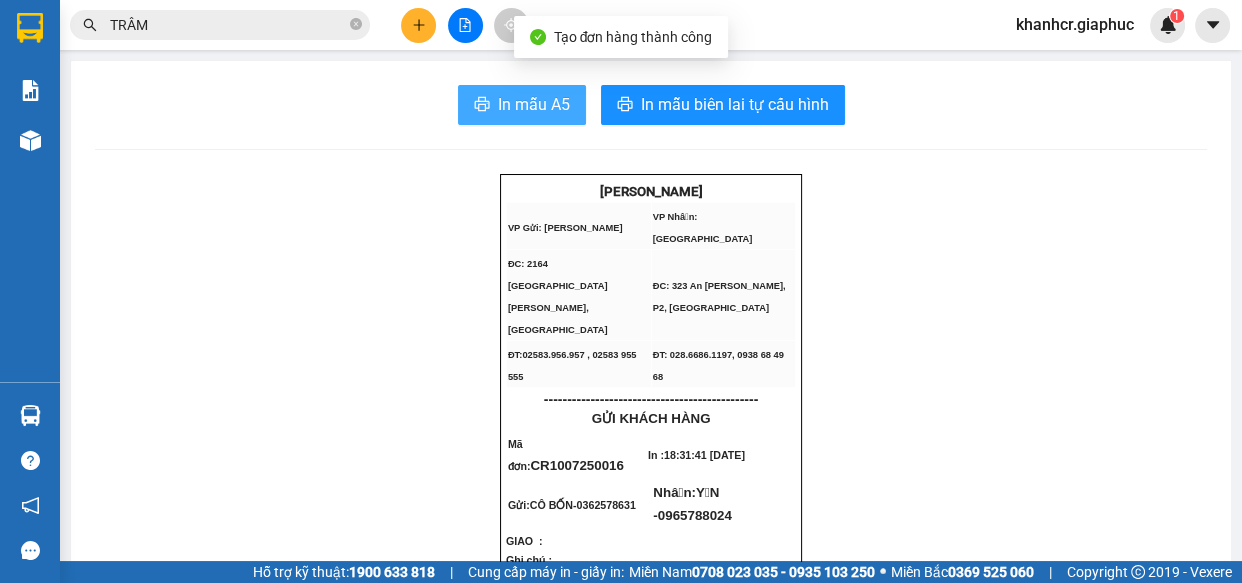 drag, startPoint x: 483, startPoint y: 100, endPoint x: 550, endPoint y: 15, distance: 108.23123 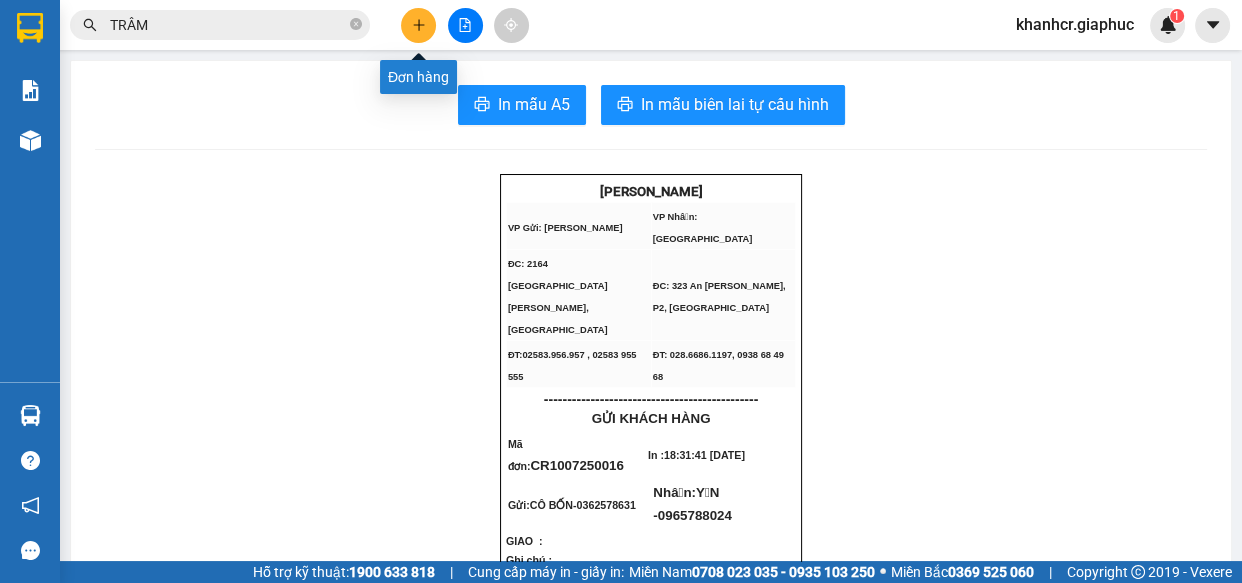 click 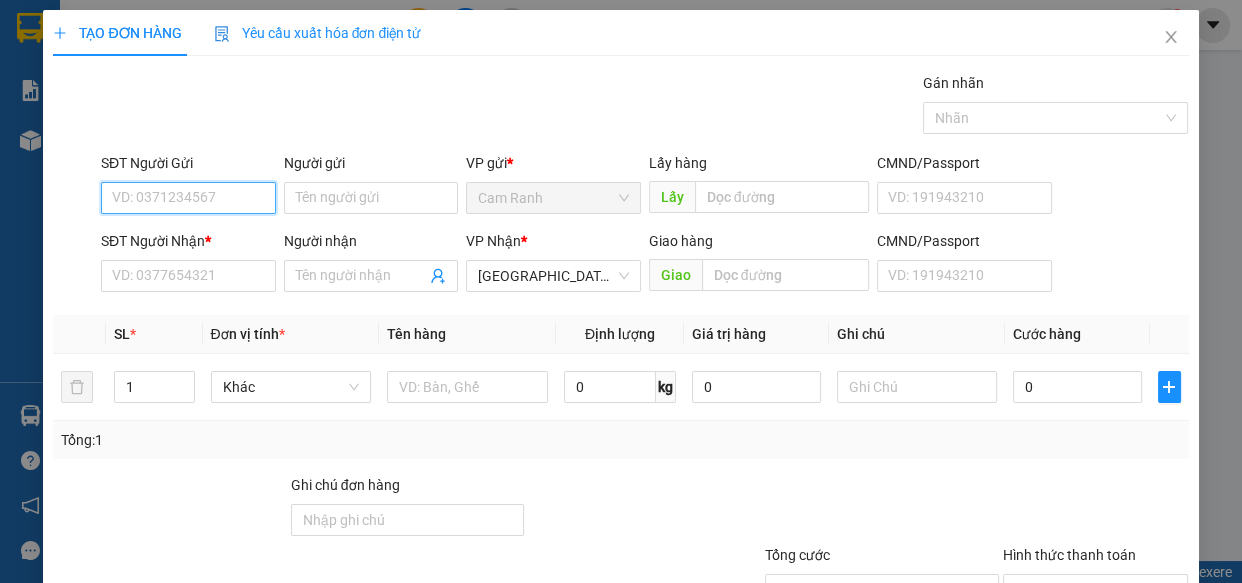 click on "SĐT Người Gửi" at bounding box center [188, 198] 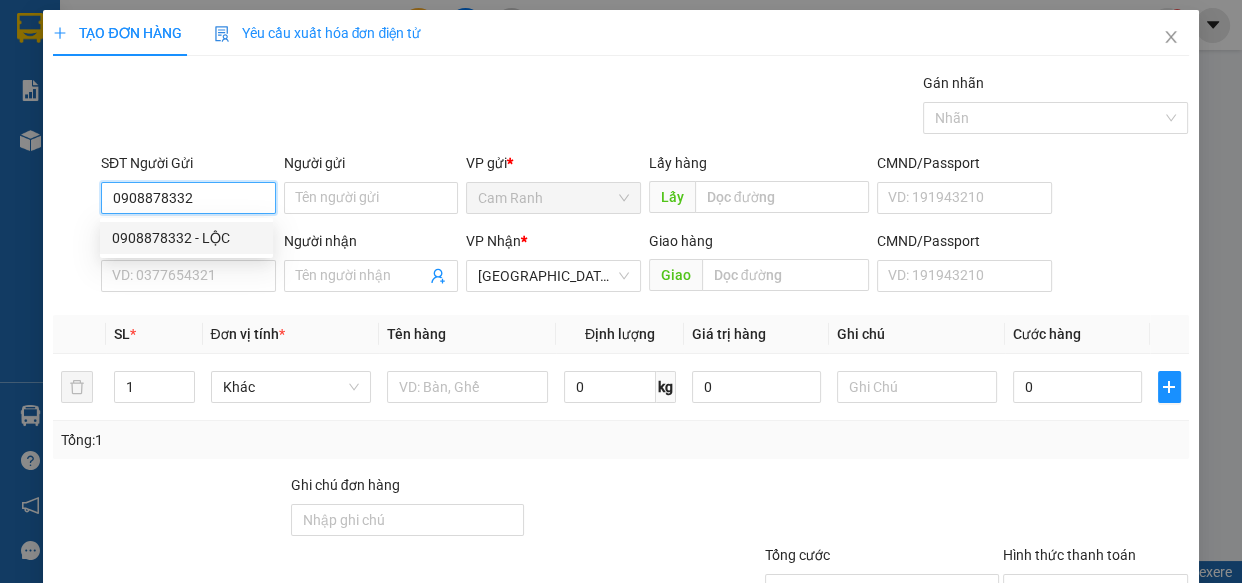click on "0908878332 - LỘC" at bounding box center [186, 238] 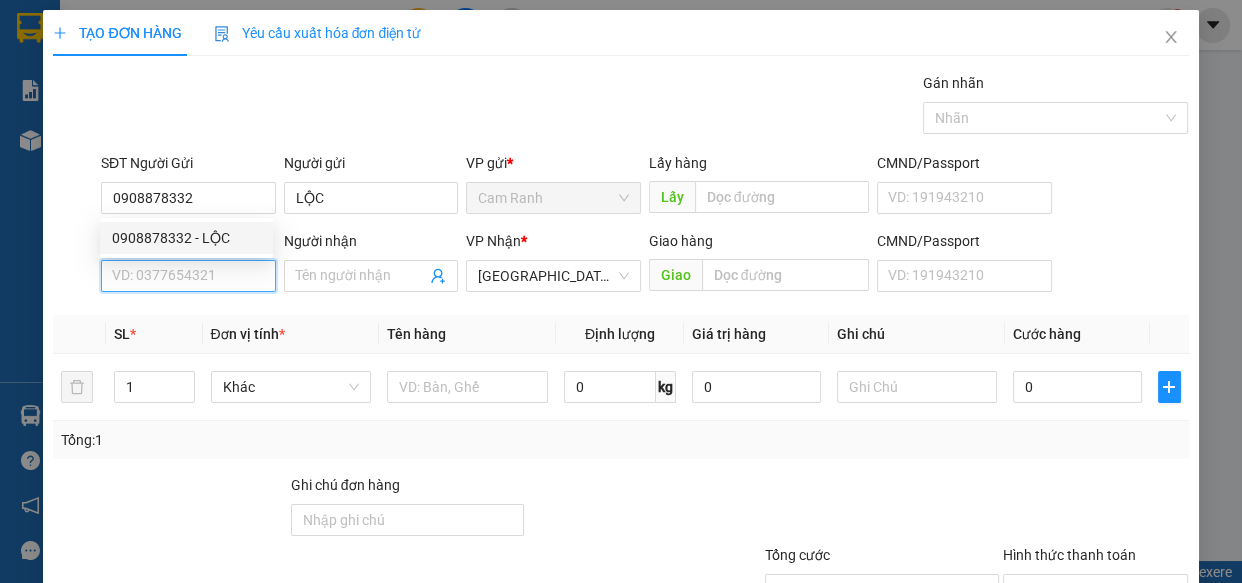 click on "SĐT Người Nhận  *" at bounding box center (188, 276) 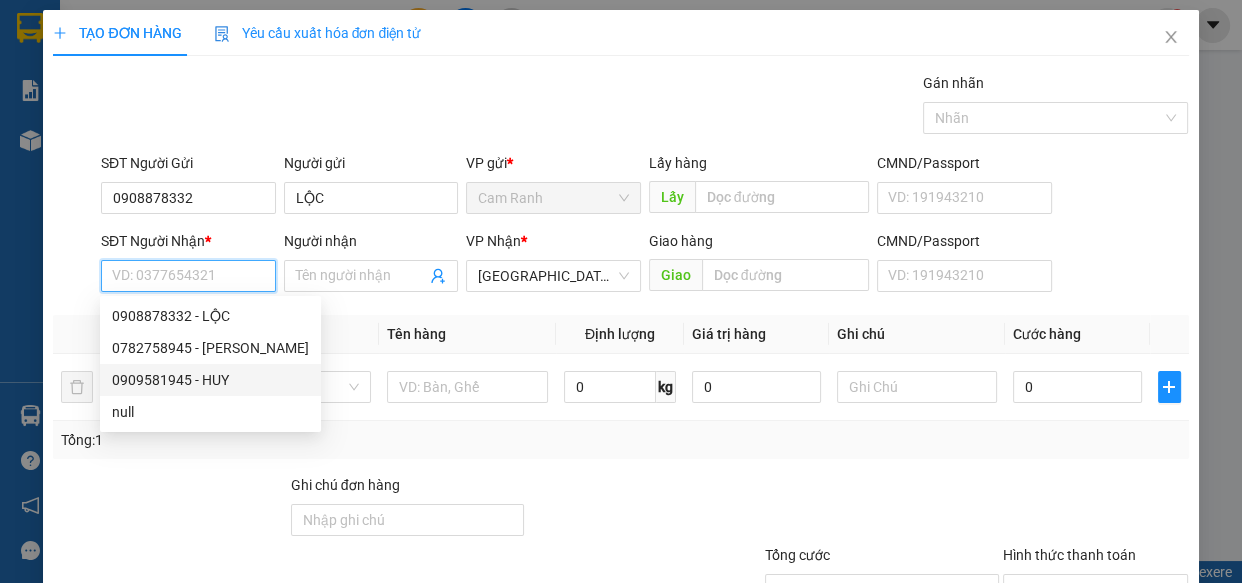 click on "0909581945 - HUY" at bounding box center (210, 380) 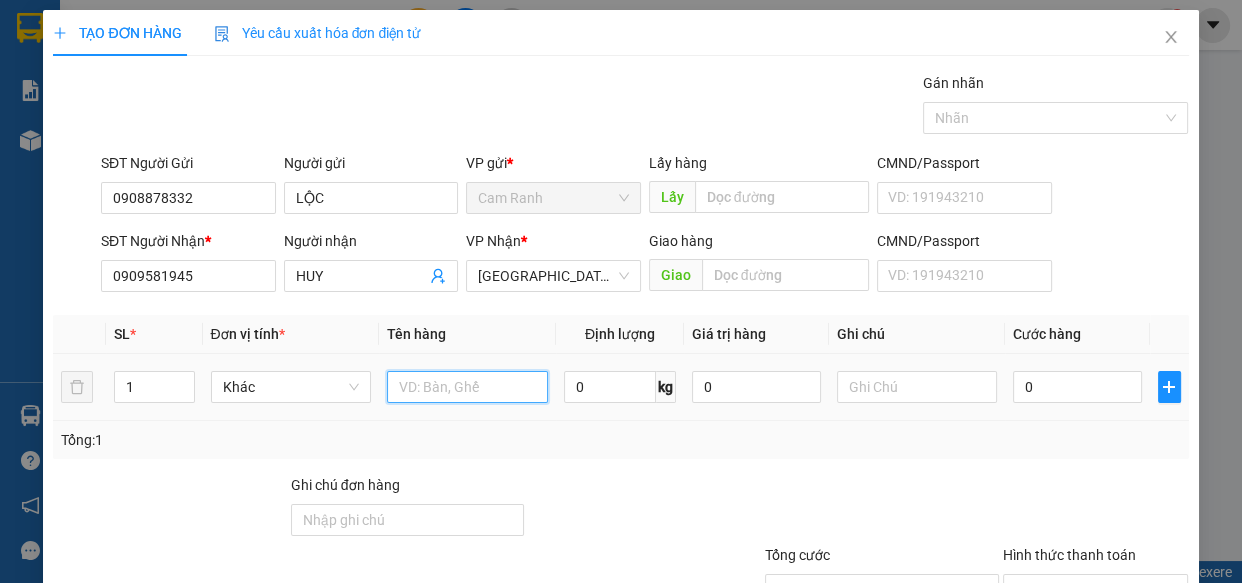 click at bounding box center [467, 387] 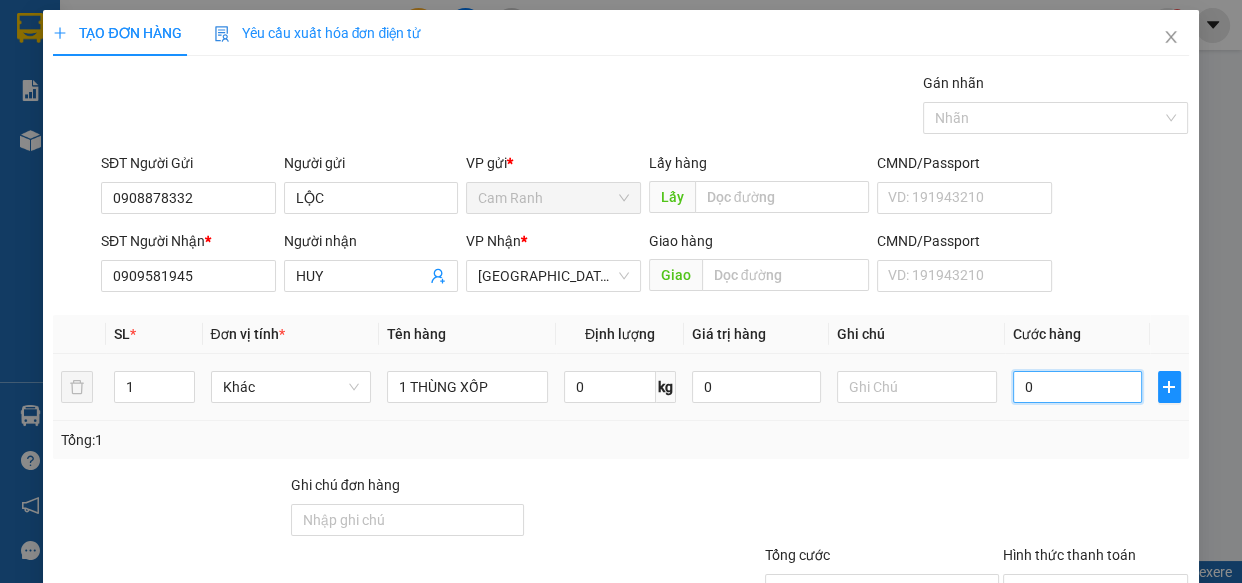click on "0" at bounding box center (1077, 387) 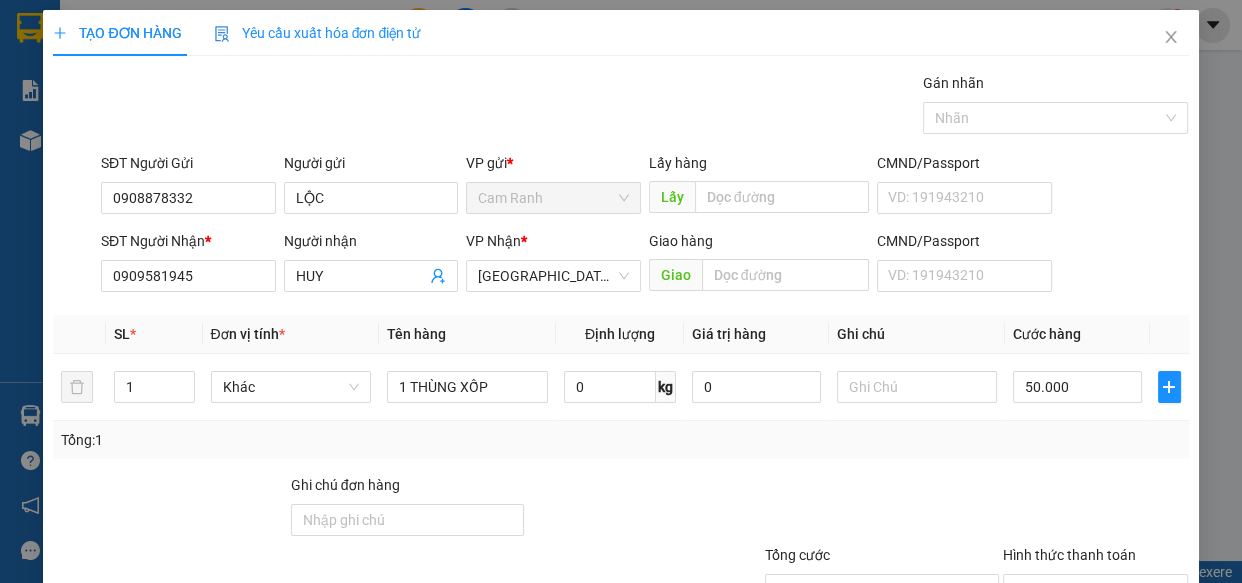 click at bounding box center [1096, 509] 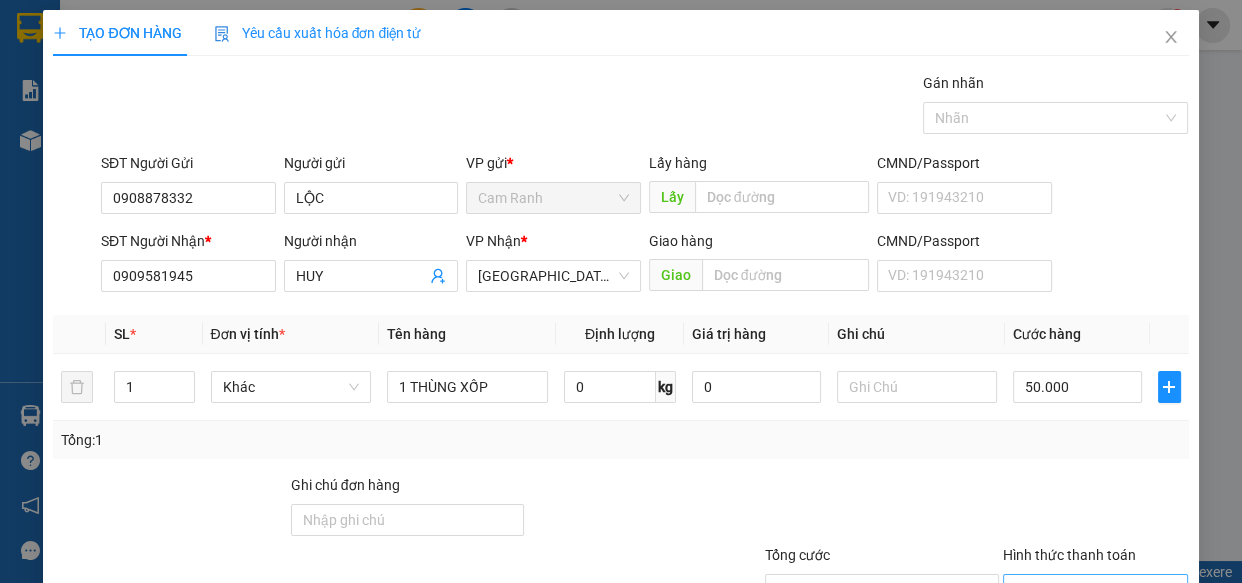 click on "Hình thức thanh toán" at bounding box center [1089, 590] 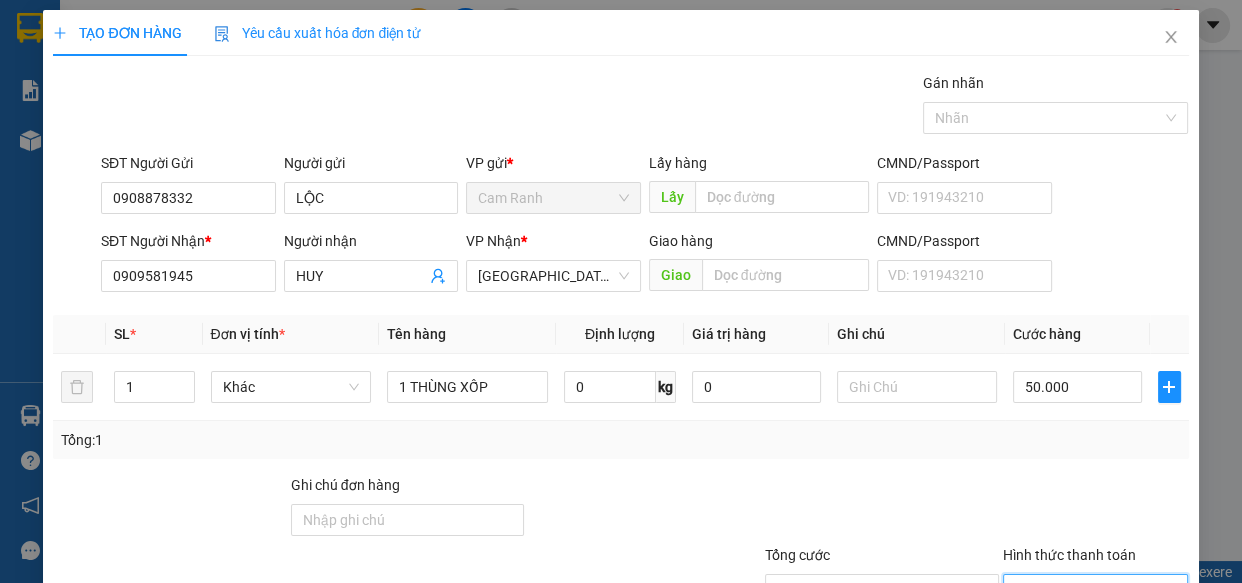 click on "Tại văn phòng" at bounding box center [1083, 628] 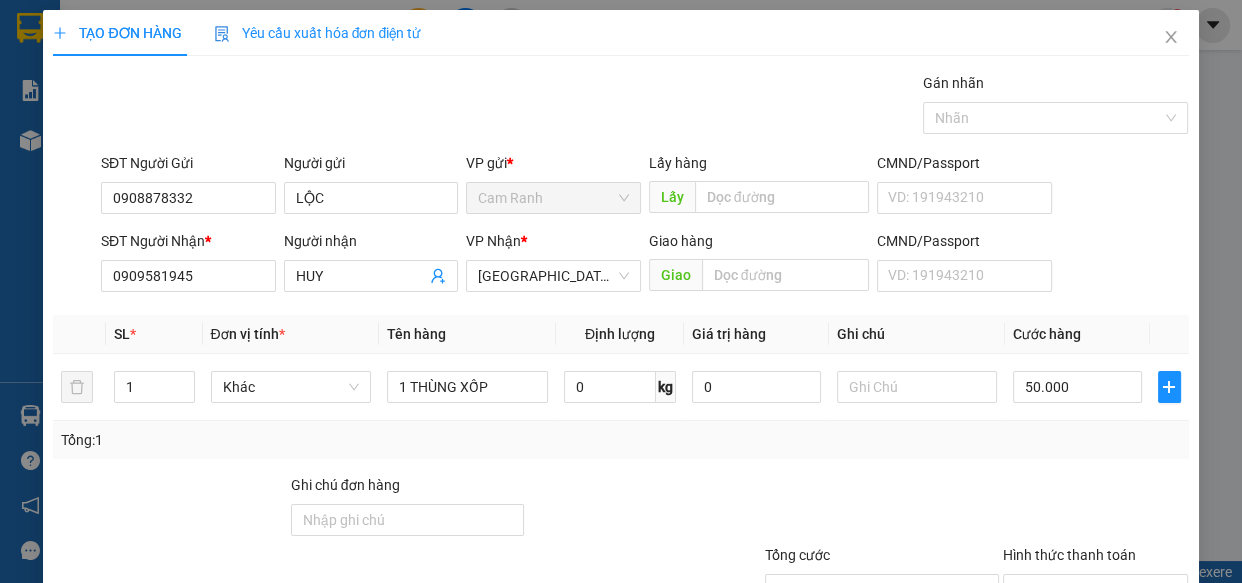 click on "[PERSON_NAME] và In" at bounding box center (1119, 685) 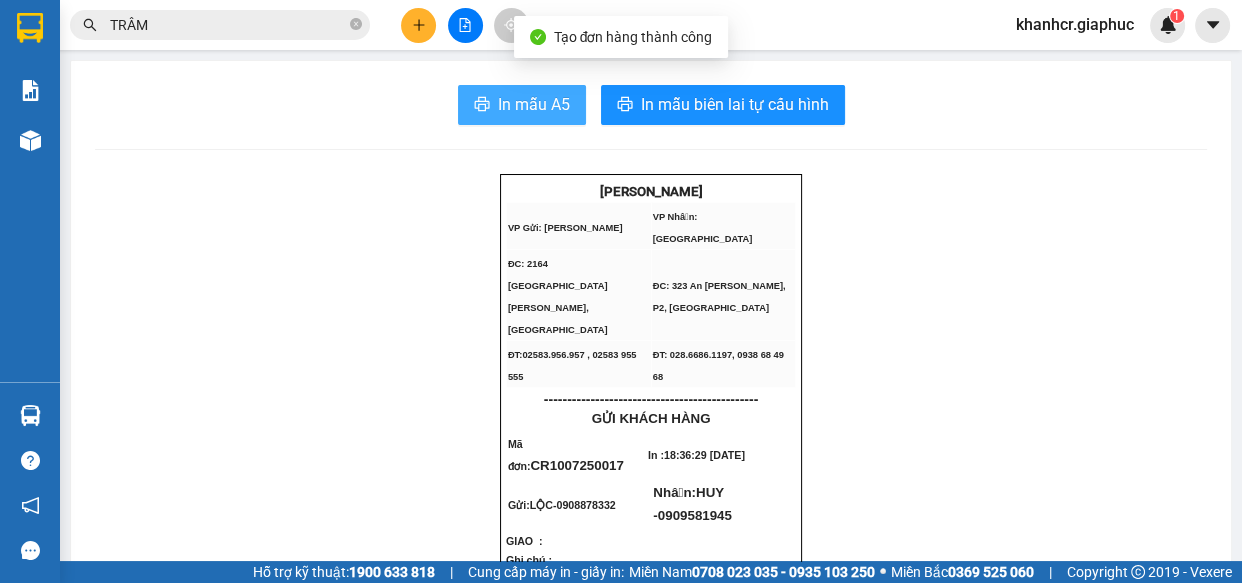 click on "In mẫu A5" at bounding box center (534, 104) 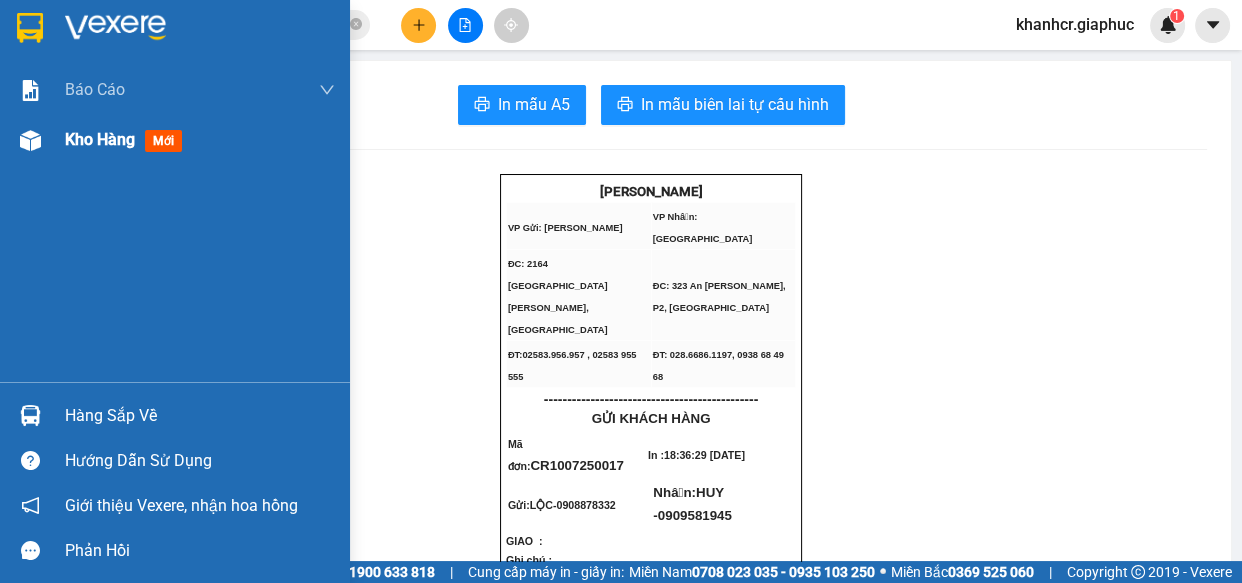 click at bounding box center (30, 140) 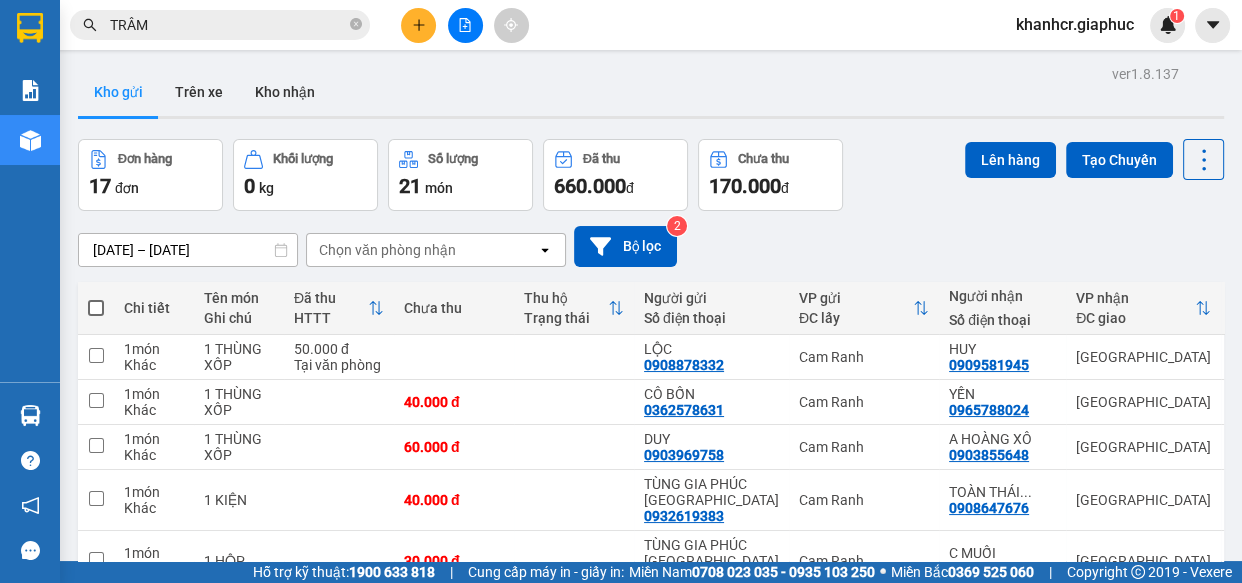 click on "10 / trang" at bounding box center [1140, 865] 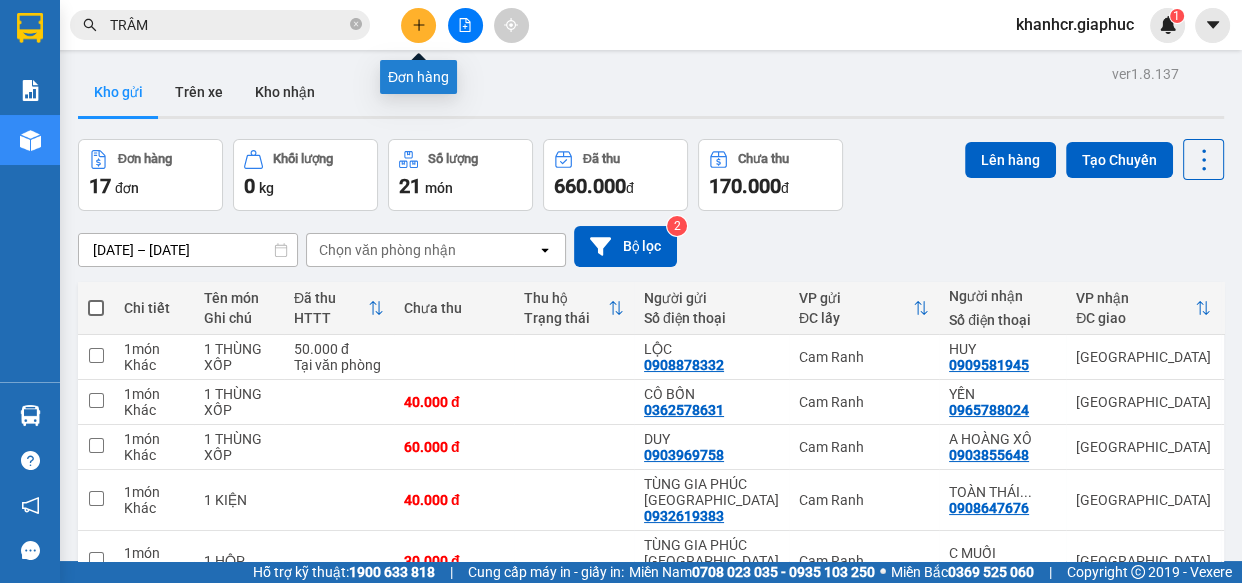 click 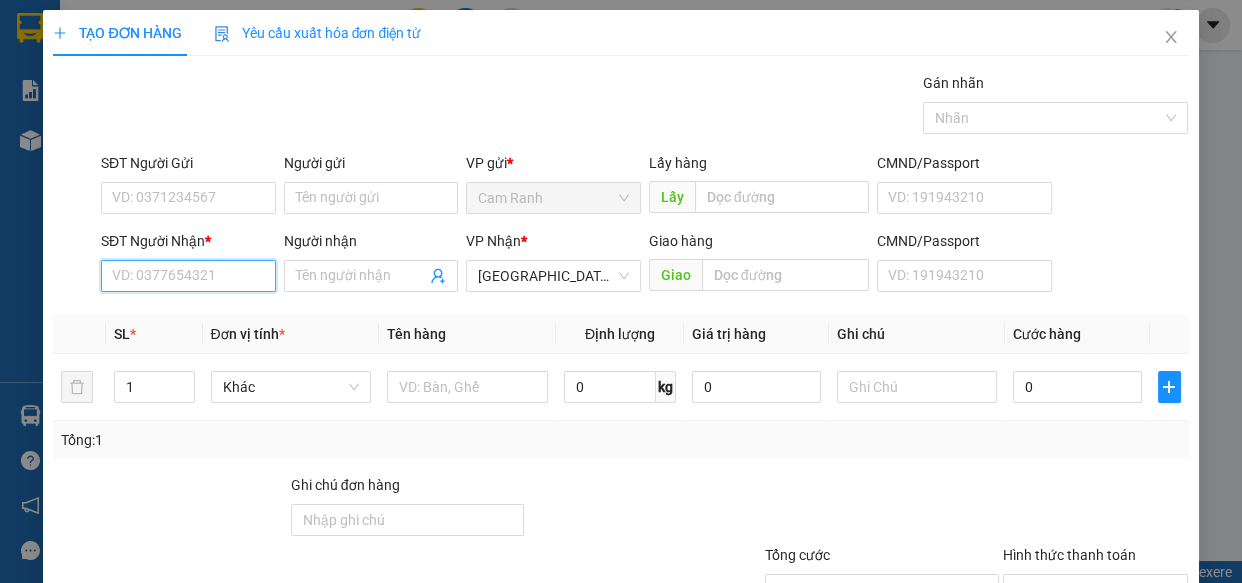 click on "SĐT Người Nhận  *" at bounding box center (188, 276) 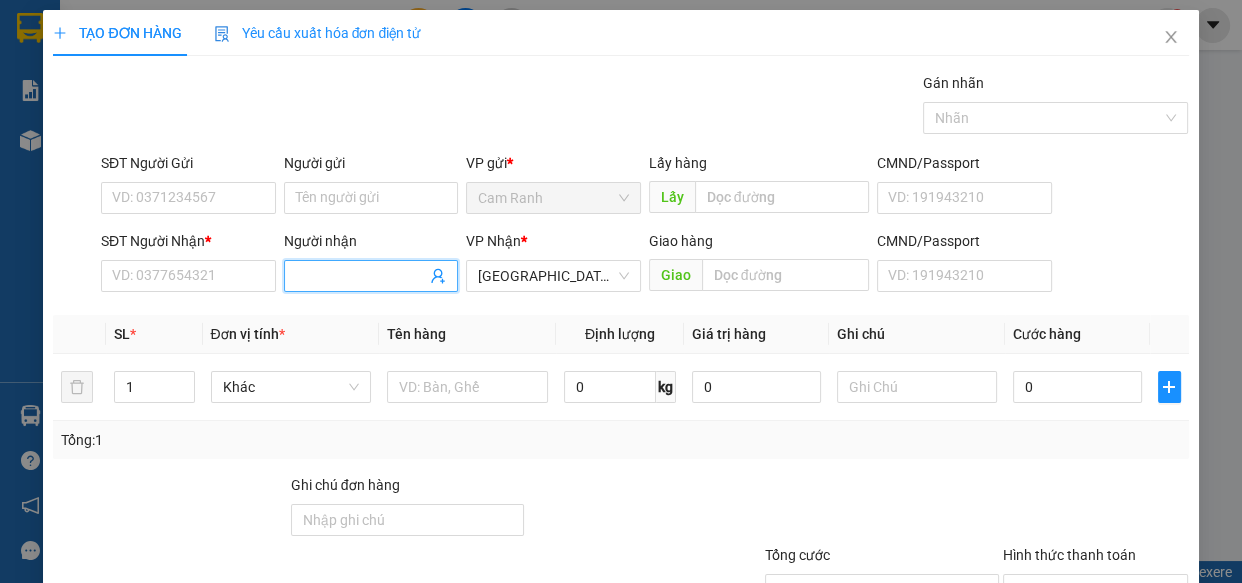 click on "Người nhận" at bounding box center [361, 276] 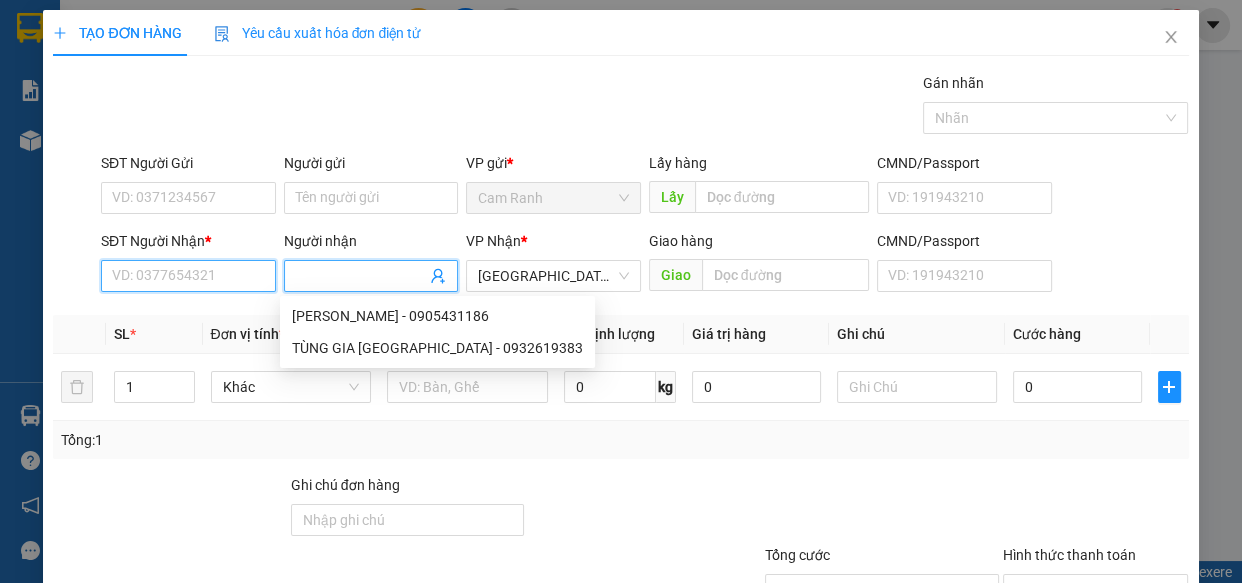 click on "SĐT Người Nhận  *" at bounding box center [188, 276] 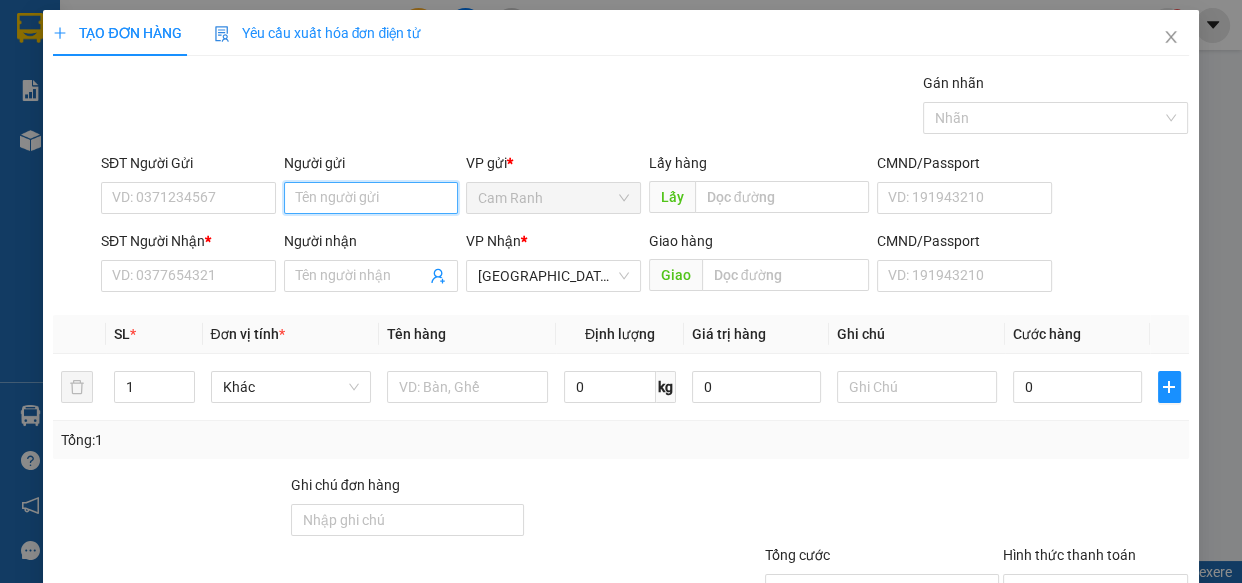click on "Người gửi" at bounding box center [371, 198] 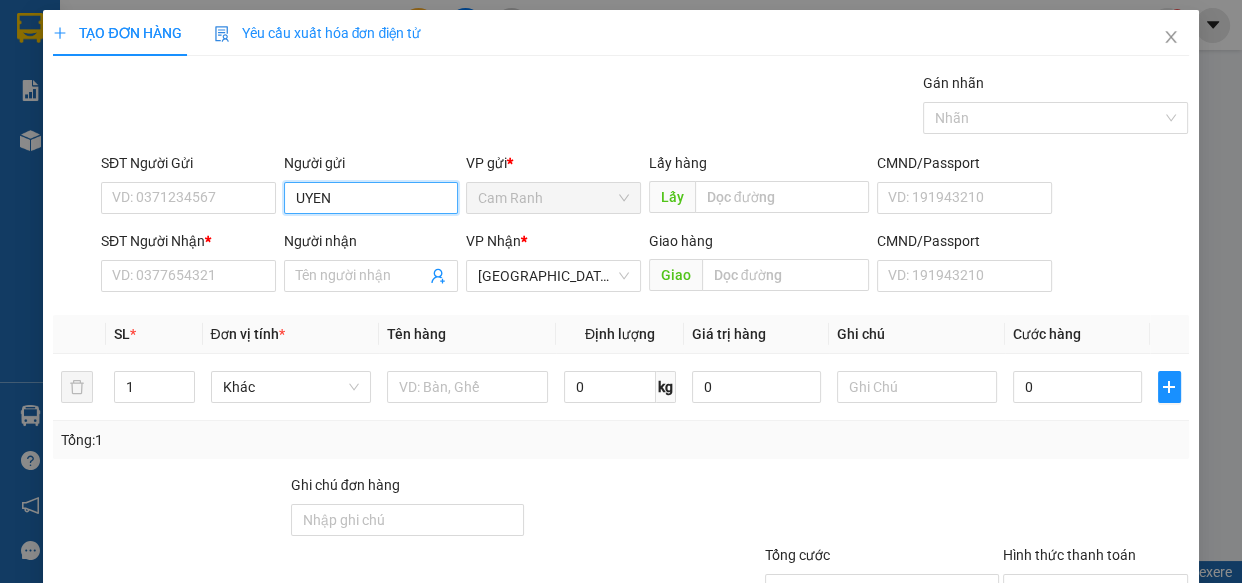 click on "UYEN" at bounding box center (371, 198) 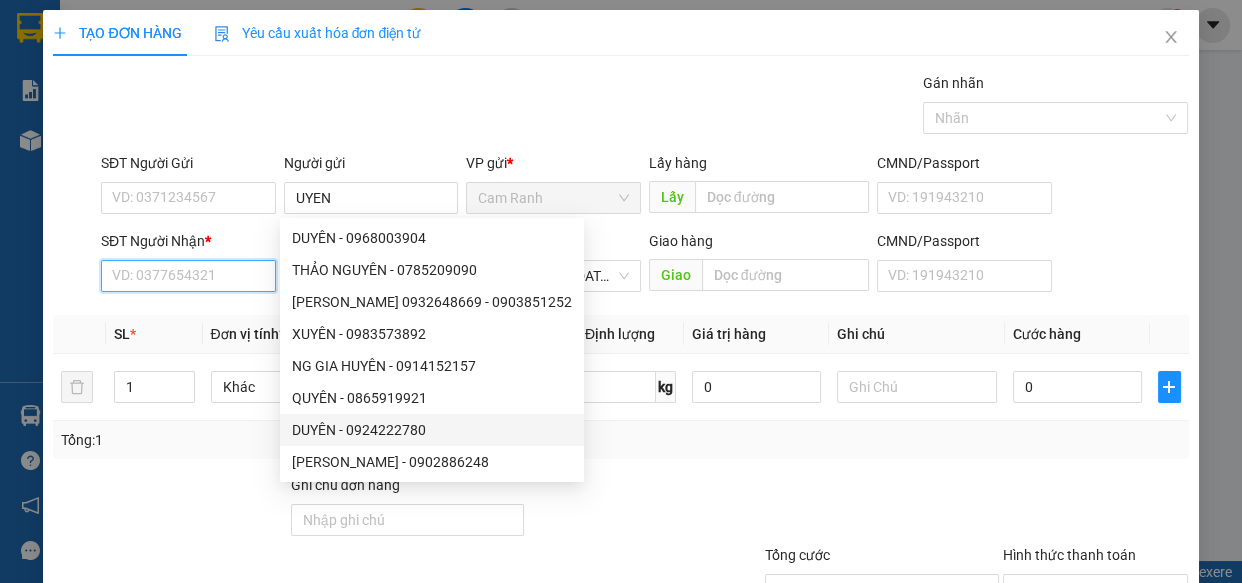 click on "SĐT Người Nhận  *" at bounding box center (188, 276) 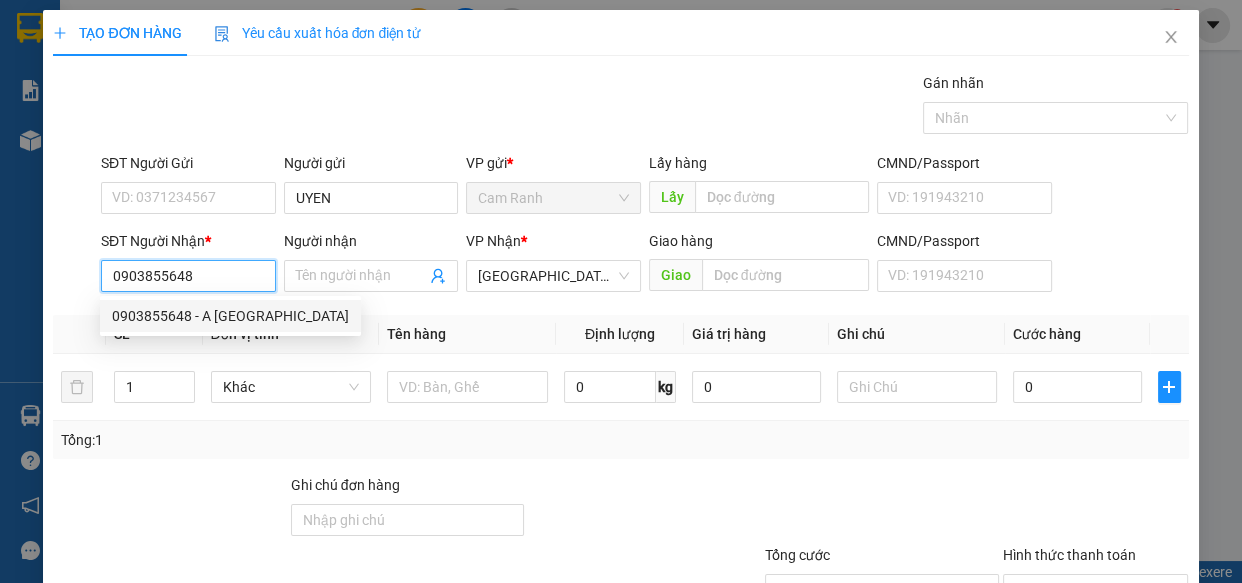 click on "0903855648 - A [GEOGRAPHIC_DATA]" at bounding box center [230, 316] 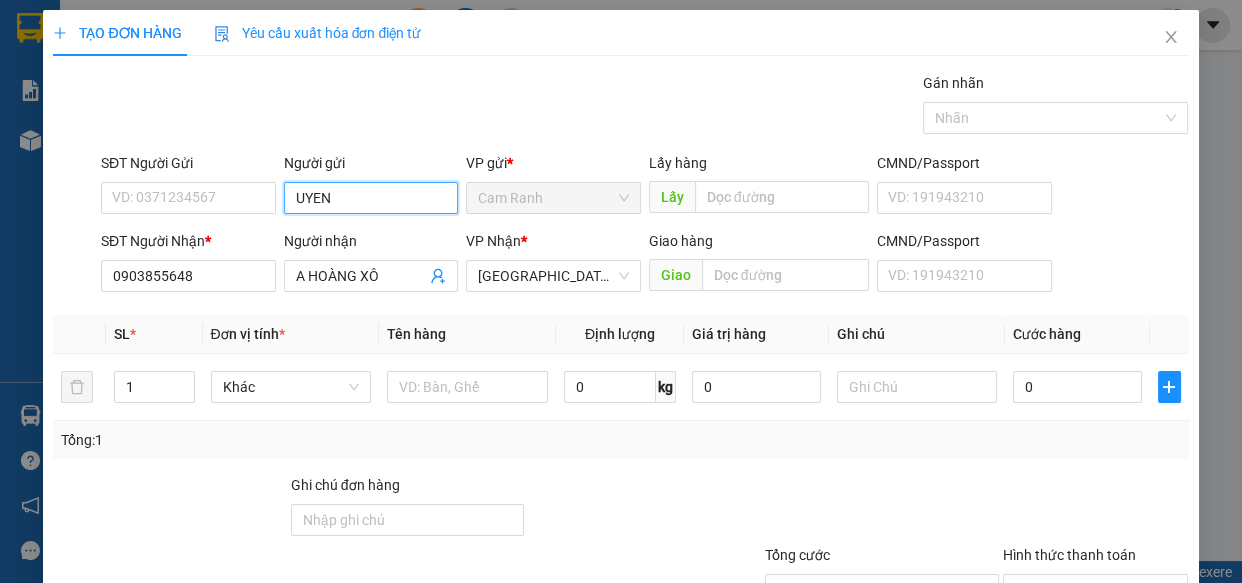 click on "UYEN" at bounding box center [371, 198] 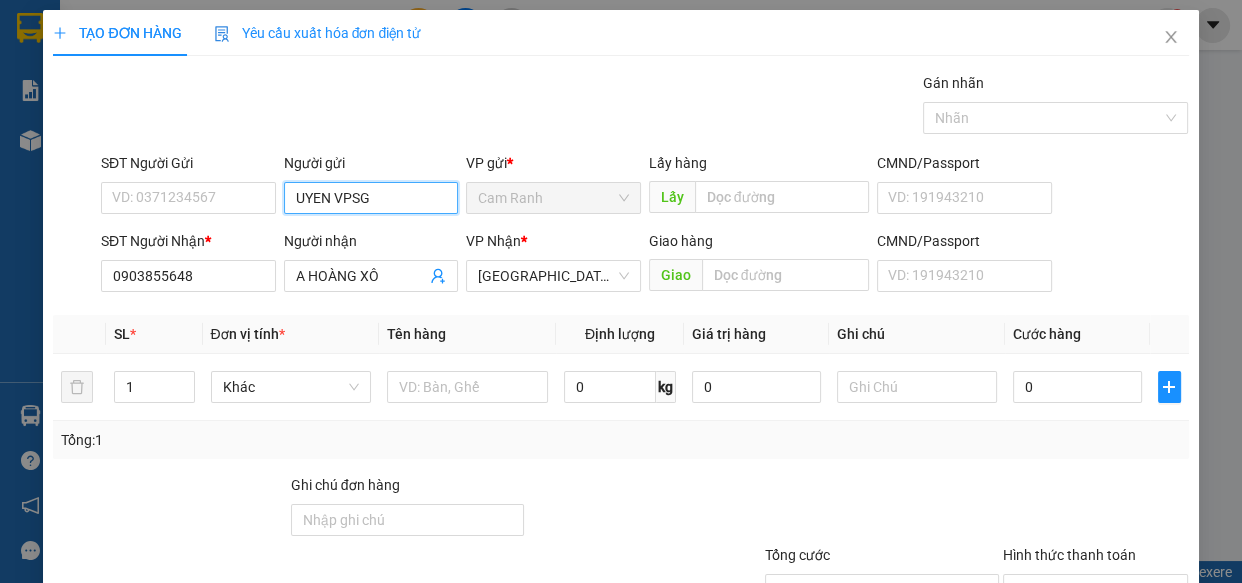 click on "UYEN VPSG" at bounding box center (371, 198) 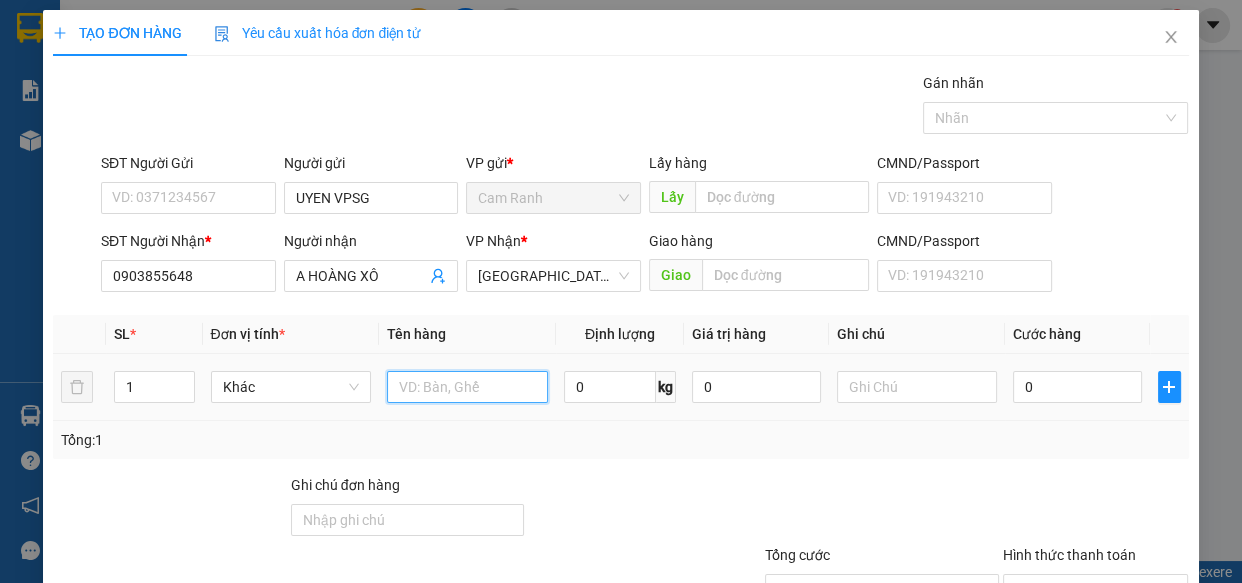 click at bounding box center (467, 387) 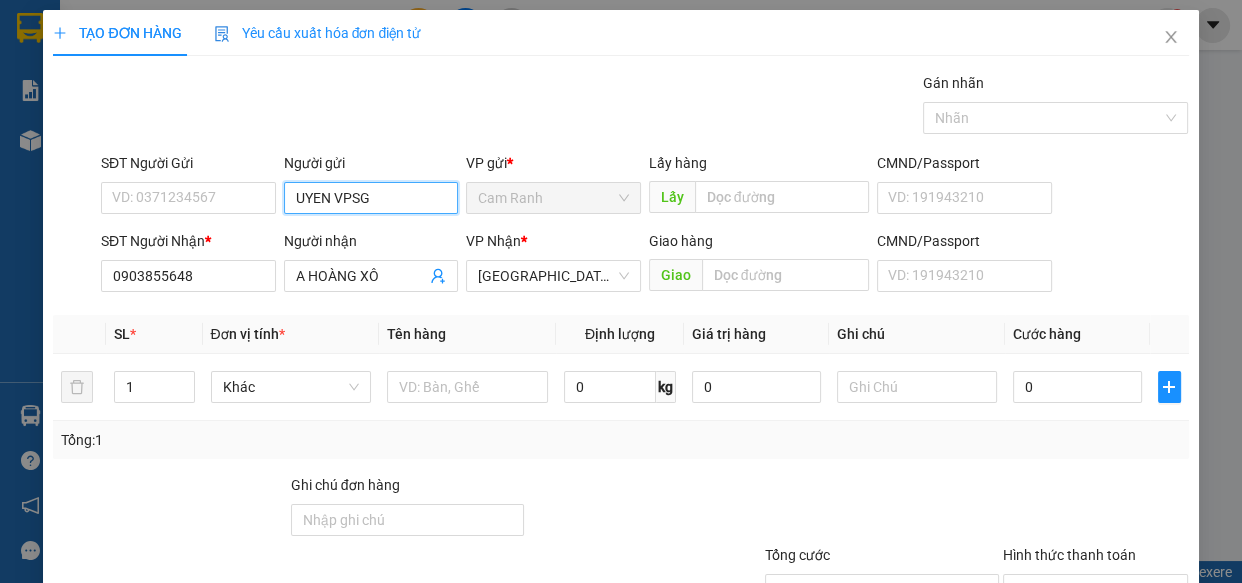 click on "UYEN VPSG" at bounding box center [371, 198] 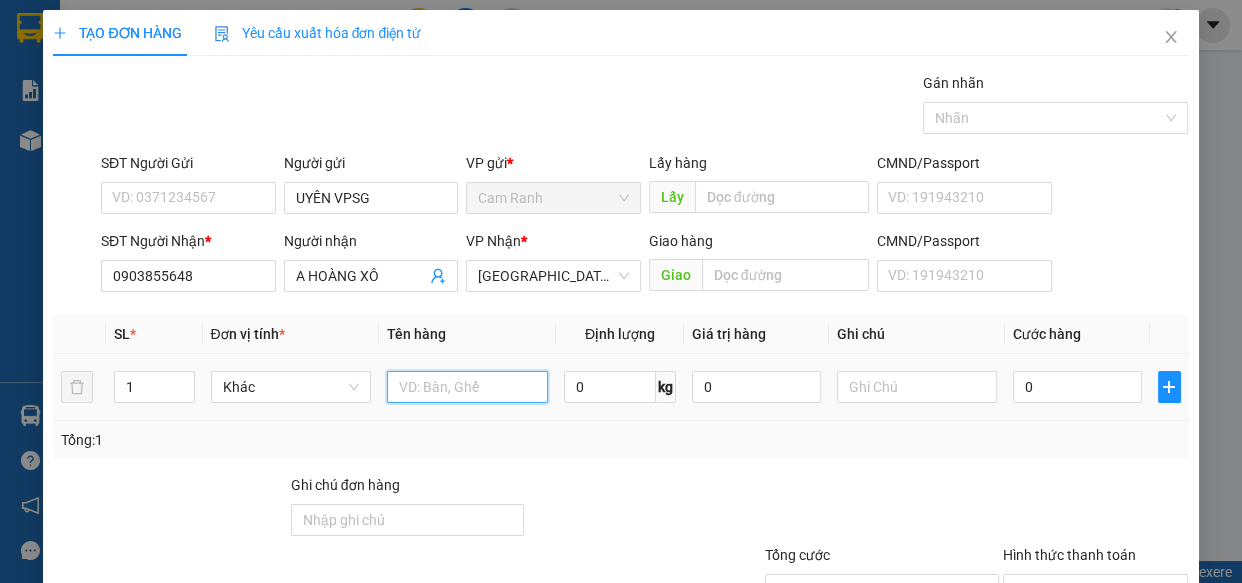click at bounding box center (467, 387) 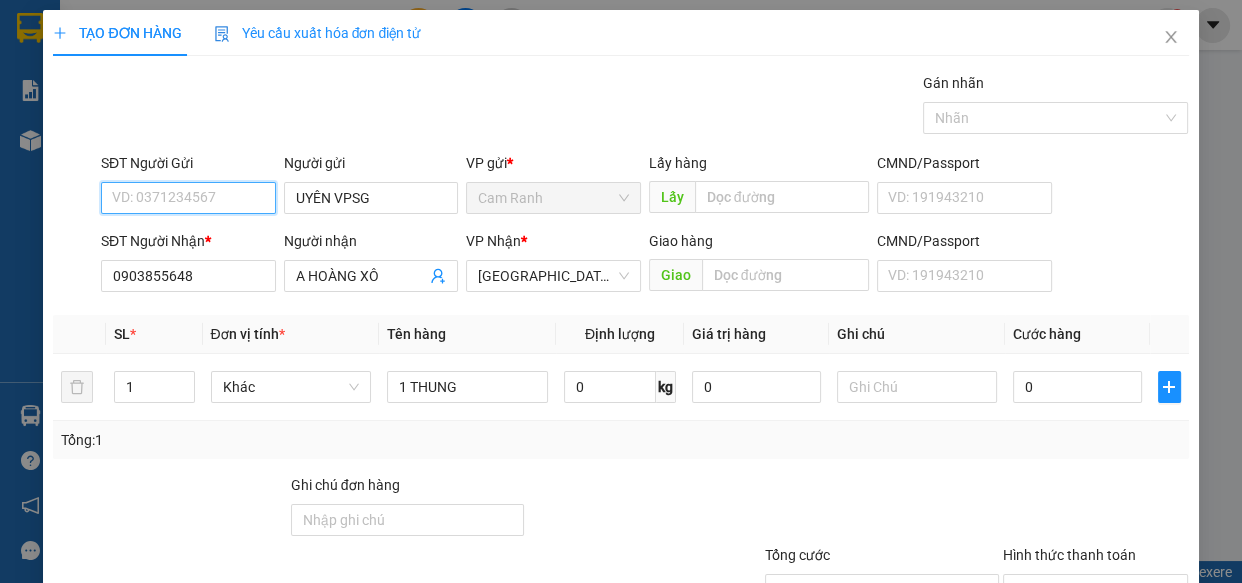 click on "SĐT Người Gửi" at bounding box center (188, 198) 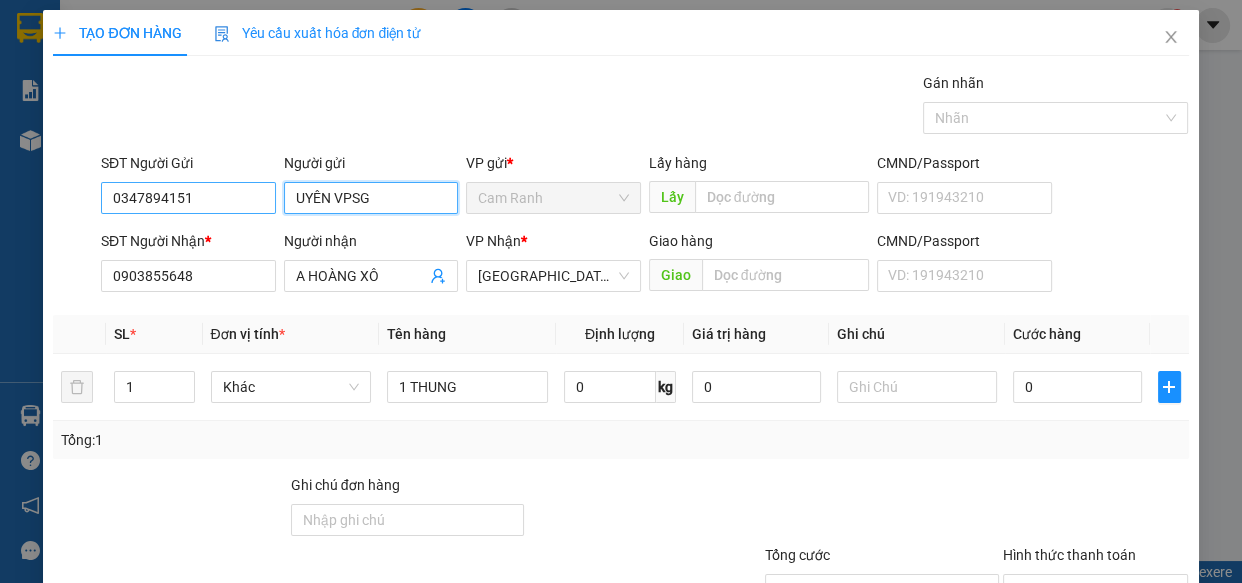 drag, startPoint x: 380, startPoint y: 202, endPoint x: 209, endPoint y: 205, distance: 171.0263 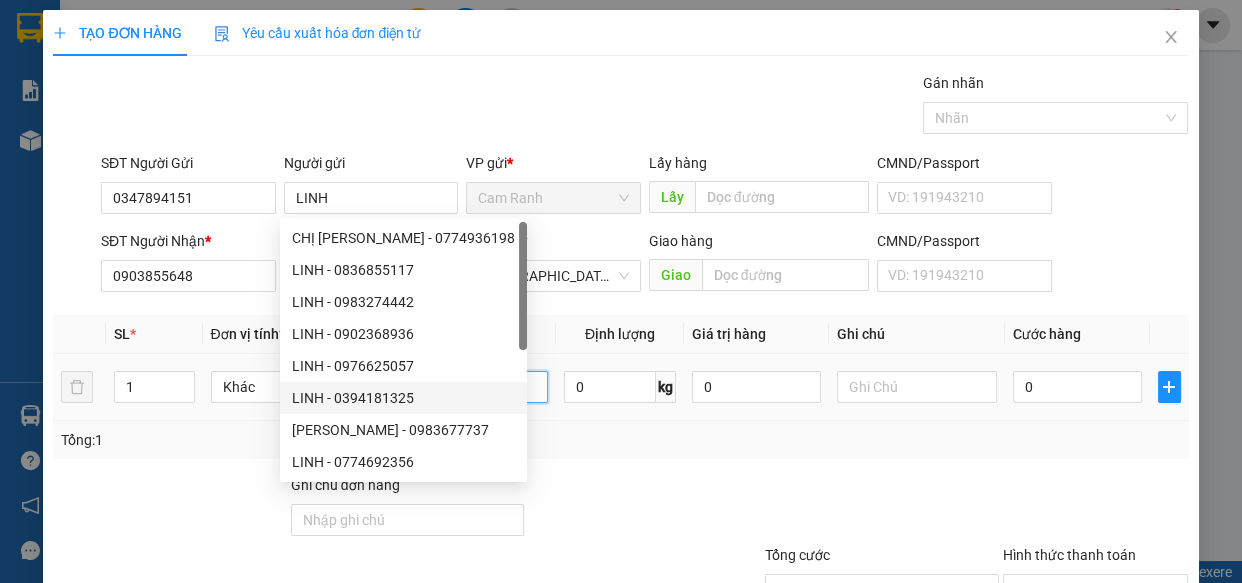 click on "1 THUNG" at bounding box center (467, 387) 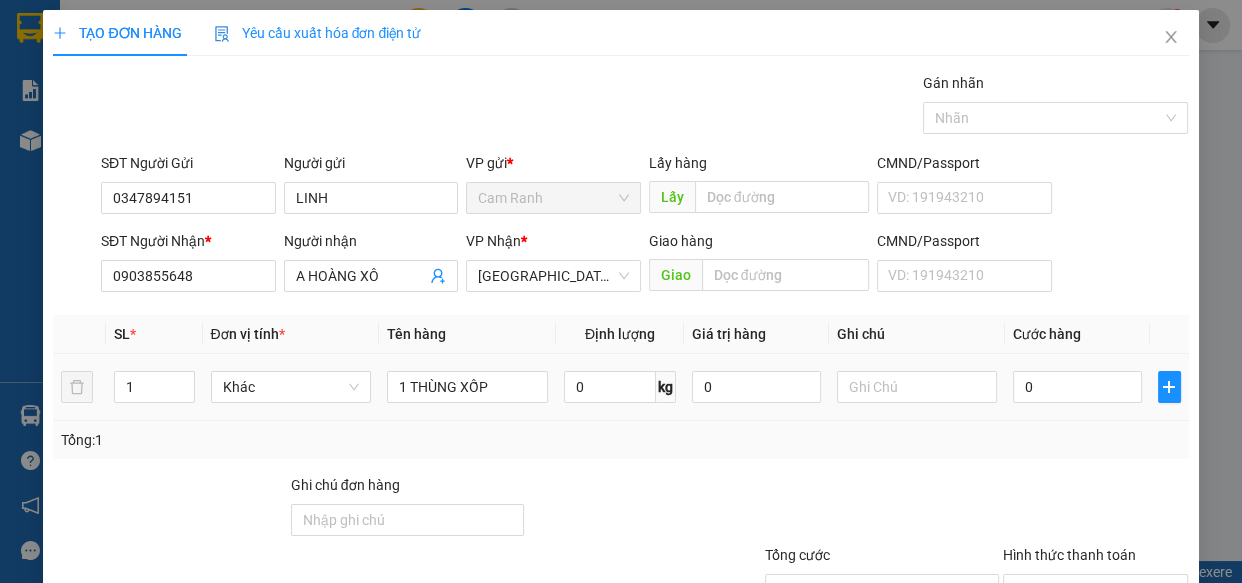 click on "0" at bounding box center (1077, 387) 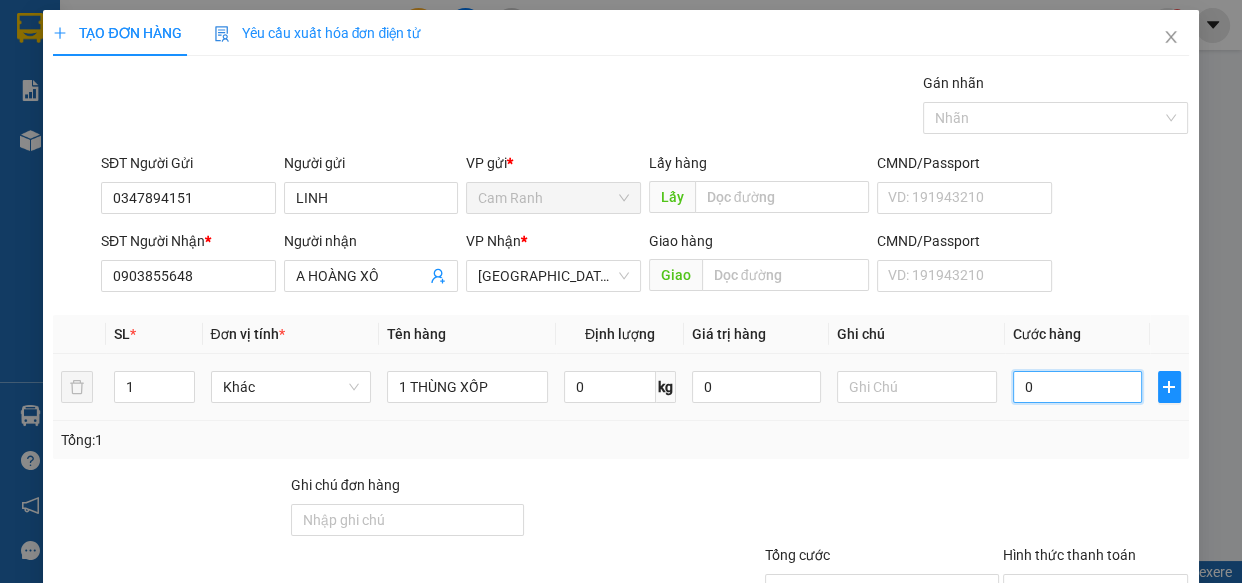 click on "0" at bounding box center [1077, 387] 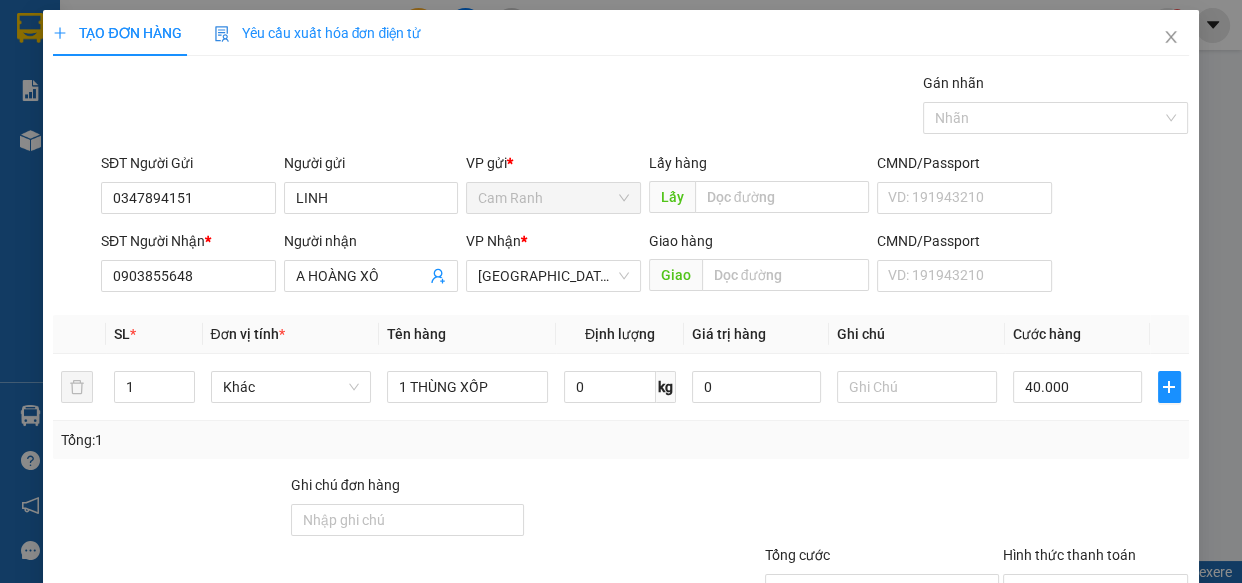 click on "Transit Pickup Surcharge Ids Transit Deliver Surcharge Ids Transit Deliver Surcharge Transit Deliver Surcharge Gán nhãn   Nhãn SĐT Người Gửi 0347894151 Người gửi LINH VP gửi  * Cam Ranh Lấy hàng Lấy CMND/Passport VD: [PASSPORT] SĐT Người Nhận  * 0903855648 Người nhận A HOÀNG XÔ VP Nhận  * [GEOGRAPHIC_DATA] Giao hàng Giao CMND/Passport VD: [PASSPORT] SL  * Đơn vị tính  * Tên hàng  Định lượng Giá trị hàng Ghi chú Cước hàng                   1 Khác 1 THÙNG XỐP 0 kg 0 40.000 Tổng:  1 Ghi chú đơn hàng Tổng cước 40.000 Hình thức thanh toán Chọn HT Thanh Toán Số tiền thu trước 0 Chưa thanh toán 40.000 Chọn HT Thanh Toán Lưu nháp Xóa Thông tin [PERSON_NAME] và In 1 THÙNG XỐP" at bounding box center [620, 386] 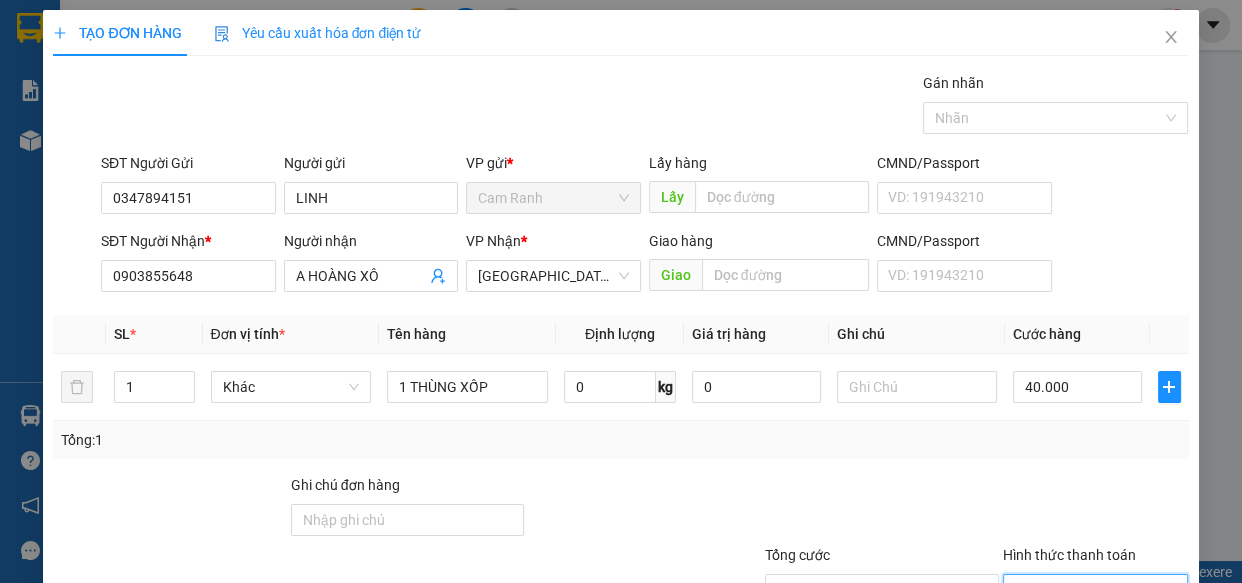 click on "Hình thức thanh toán" at bounding box center [1089, 590] 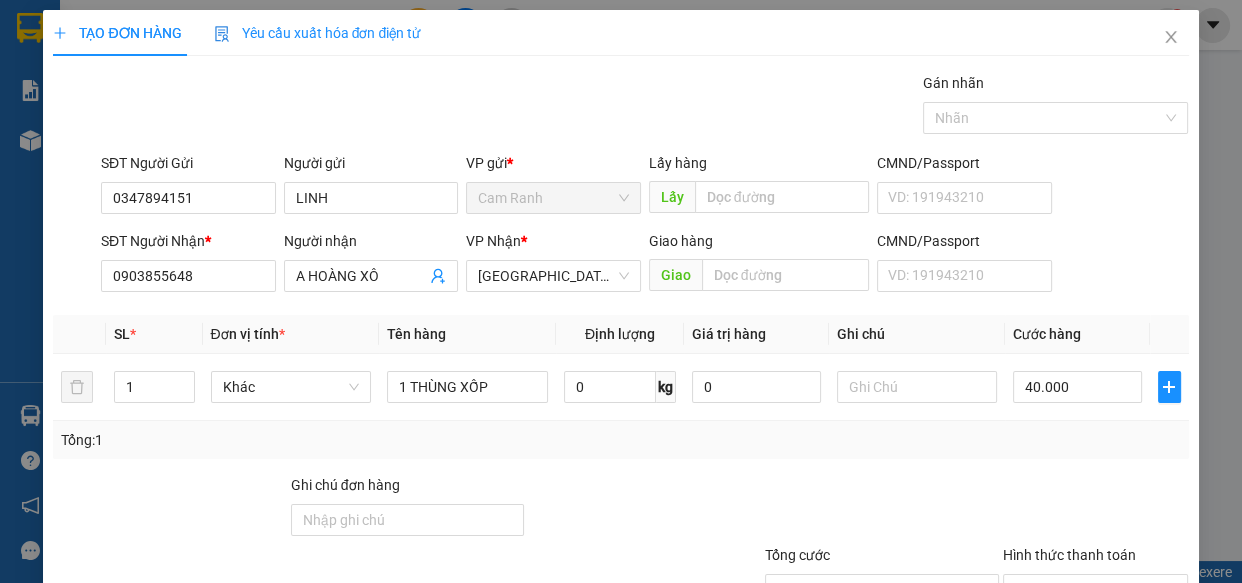 click on "[PERSON_NAME] và In" at bounding box center (1119, 685) 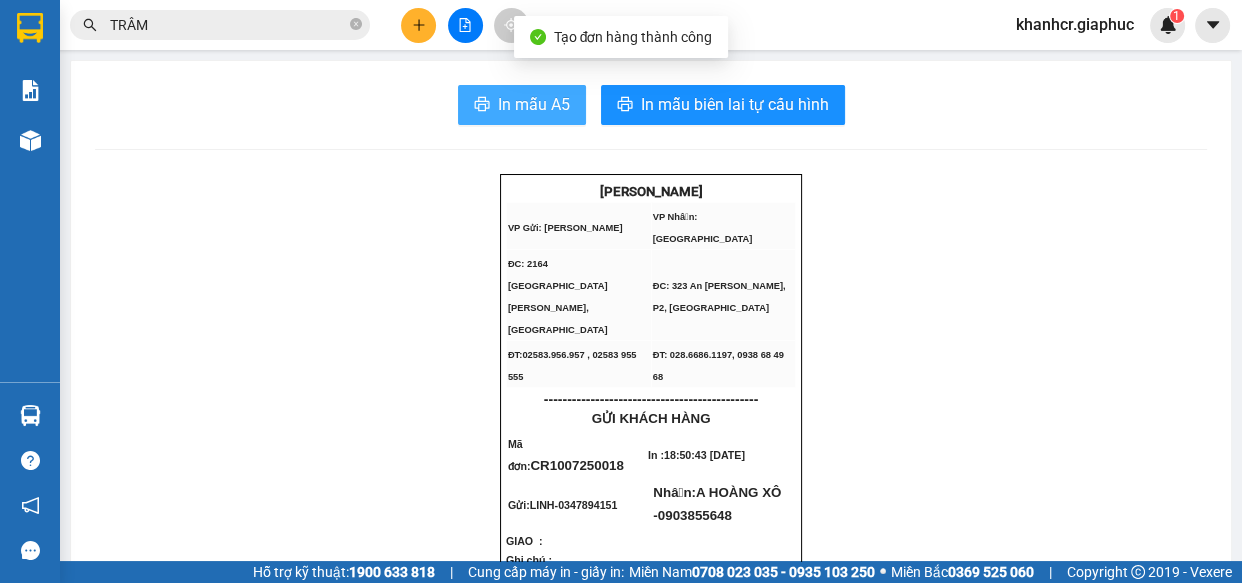 click on "In mẫu A5" at bounding box center (522, 105) 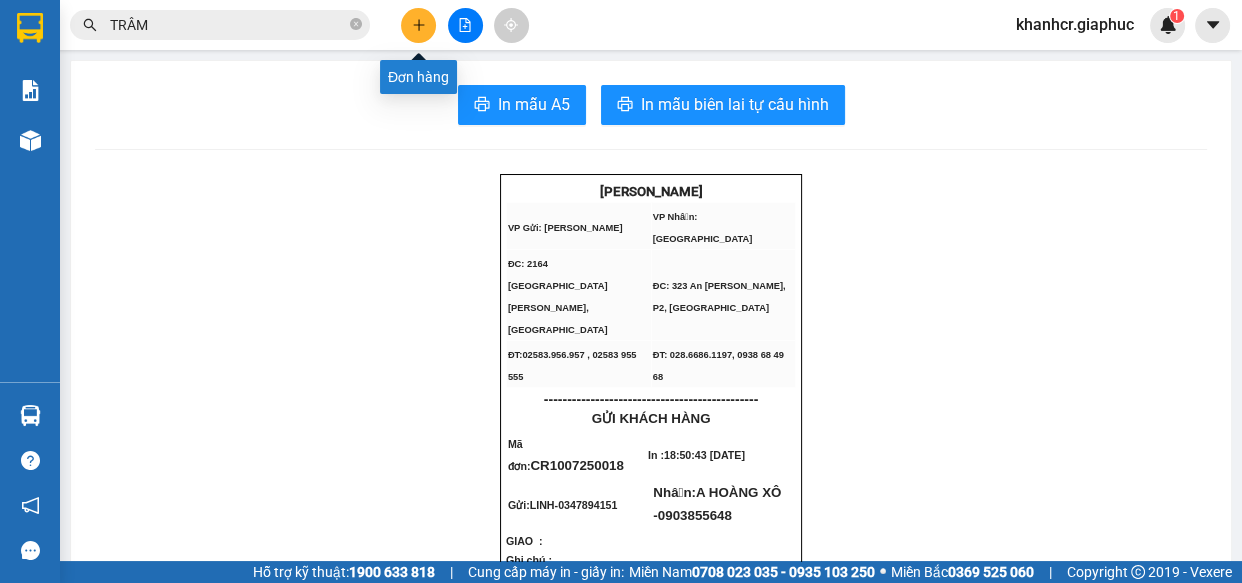 click at bounding box center (418, 25) 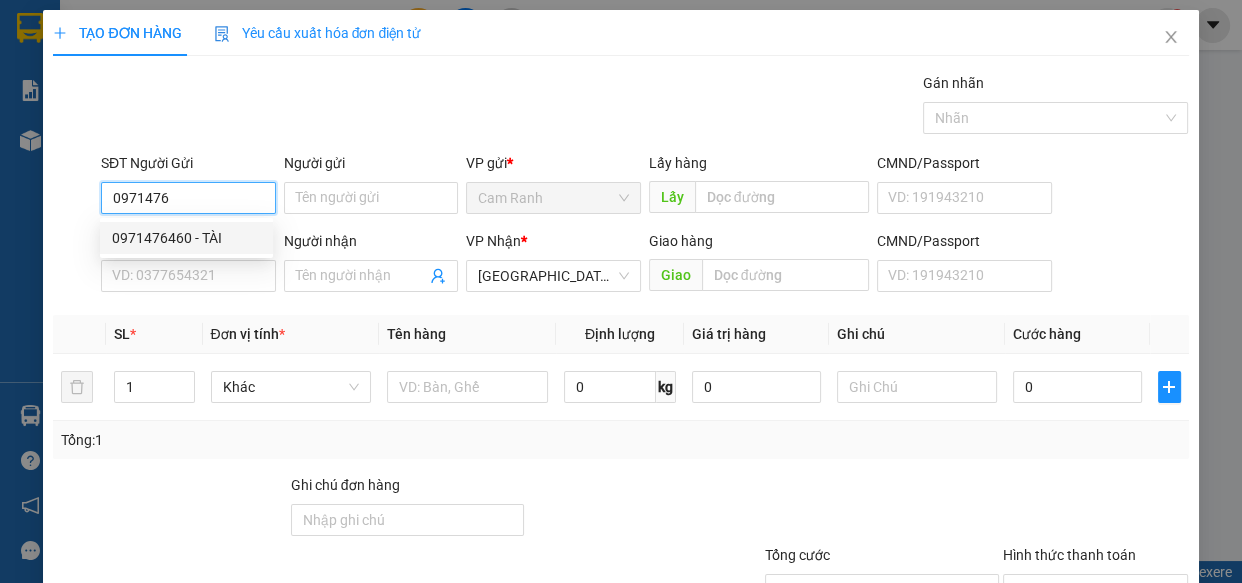click on "0971476460 - TÀI" at bounding box center [186, 238] 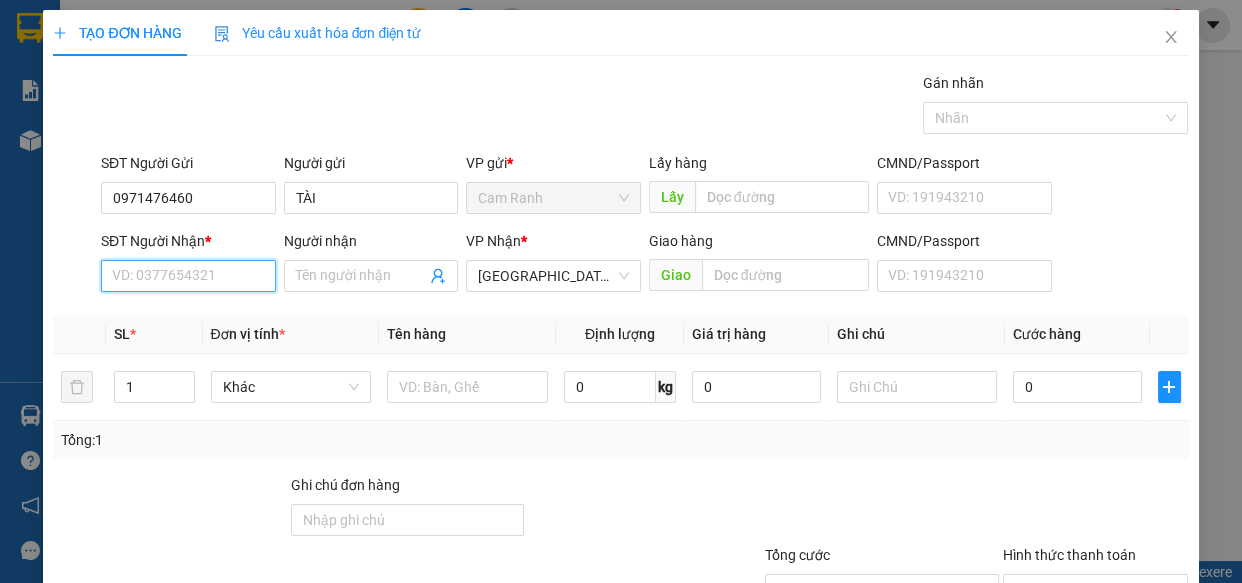 click on "SĐT Người Nhận  *" at bounding box center (188, 276) 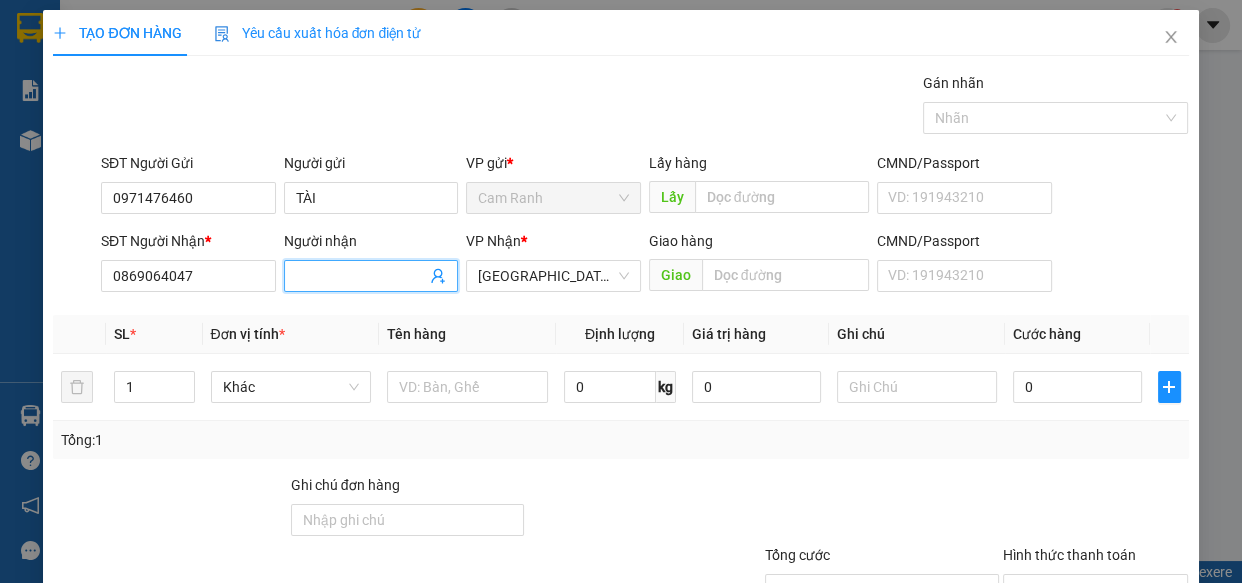 click on "Người nhận" at bounding box center [361, 276] 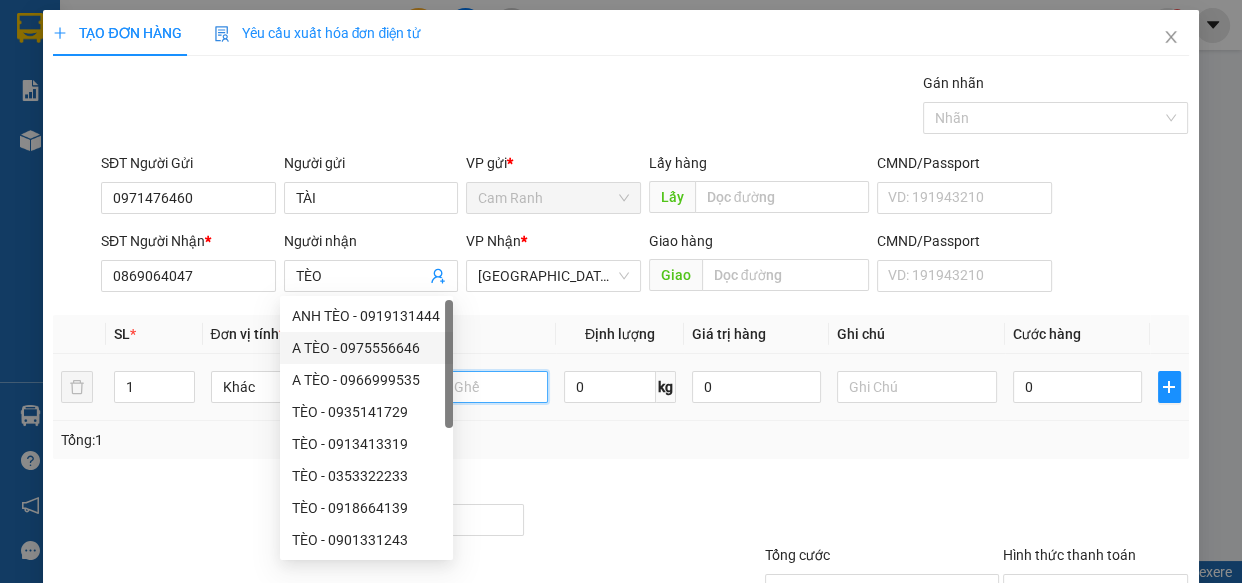 click at bounding box center [467, 387] 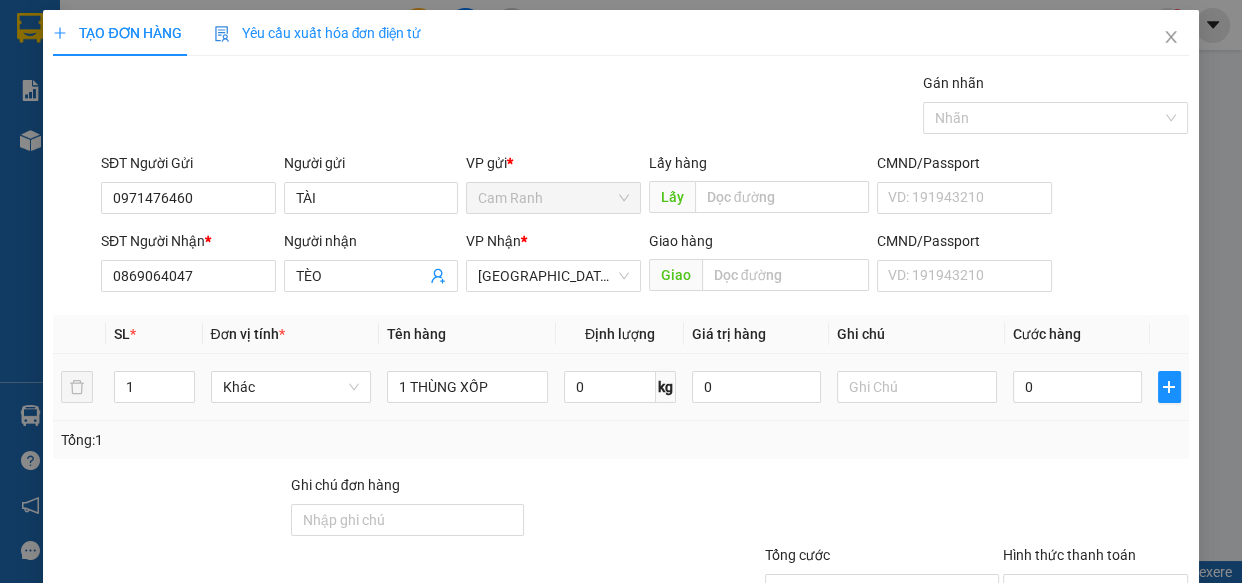 click on "0" at bounding box center [1077, 387] 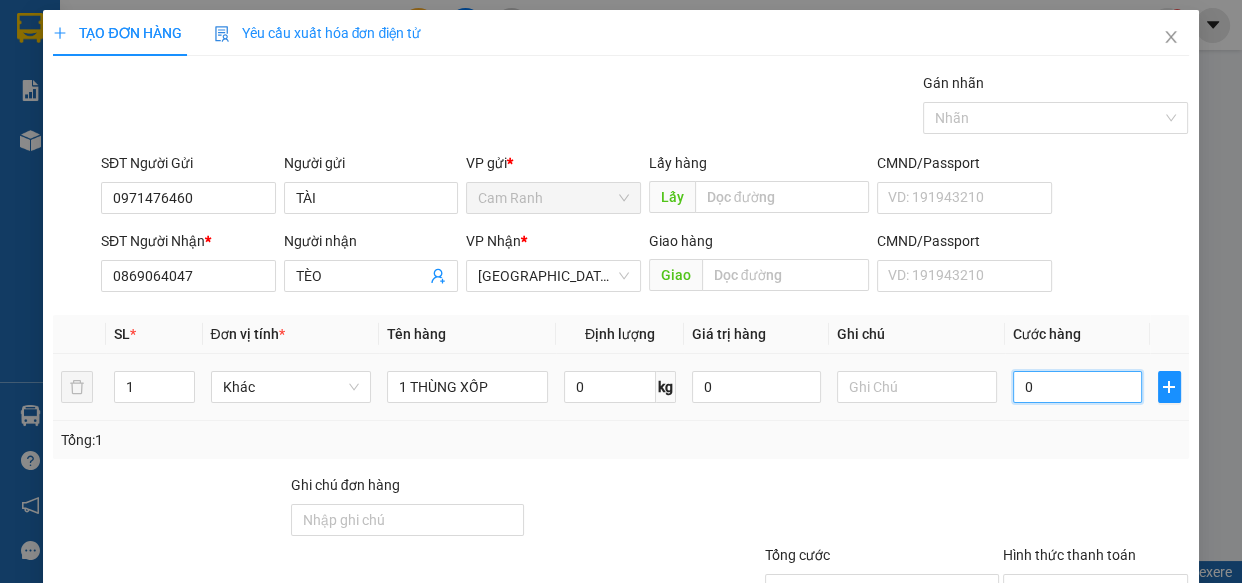 click on "0" at bounding box center [1077, 387] 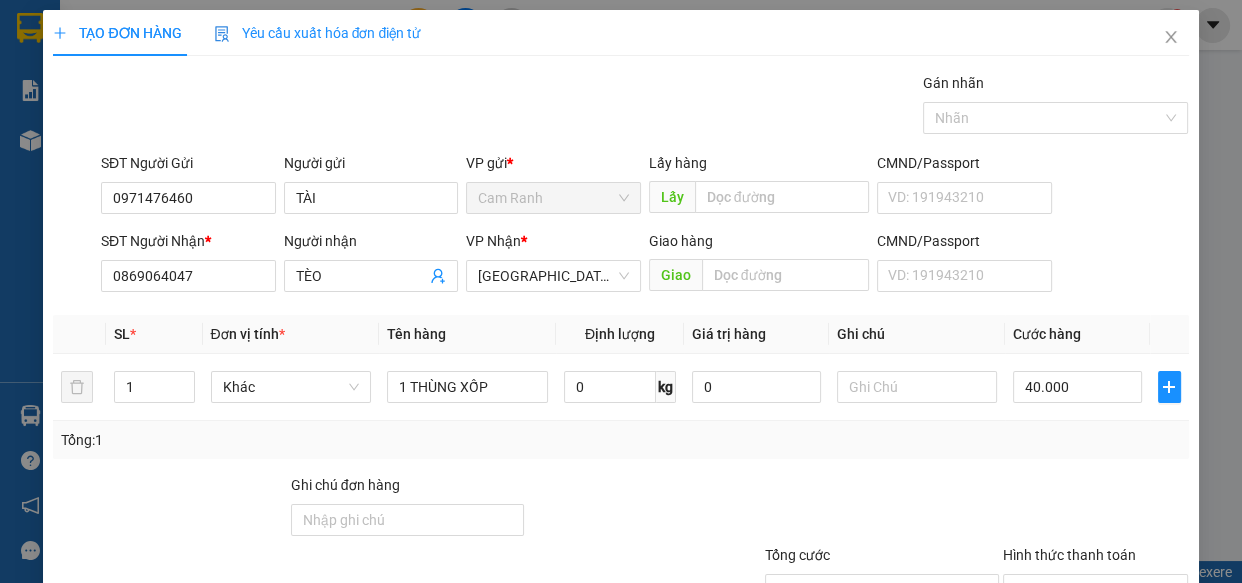 click at bounding box center (881, 509) 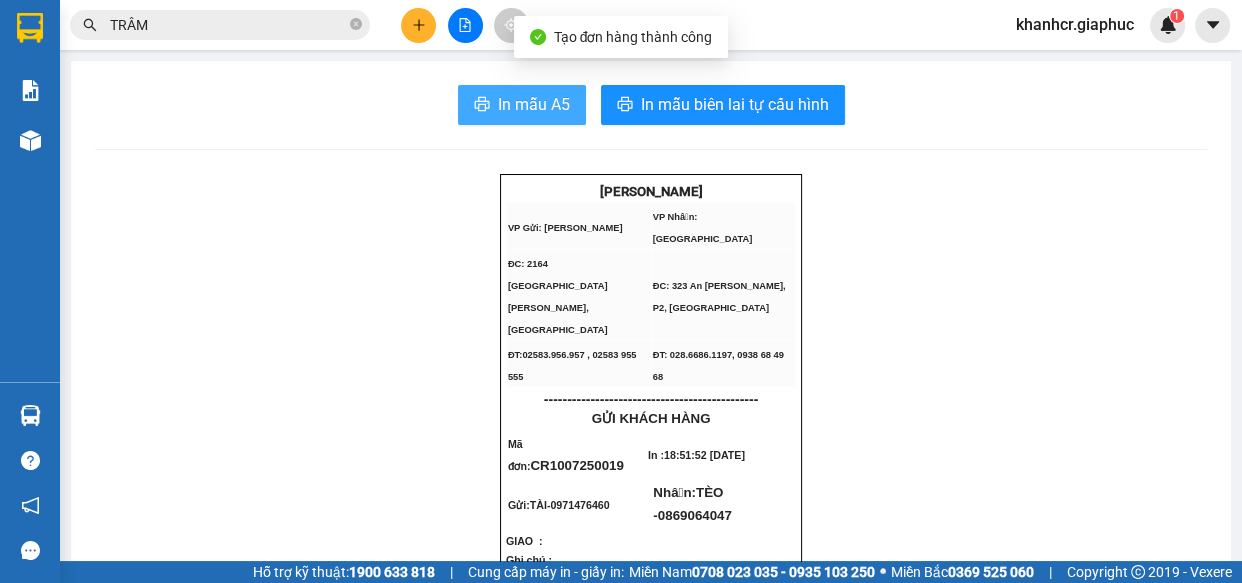 click on "In mẫu A5" at bounding box center [522, 105] 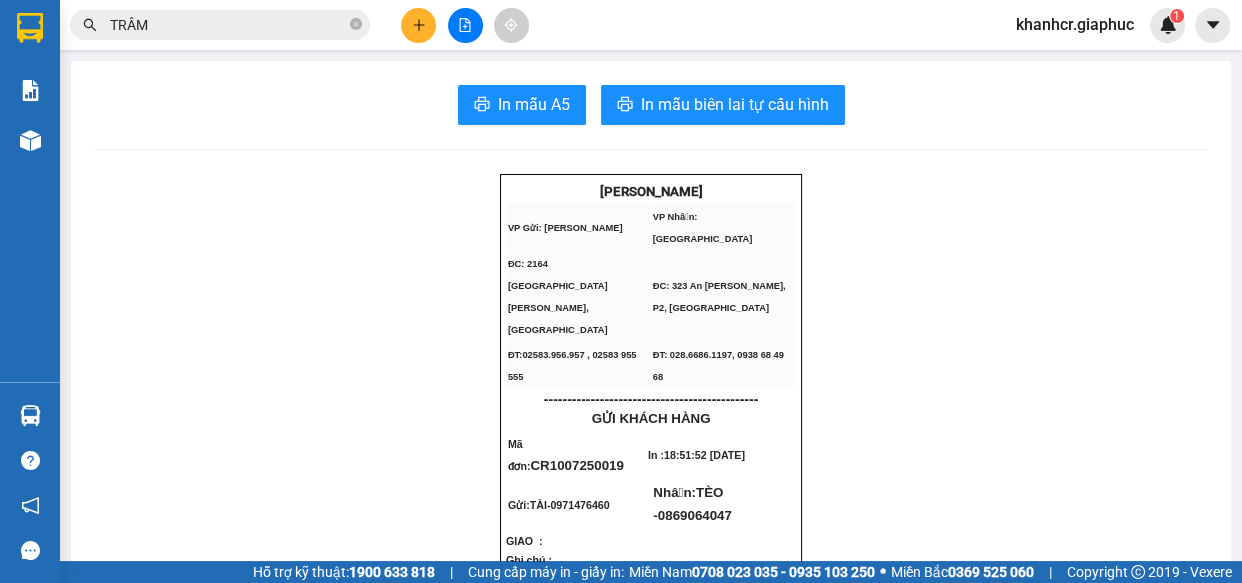 click at bounding box center [418, 25] 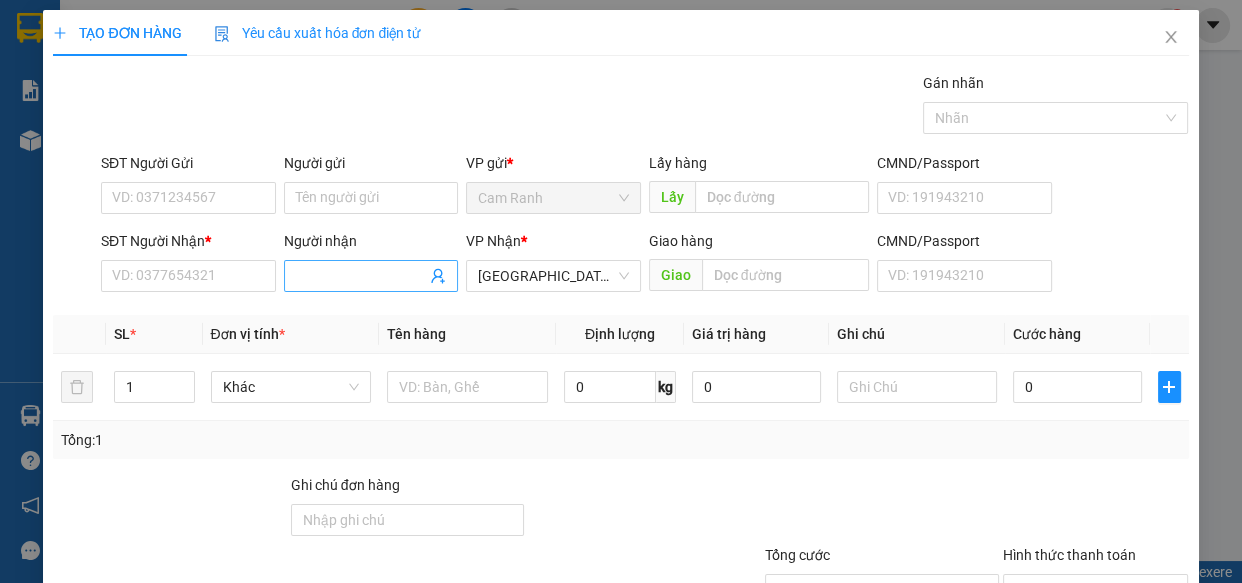 click on "Người nhận" at bounding box center [361, 276] 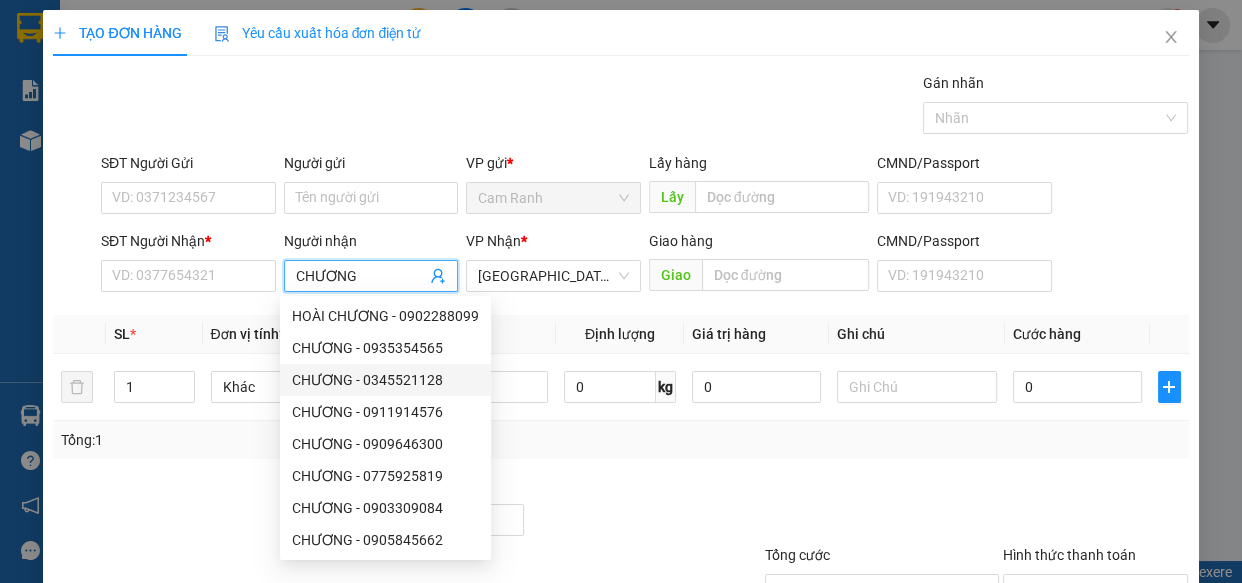click on "CHƯƠNG - 0345521128" at bounding box center (385, 380) 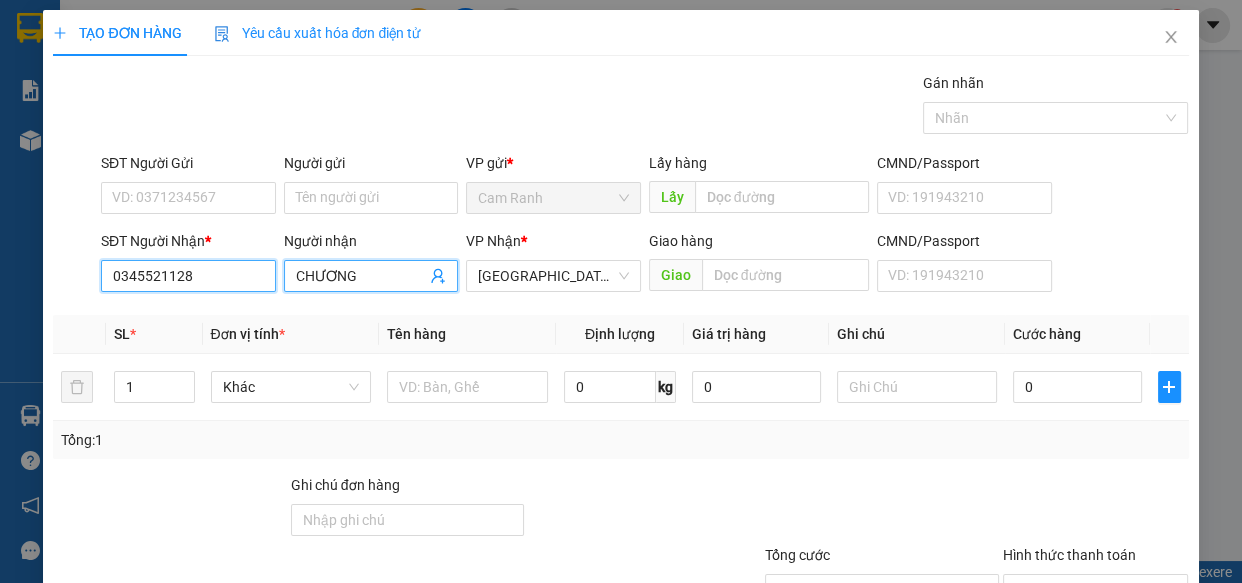 click on "0345521128" at bounding box center [188, 276] 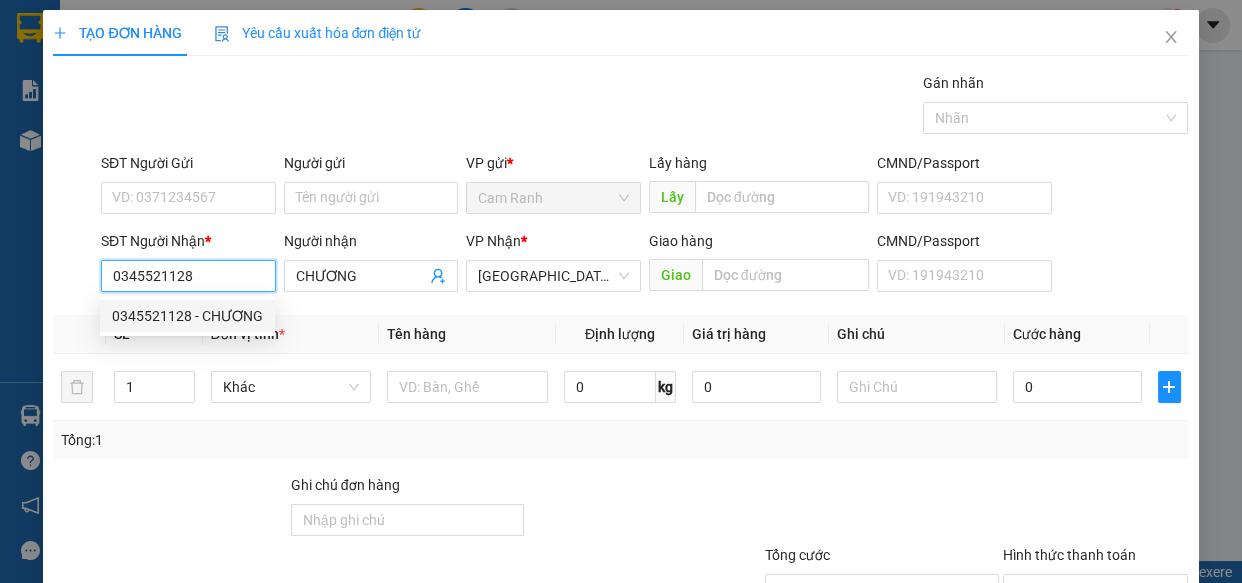 click on "0345521128 - CHƯƠNG" at bounding box center (187, 316) 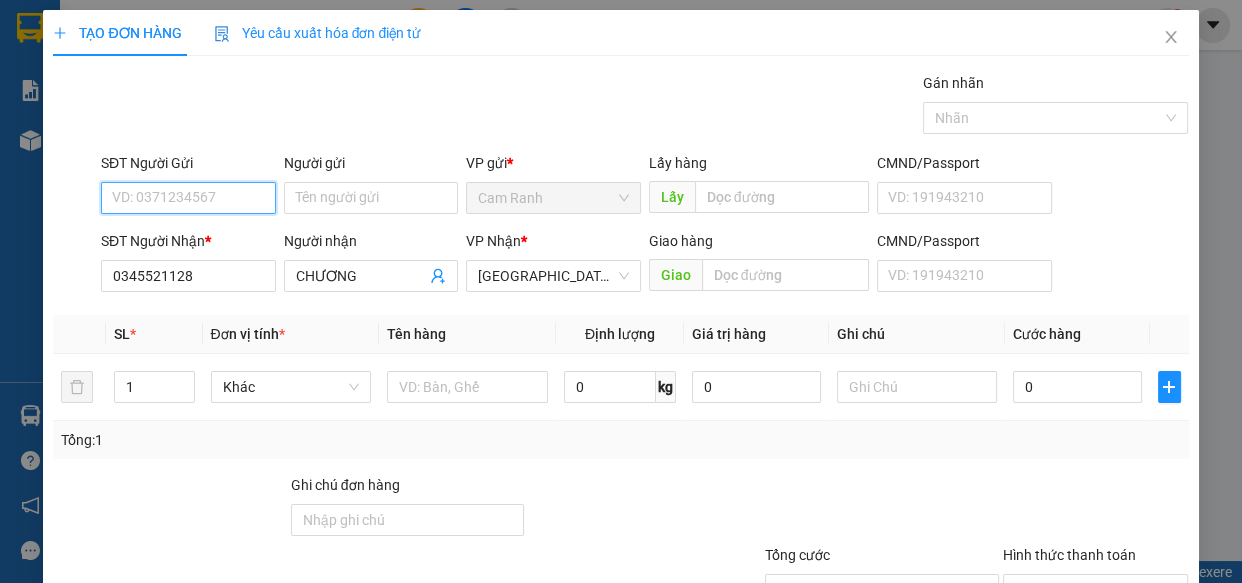 click on "SĐT Người Gửi" at bounding box center [188, 198] 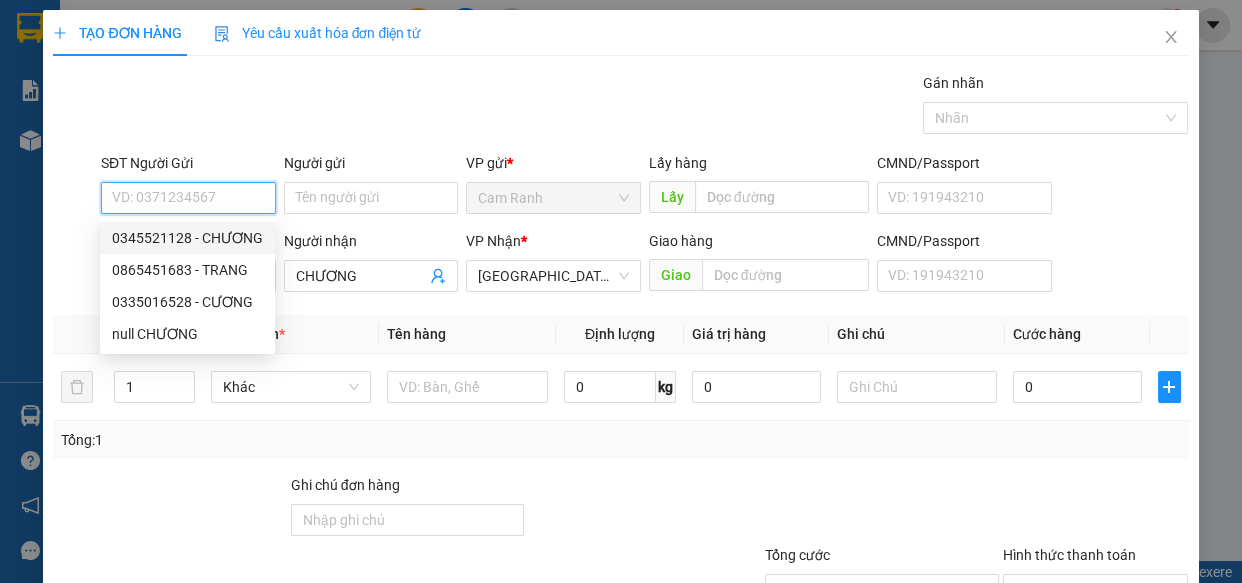 click on "SĐT Người Gửi" at bounding box center (188, 198) 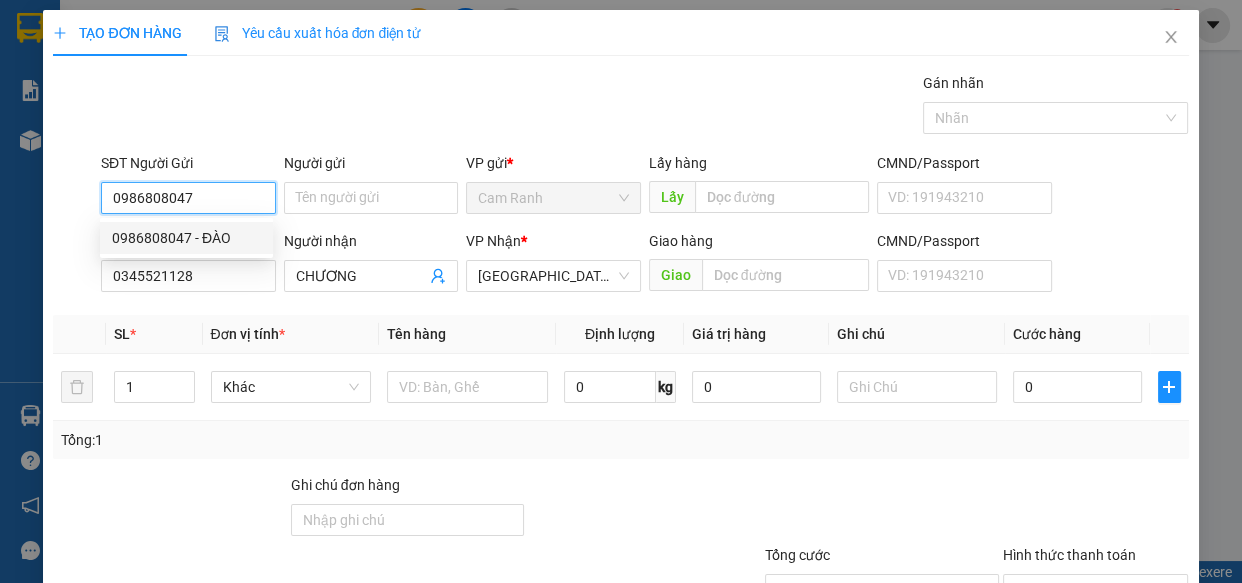 click on "0986808047 - ĐÀO" at bounding box center [186, 238] 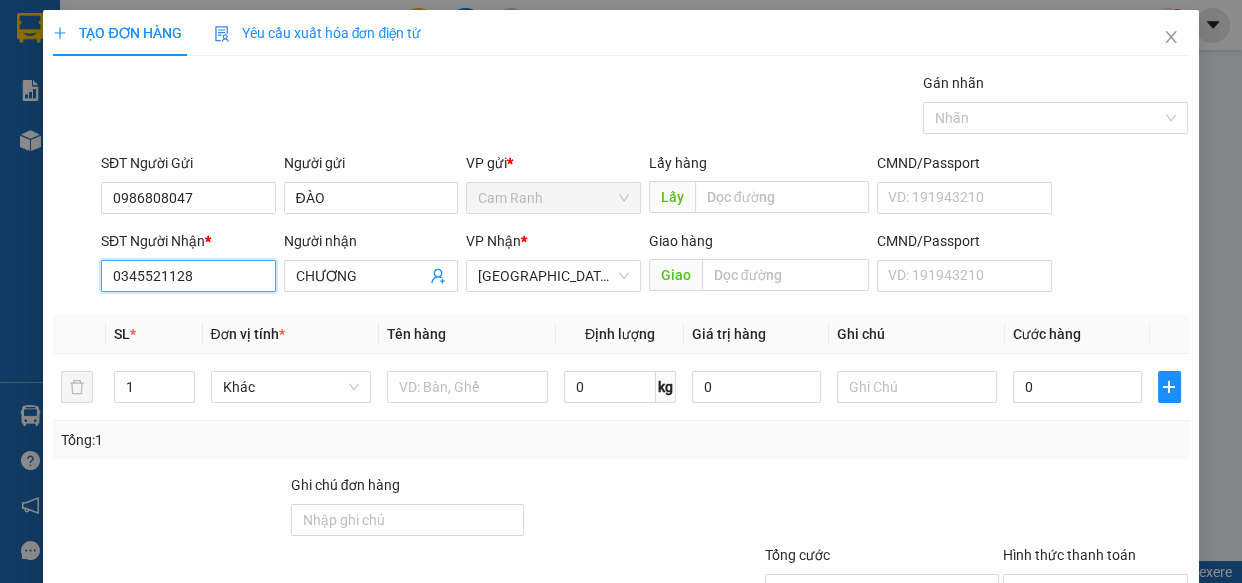 click on "0345521128" at bounding box center [188, 276] 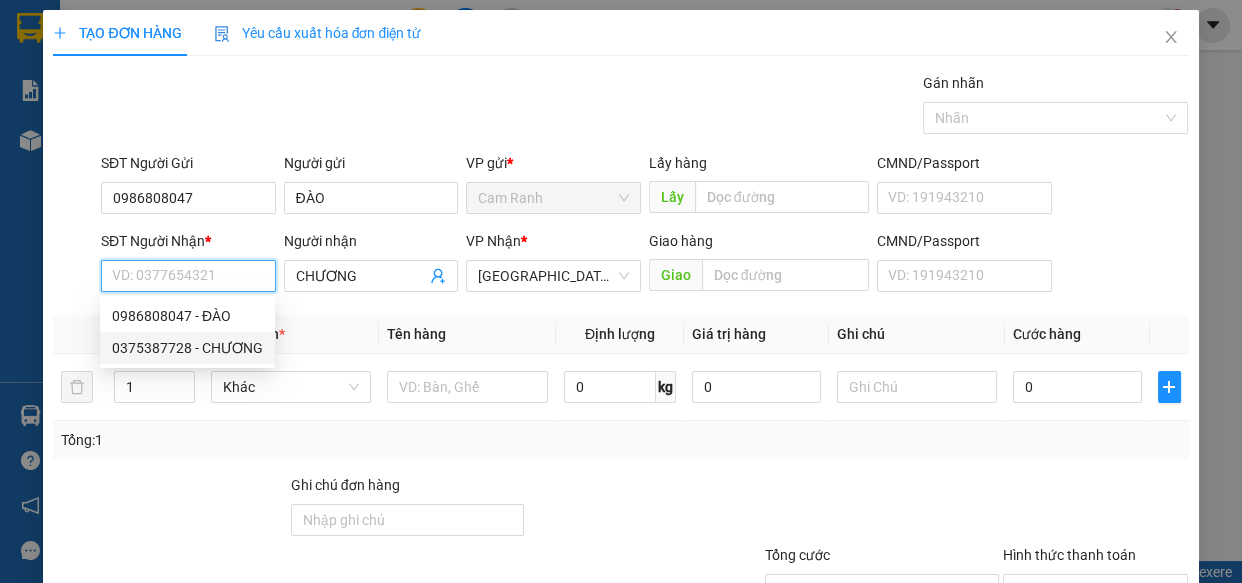 click on "0375387728 - CHƯƠNG" at bounding box center (187, 348) 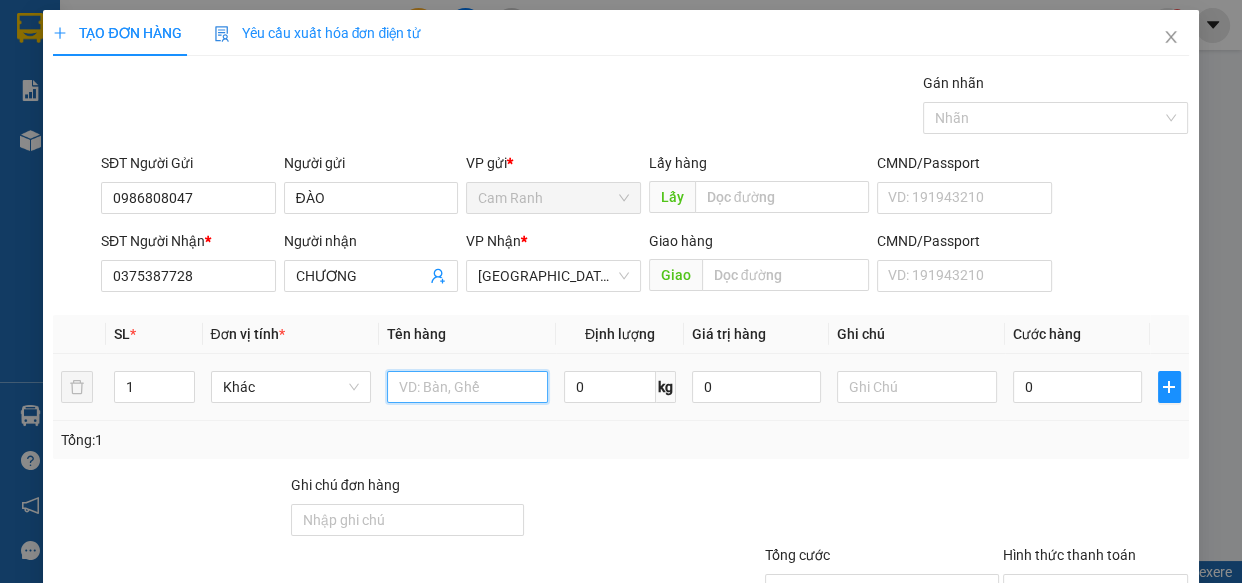 click at bounding box center (467, 387) 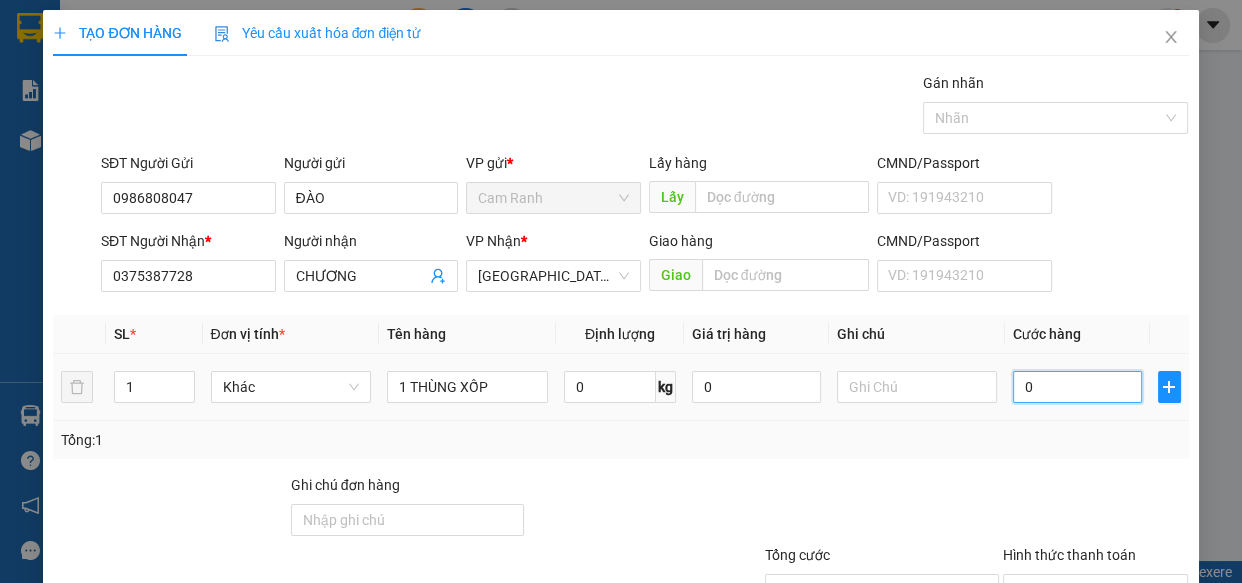 click on "0" at bounding box center [1077, 387] 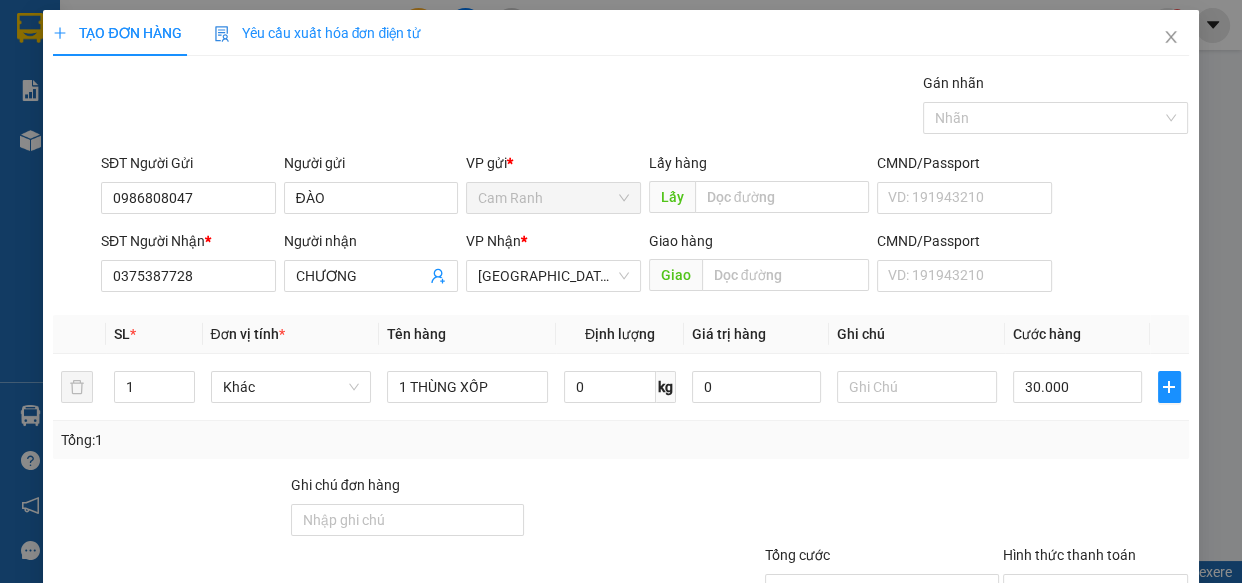 click on "Transit Pickup Surcharge Ids Transit Deliver Surcharge Ids Transit Deliver Surcharge Transit Deliver Surcharge Gán nhãn   Nhãn SĐT Người Gửi 0986808047 Người gửi ĐÀO VP gửi  * Cam Ranh Lấy hàng Lấy CMND/Passport VD: [PASSPORT] SĐT Người Nhận  * 0375387728 Người nhận CHƯƠNG VP Nhận  * [GEOGRAPHIC_DATA] Giao hàng Giao CMND/Passport VD: [PASSPORT] SL  * Đơn vị tính  * Tên hàng  Định lượng Giá trị hàng Ghi chú Cước hàng                   1 Khác 1 THÙNG XỐP 0 kg 0 30.000 Tổng:  1 Ghi chú đơn hàng Tổng cước 30.000 Hình thức thanh toán Chọn HT Thanh Toán Số tiền thu trước 0 Chưa thanh toán 30.000 Chọn HT Thanh Toán Lưu nháp Xóa Thông tin [PERSON_NAME] và In" at bounding box center (620, 386) 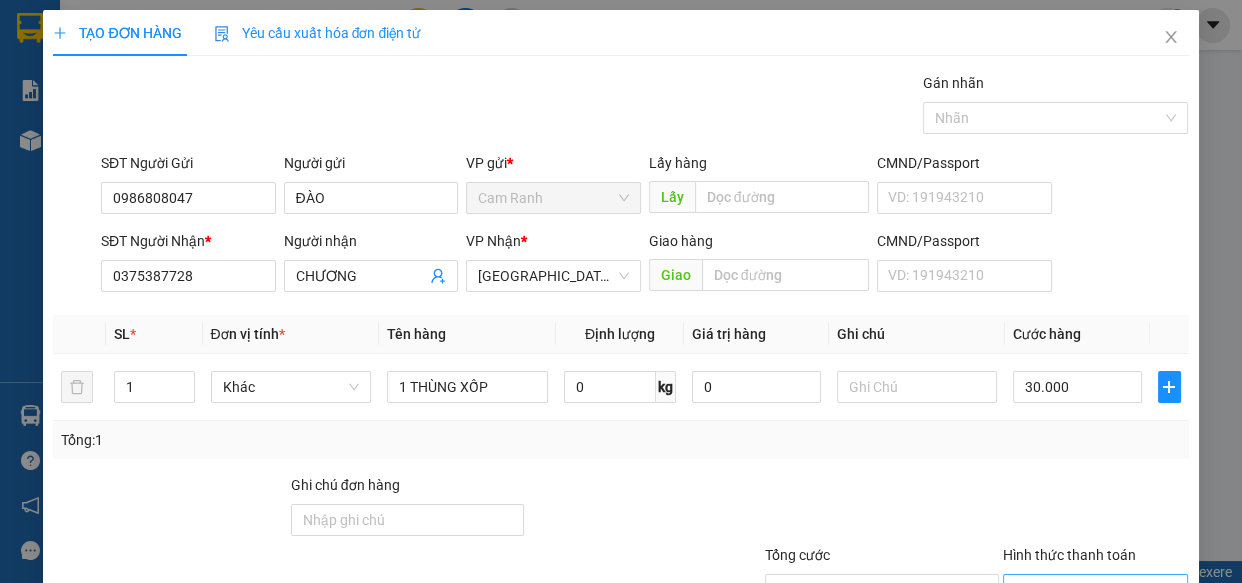 click on "Hình thức thanh toán" at bounding box center (1089, 590) 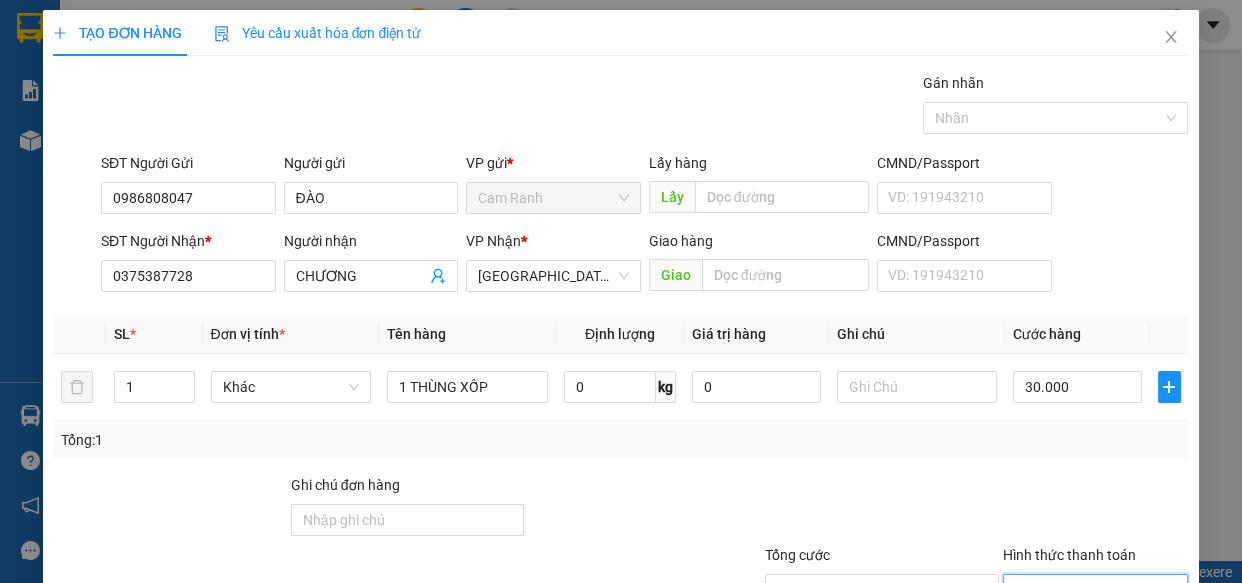 drag, startPoint x: 1083, startPoint y: 475, endPoint x: 1137, endPoint y: 546, distance: 89.20202 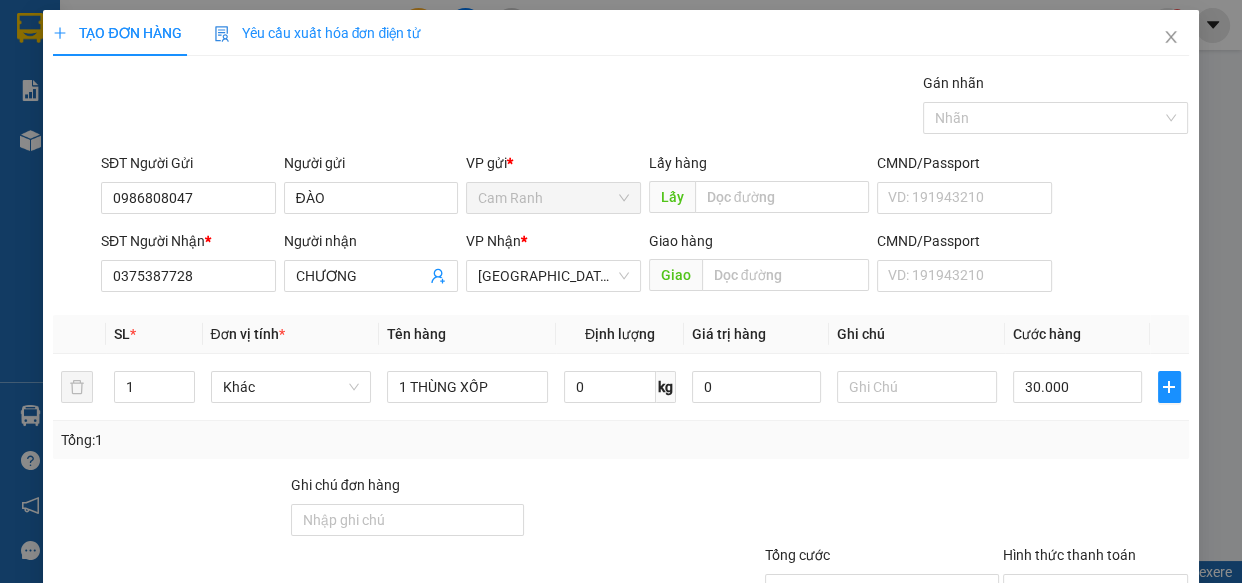 click on "[PERSON_NAME] và In" at bounding box center (1119, 685) 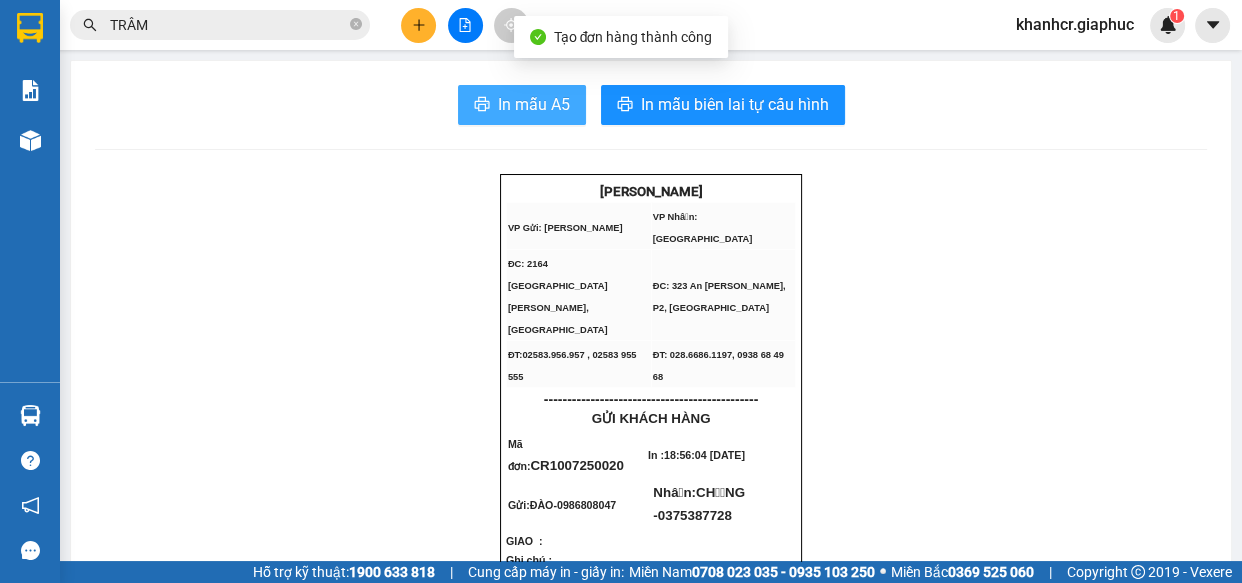 click on "In mẫu A5" at bounding box center [534, 104] 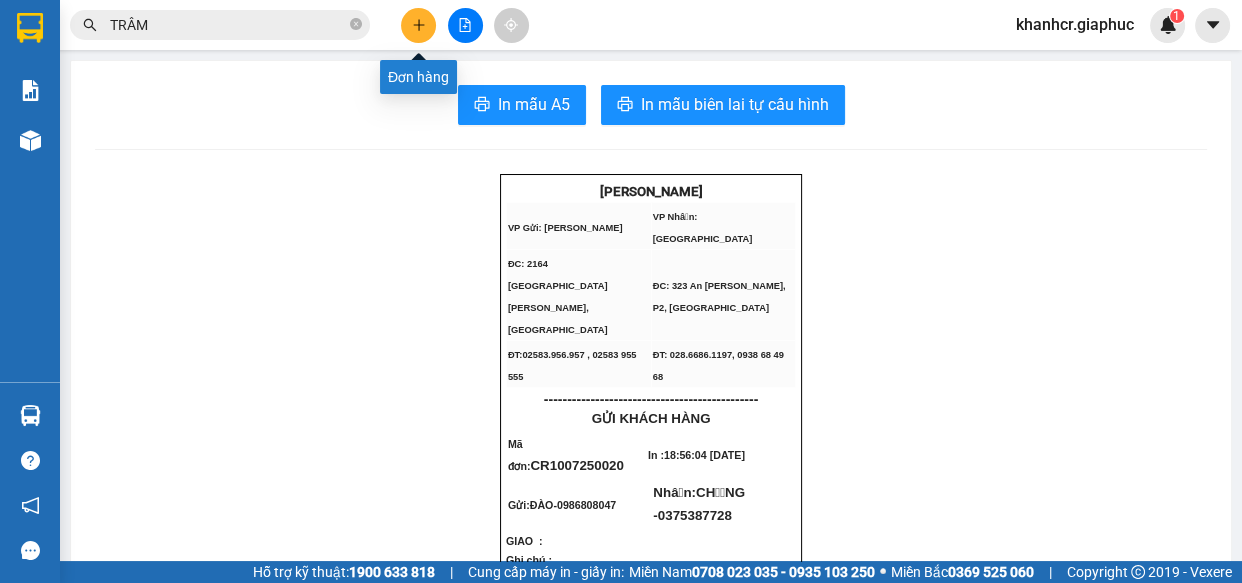 click at bounding box center [465, 25] 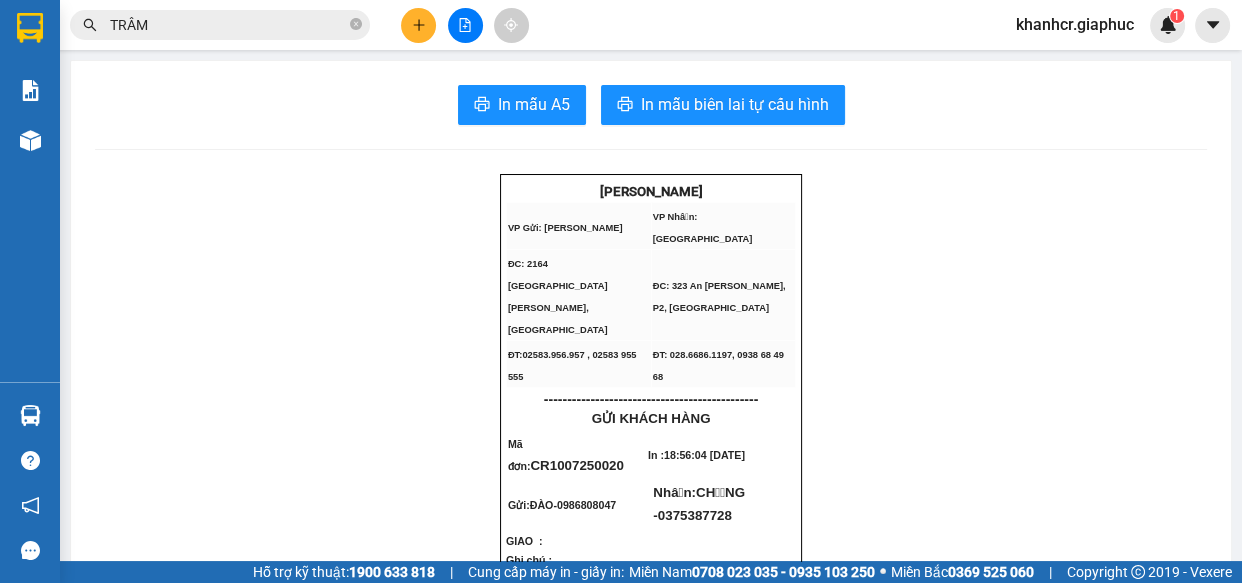 click at bounding box center (418, 25) 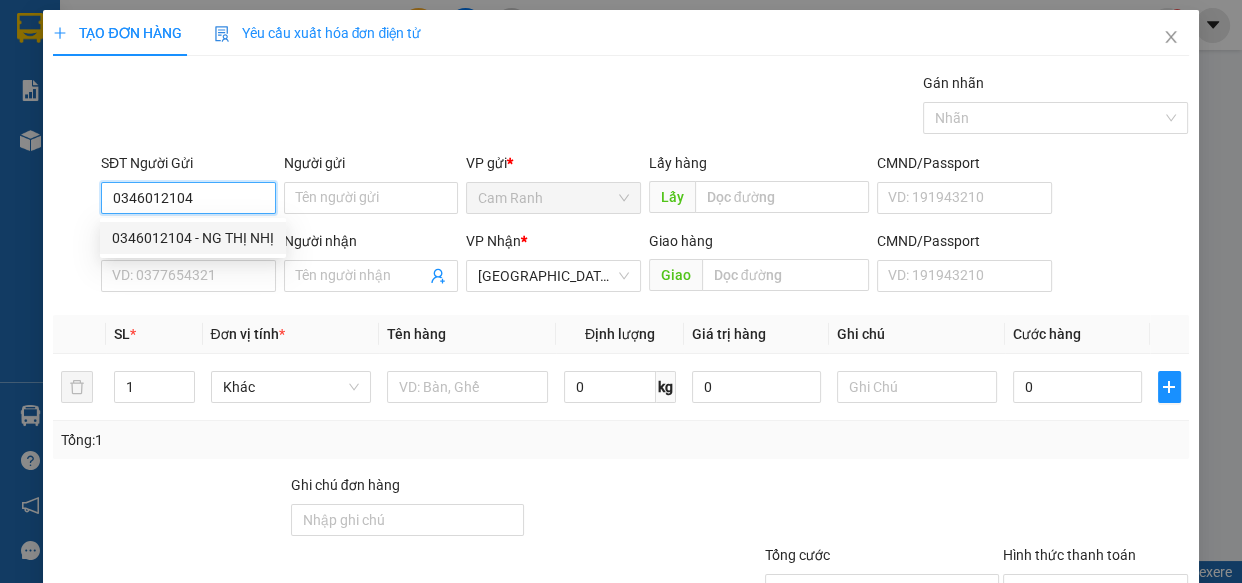 click on "0346012104 - NG THỊ NHỊ" at bounding box center [193, 238] 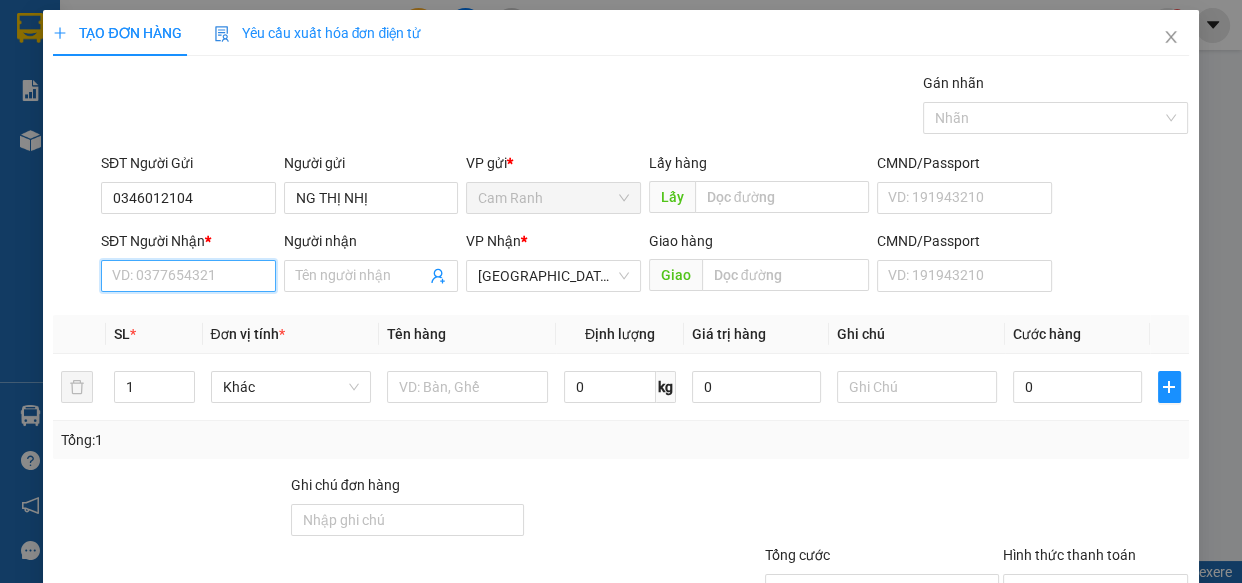 click on "SĐT Người Nhận  *" at bounding box center (188, 276) 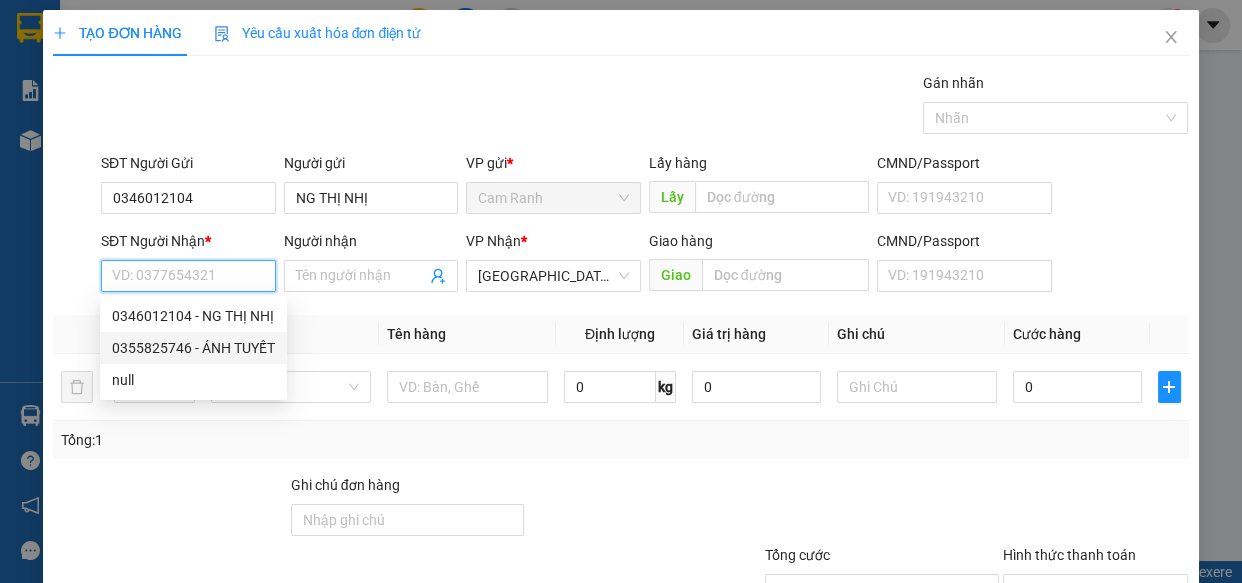 click on "0355825746 - ÁNH TUYẾT" at bounding box center (193, 348) 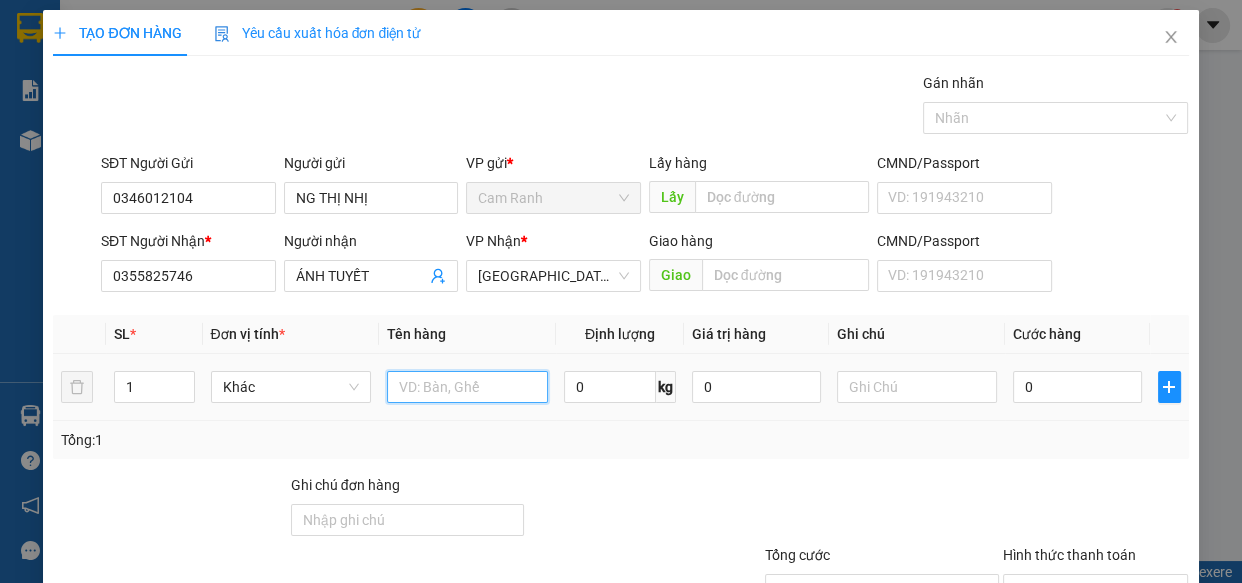 click at bounding box center (467, 387) 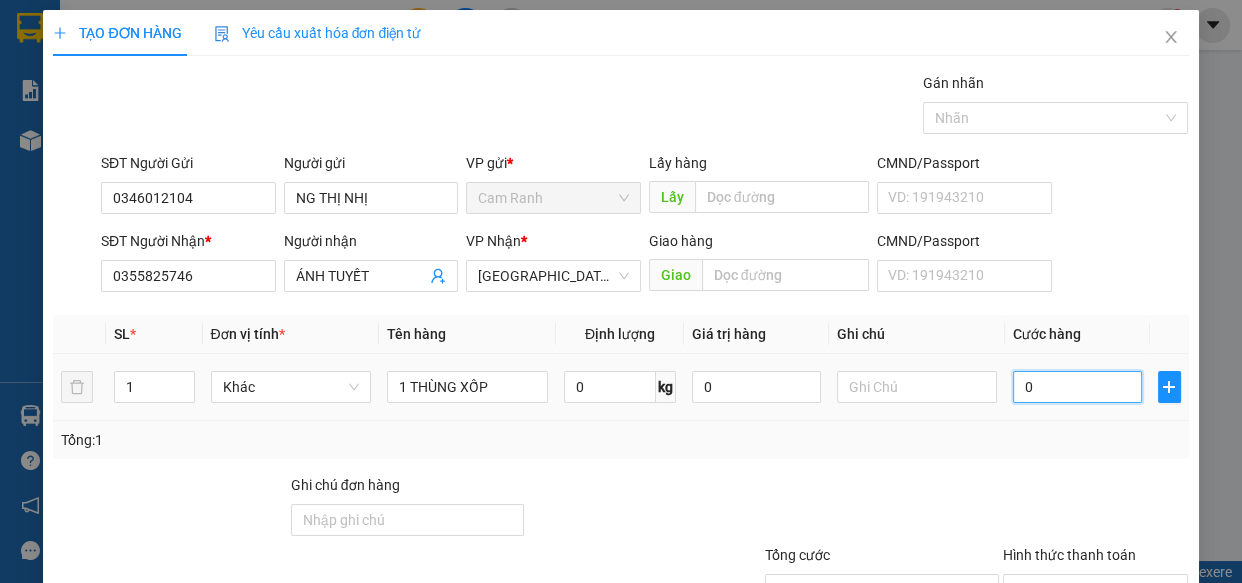 click on "0" at bounding box center [1077, 387] 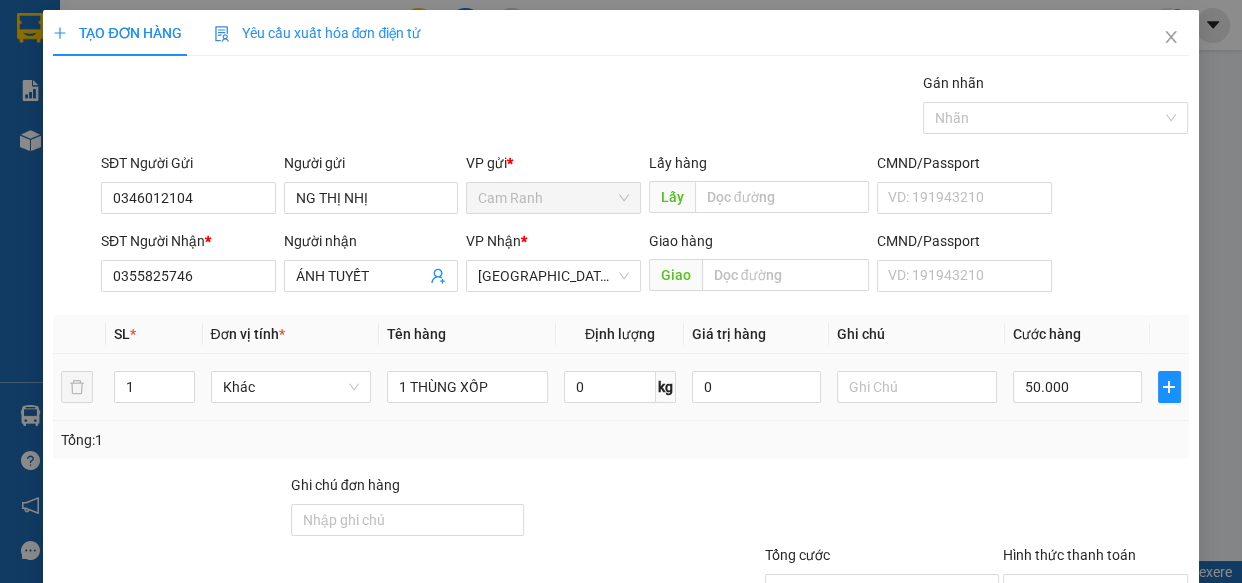 click on "Tổng:  1" at bounding box center (620, 440) 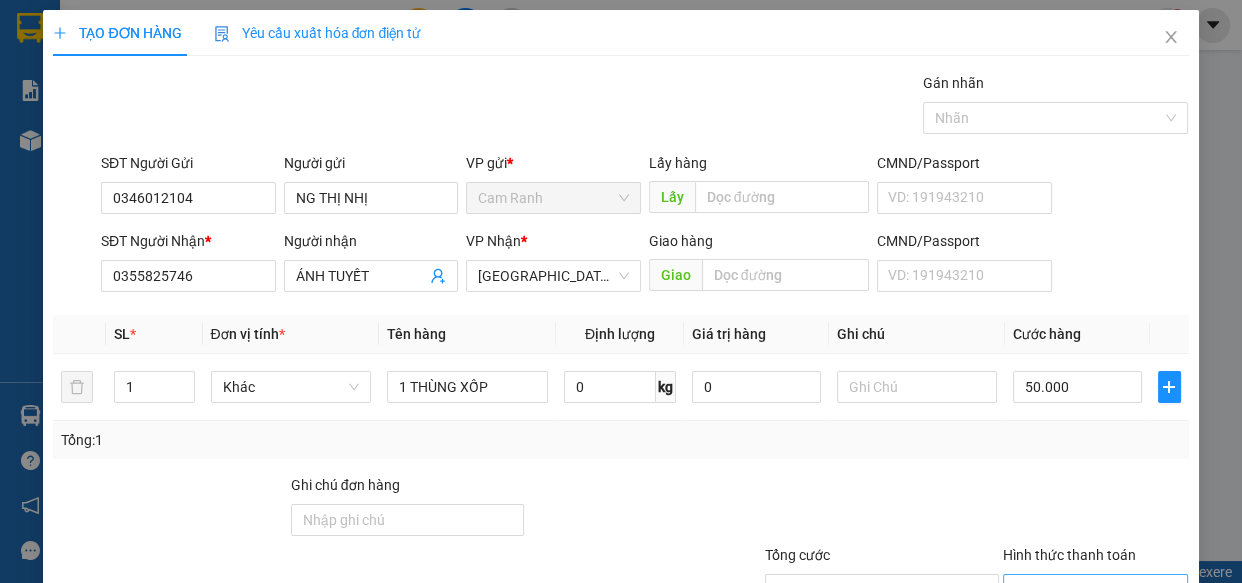 click on "Hình thức thanh toán" at bounding box center [1089, 590] 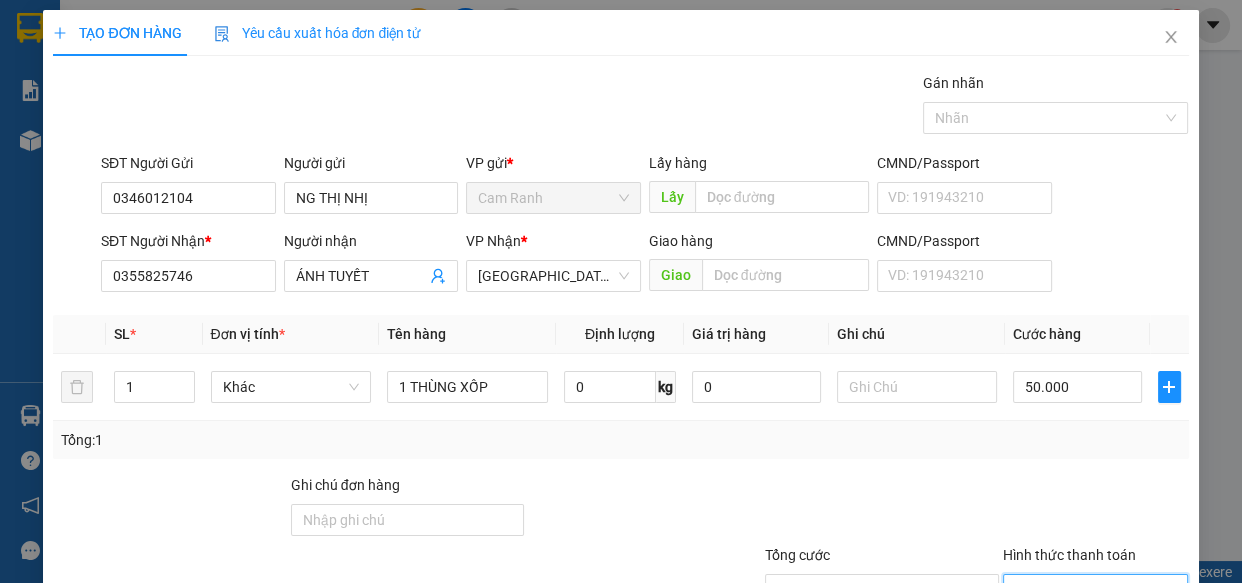 click on "Tại văn phòng" at bounding box center (1083, 628) 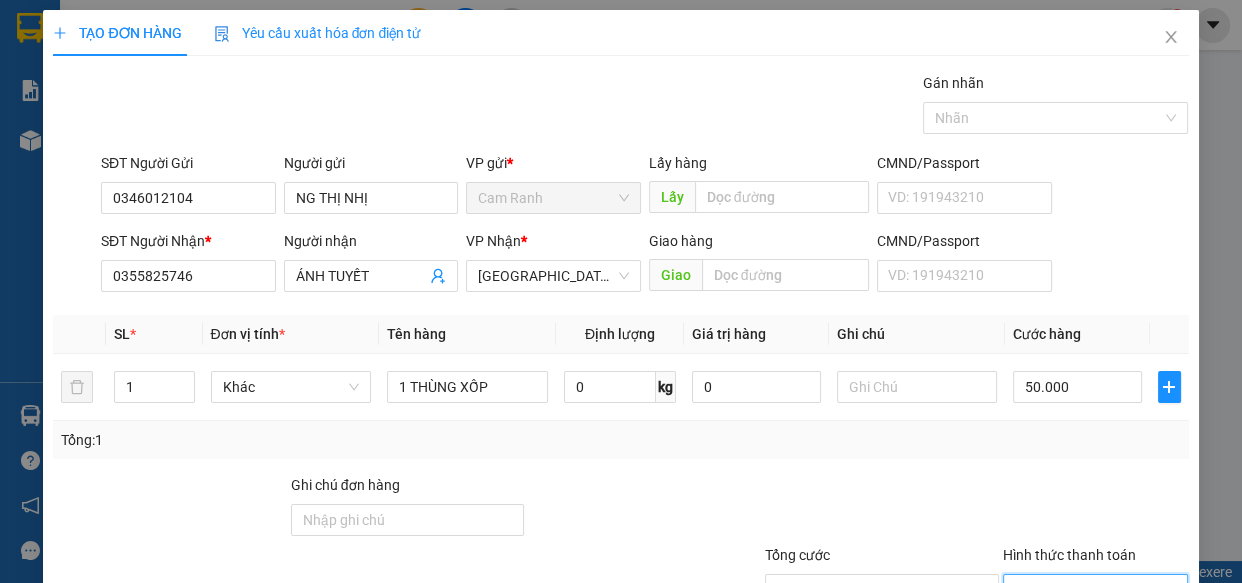 click 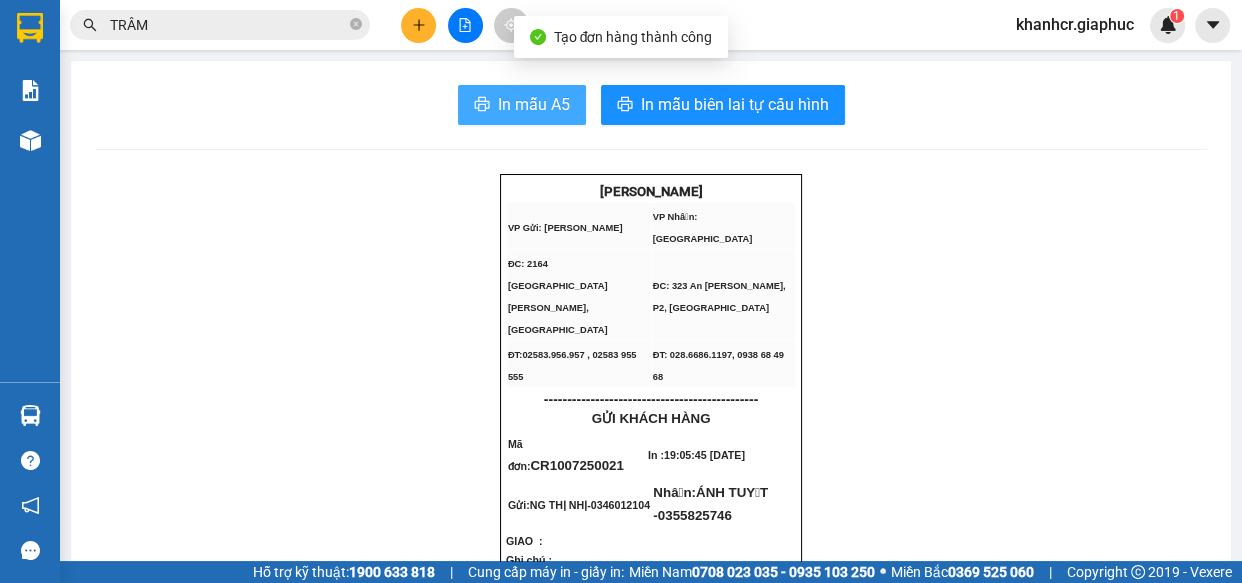 click on "In mẫu A5" at bounding box center (534, 104) 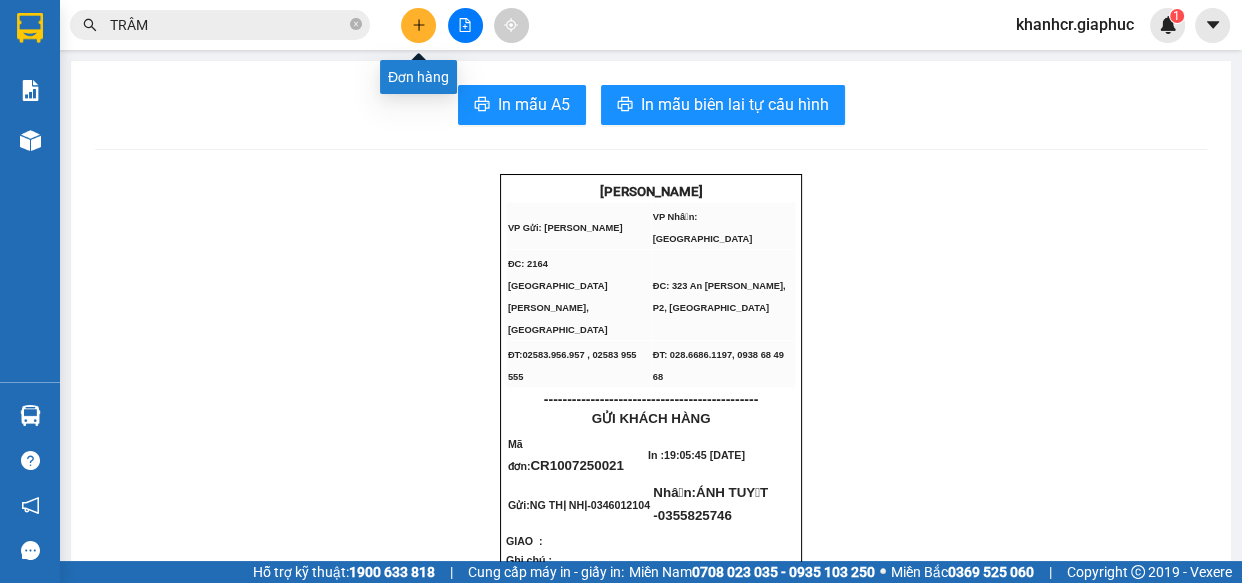 click 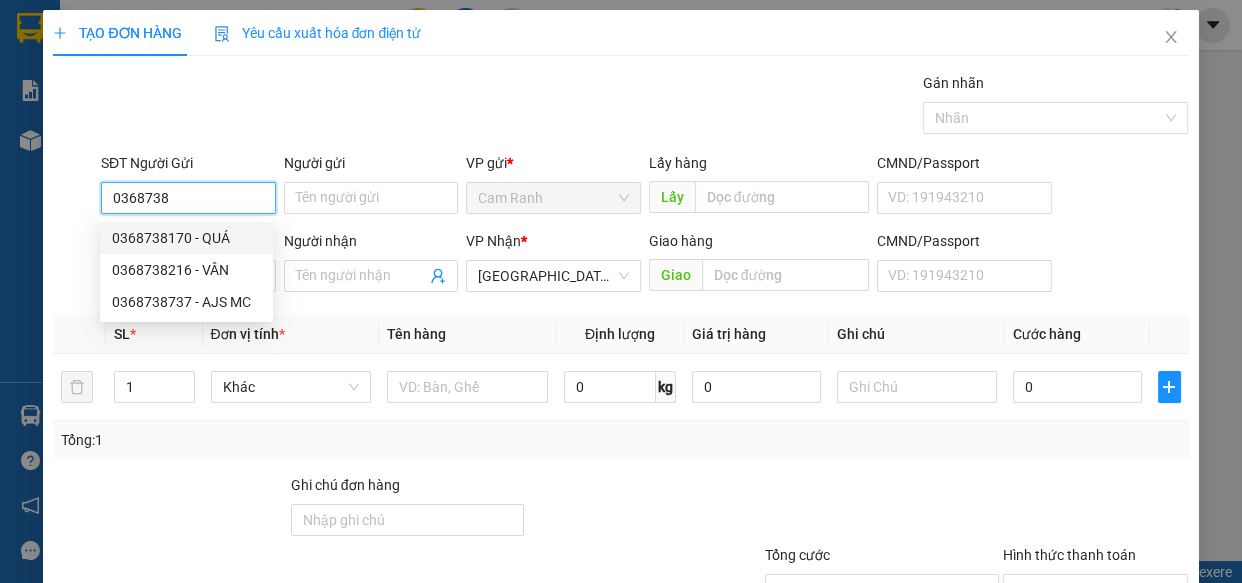 click on "0368738170 - QUÁ" at bounding box center (186, 238) 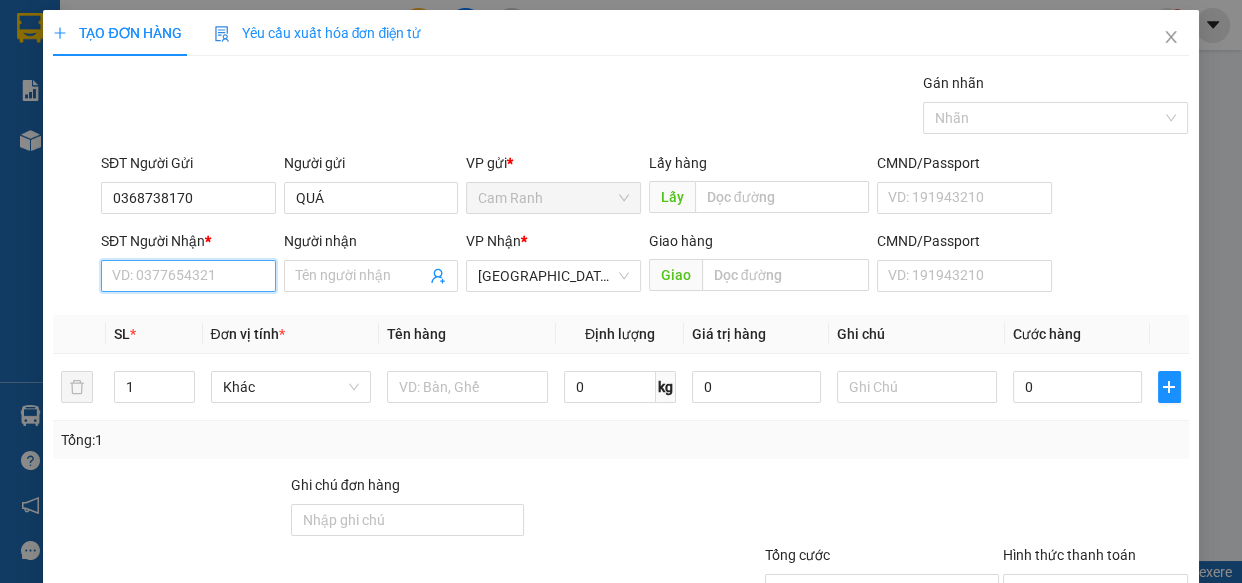 click on "SĐT Người Nhận  *" at bounding box center (188, 276) 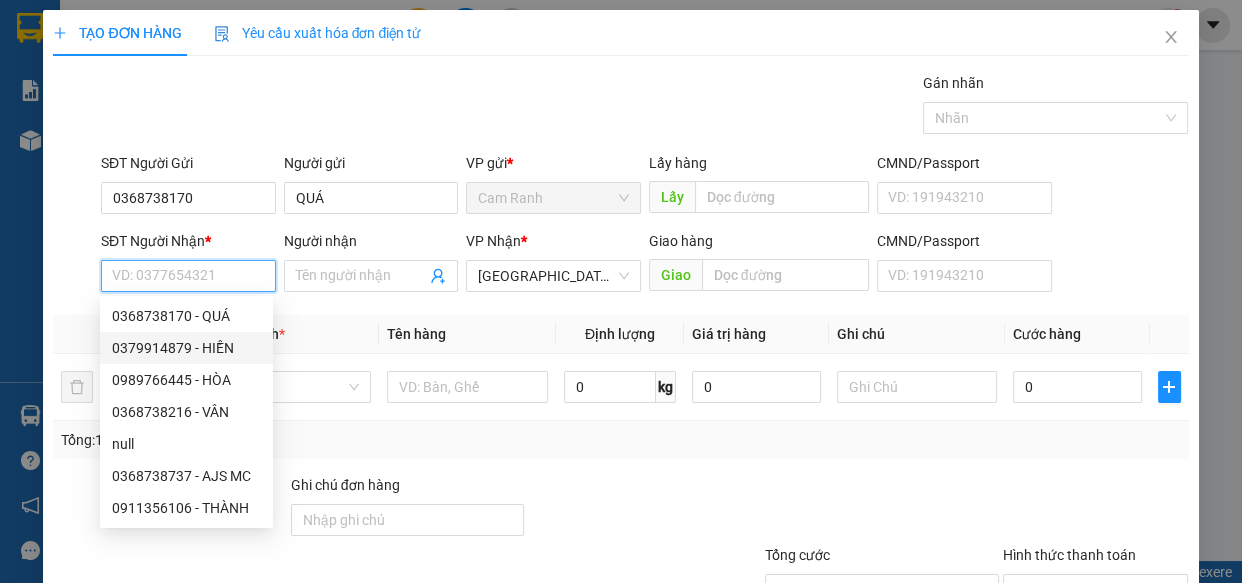 click on "0379914879 - HIỀN" at bounding box center [186, 348] 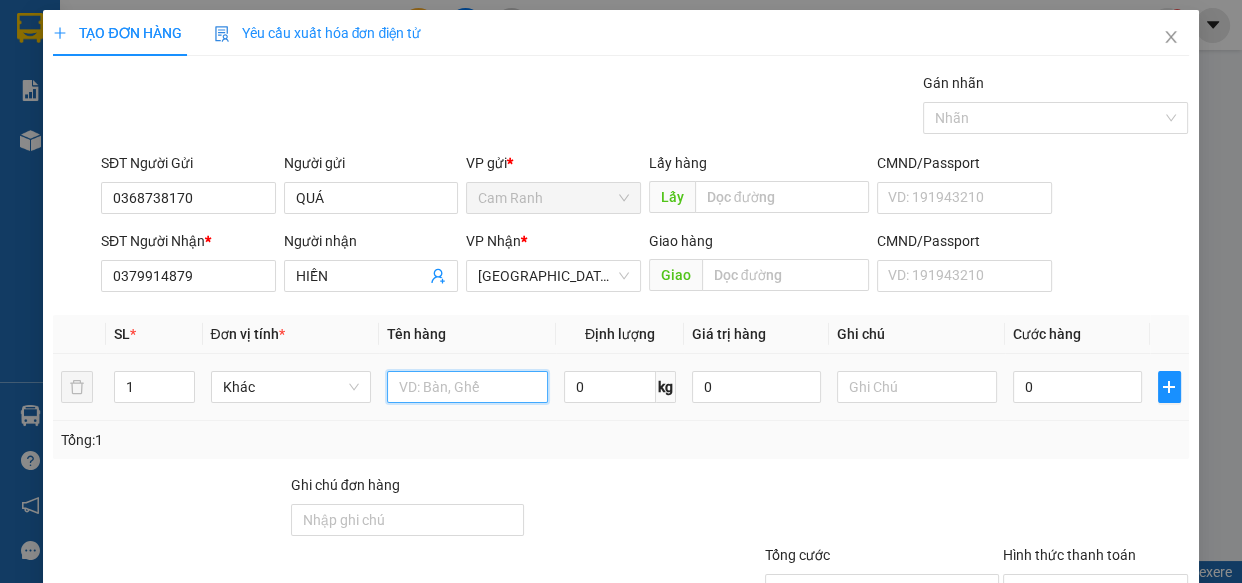 click at bounding box center (467, 387) 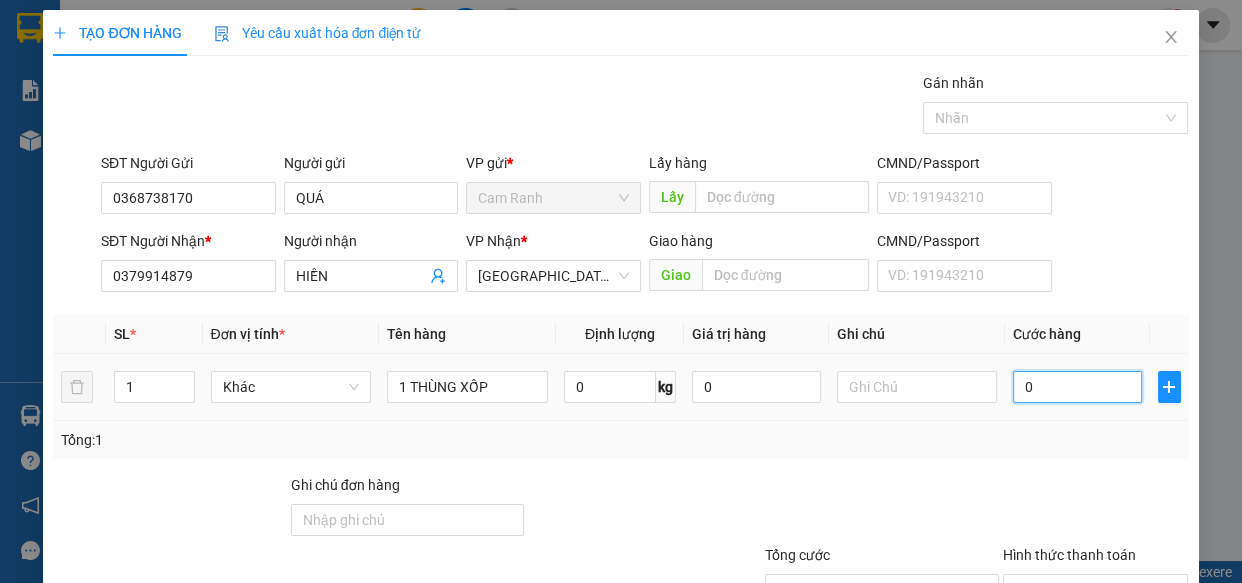 click on "0" at bounding box center [1077, 387] 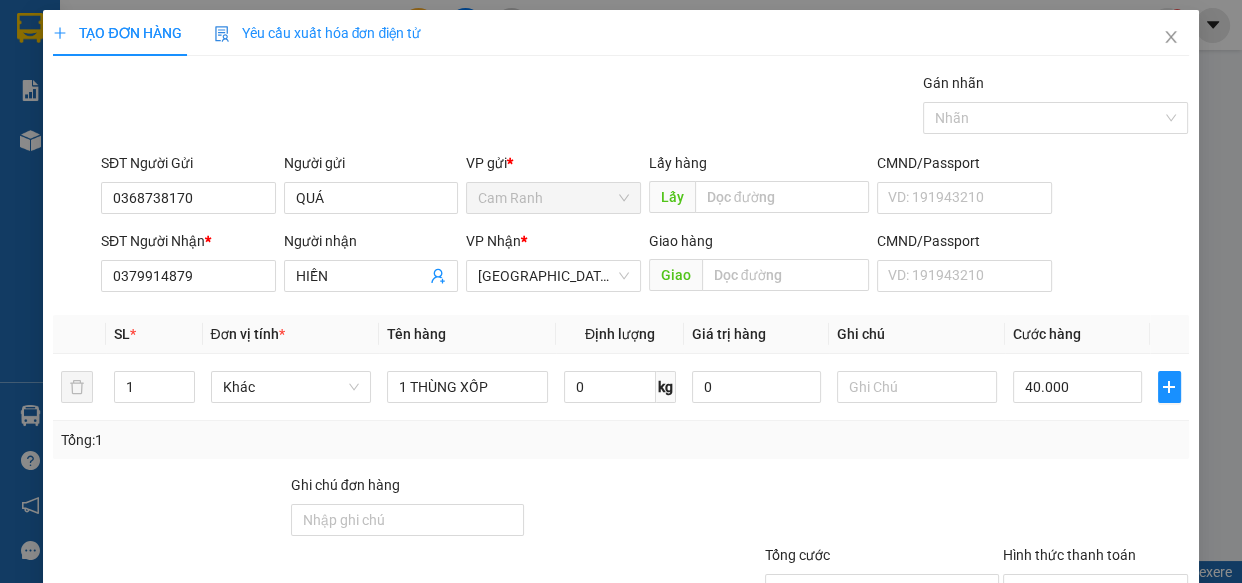 click on "Tổng:  1" at bounding box center (620, 440) 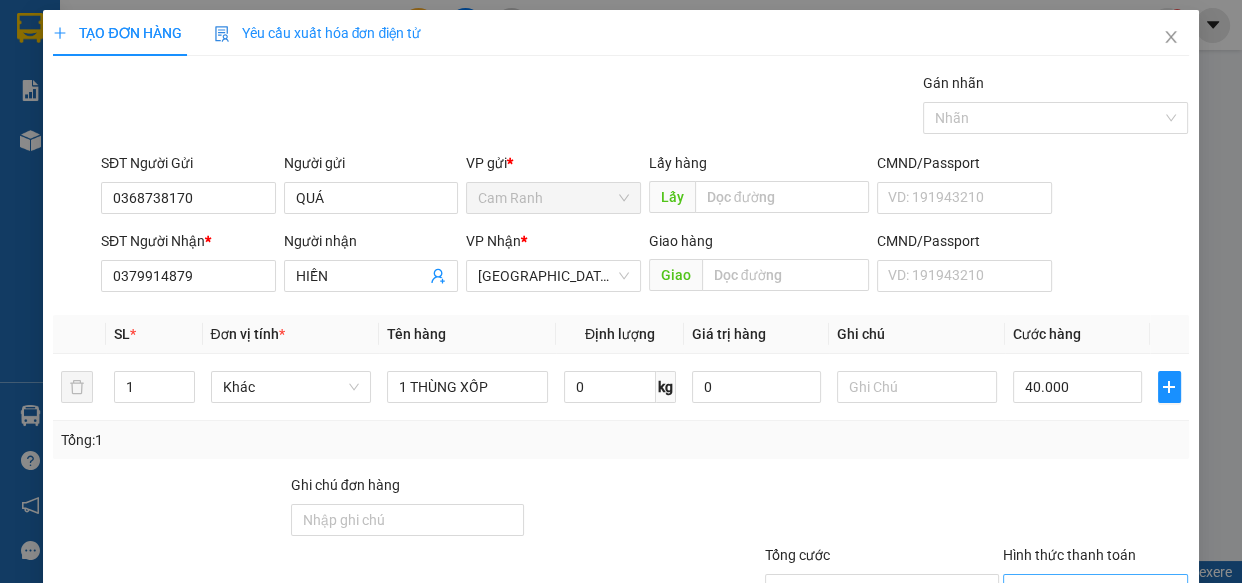 click on "Chọn HT Thanh Toán" at bounding box center [1096, 590] 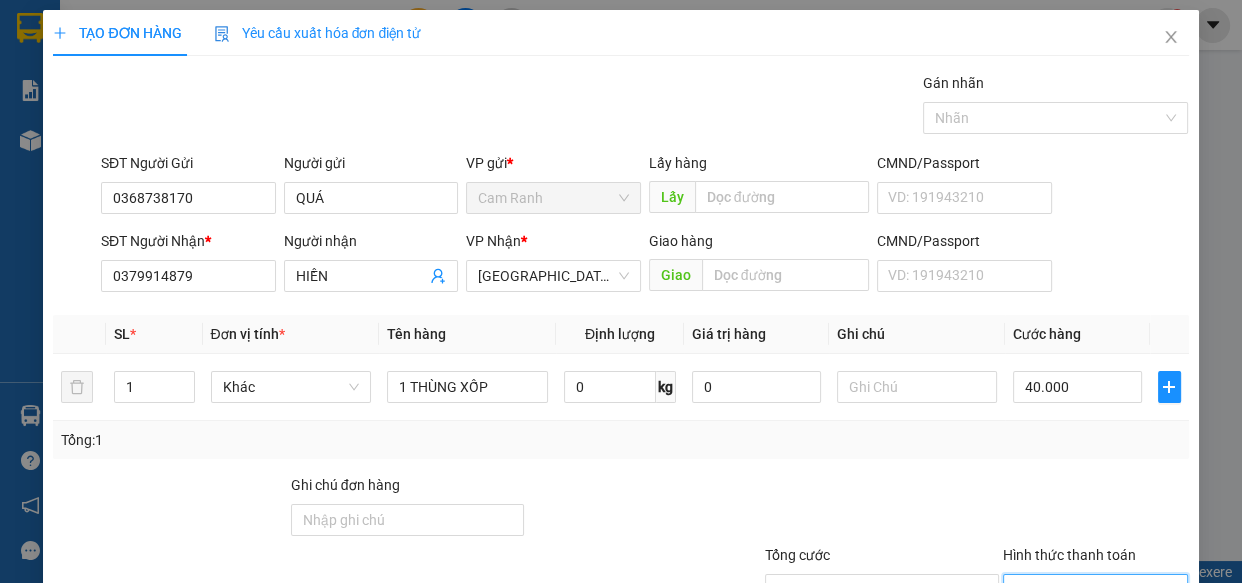 click on "Tại văn phòng" at bounding box center (1083, 628) 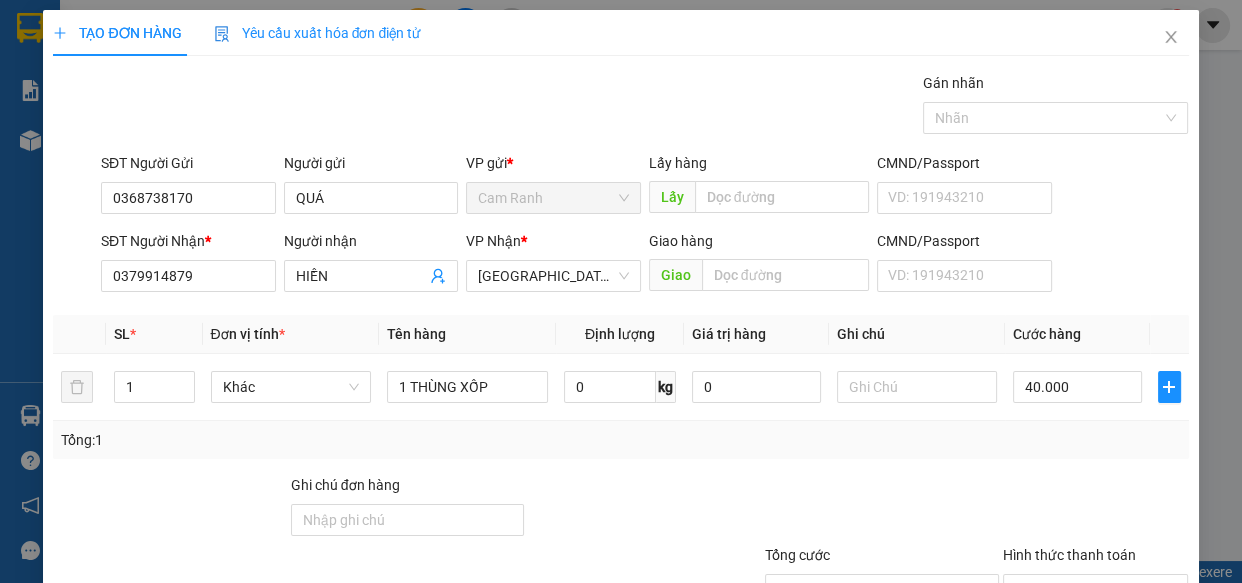click on "[PERSON_NAME] và In" at bounding box center [1158, 685] 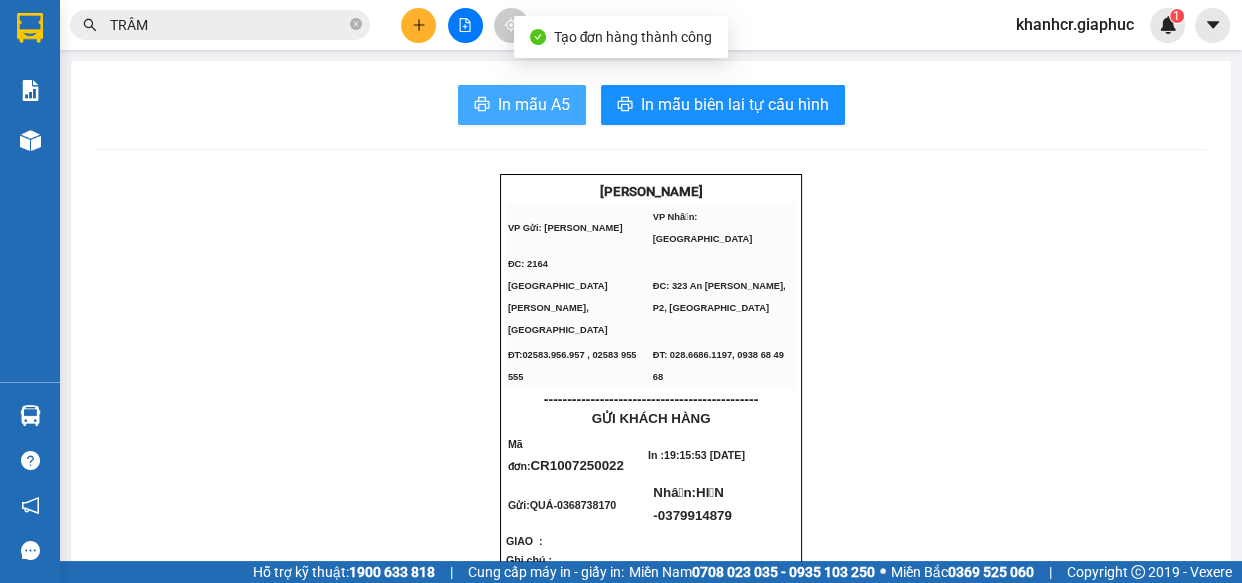 click on "In mẫu A5" at bounding box center [534, 104] 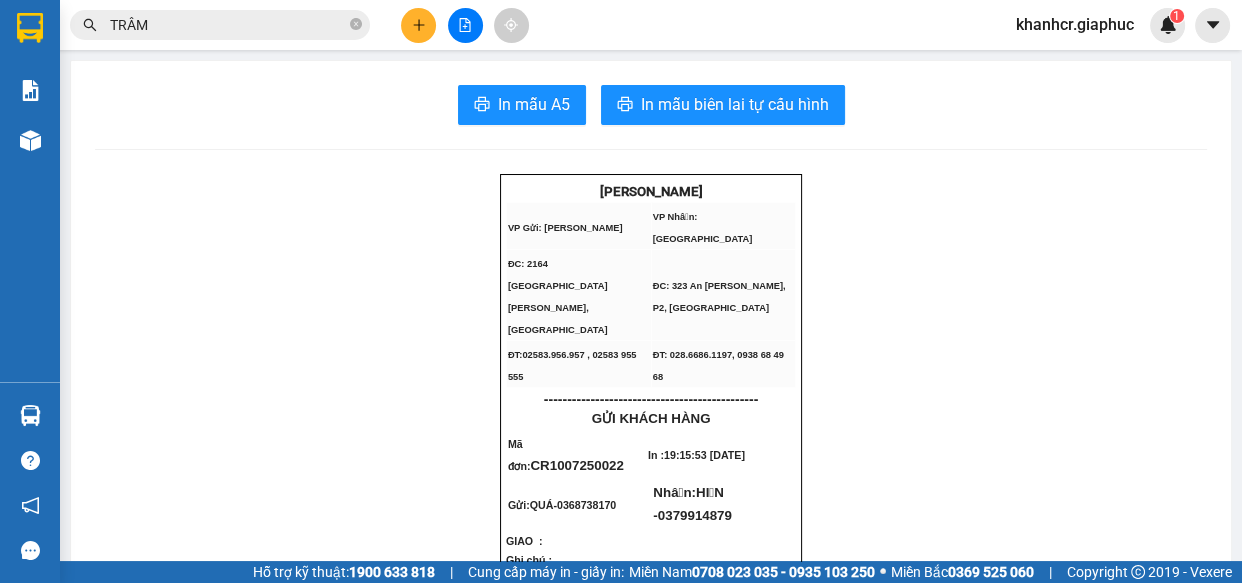 click at bounding box center [465, 25] 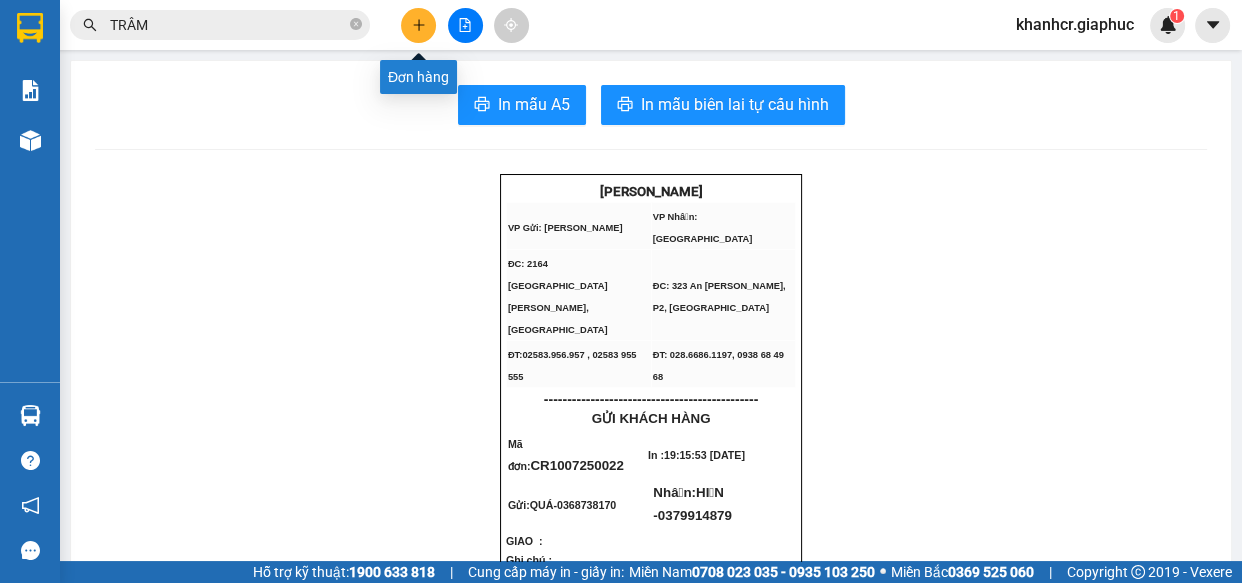 click at bounding box center (418, 25) 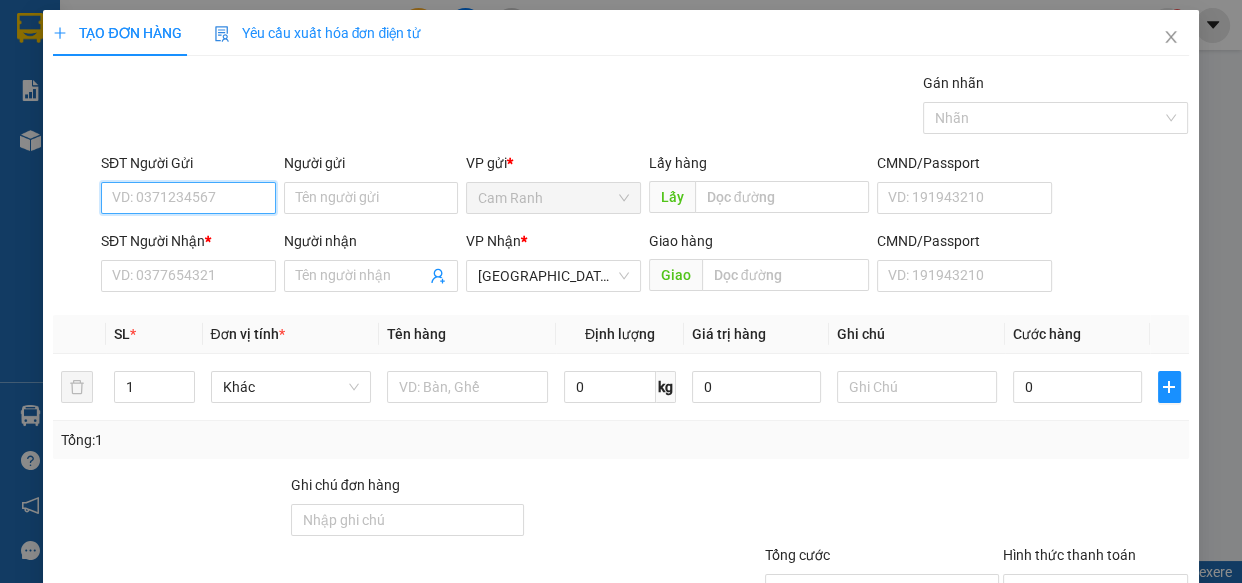 click on "SĐT Người Gửi" at bounding box center [188, 198] 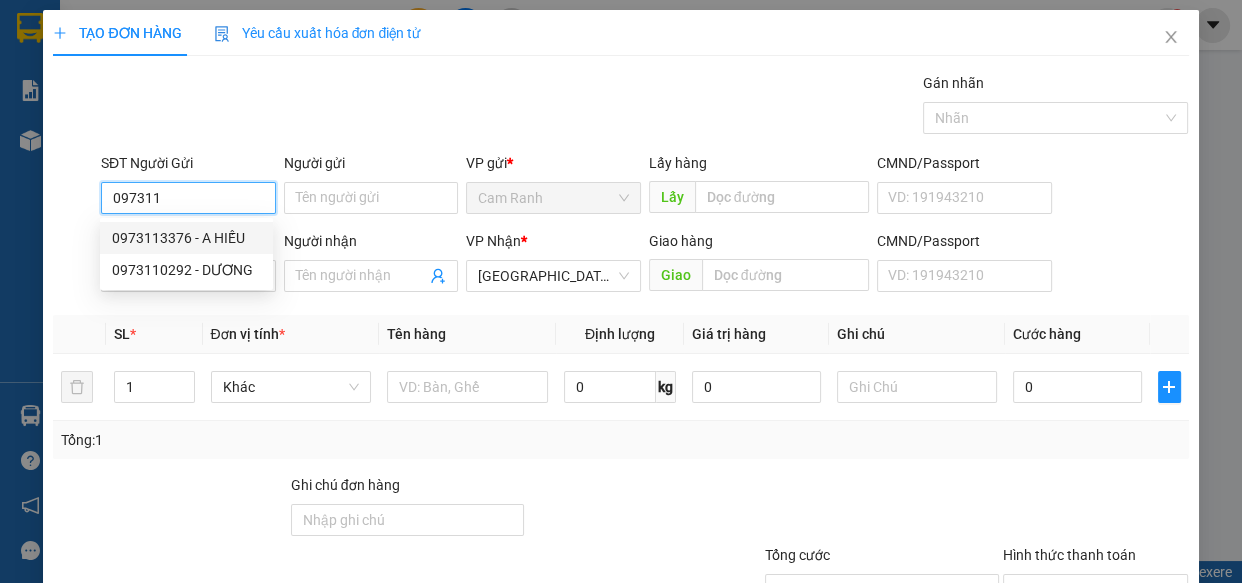 click on "0973113376 - A HIẾU" at bounding box center [186, 238] 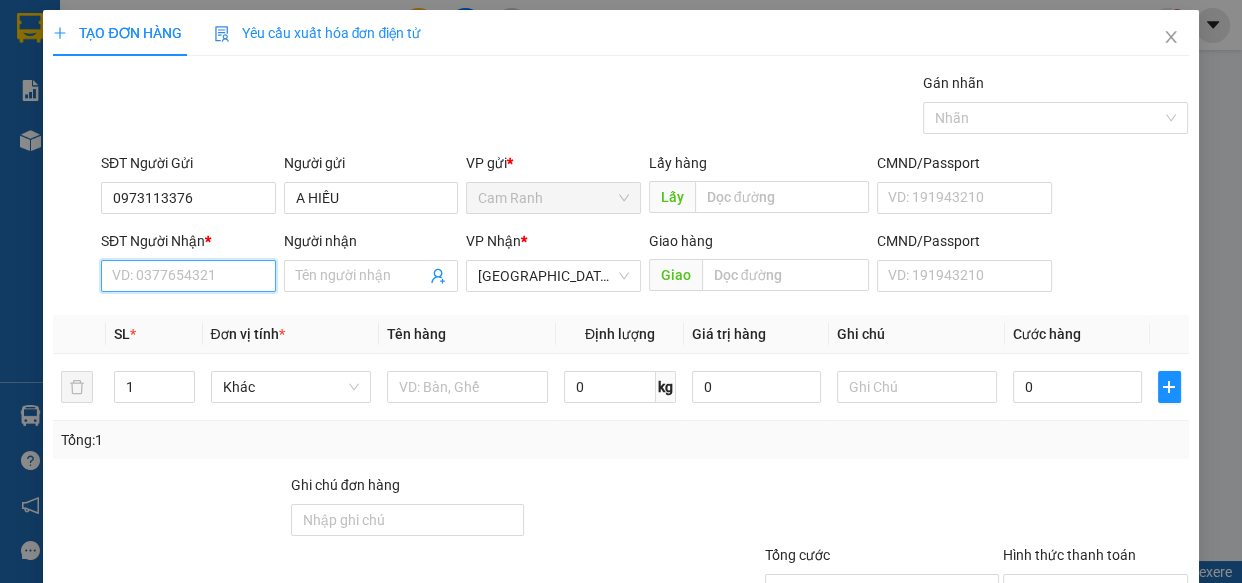 click on "SĐT Người Nhận  *" at bounding box center (188, 276) 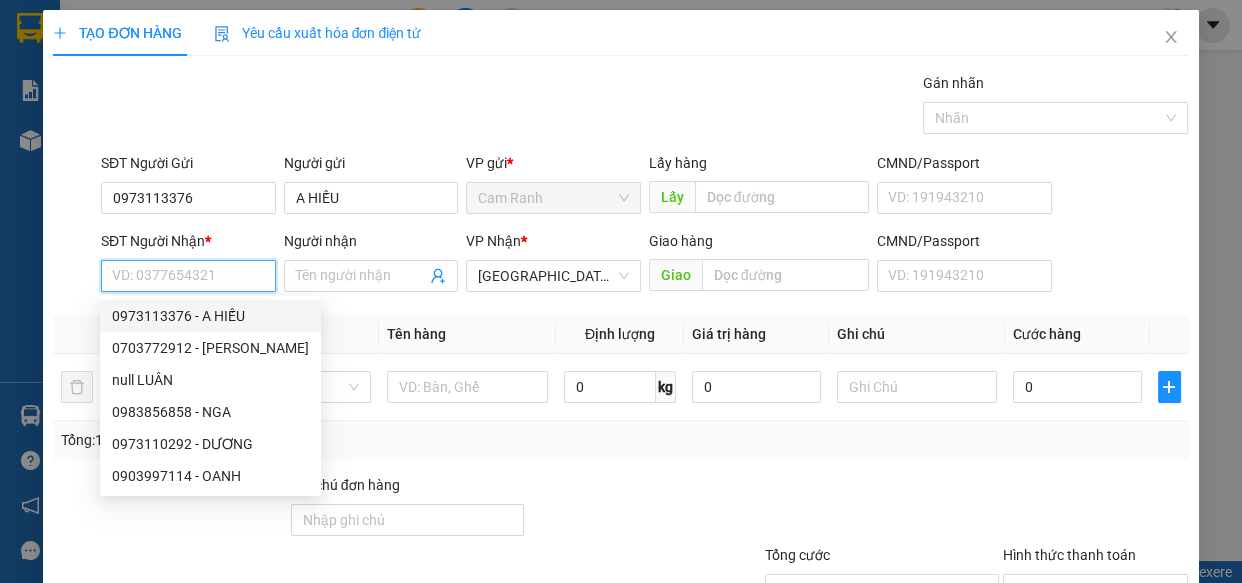 click on "0973113376 - A HIẾU" at bounding box center (210, 316) 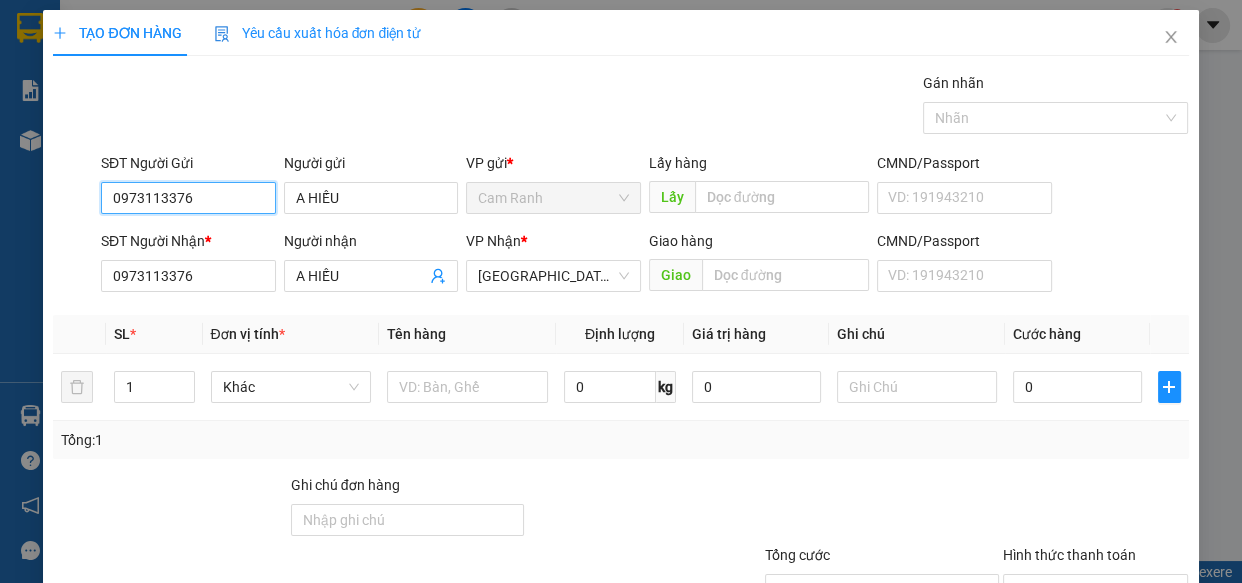 drag, startPoint x: 207, startPoint y: 194, endPoint x: 34, endPoint y: 187, distance: 173.14156 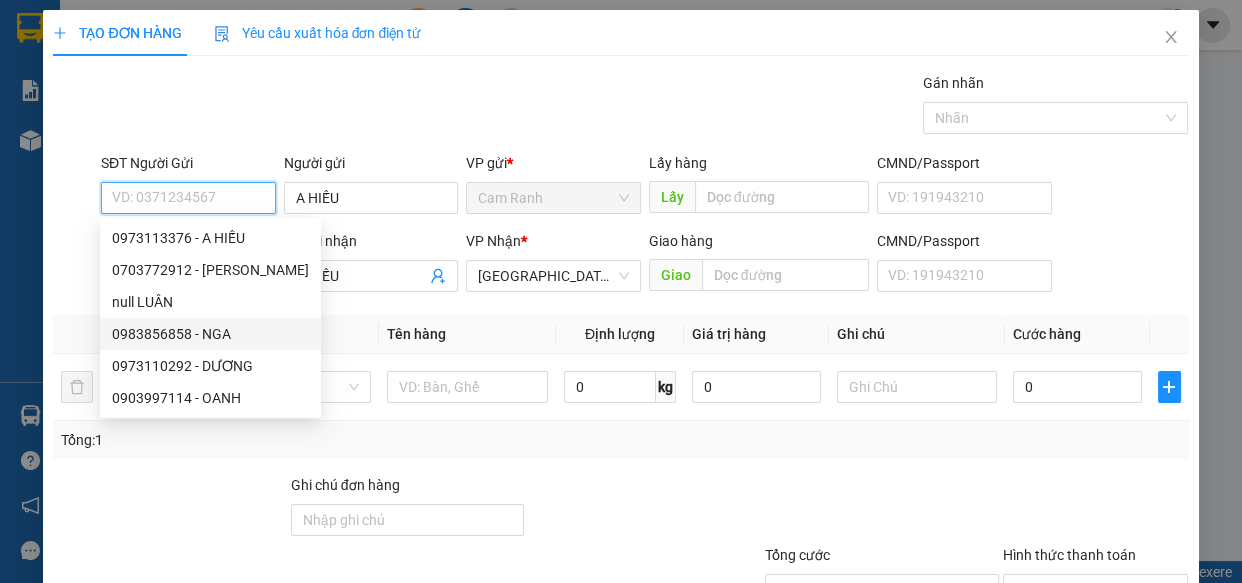 click on "0983856858 - NGA" at bounding box center [210, 334] 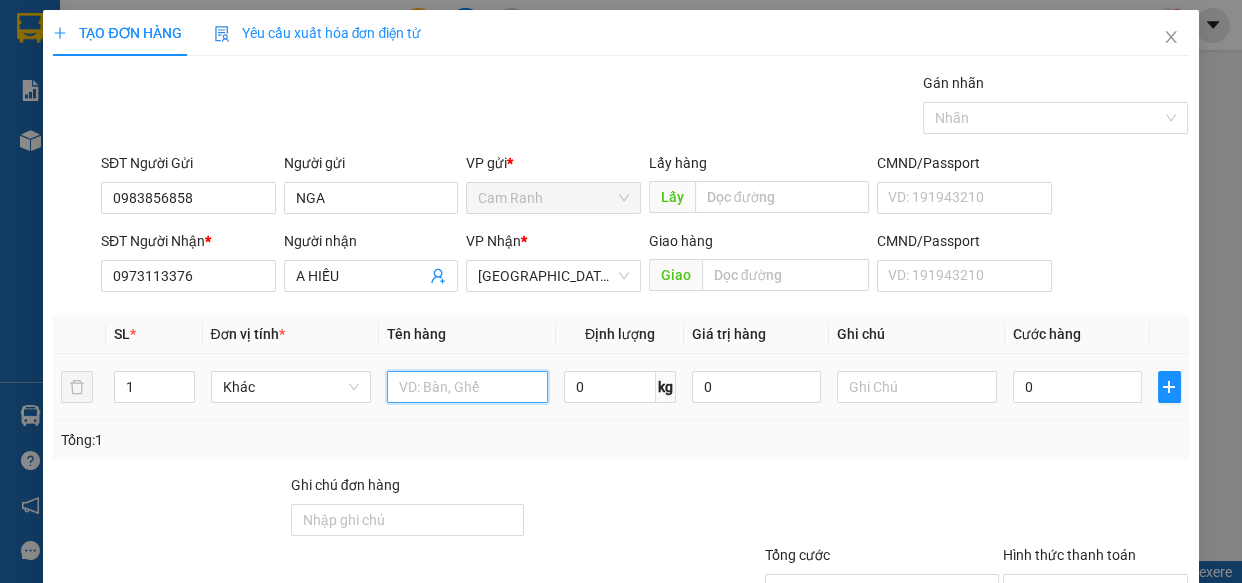 click at bounding box center [467, 387] 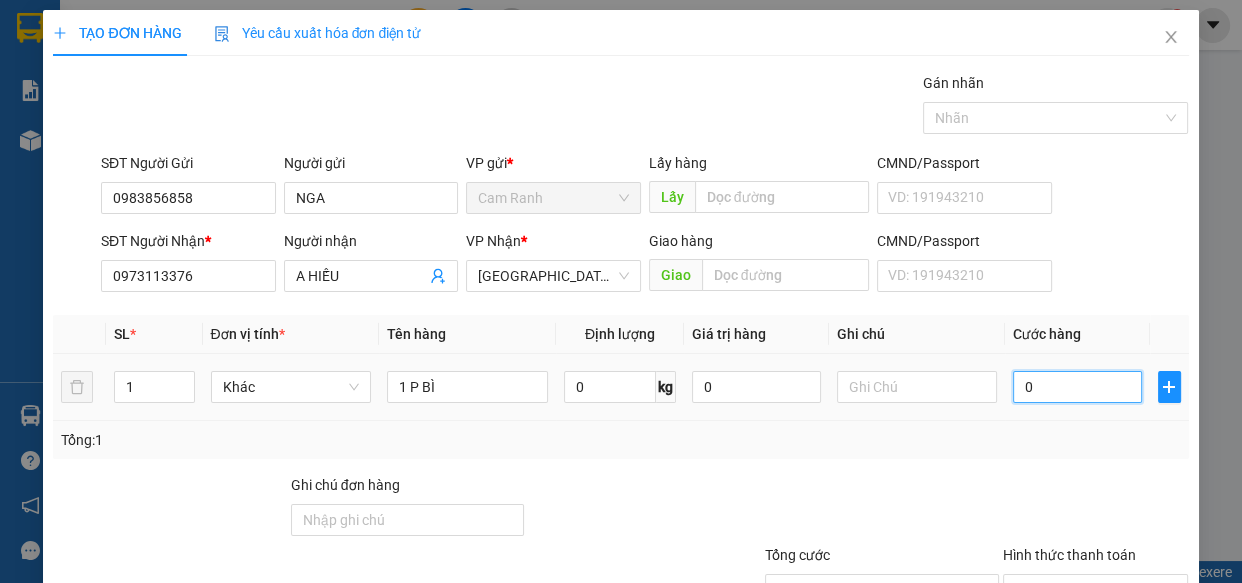 click on "0" at bounding box center (1077, 387) 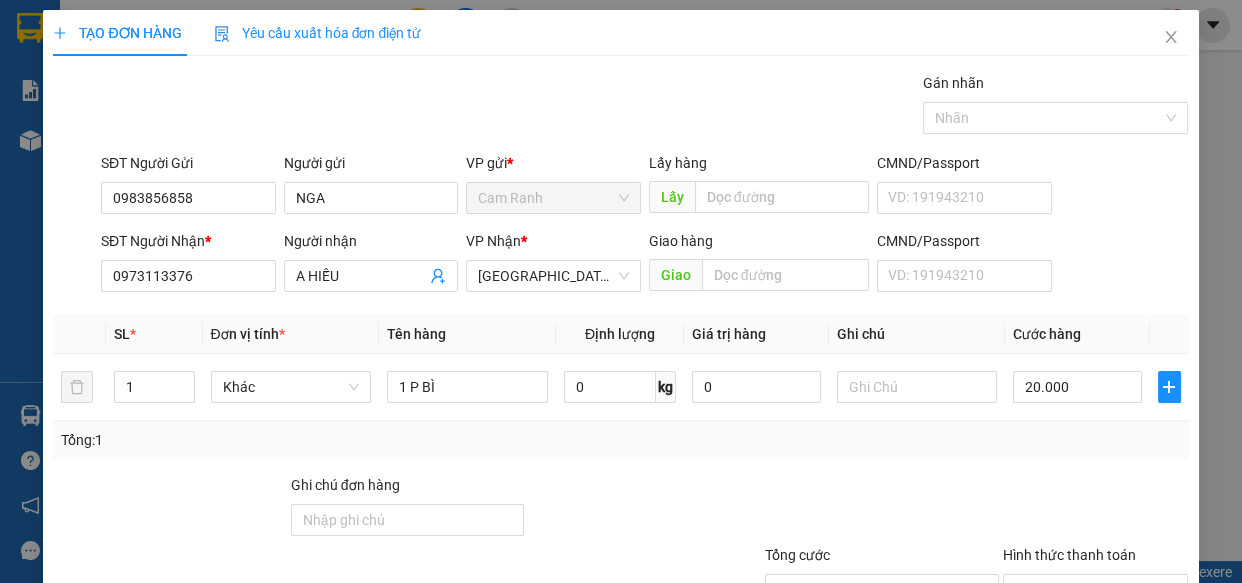 click on "Tổng:  1" at bounding box center (620, 440) 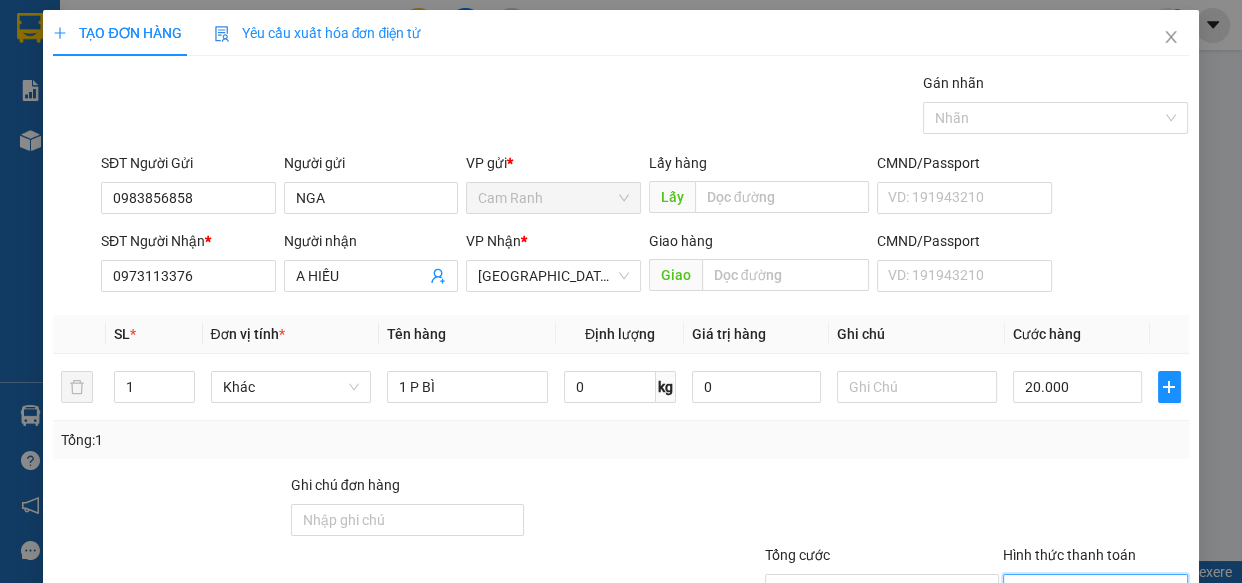 click on "Hình thức thanh toán" at bounding box center (1089, 590) 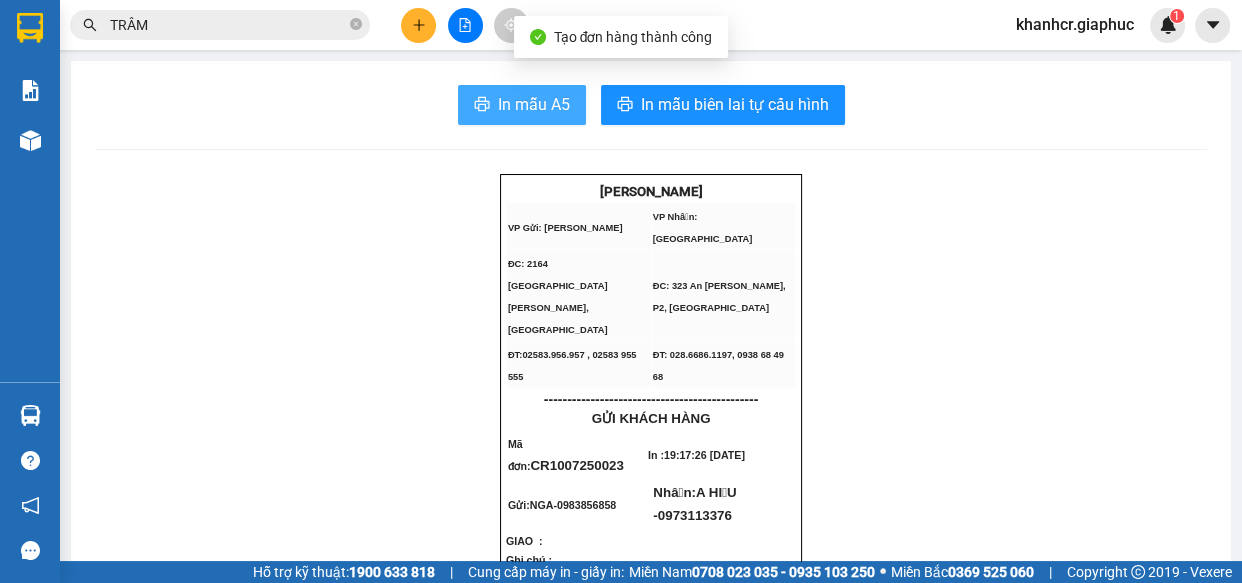 click on "In mẫu A5" at bounding box center [522, 105] 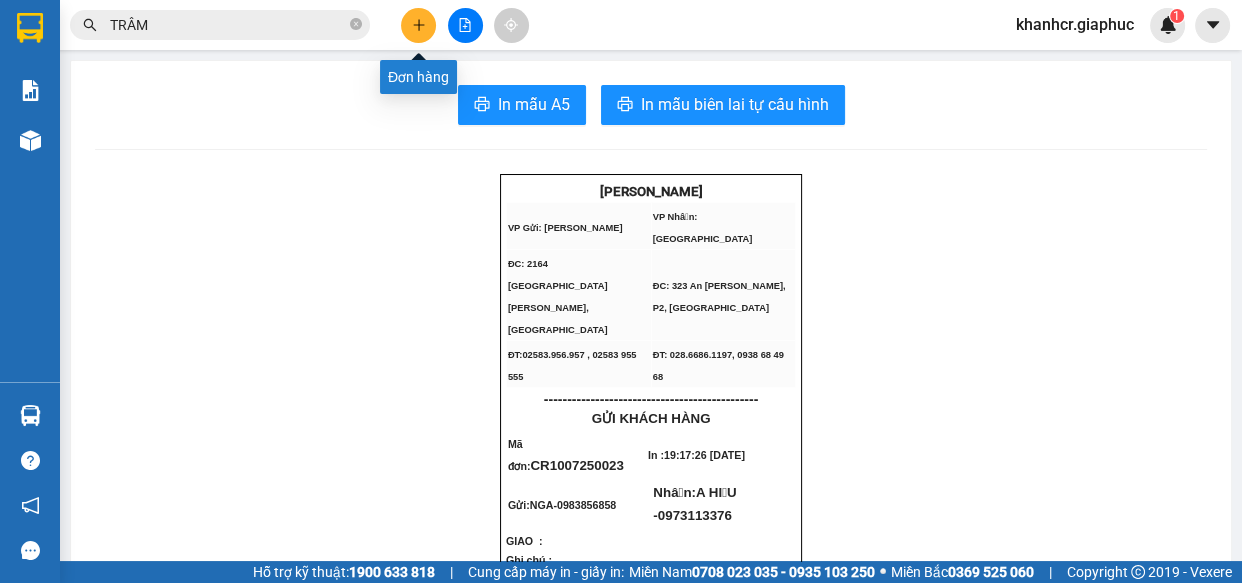 click 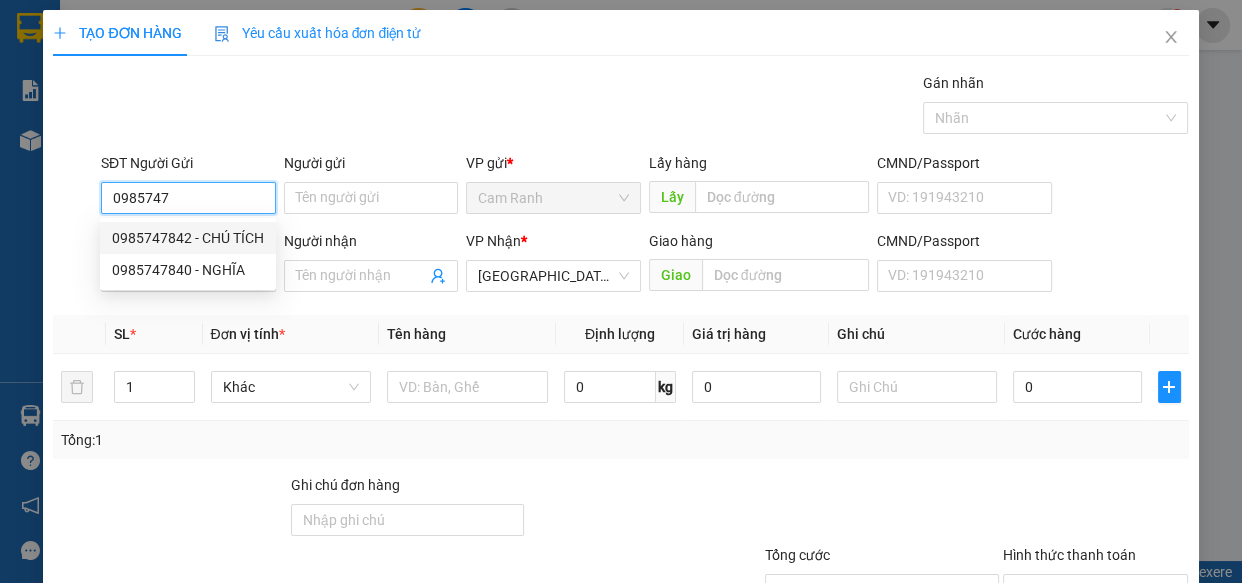 click on "0985747842 - CHÚ TÍCH" at bounding box center (188, 238) 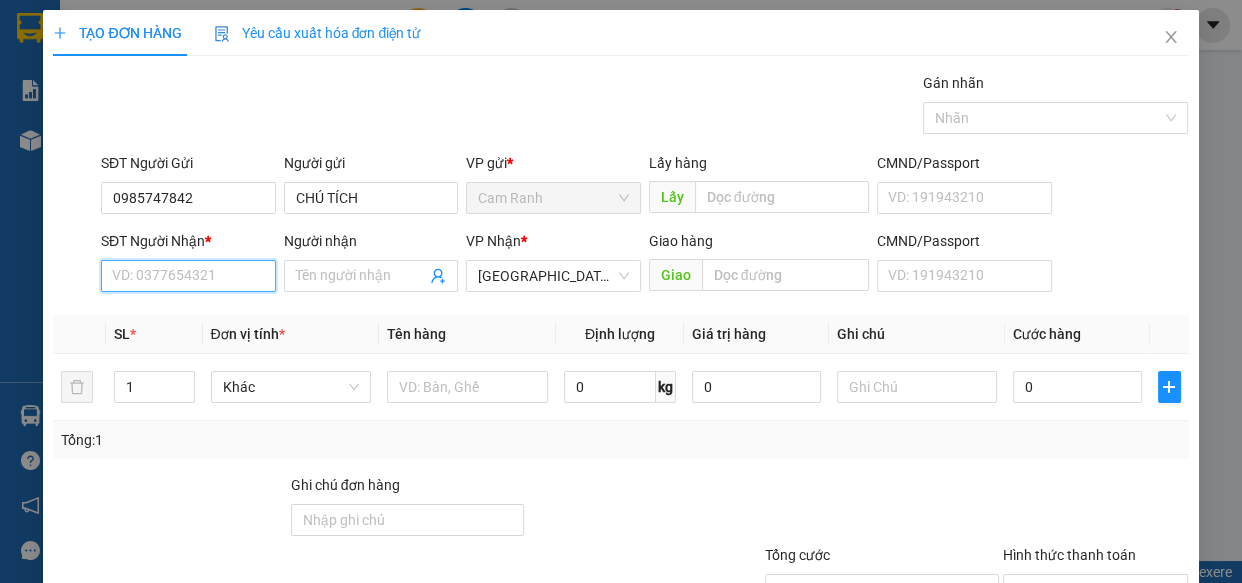 click on "SĐT Người Nhận  *" at bounding box center (188, 276) 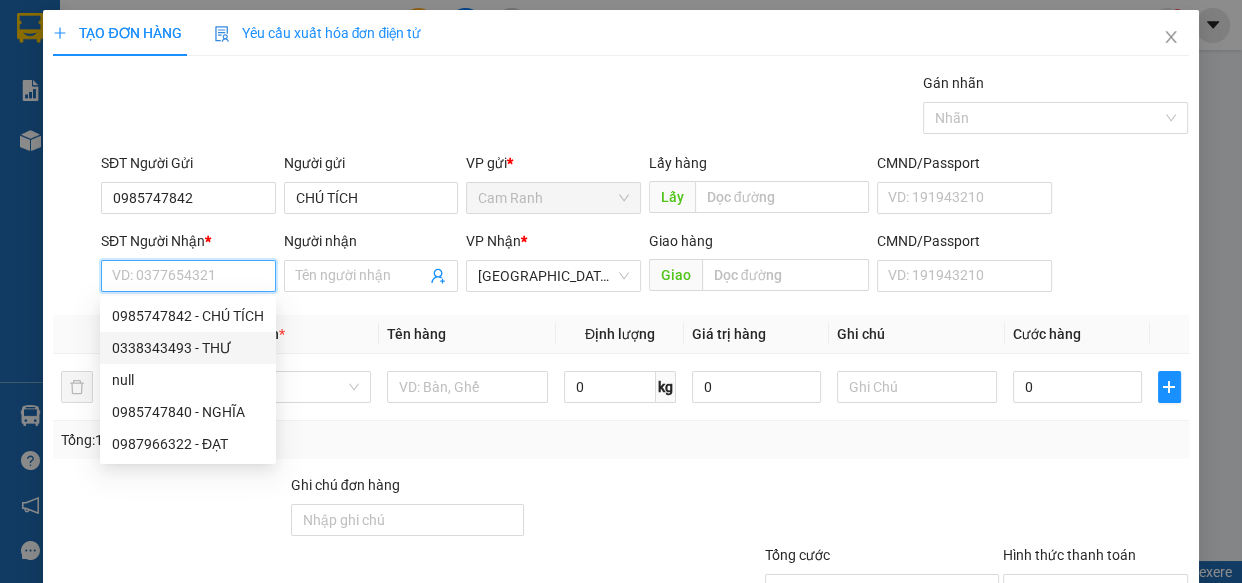click on "0338343493 - THƯ" at bounding box center [188, 348] 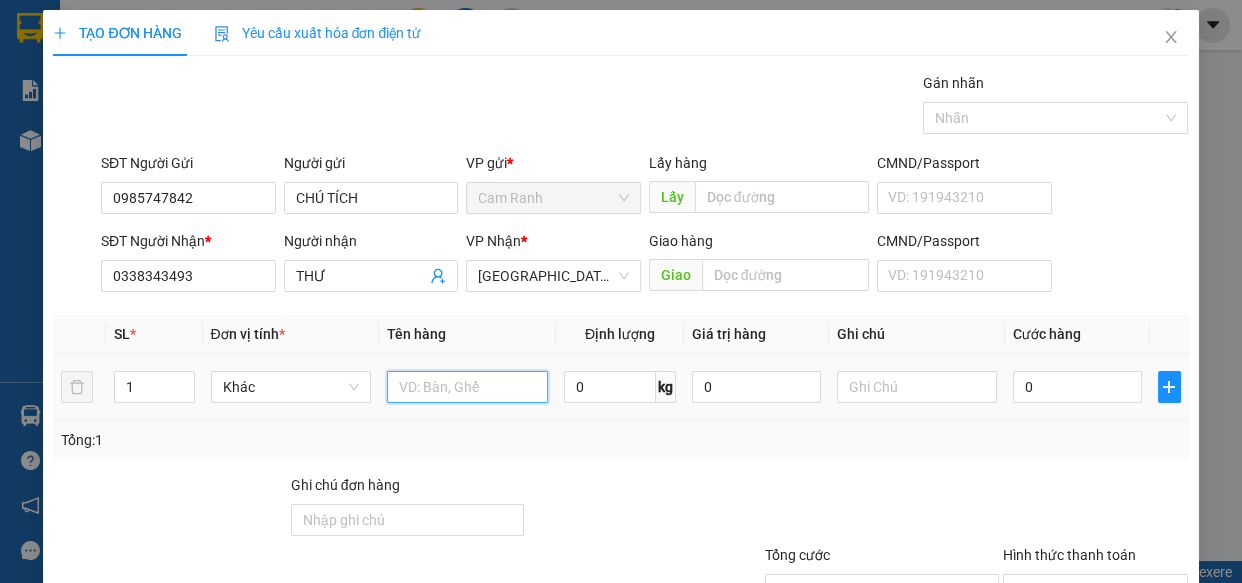 click at bounding box center (467, 387) 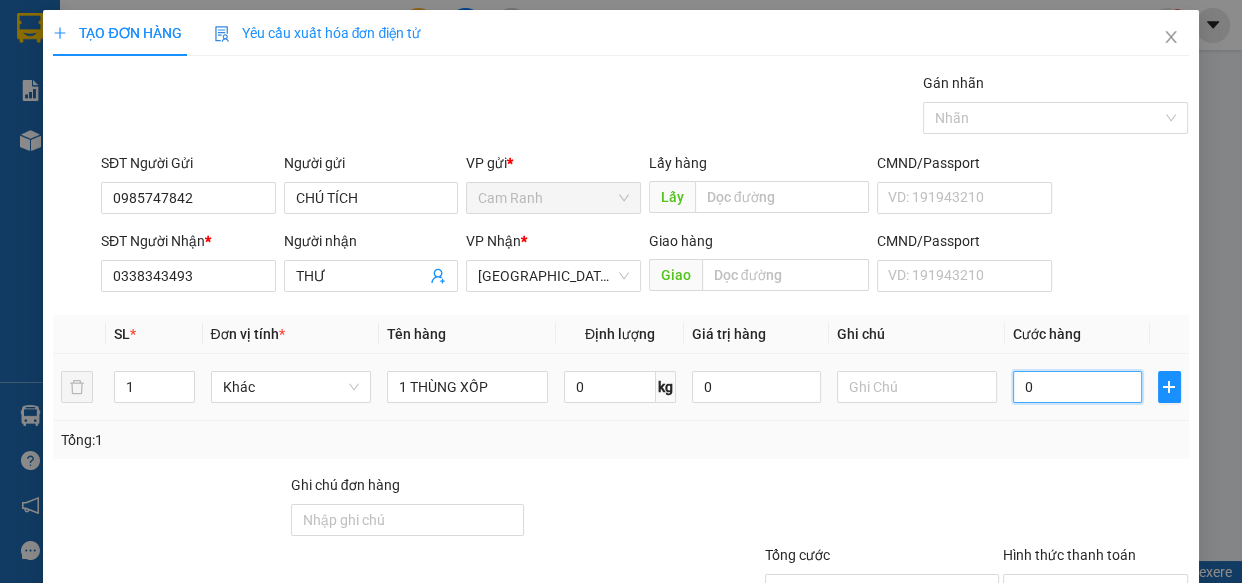 click on "0" at bounding box center (1077, 387) 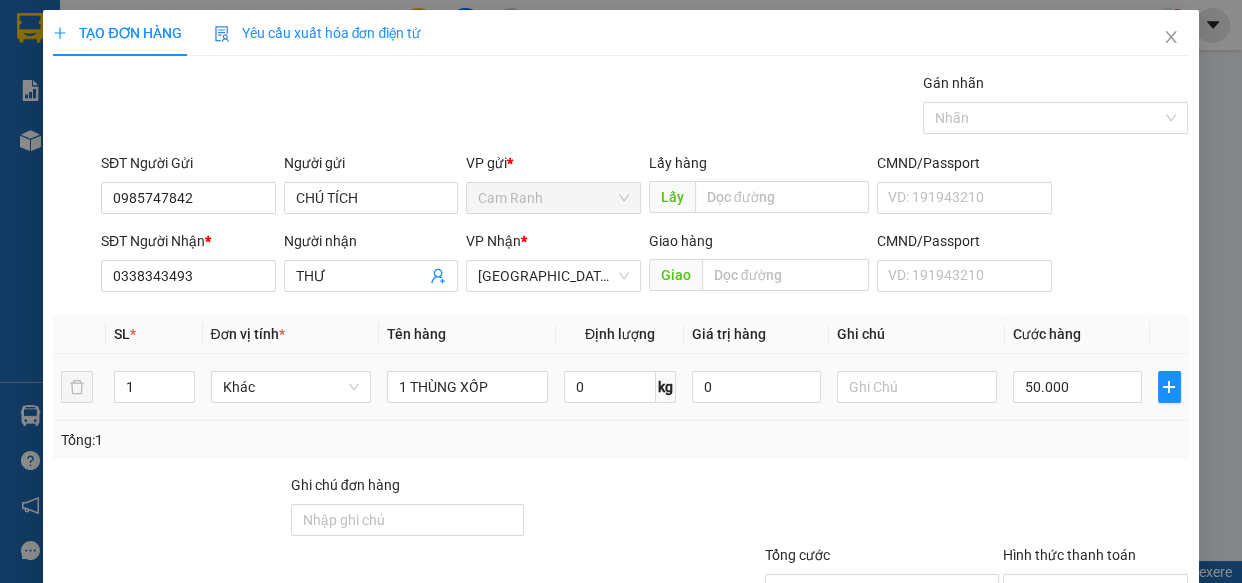 click at bounding box center (1096, 509) 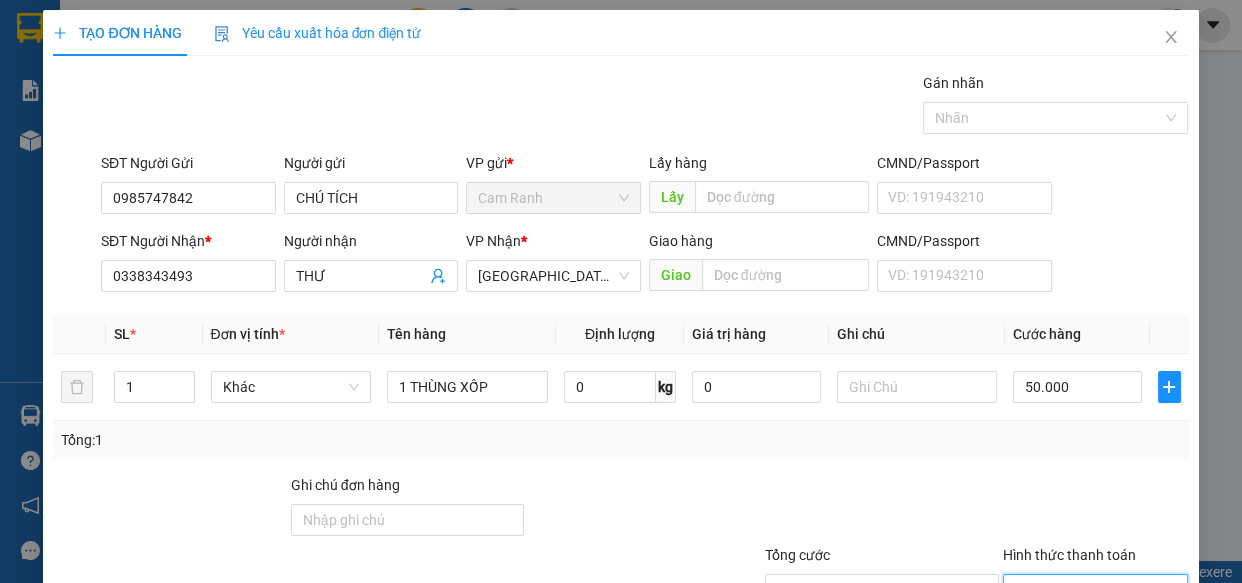 click on "Hình thức thanh toán" at bounding box center (1089, 590) 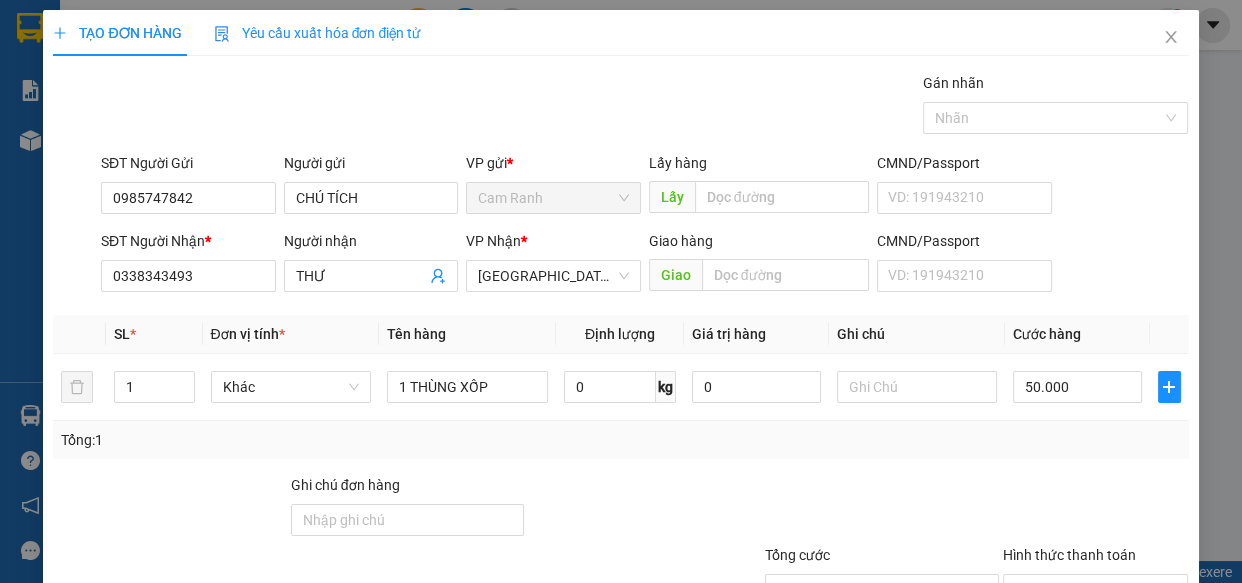 click on "[PERSON_NAME] và In" at bounding box center (1119, 685) 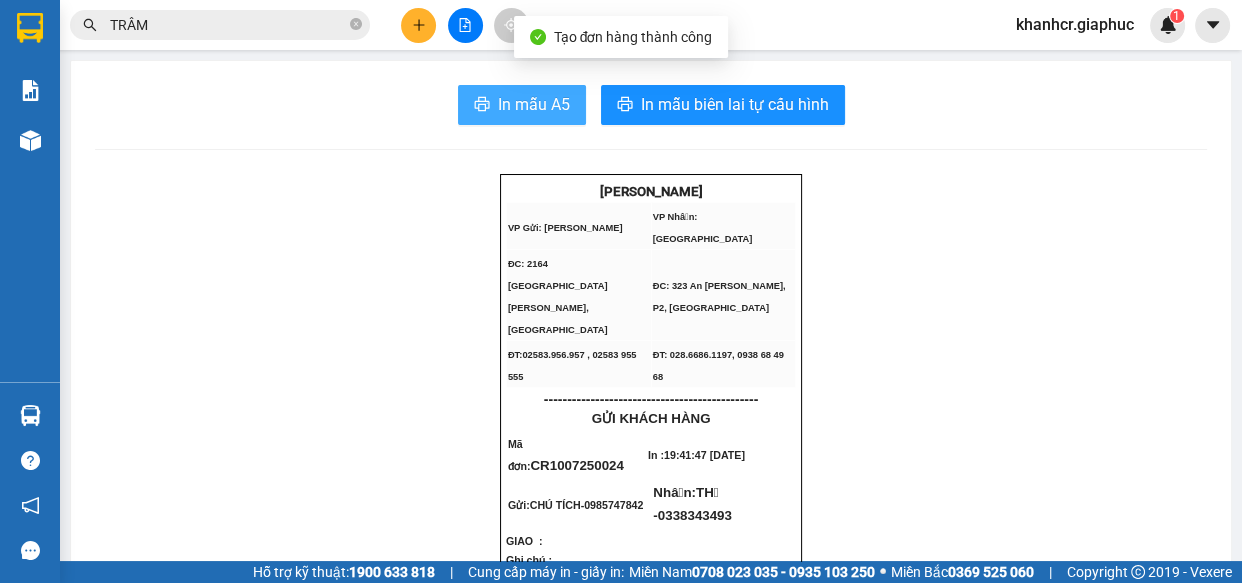 click on "In mẫu A5" at bounding box center (534, 104) 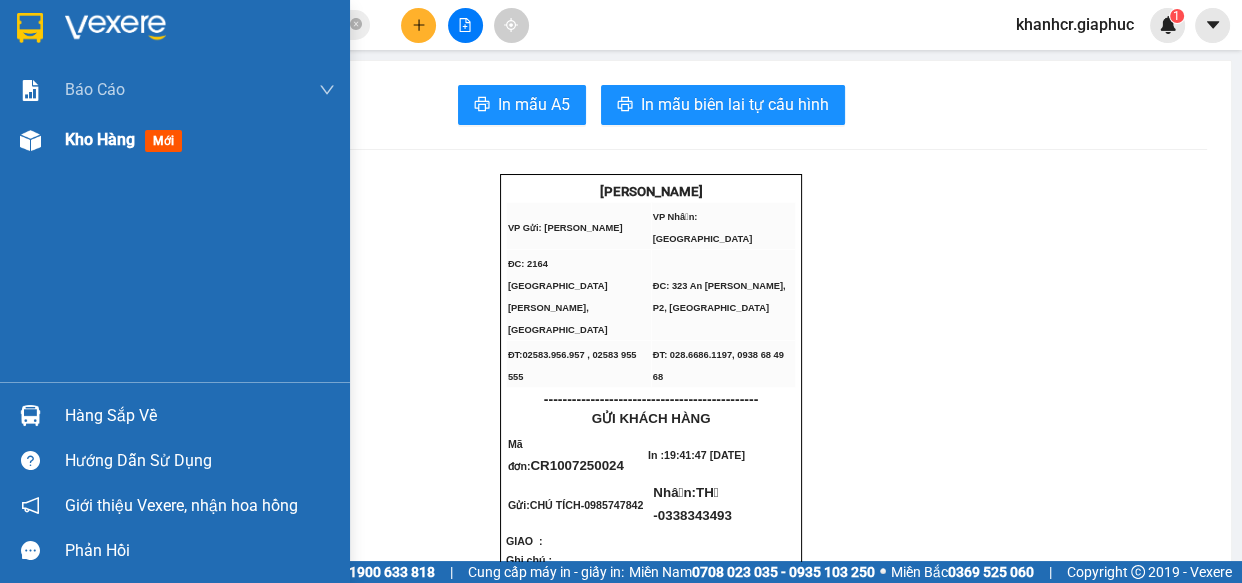 click on "Kho hàng" at bounding box center (100, 139) 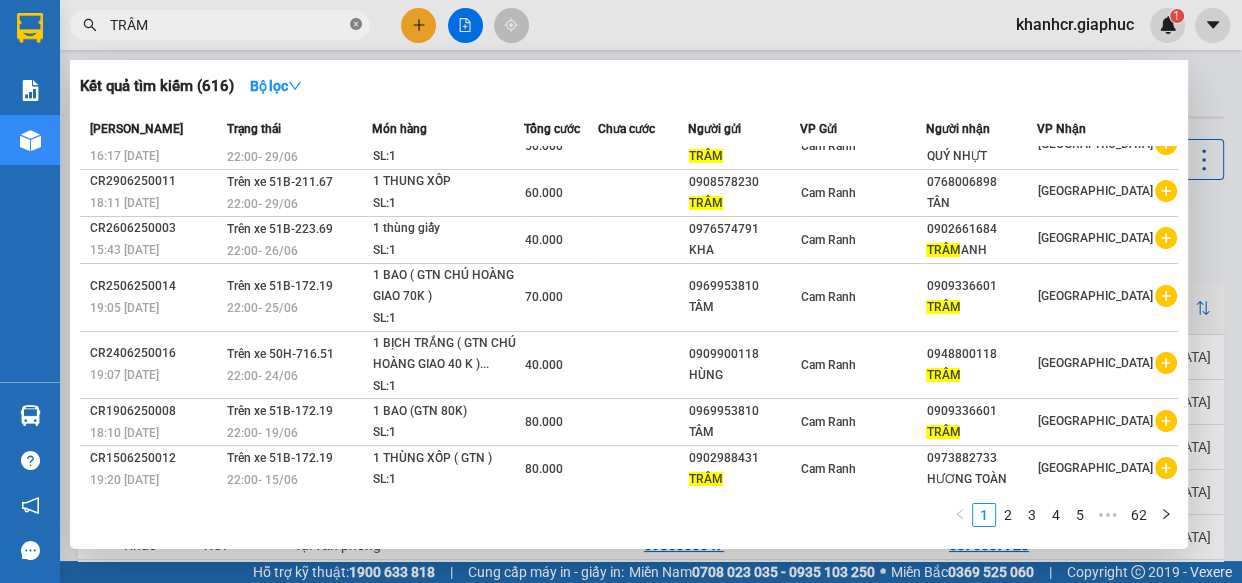 click 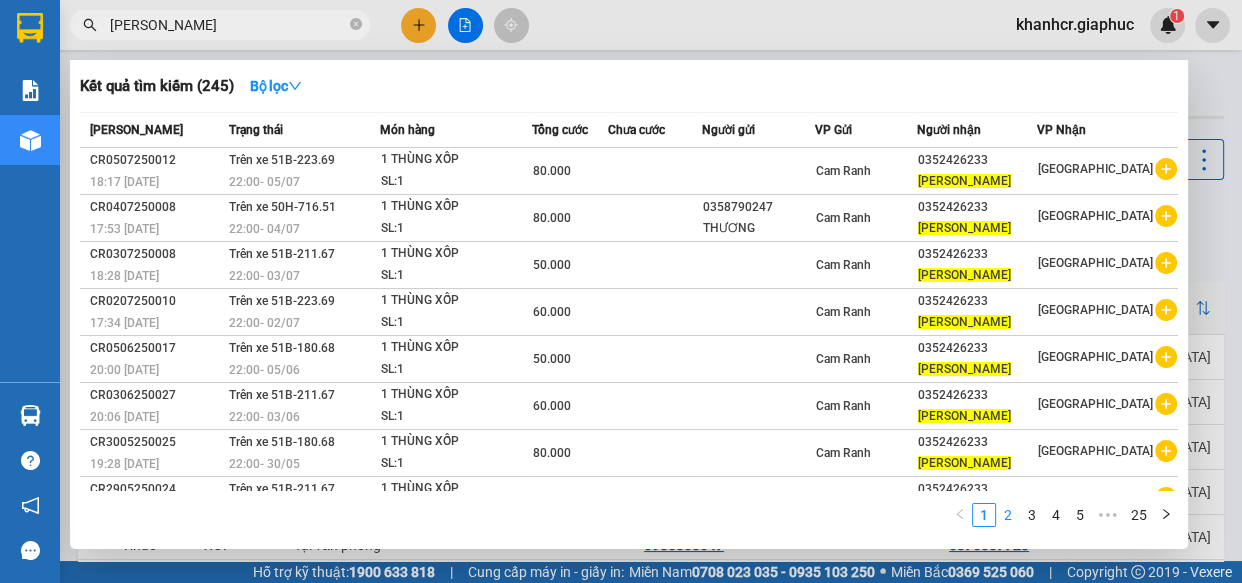 click on "2" at bounding box center [1008, 515] 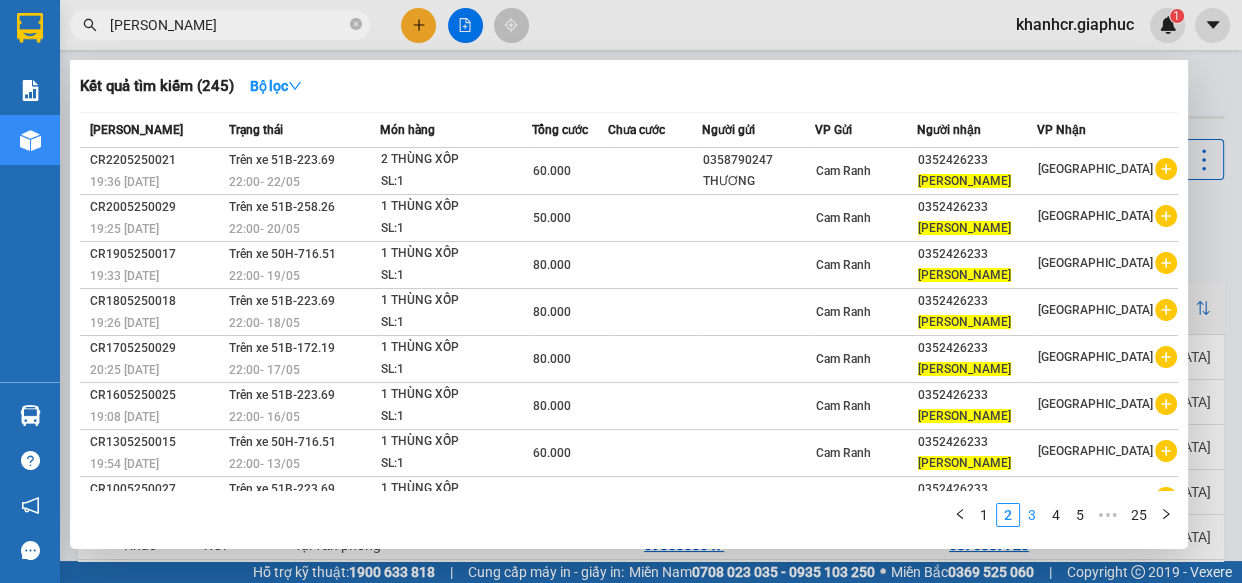 click on "3" at bounding box center [1032, 515] 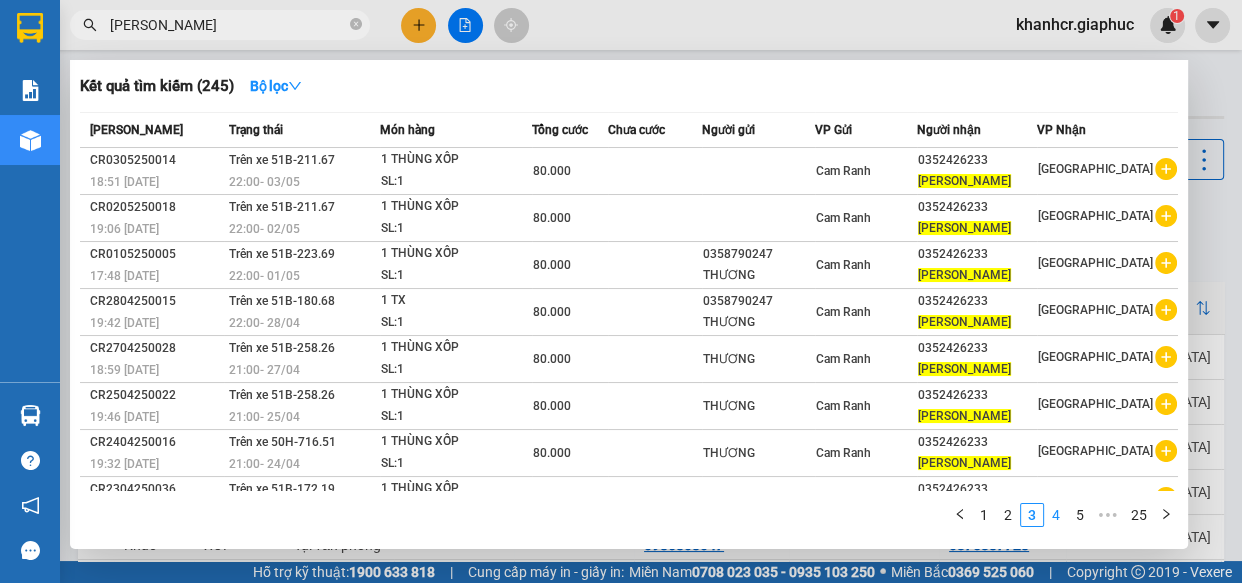 click on "4" at bounding box center (1056, 515) 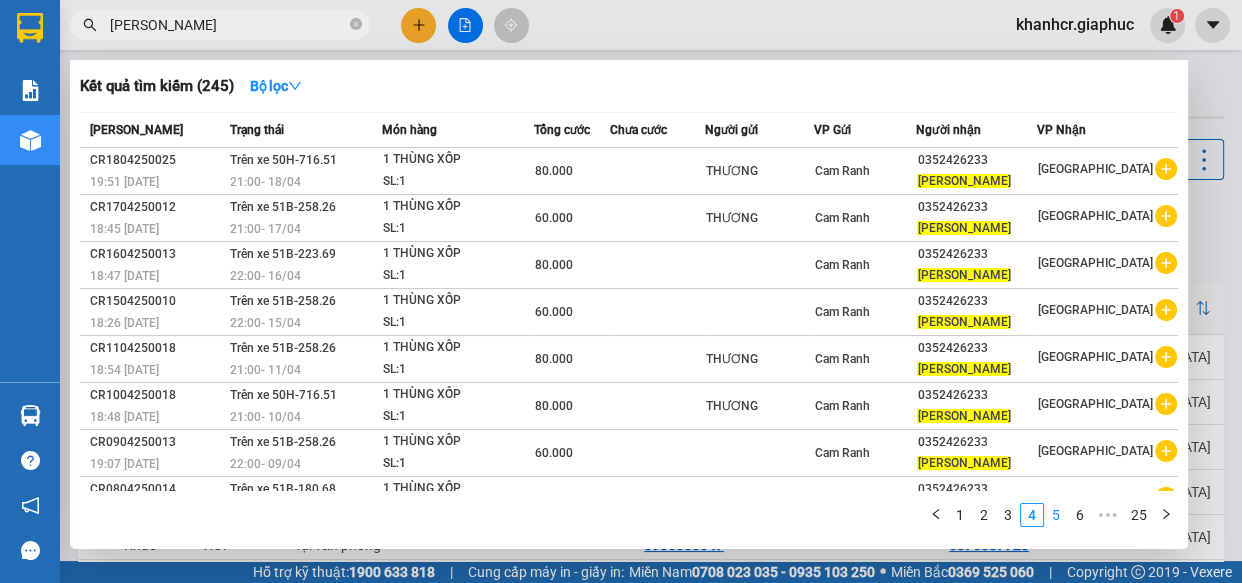 click on "5" at bounding box center (1056, 515) 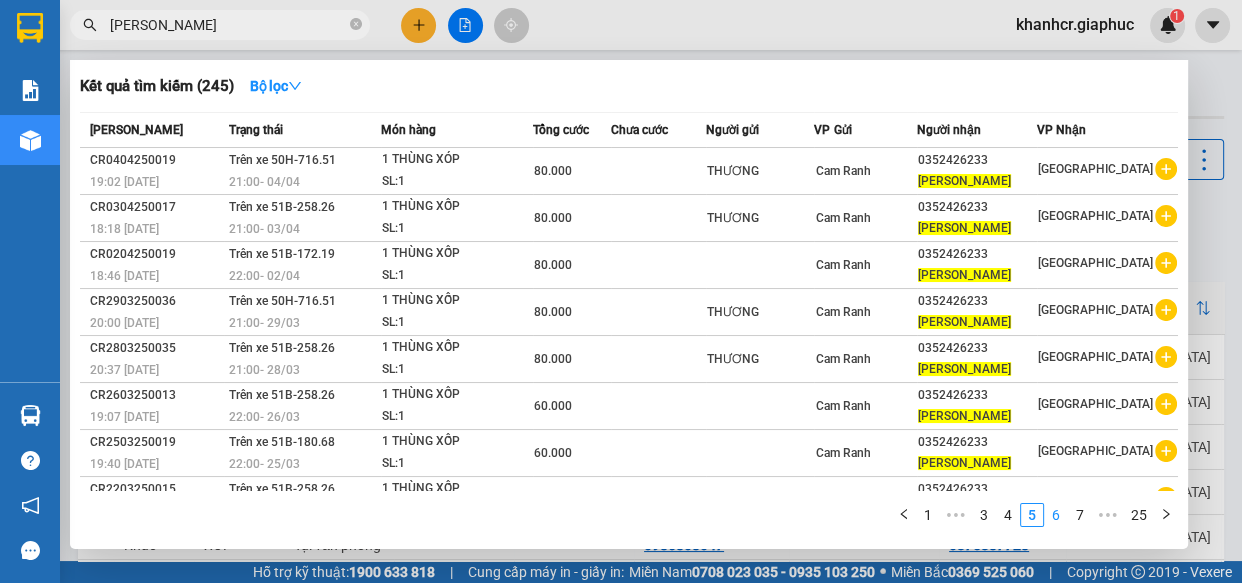click on "6" at bounding box center [1056, 515] 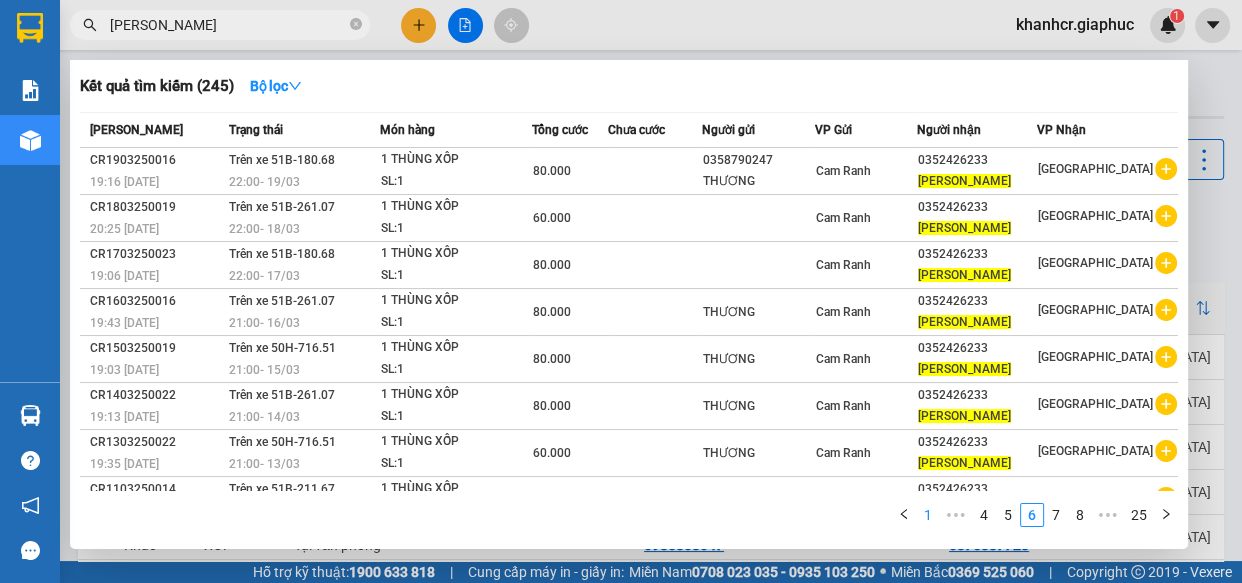 click on "1" at bounding box center [928, 515] 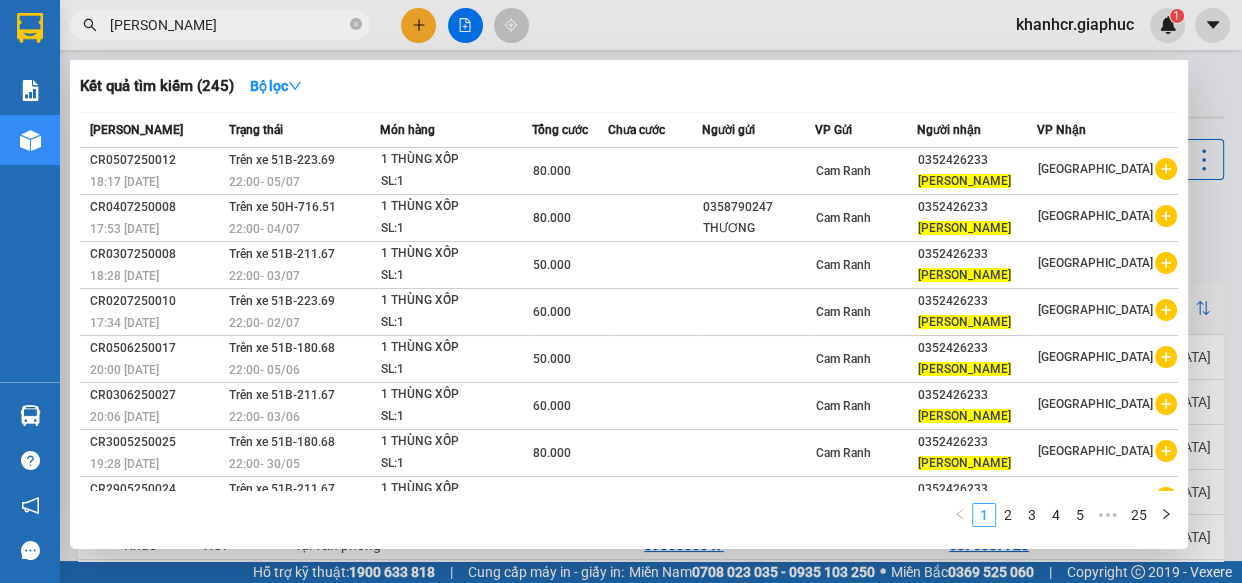 click on "1" at bounding box center [984, 515] 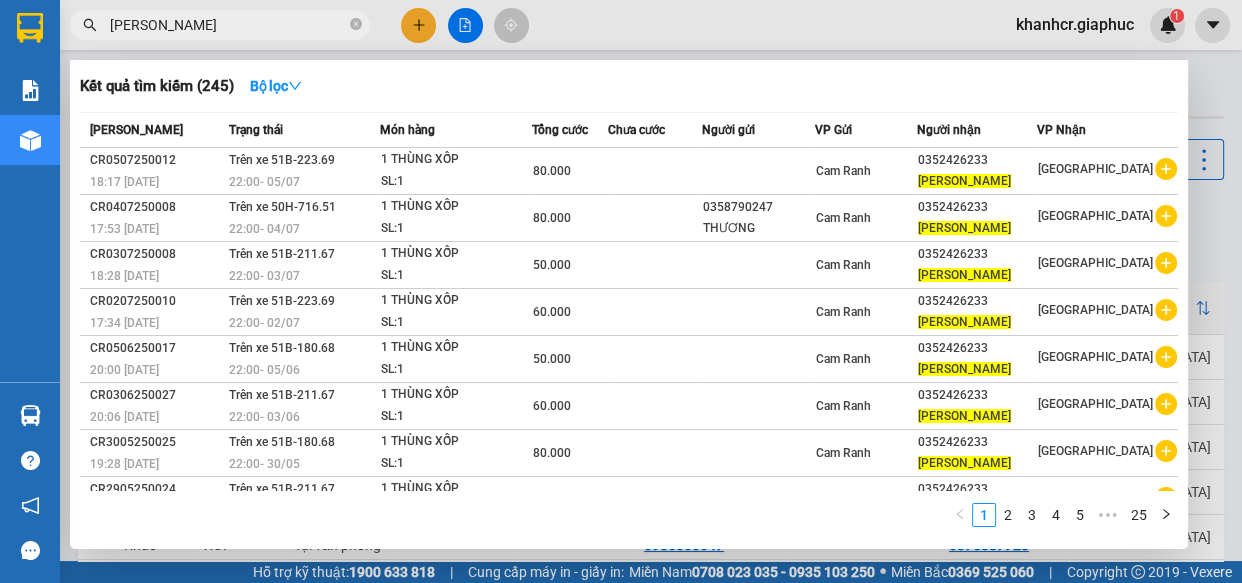 click at bounding box center [621, 291] 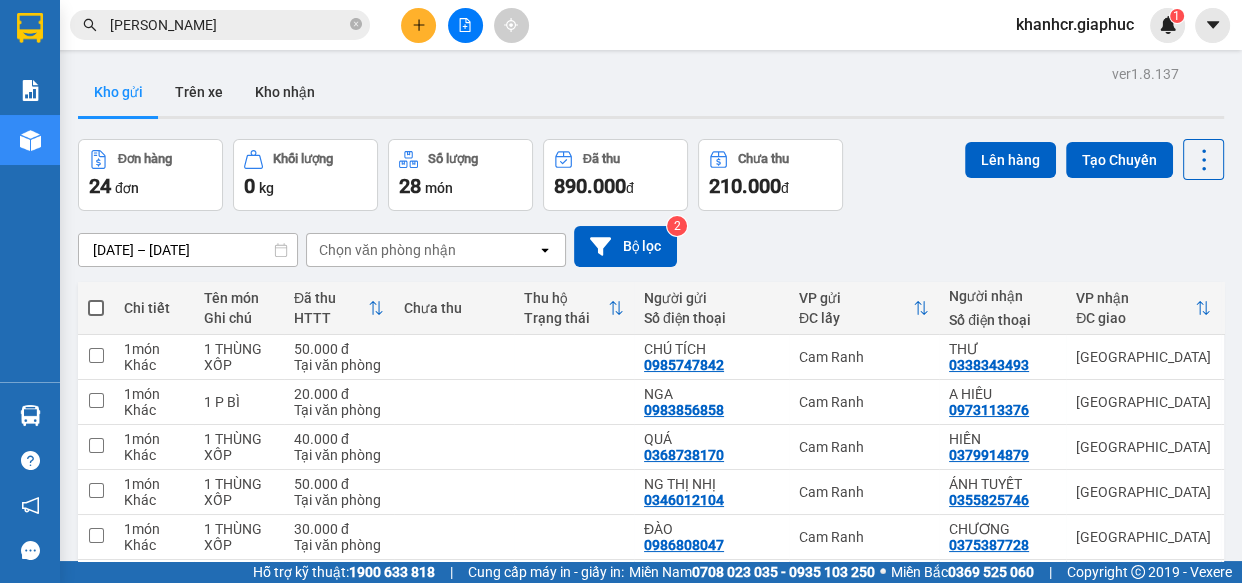 click at bounding box center [418, 25] 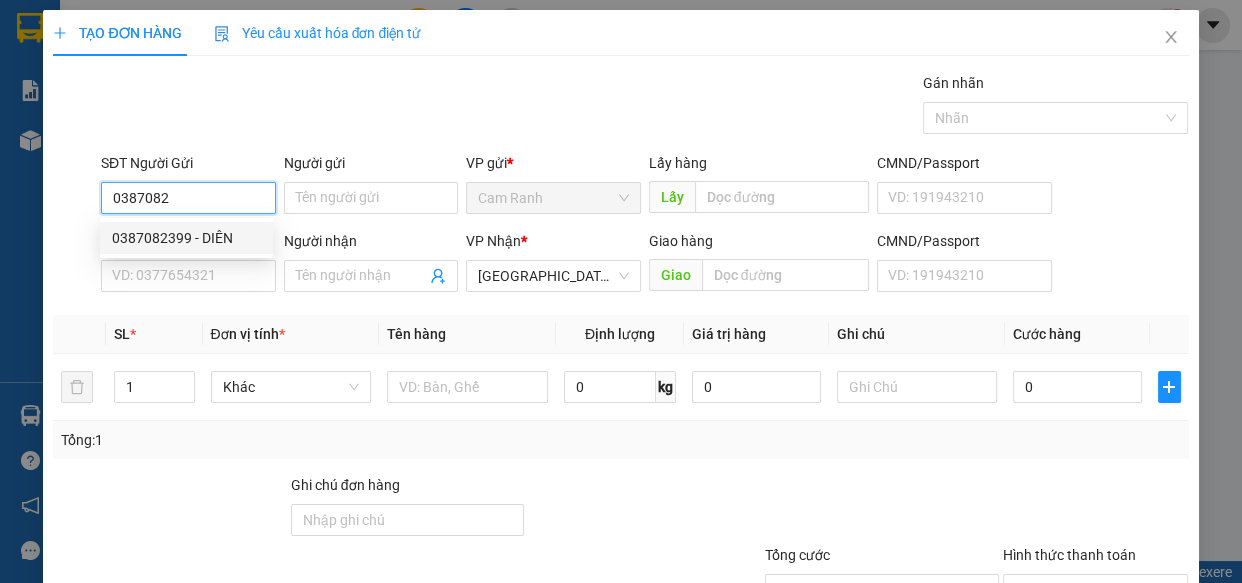click on "0387082399 - DIÊN" at bounding box center [186, 238] 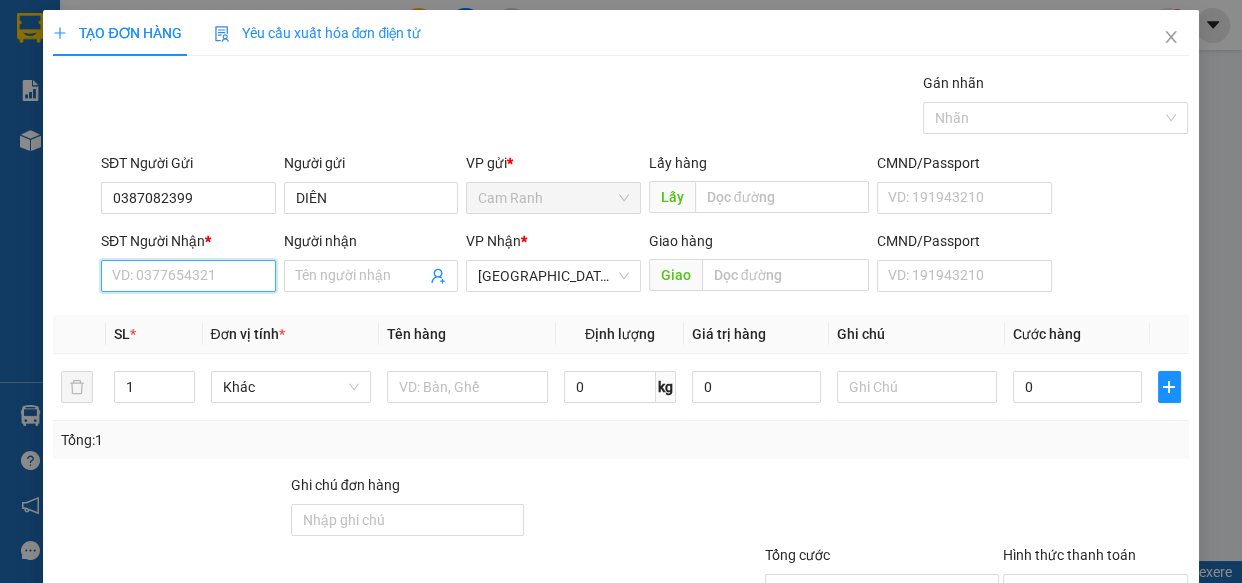 click on "SĐT Người Nhận  *" at bounding box center (188, 276) 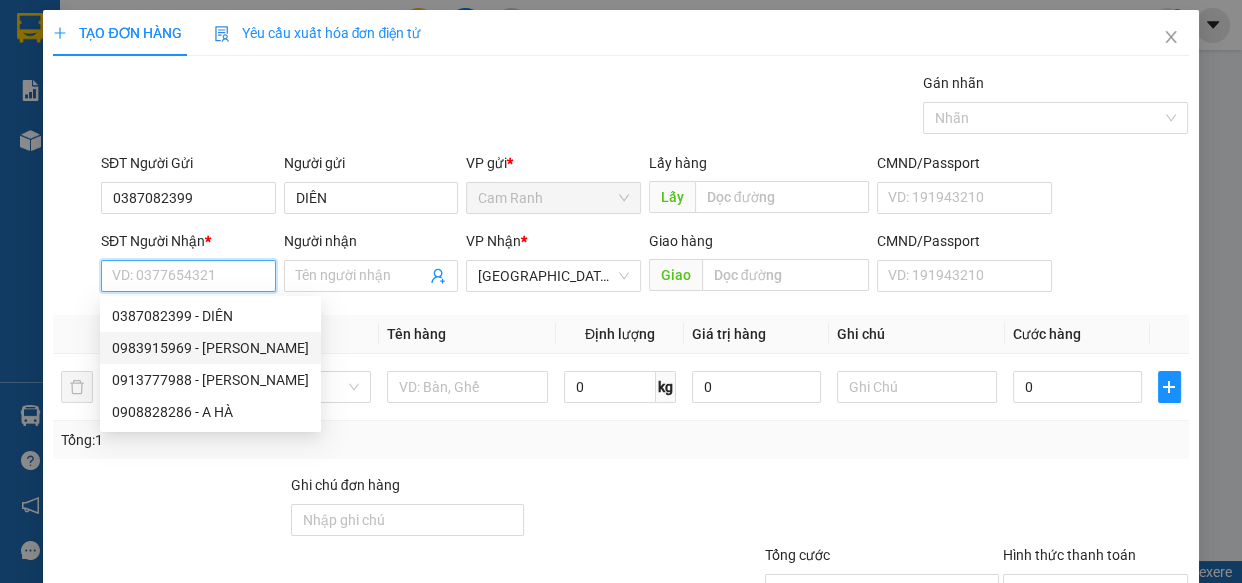 click on "0983915969 - [PERSON_NAME]" at bounding box center [210, 348] 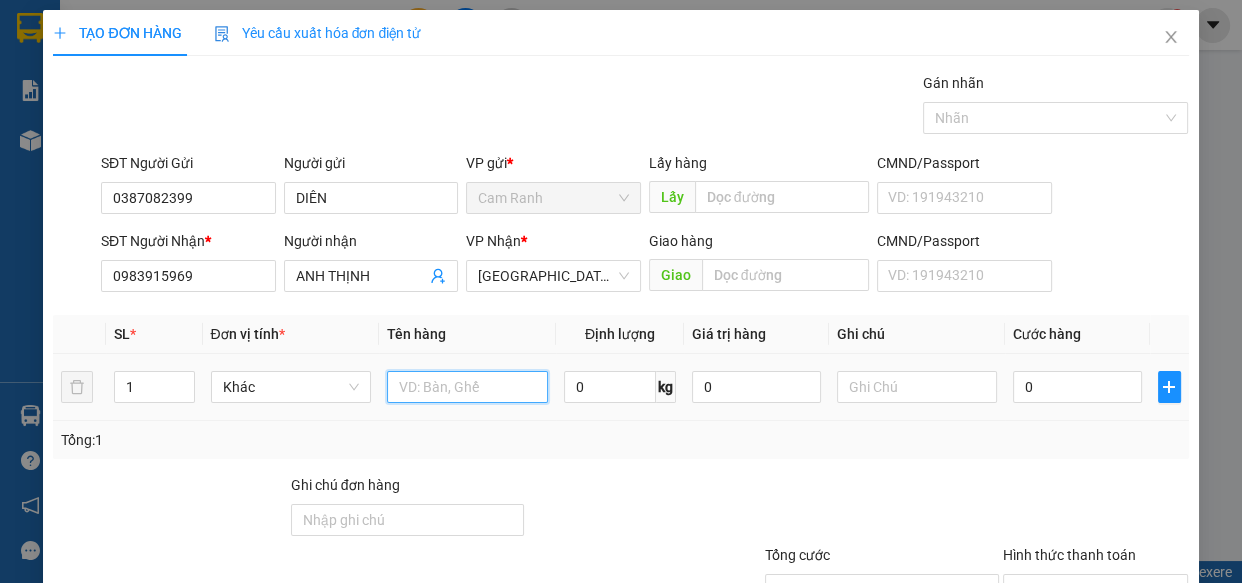 click at bounding box center (467, 387) 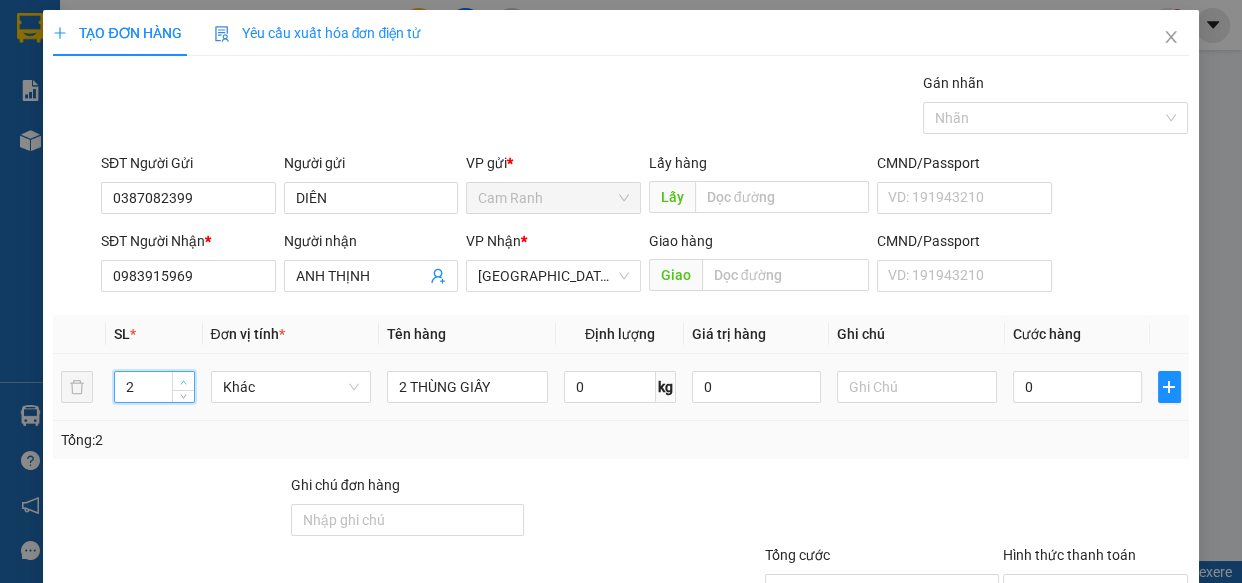 click at bounding box center (183, 381) 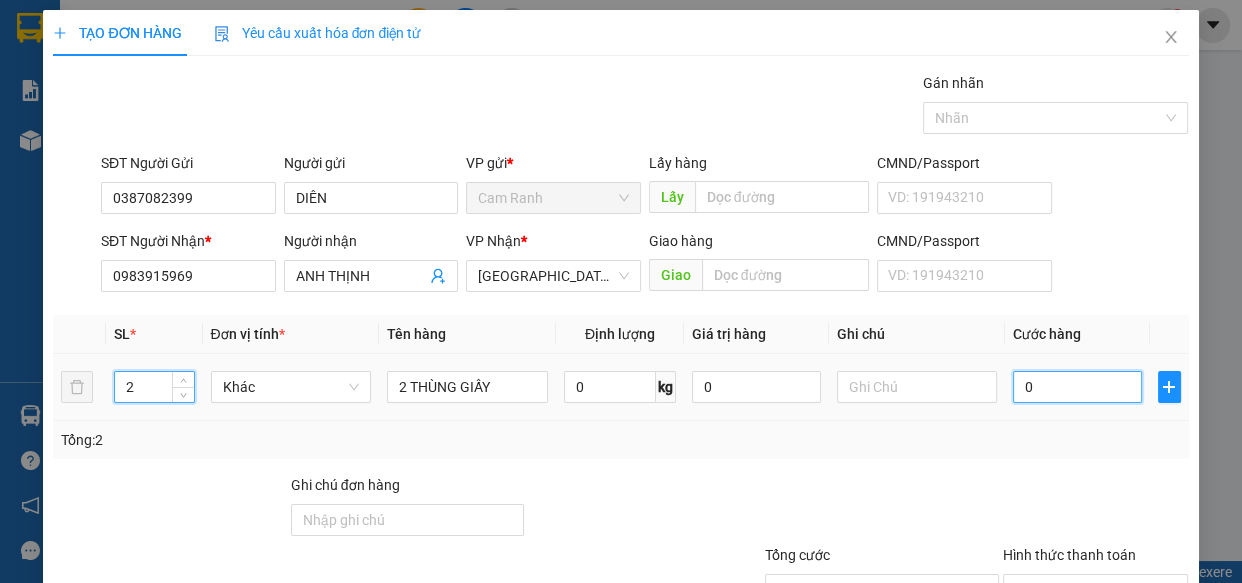 click on "0" at bounding box center [1077, 387] 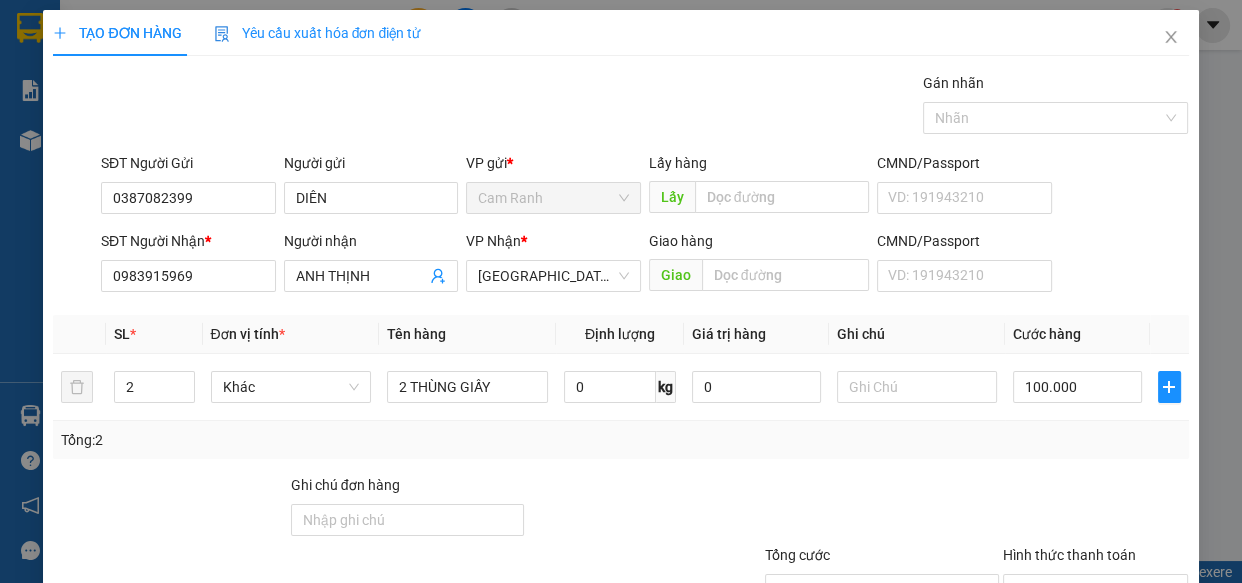 click on "Transit Pickup Surcharge Ids Transit Deliver Surcharge Ids Transit Deliver Surcharge Transit Deliver Surcharge Gán nhãn   Nhãn SĐT Người Gửi 0387082399 Người gửi DIÊN VP gửi  * Cam Ranh Lấy hàng Lấy CMND/Passport VD: [PASSPORT] SĐT Người Nhận  * 0983915969 Người nhận ANH THỊNH VP Nhận  * [GEOGRAPHIC_DATA] Giao hàng Giao CMND/Passport VD: [PASSPORT] SL  * Đơn vị tính  * Tên hàng  Định lượng Giá trị hàng Ghi chú Cước hàng                   2 Khác 2 THÙNG GIẤY 0 kg 0 100.000 Tổng:  2 Ghi chú đơn hàng Tổng cước 100.000 Hình thức thanh toán Chọn HT Thanh Toán Số tiền thu trước 0 Chưa thanh toán 100.000 Chọn HT Thanh Toán Lưu nháp Xóa Thông tin [PERSON_NAME] và In" at bounding box center (620, 386) 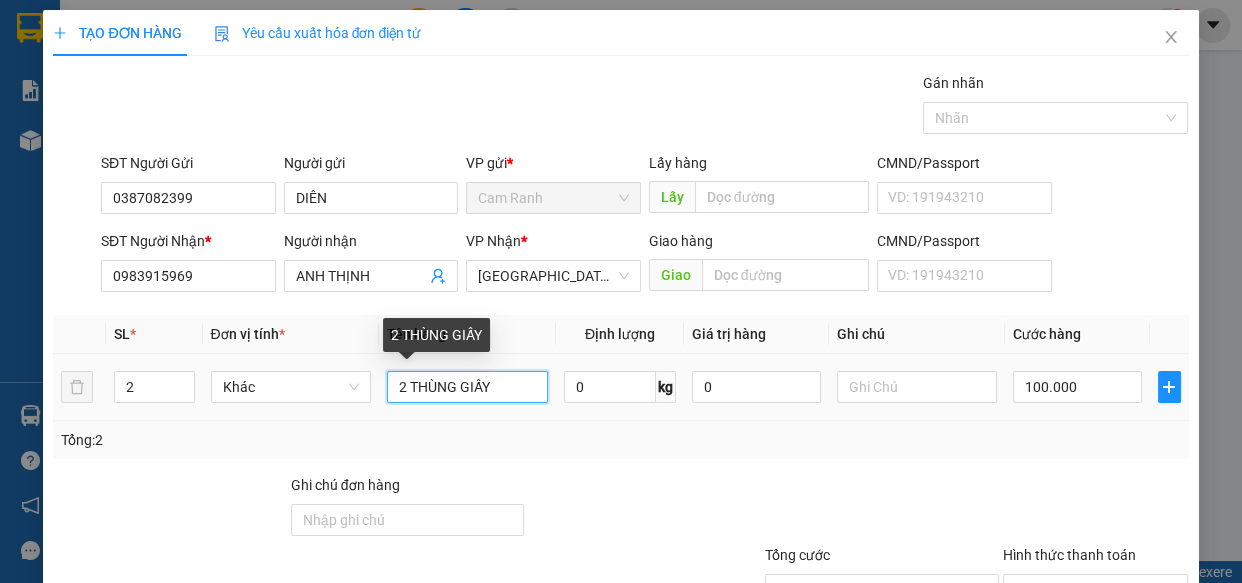 click on "2 THÙNG GIẤY" at bounding box center (467, 387) 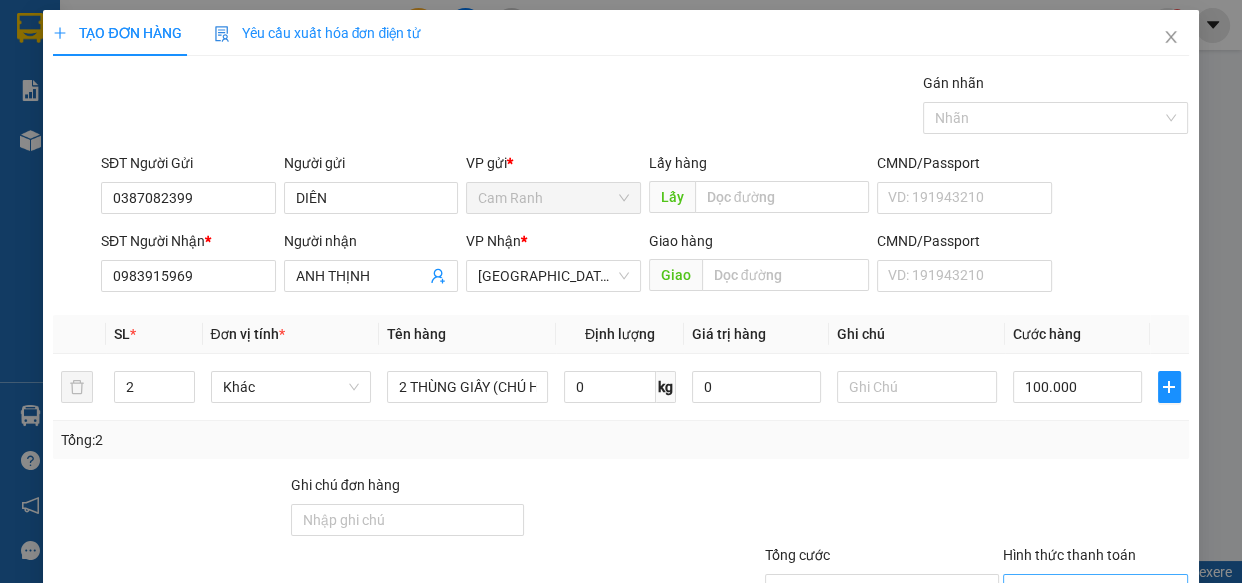 click on "Hình thức thanh toán" at bounding box center [1089, 590] 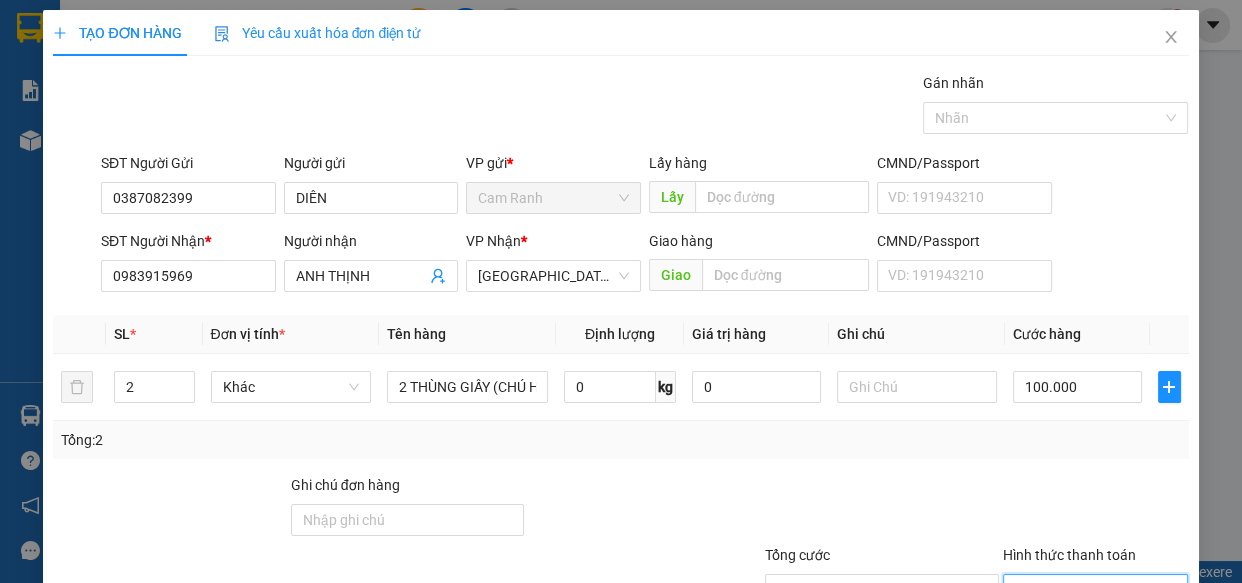click on "Tại văn phòng" at bounding box center (1083, 628) 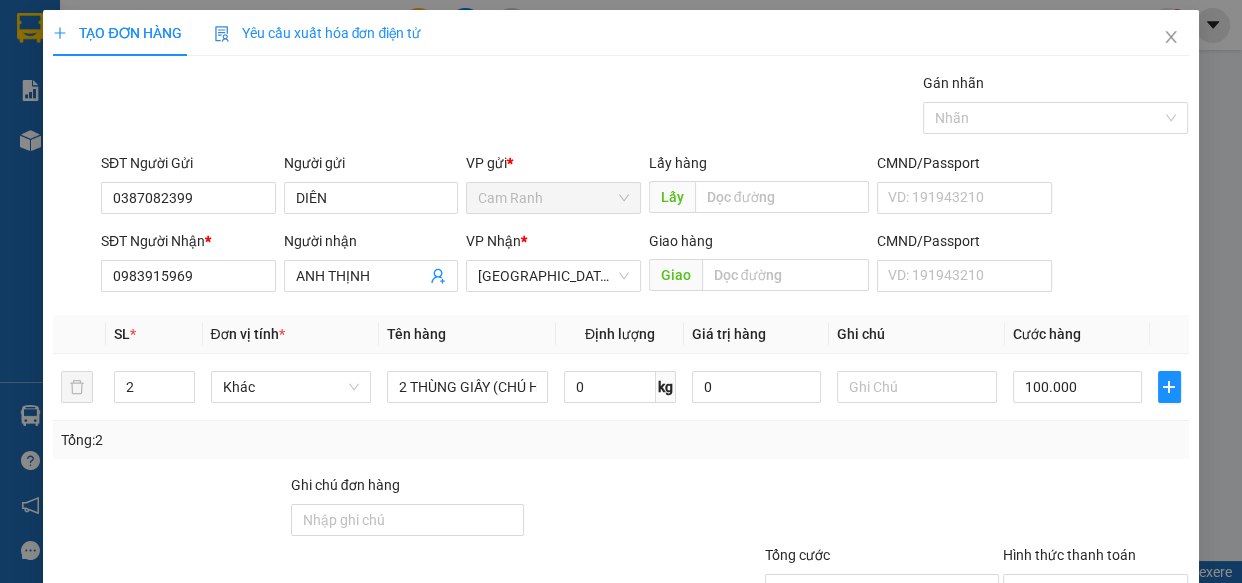 click on "[PERSON_NAME] và In" at bounding box center [1158, 685] 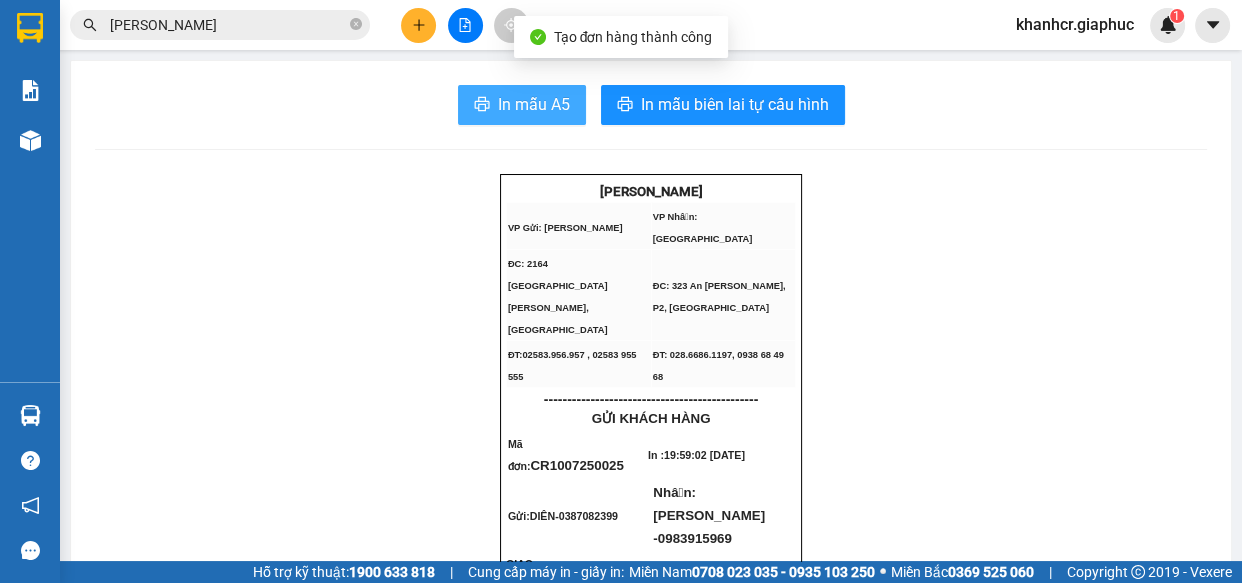 click on "In mẫu A5" at bounding box center [534, 104] 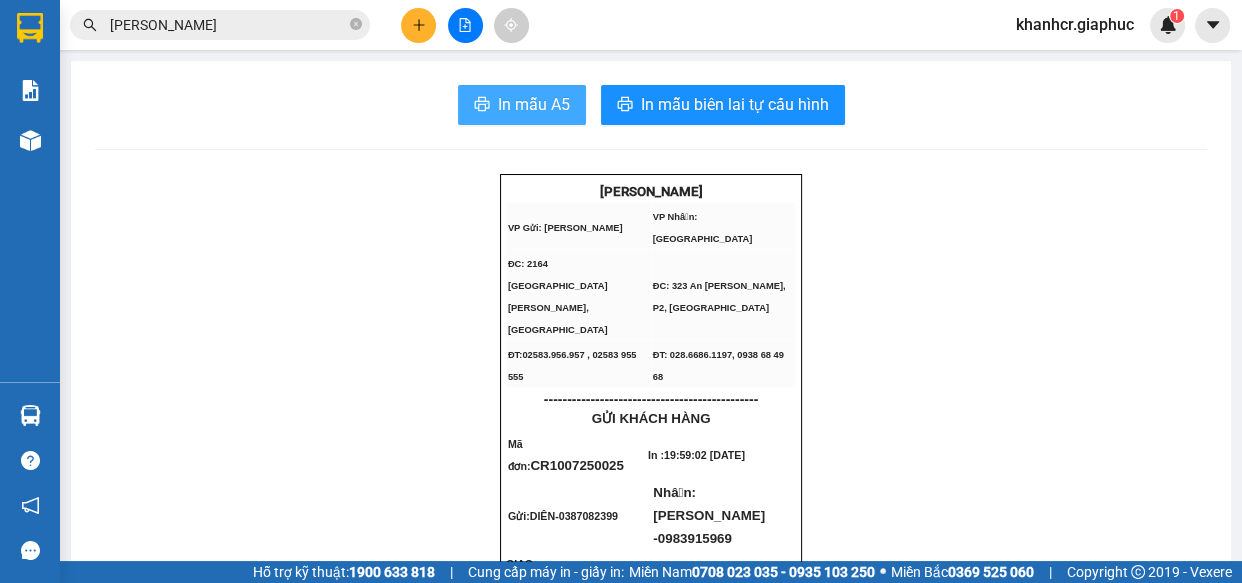 click on "In mẫu A5" at bounding box center (522, 105) 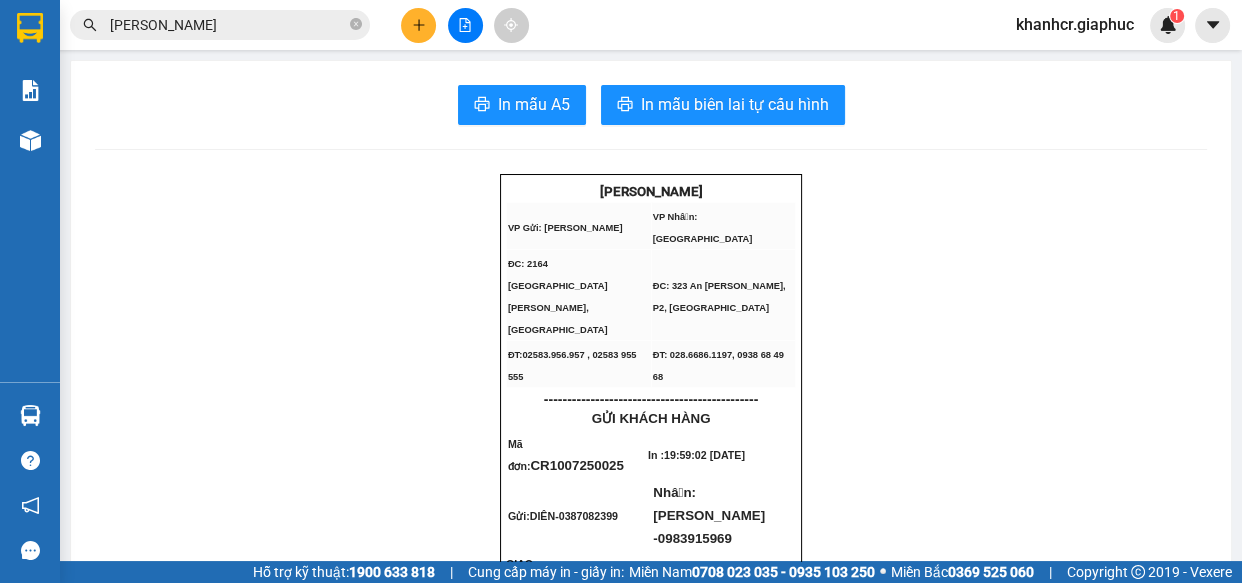 click at bounding box center (418, 25) 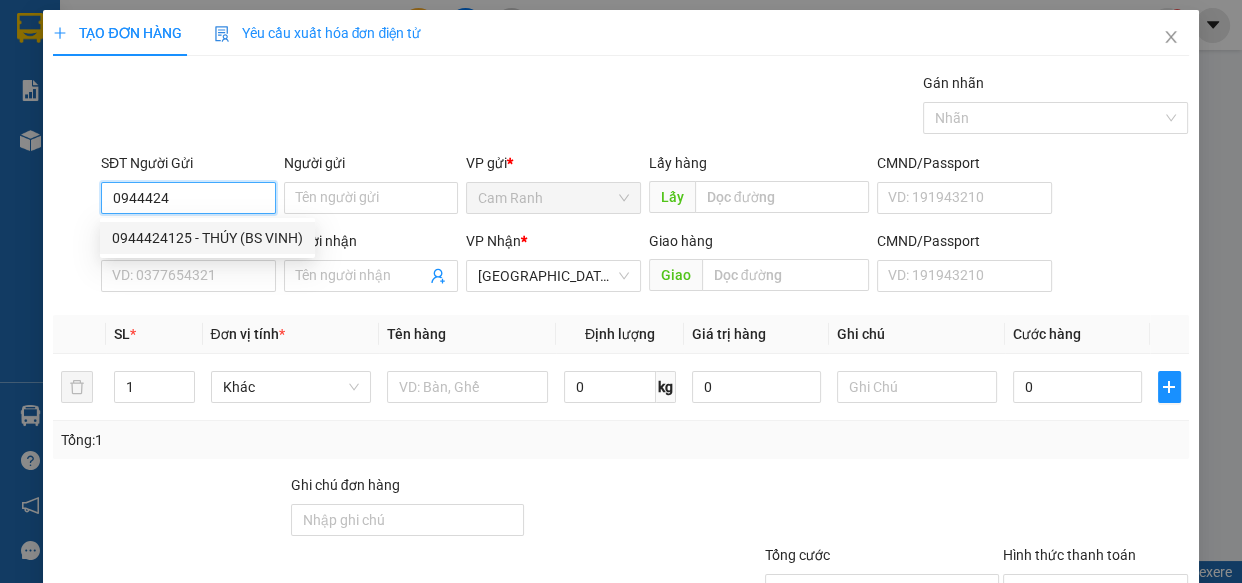 click on "0944424125 - THÚY (BS VINH)" at bounding box center (207, 238) 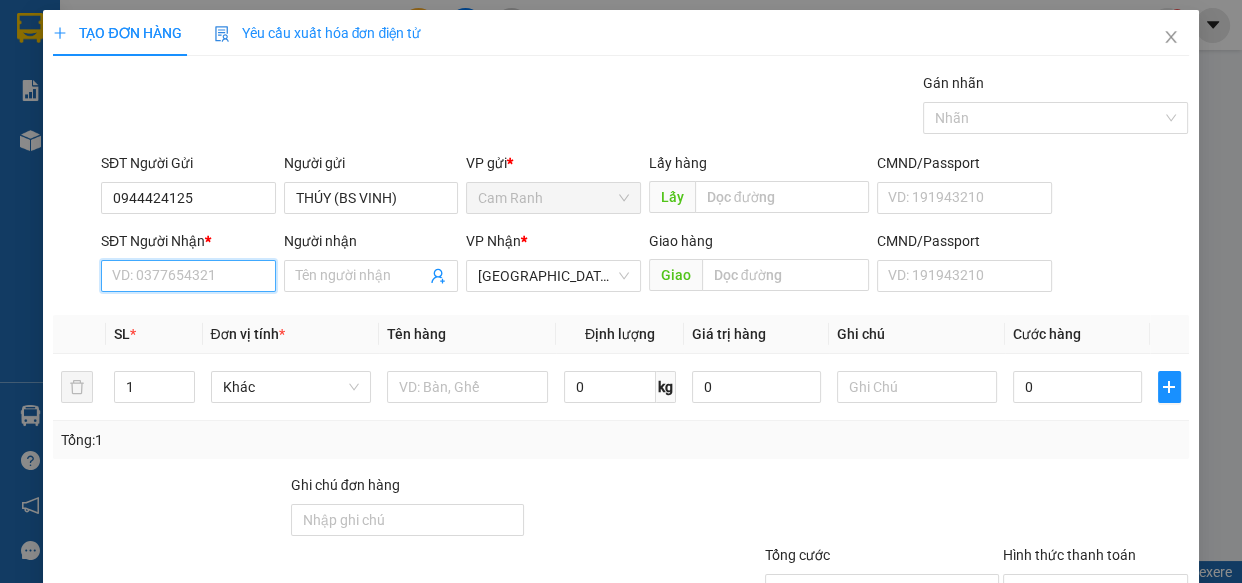 click on "SĐT Người Nhận  *" at bounding box center (188, 276) 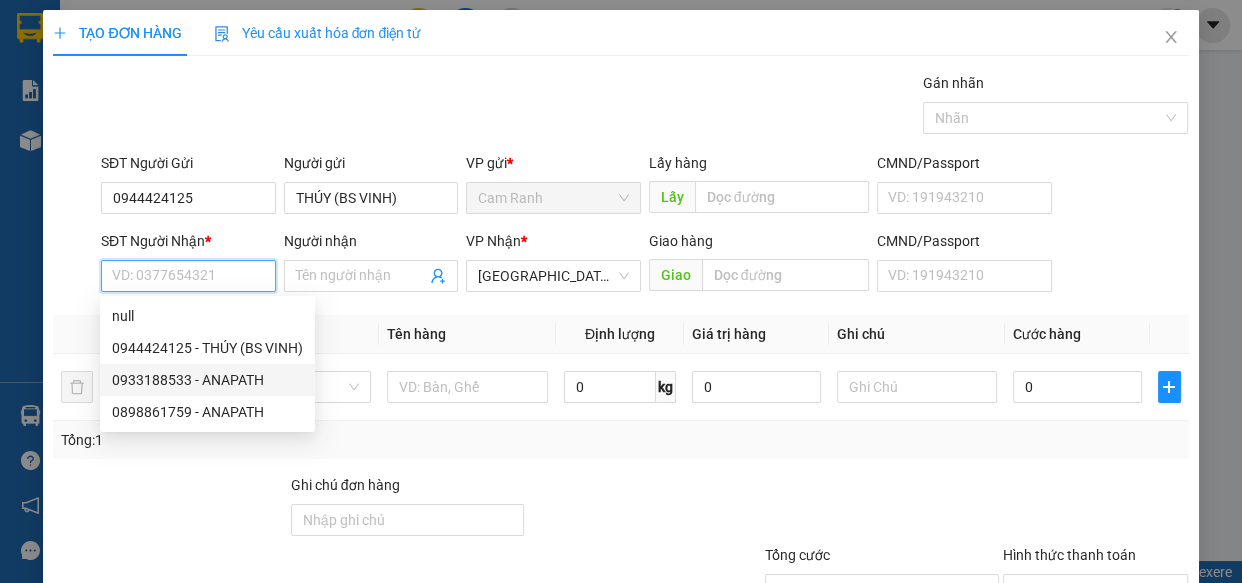 click on "0933188533 - ANAPATH" at bounding box center [207, 380] 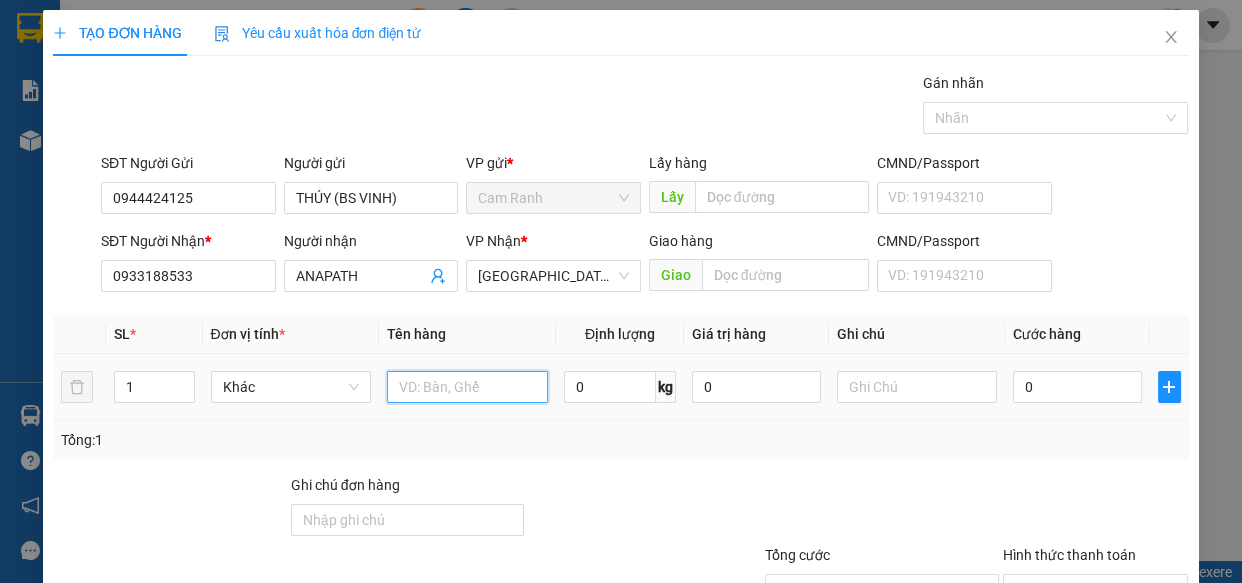 click at bounding box center [467, 387] 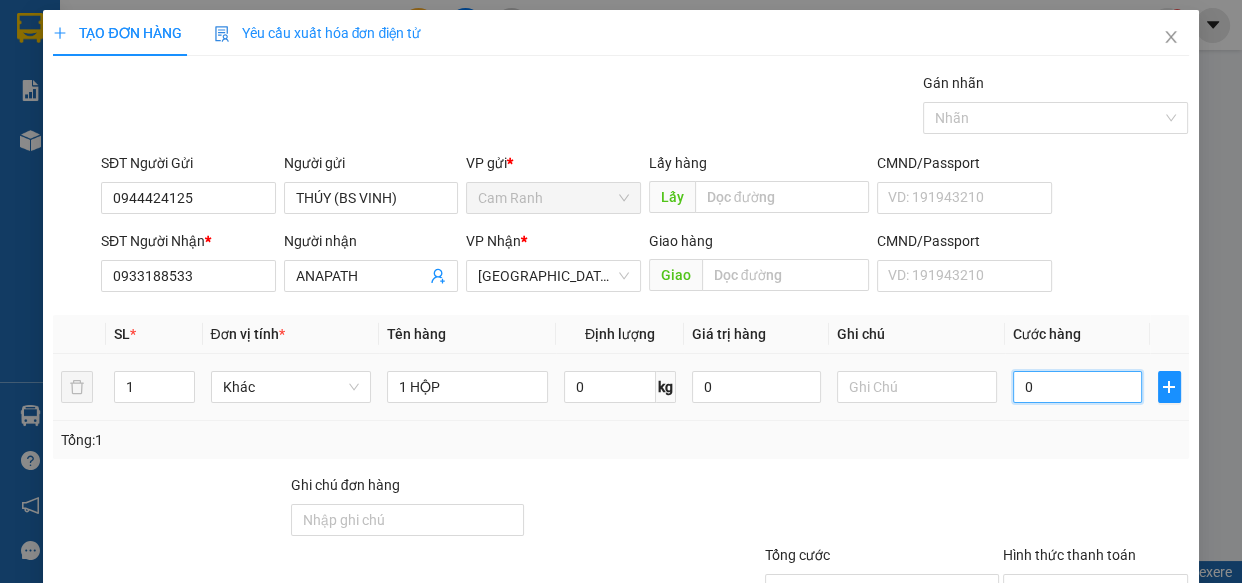 click on "0" at bounding box center [1077, 387] 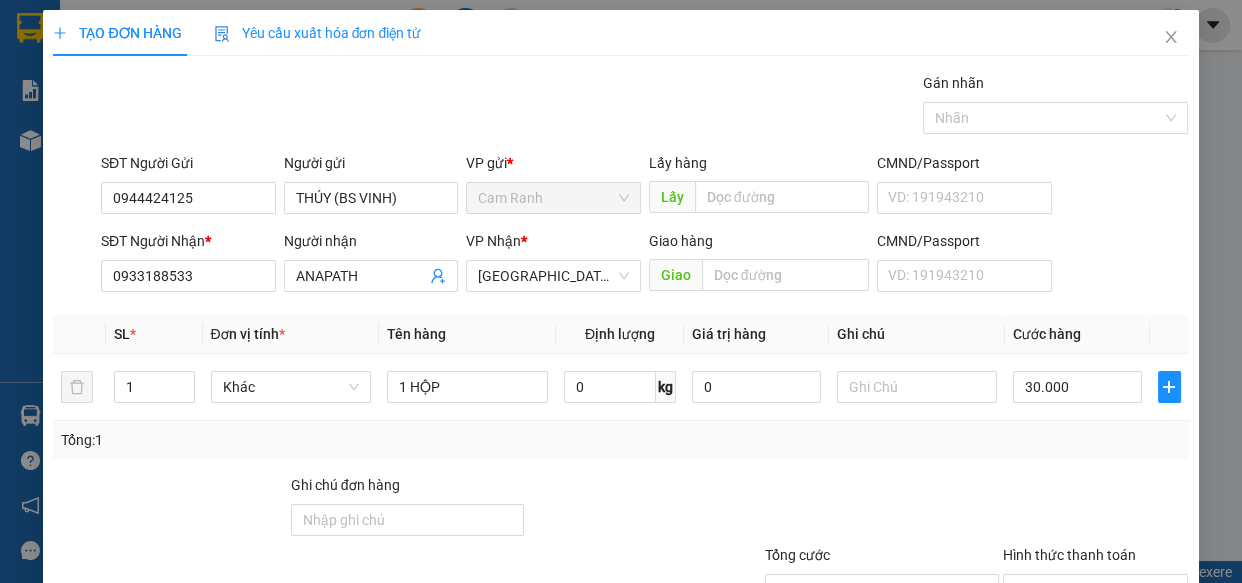 click at bounding box center [1096, 509] 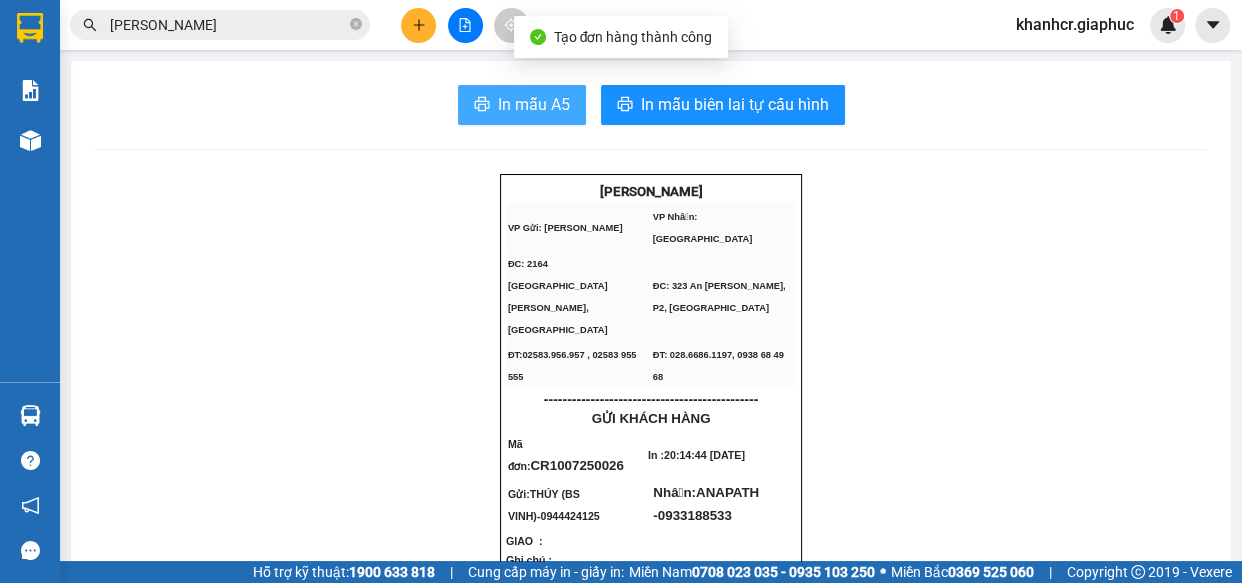 click 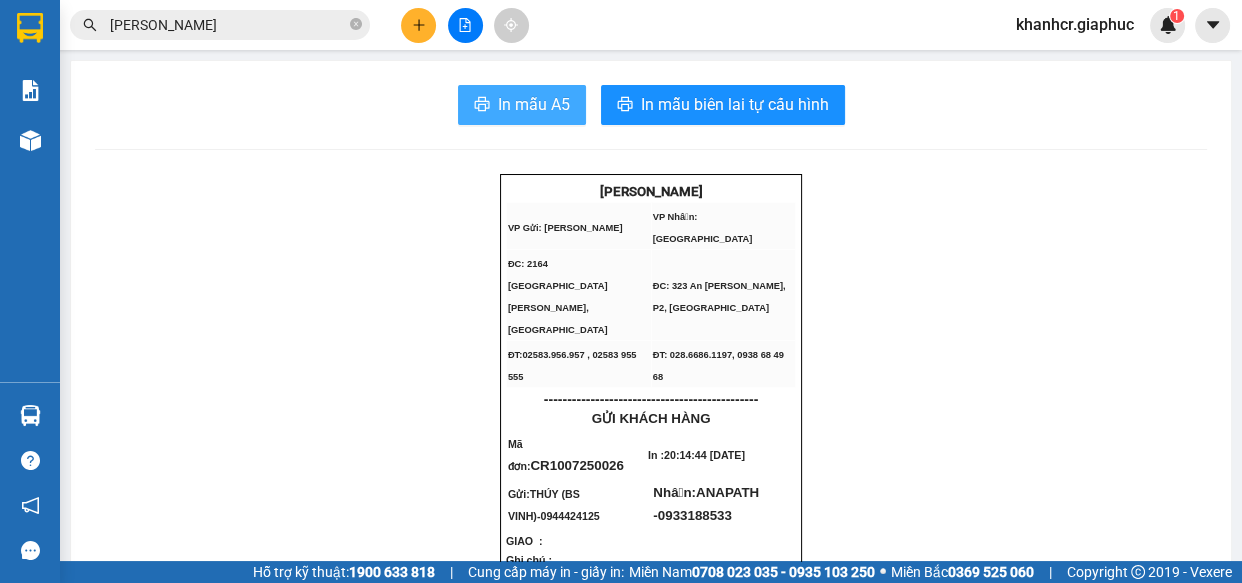 click on "In mẫu A5" at bounding box center [534, 104] 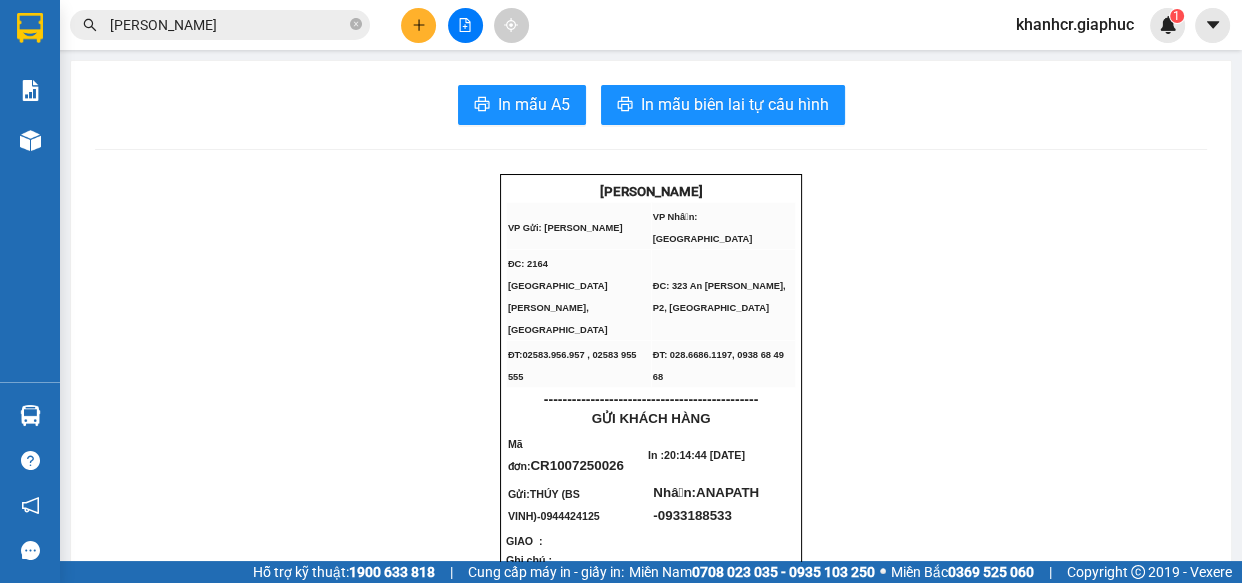 click at bounding box center (418, 25) 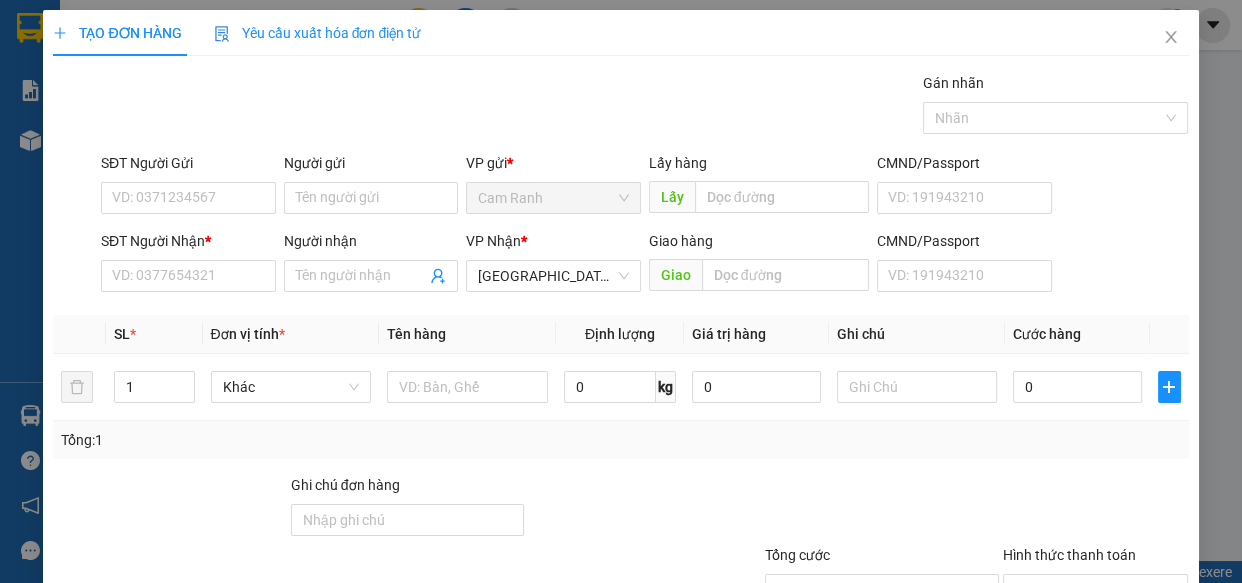 click on "TẠO ĐƠN HÀNG Yêu cầu xuất hóa đơn điện tử Transit Pickup Surcharge Ids Transit Deliver Surcharge Ids Transit Deliver Surcharge Transit Deliver Surcharge Gán nhãn   Nhãn SĐT Người Gửi VD: 0371234567 Người gửi Tên người gửi VP gửi  * Cam Ranh Lấy hàng Lấy CMND/Passport VD: [PASSPORT] SĐT Người Nhận  * VD: 0377654321 Người nhận Tên người nhận VP Nhận  * [GEOGRAPHIC_DATA] Giao hàng Giao CMND/Passport VD: [PASSPORT] SL  * Đơn vị tính  * Tên hàng  Định lượng Giá trị hàng Ghi chú Cước hàng                   1 Khác 0 kg 0 0 Tổng:  1 Ghi chú đơn hàng Tổng cước 0 Hình thức thanh toán Chọn HT Thanh Toán Số tiền thu trước Chưa thanh toán 0 Chọn HT Thanh Toán Lưu nháp Xóa Thông tin [PERSON_NAME] và In" at bounding box center [621, 291] 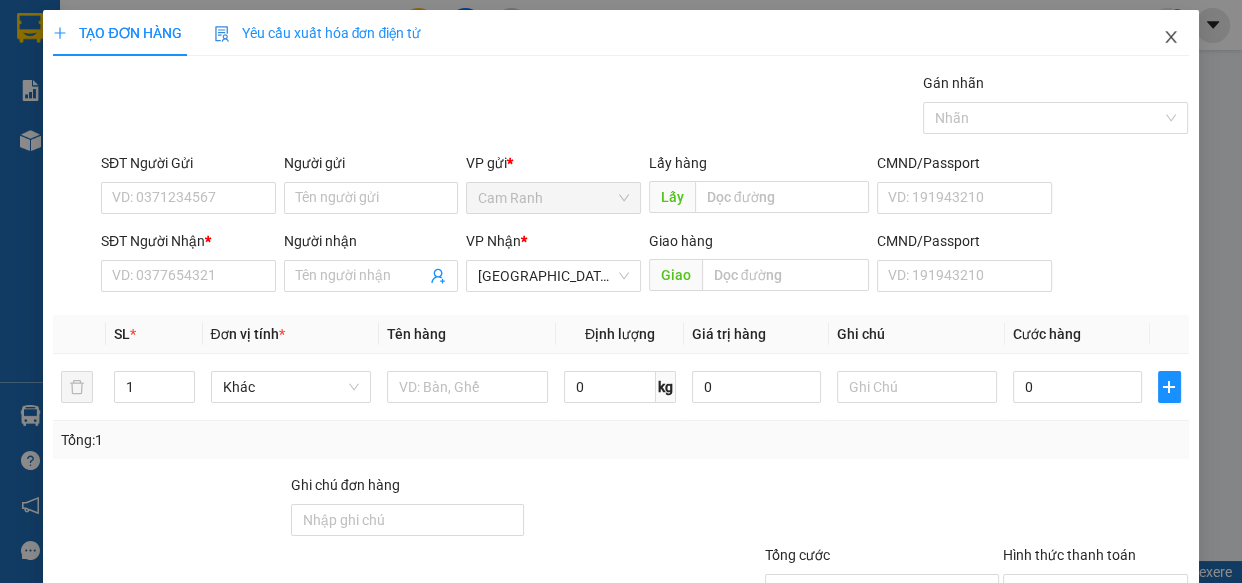 click 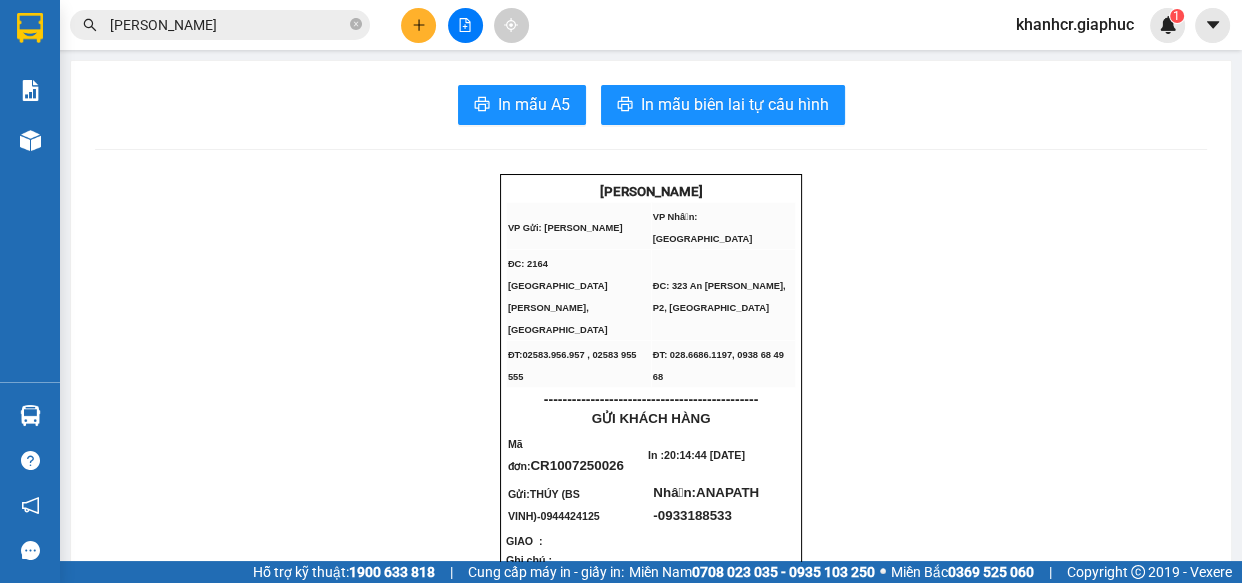 click 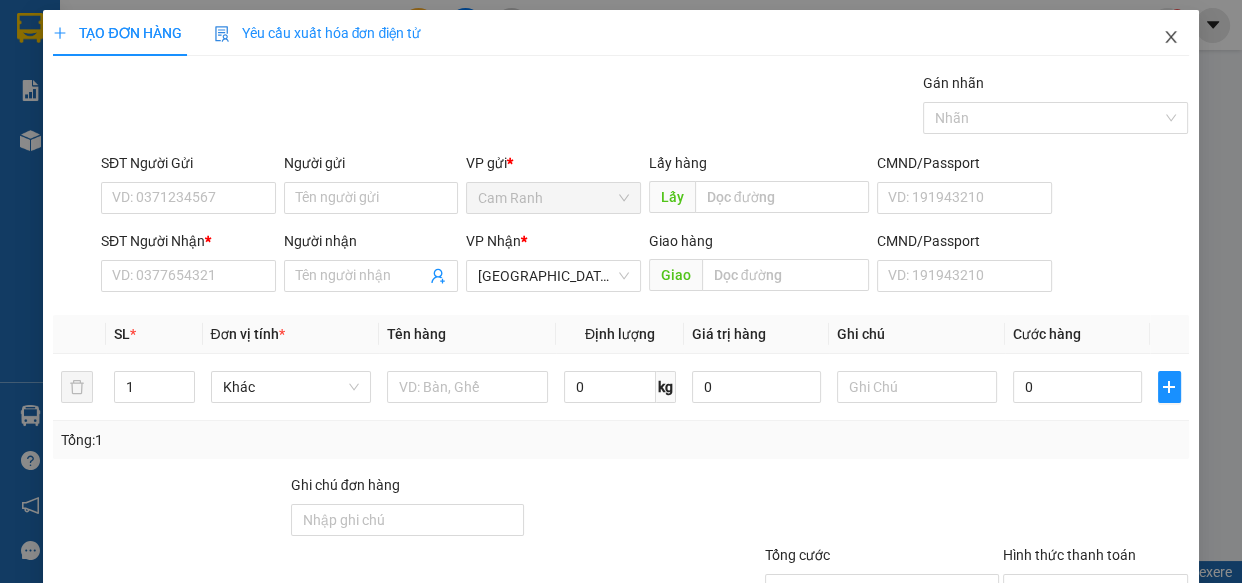 click 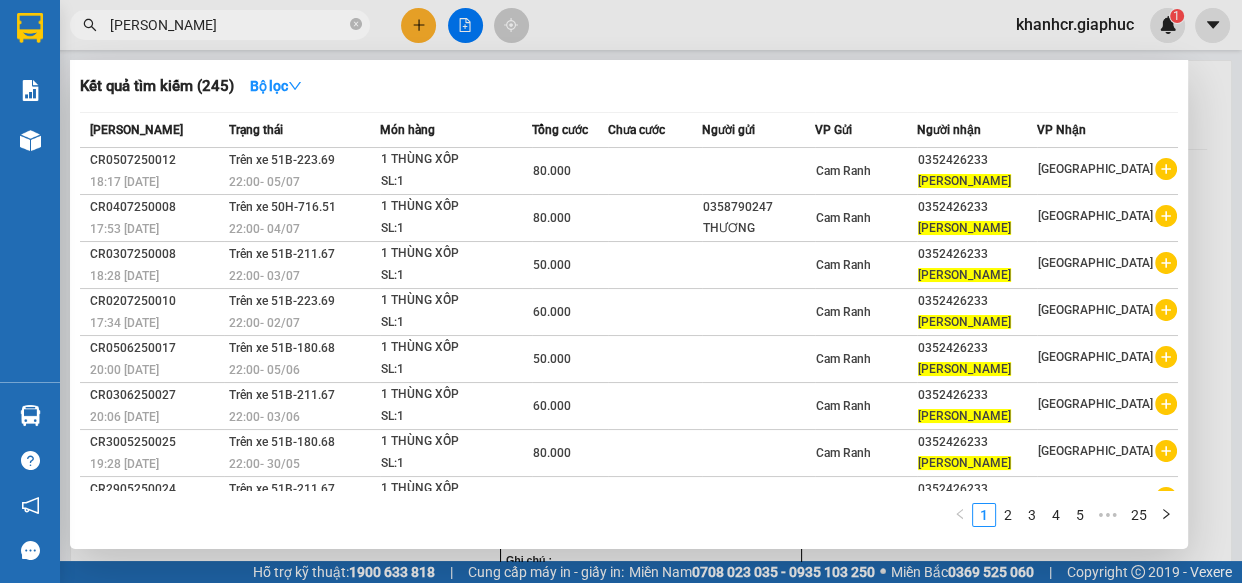 click on "[PERSON_NAME]" at bounding box center (228, 25) 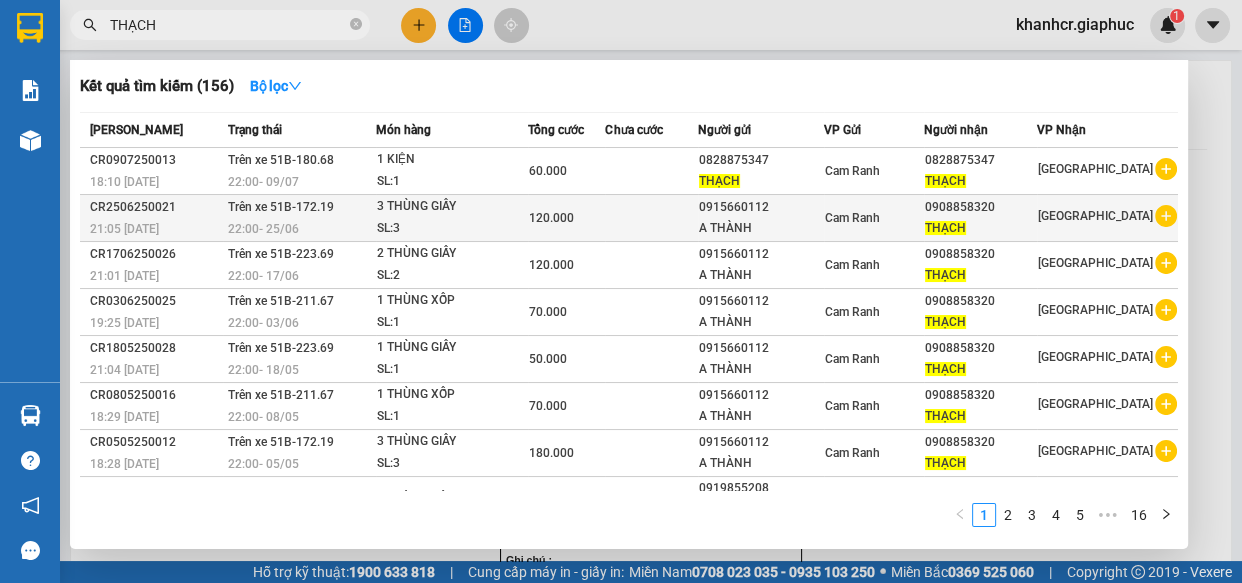 drag, startPoint x: 942, startPoint y: 206, endPoint x: 1006, endPoint y: 207, distance: 64.00781 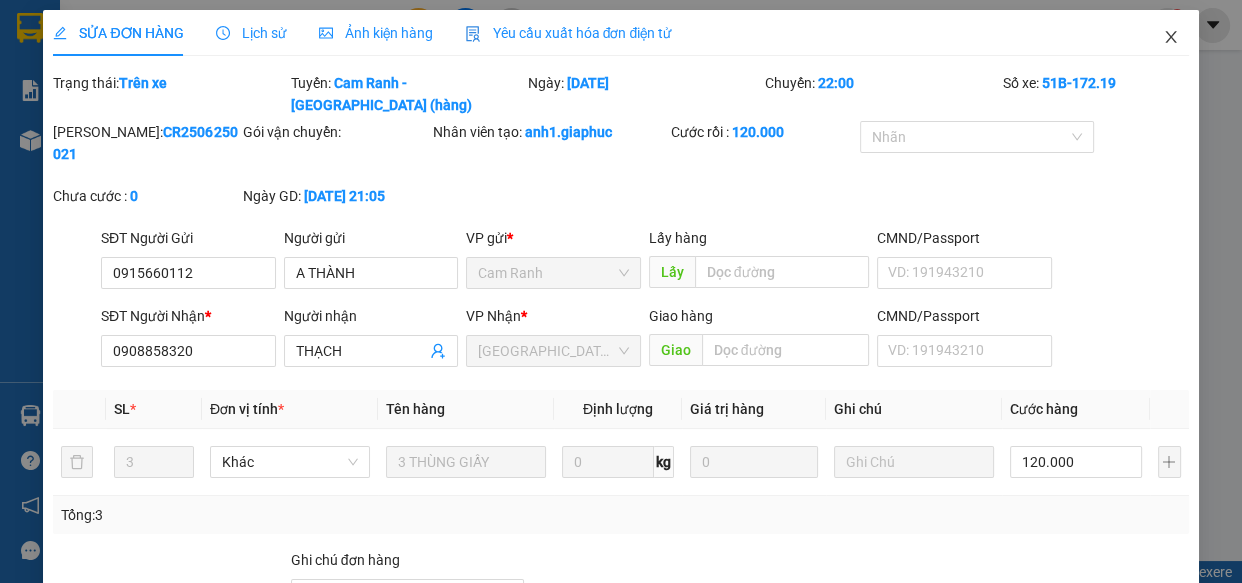 click at bounding box center (1171, 38) 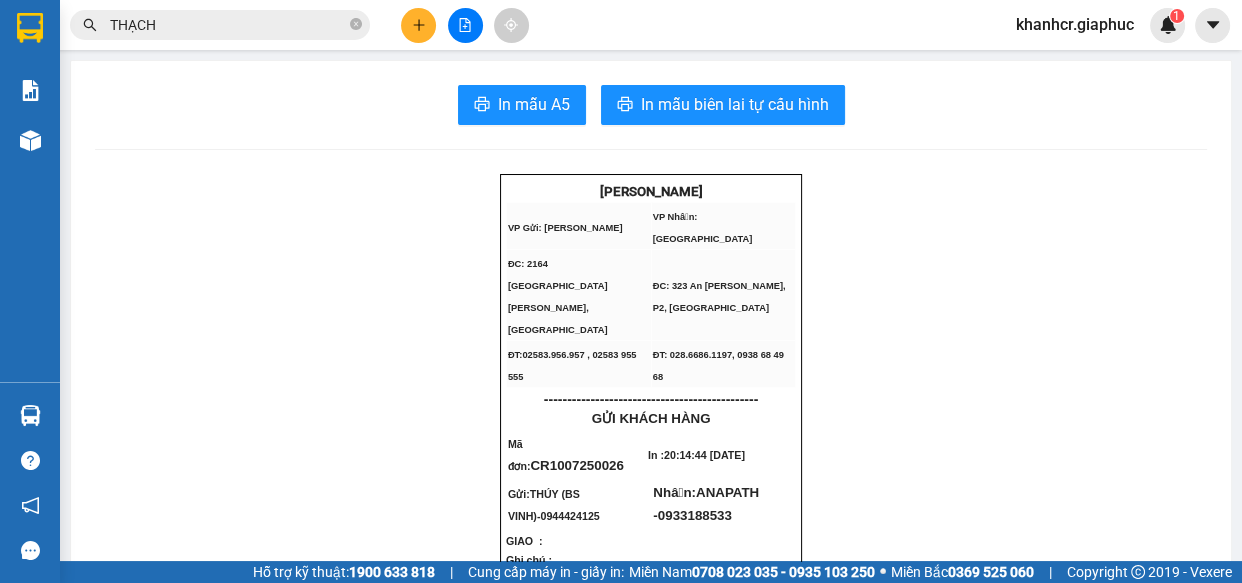 click 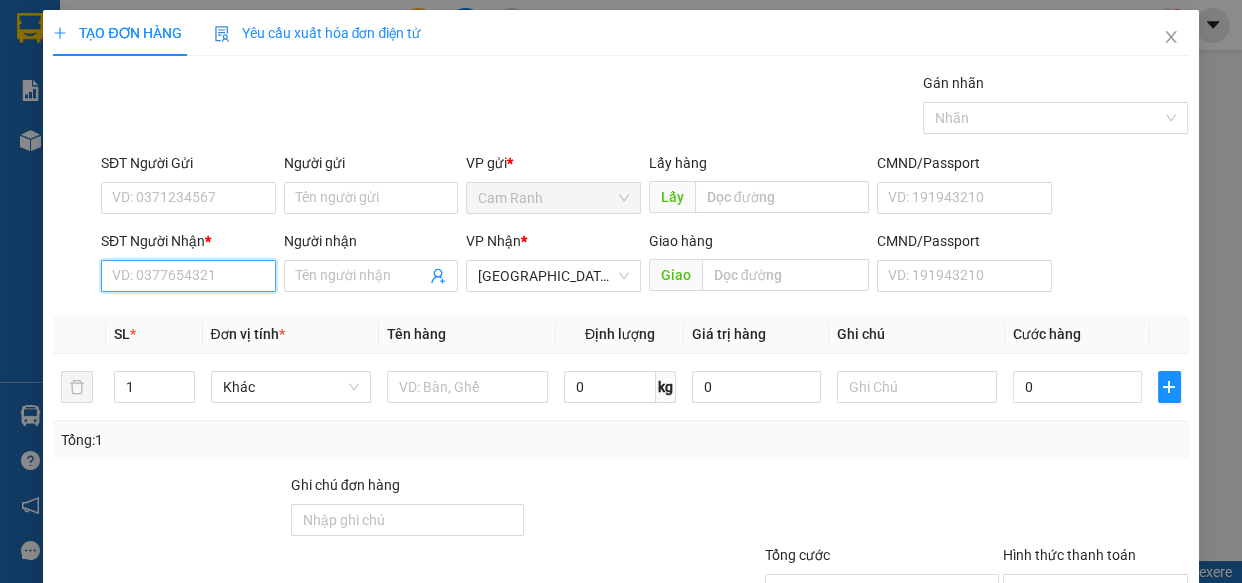 paste on "0908858320" 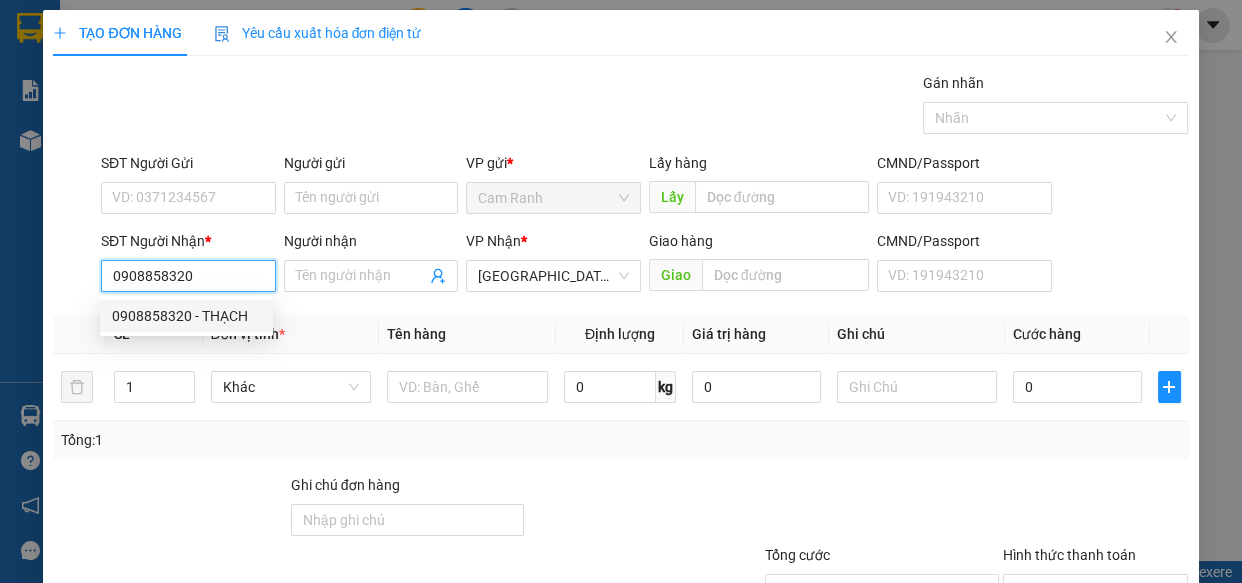 click on "0908858320 - THẠCH" at bounding box center [186, 316] 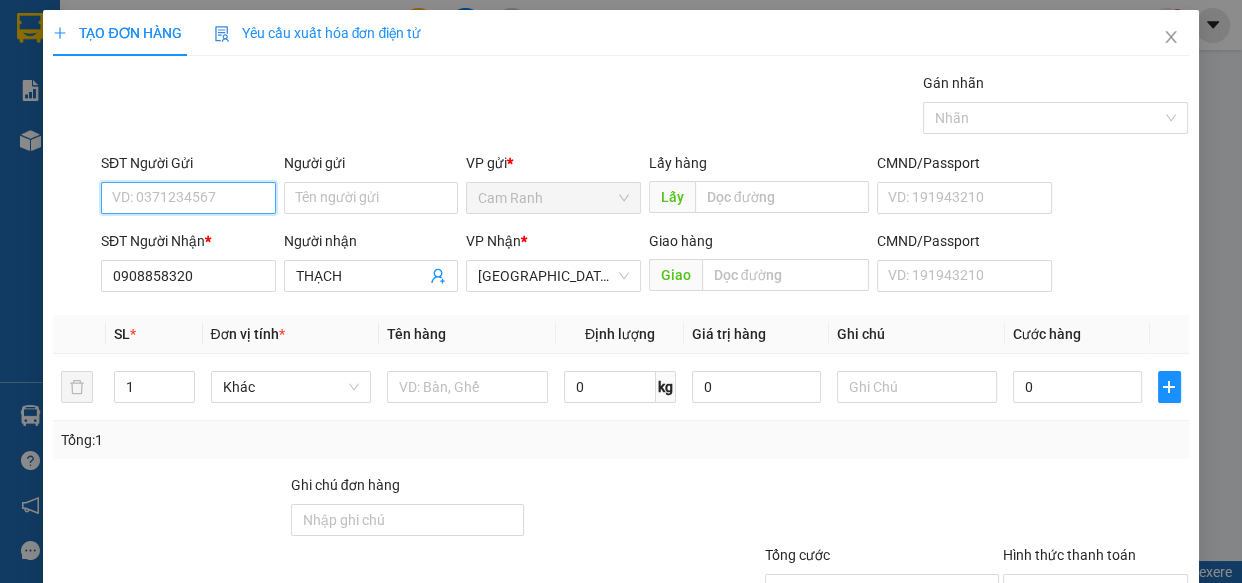 click on "SĐT Người Gửi" at bounding box center [188, 198] 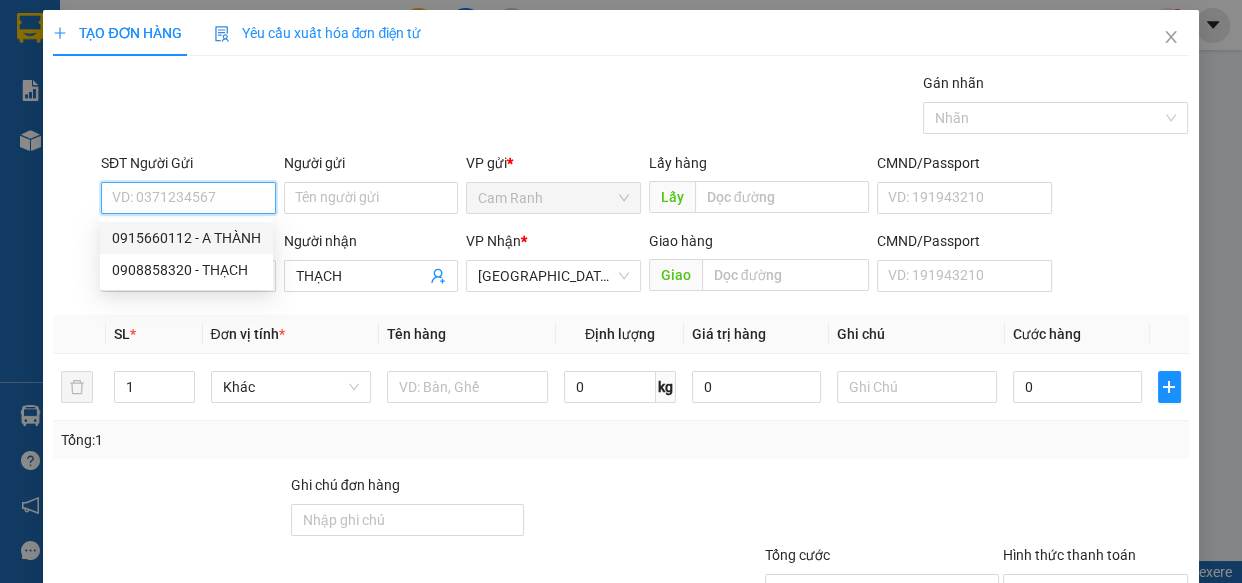 click on "0915660112 - A THÀNH" at bounding box center (186, 238) 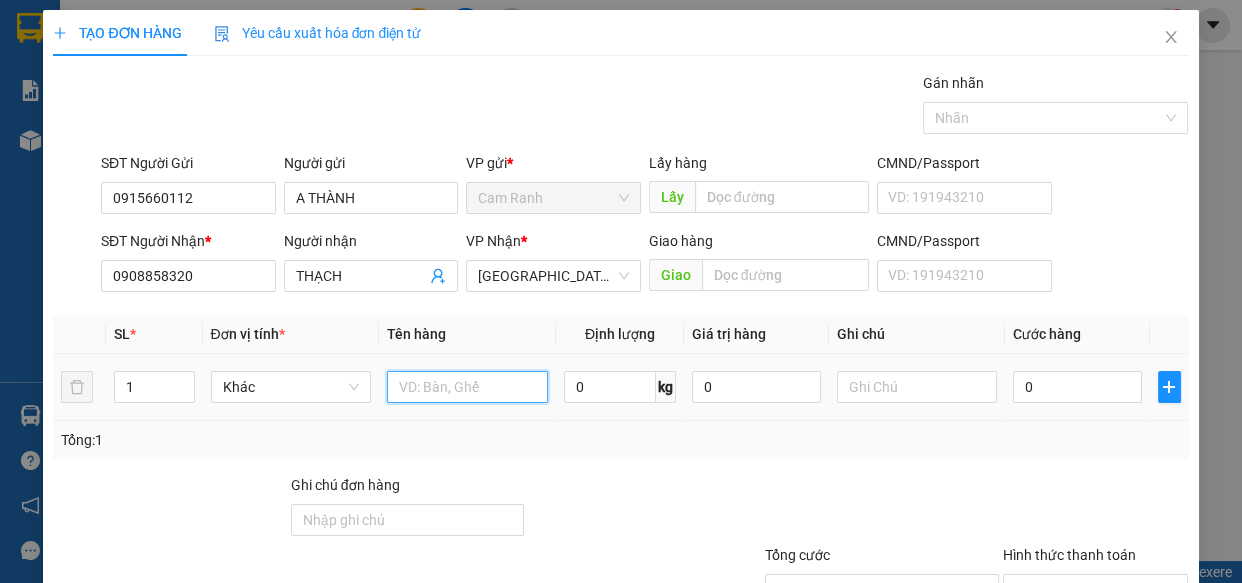 click at bounding box center (467, 387) 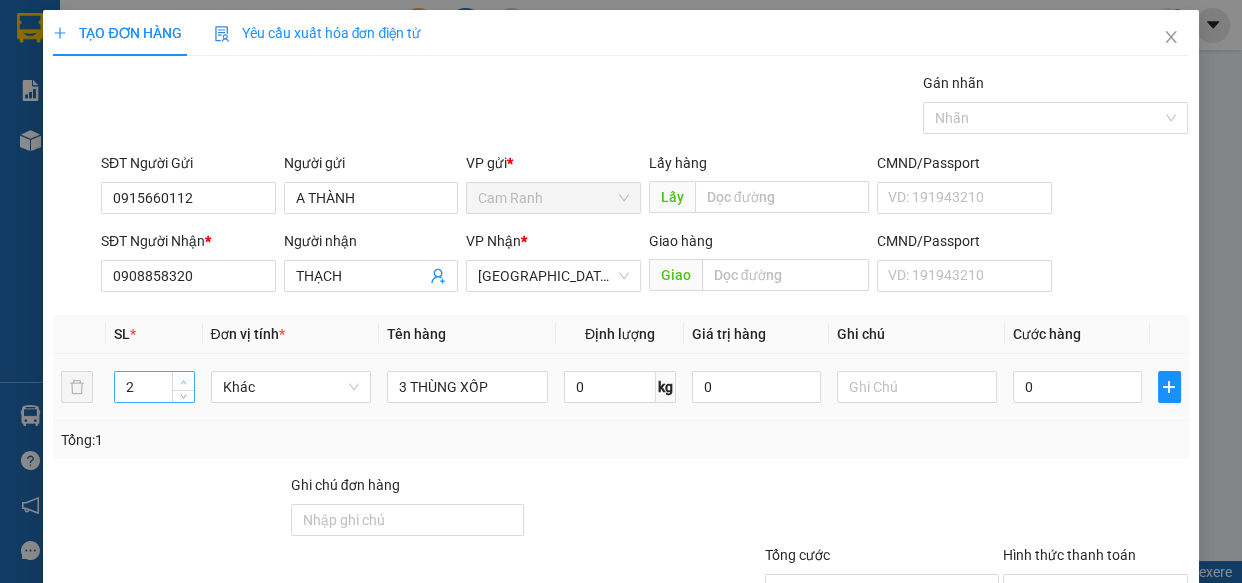 click 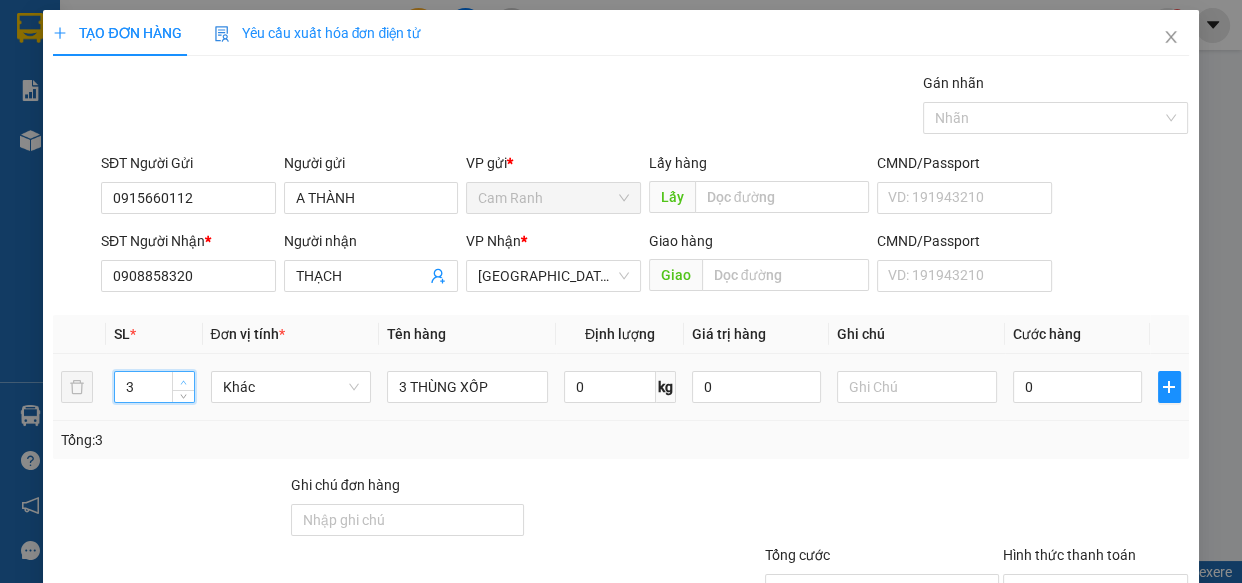 click 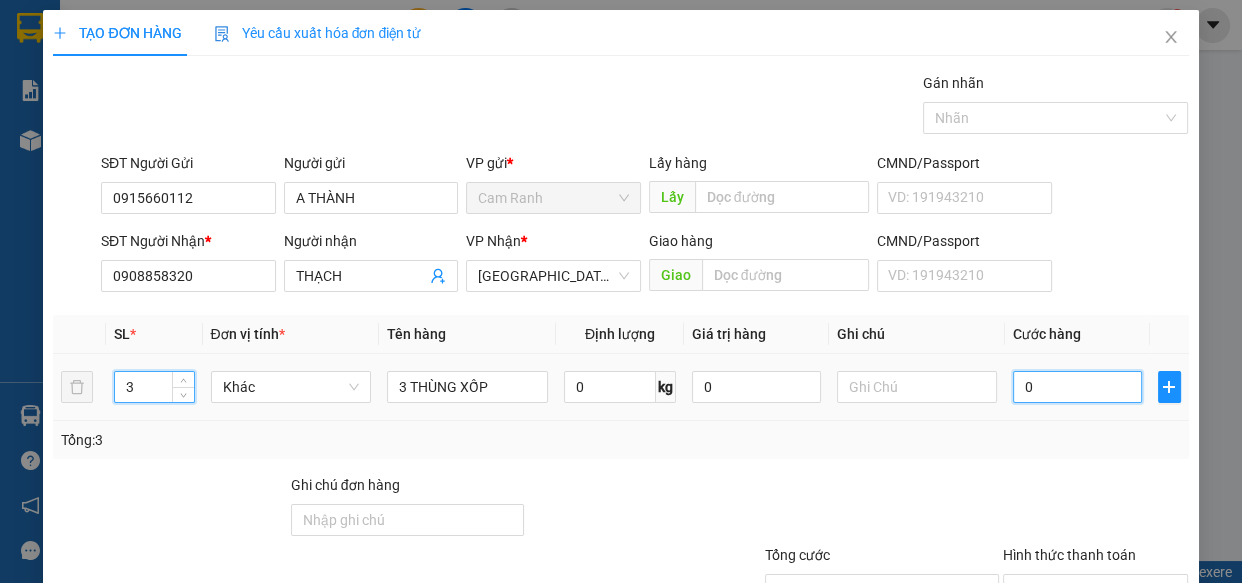 click on "0" at bounding box center [1077, 387] 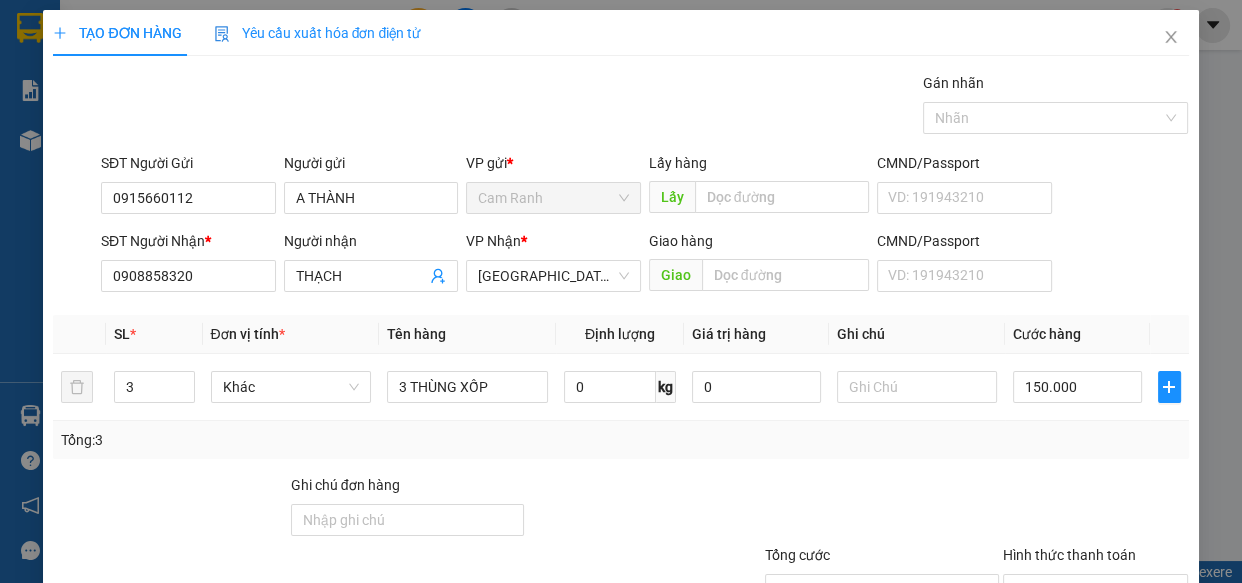 click at bounding box center [1096, 509] 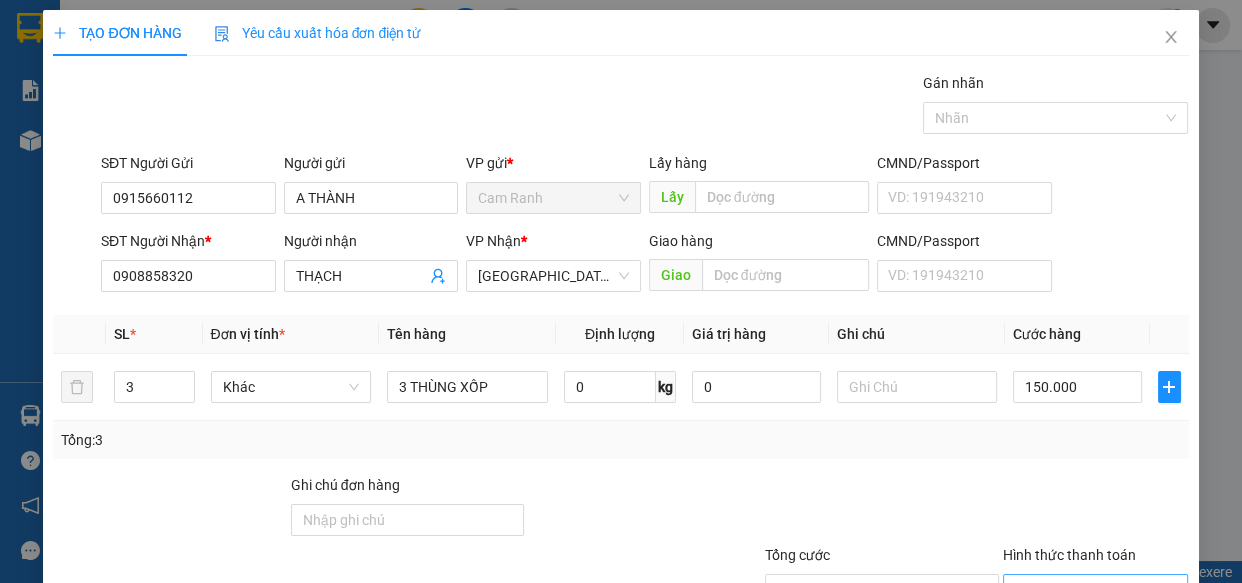 click on "Hình thức thanh toán" at bounding box center (1089, 590) 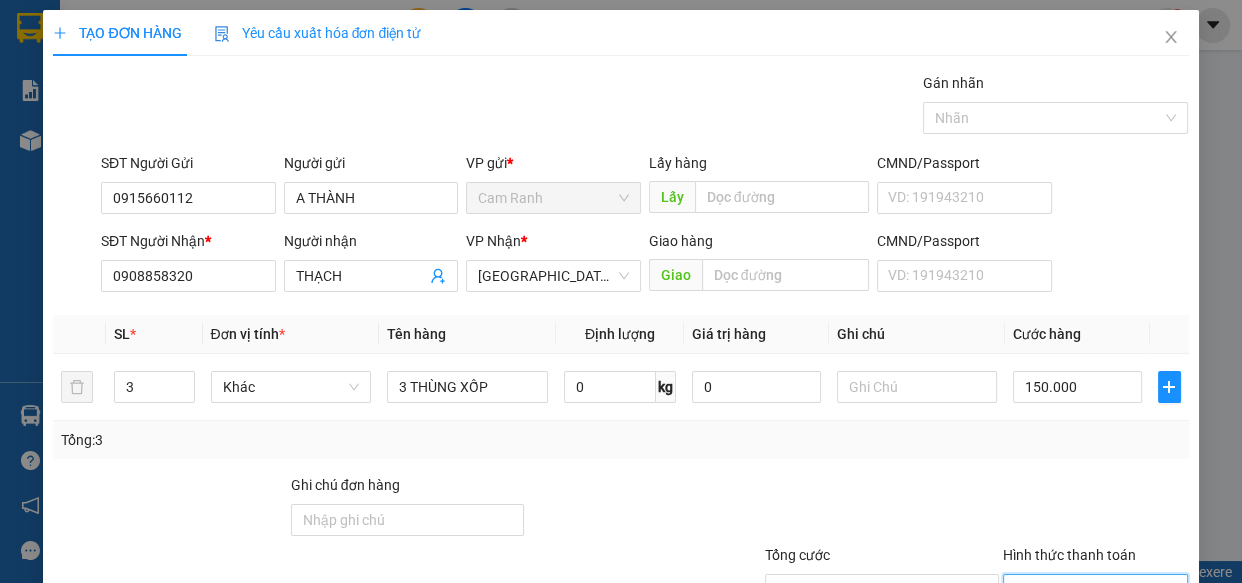click on "Tại văn phòng" at bounding box center (1083, 628) 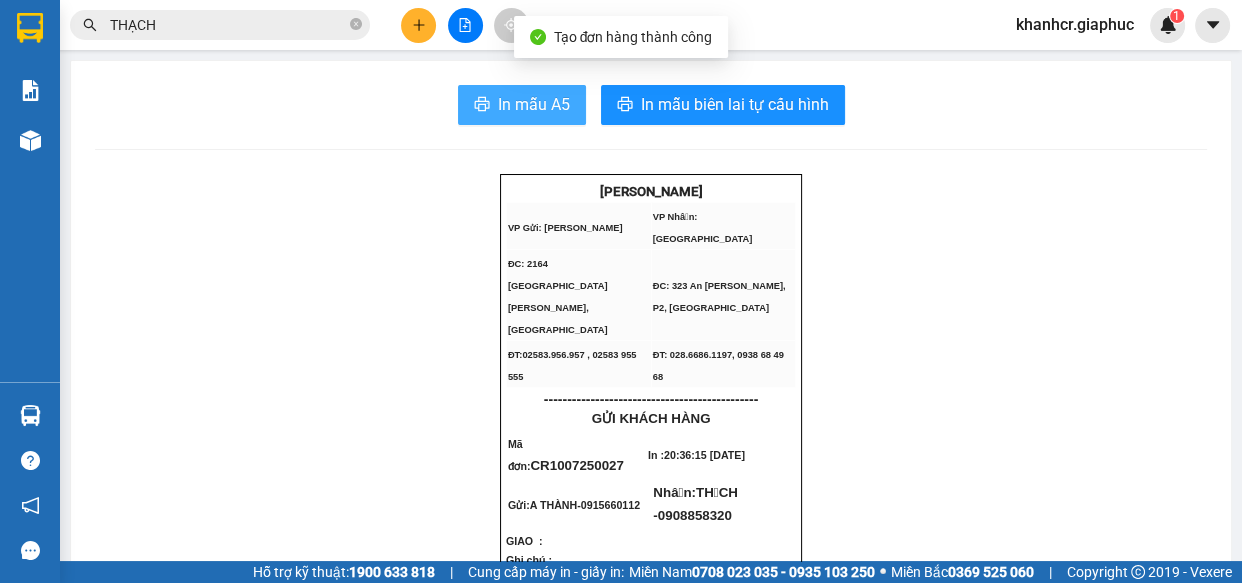 click on "In mẫu A5" at bounding box center (534, 104) 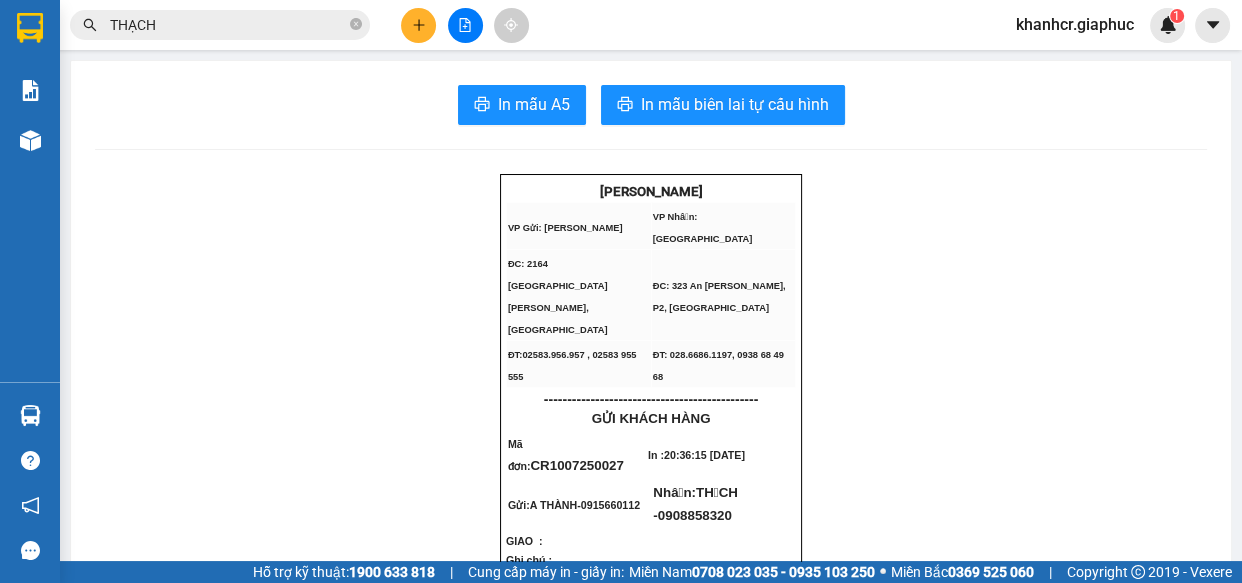 click on "[PERSON_NAME]
VP Gửi: Cam Ranh
VP Nhận: [GEOGRAPHIC_DATA]
ĐC: 2164 [GEOGRAPHIC_DATA][PERSON_NAME], [GEOGRAPHIC_DATA]: [STREET_ADDRESS][PERSON_NAME]
ĐT:02583.956.957 , 02583 955 555
ĐT: 028.6686.1197, 0938 68 49 68
----------------------------------------------
GỬI [GEOGRAPHIC_DATA]
Mã đơn  : CR1007250027
In :  20:36:15 [DATE]
Gửi:     A THÀNH -  0915660112
Nhận:   THẠCH -  0908858320
GIAO  :
Ghi chú :
Tên [GEOGRAPHIC_DATA] hàng
3 THÙNG XỐP
150.000đ
Chưa Cước:  0đ
Cước Rồi:  150.000đ
Tổng phải thu:  0đ
Biên nhận chỉ có giá trị trong 07 ngày
Hàng kính, hàng dễ vỡ, hàng chất lỏng, hàng dễ ướt, hàng đóng gói sơ sài, nếu bị hư hao Công ty không chịu trách nhiệm hoặc bồi thường.
[PERSON_NAME] - Cam Ranh     Gia Phúc - Gửi khách hàng [DOMAIN_NAME]" at bounding box center [651, 1341] 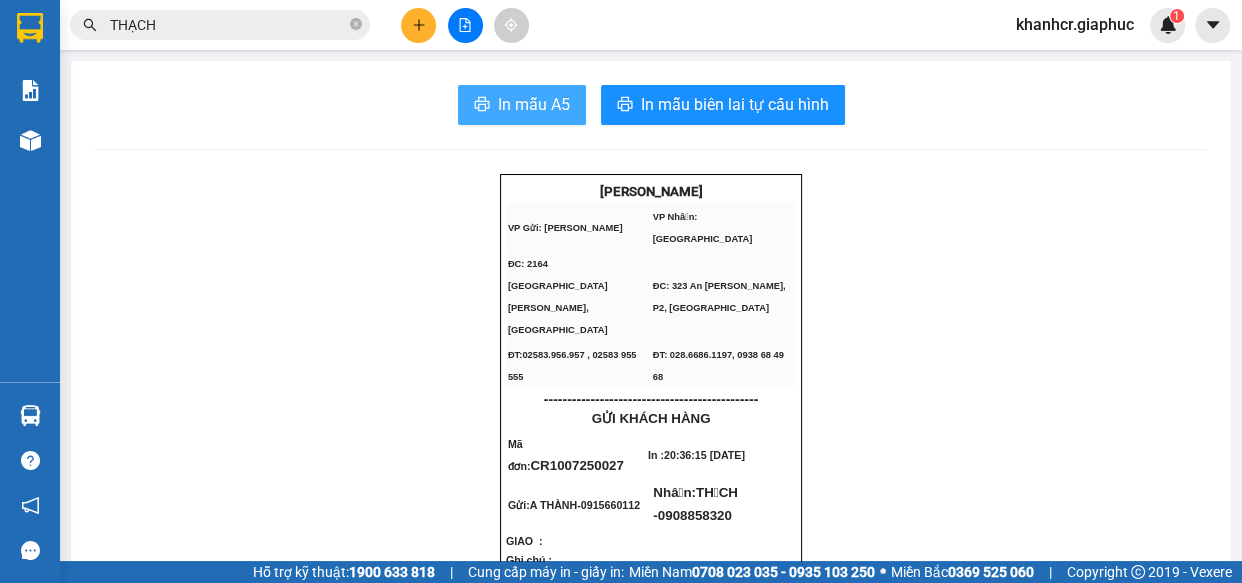 click on "In mẫu A5" at bounding box center (534, 104) 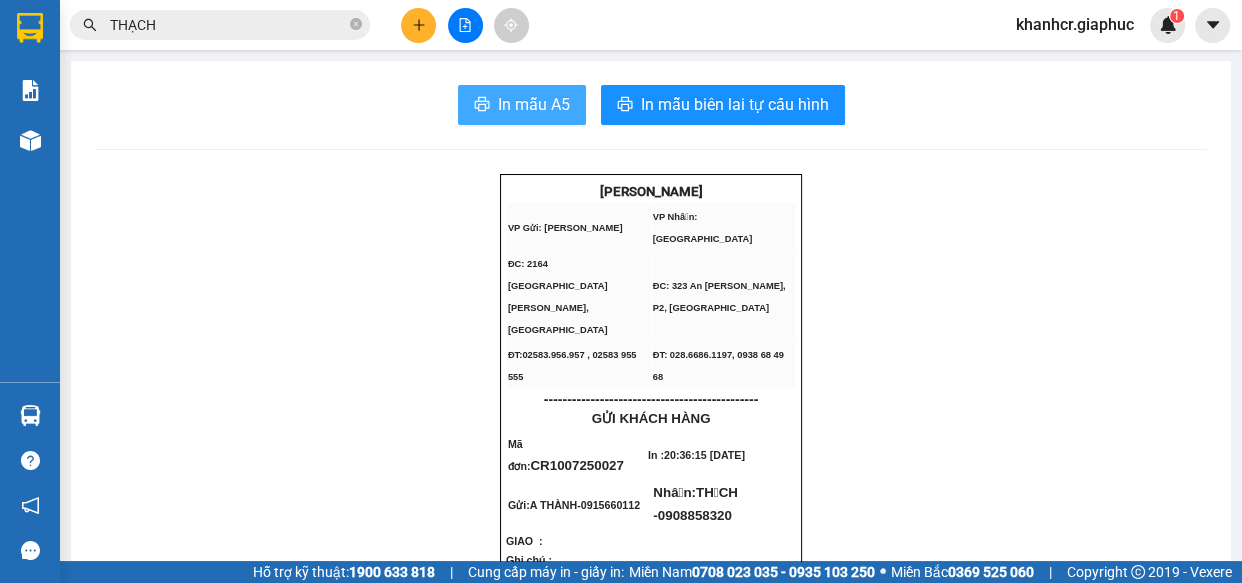 click on "In mẫu A5" at bounding box center [534, 104] 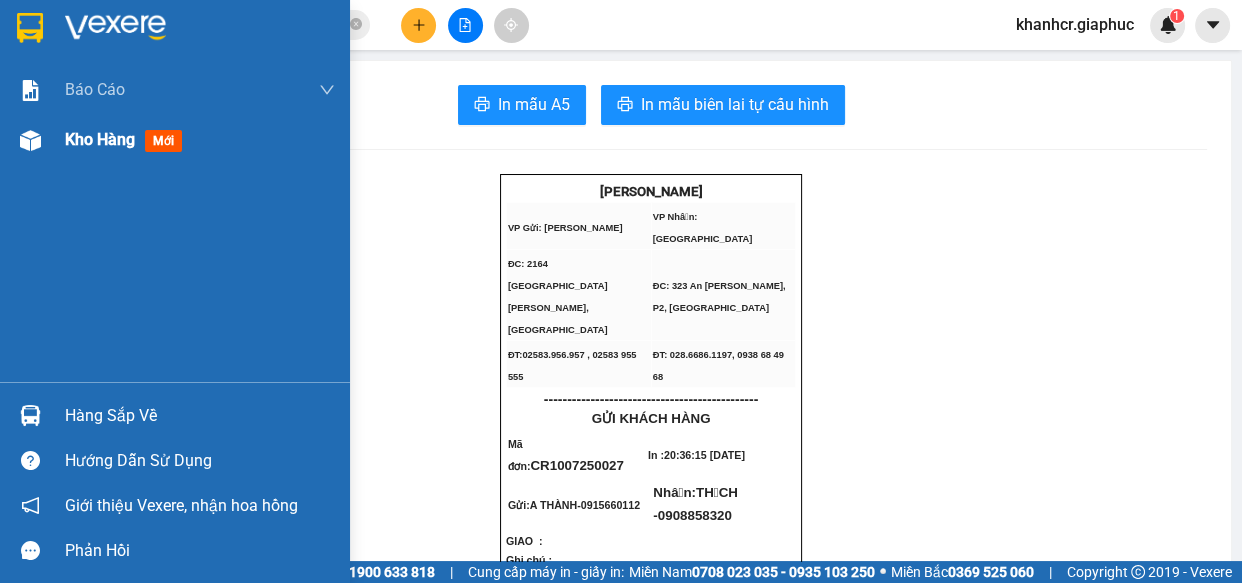 click on "Kho hàng mới" at bounding box center (175, 140) 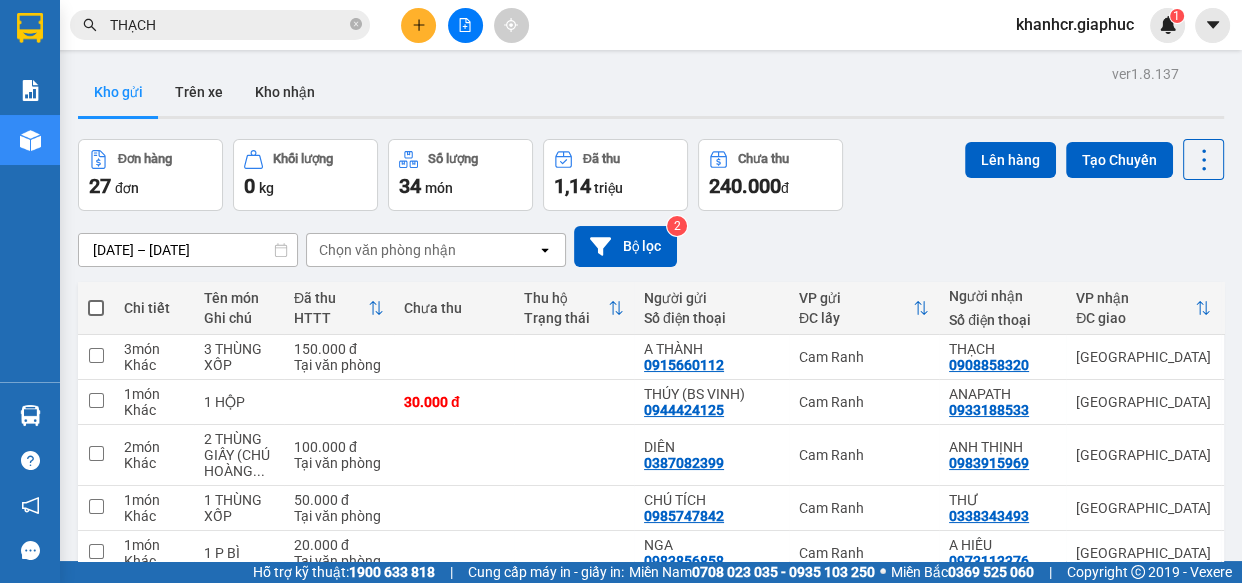 click at bounding box center [96, 308] 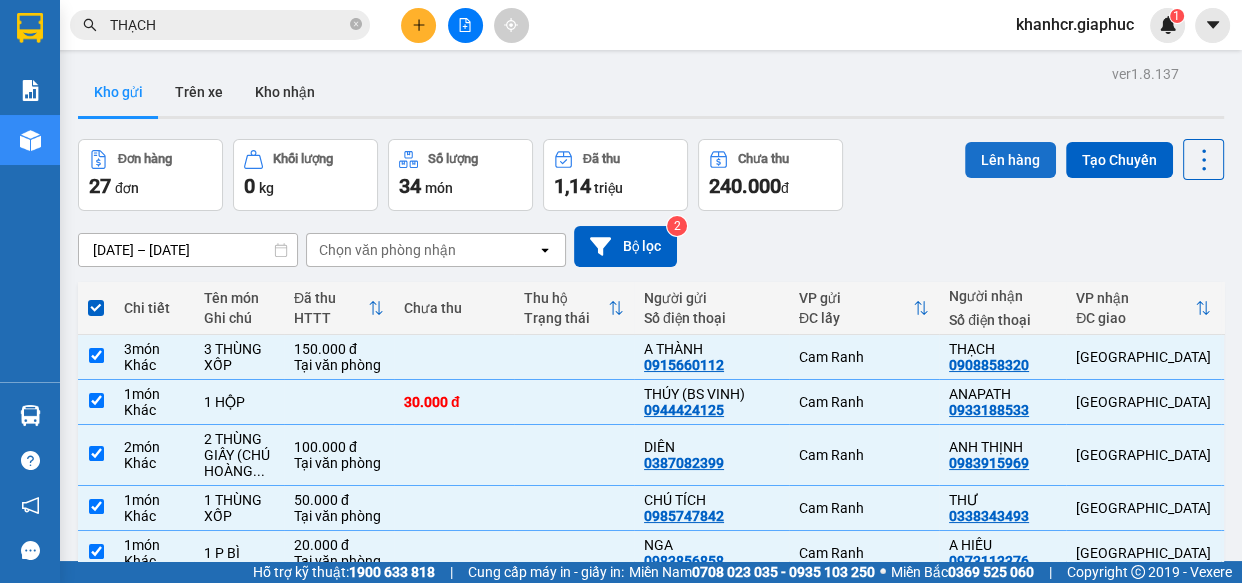 click on "Lên hàng" at bounding box center [1010, 160] 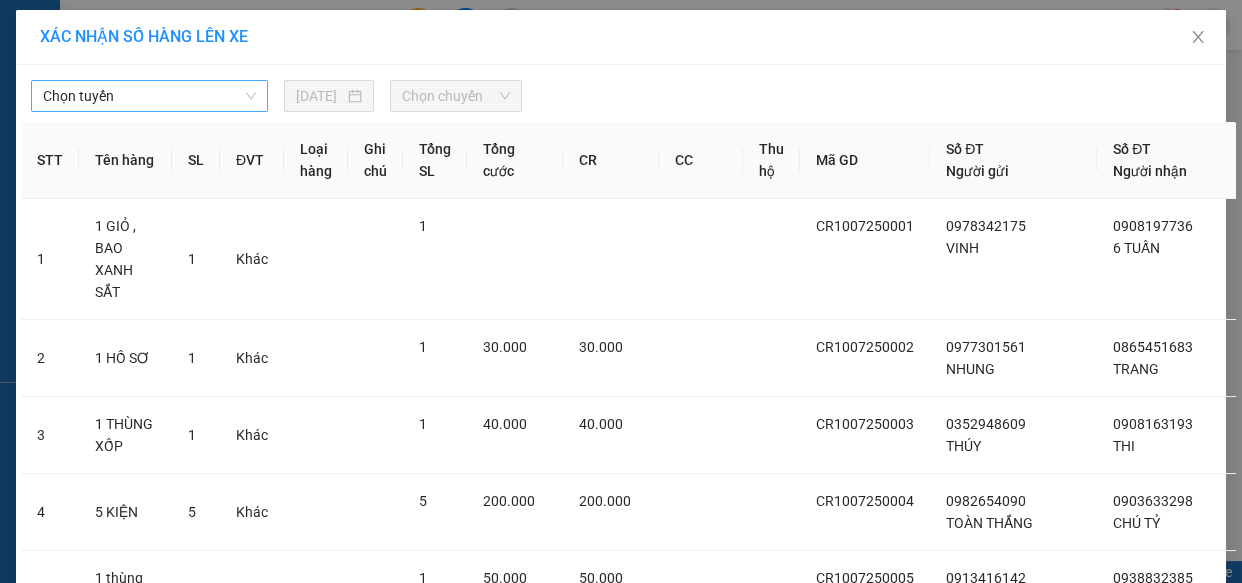 drag, startPoint x: 177, startPoint y: 92, endPoint x: 176, endPoint y: 108, distance: 16.03122 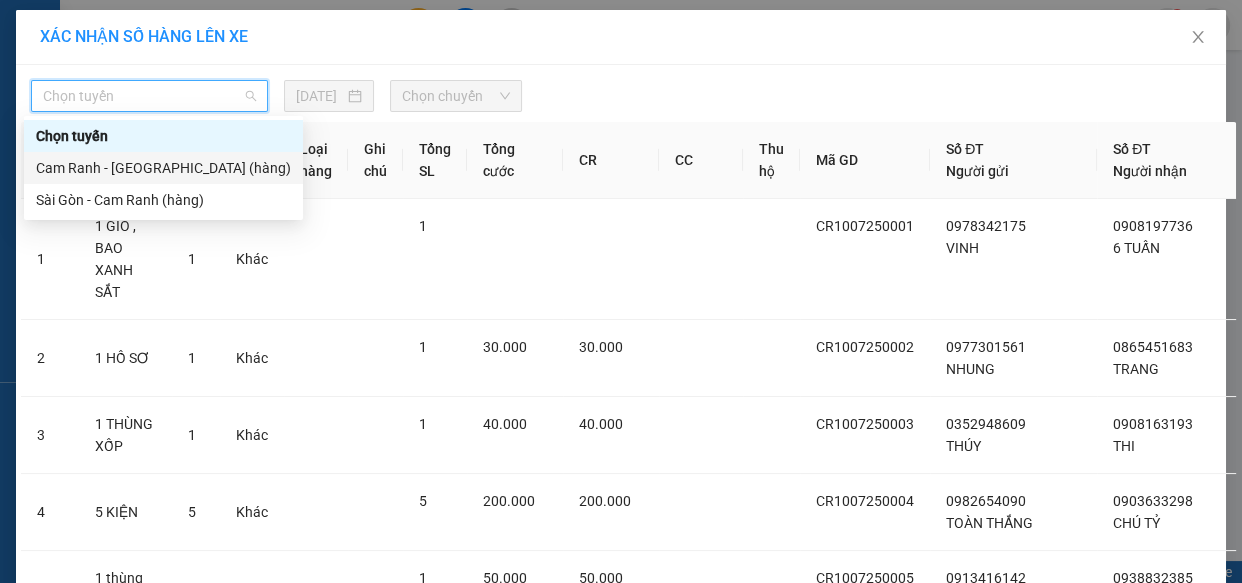 click on "Cam Ranh - [GEOGRAPHIC_DATA] (hàng)" at bounding box center (163, 168) 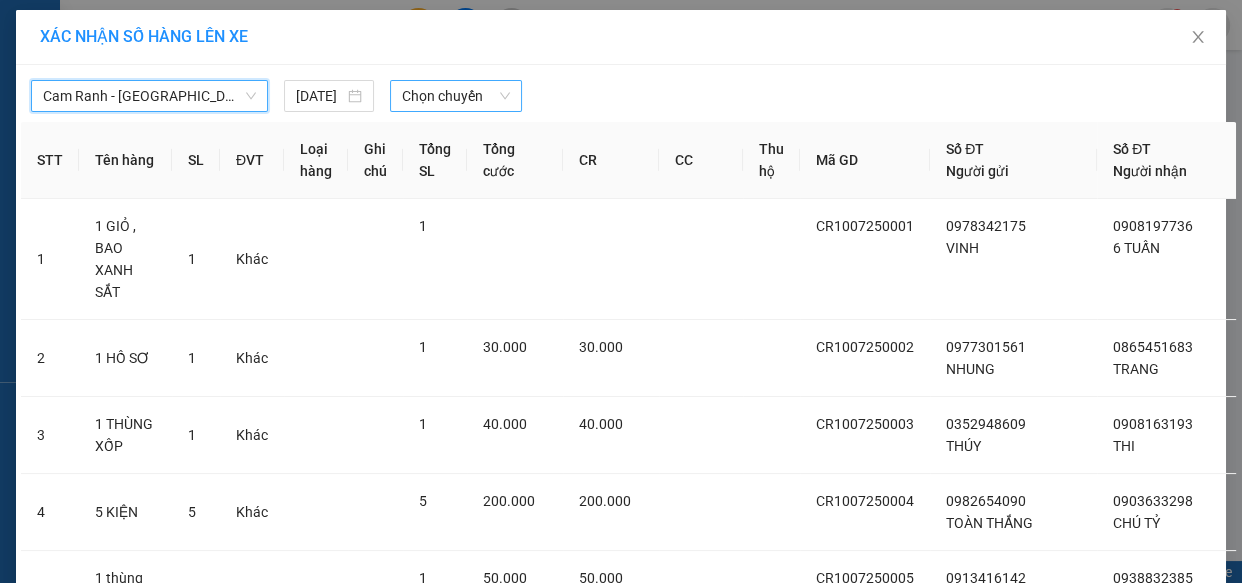 click on "Chọn chuyến" at bounding box center [456, 96] 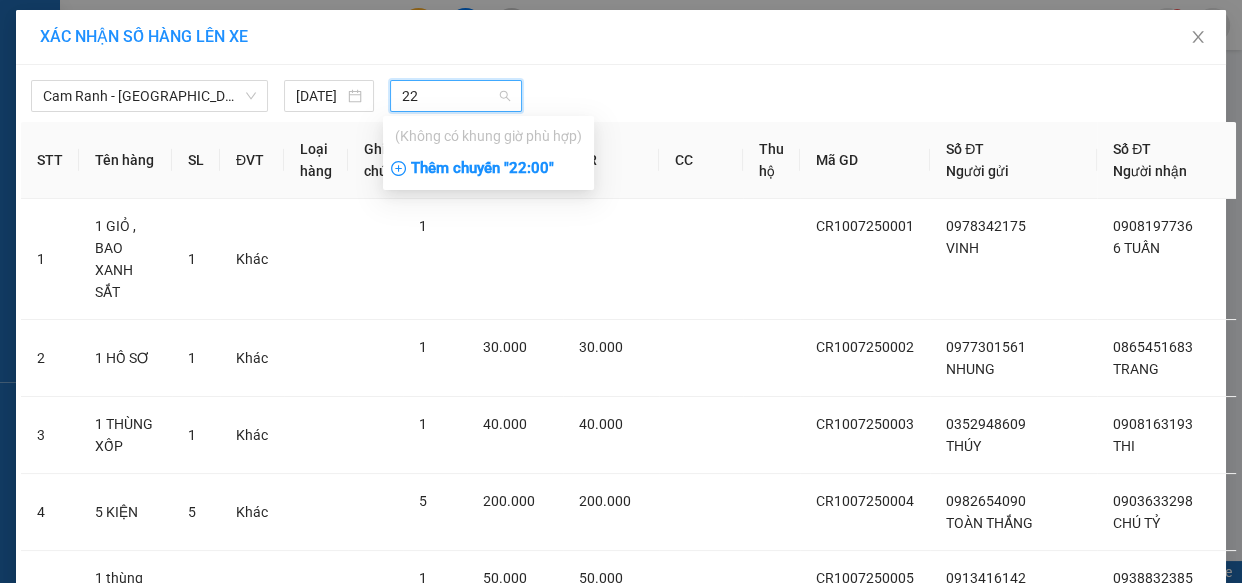 click on "Thêm chuyến " 22:00 "" at bounding box center (488, 169) 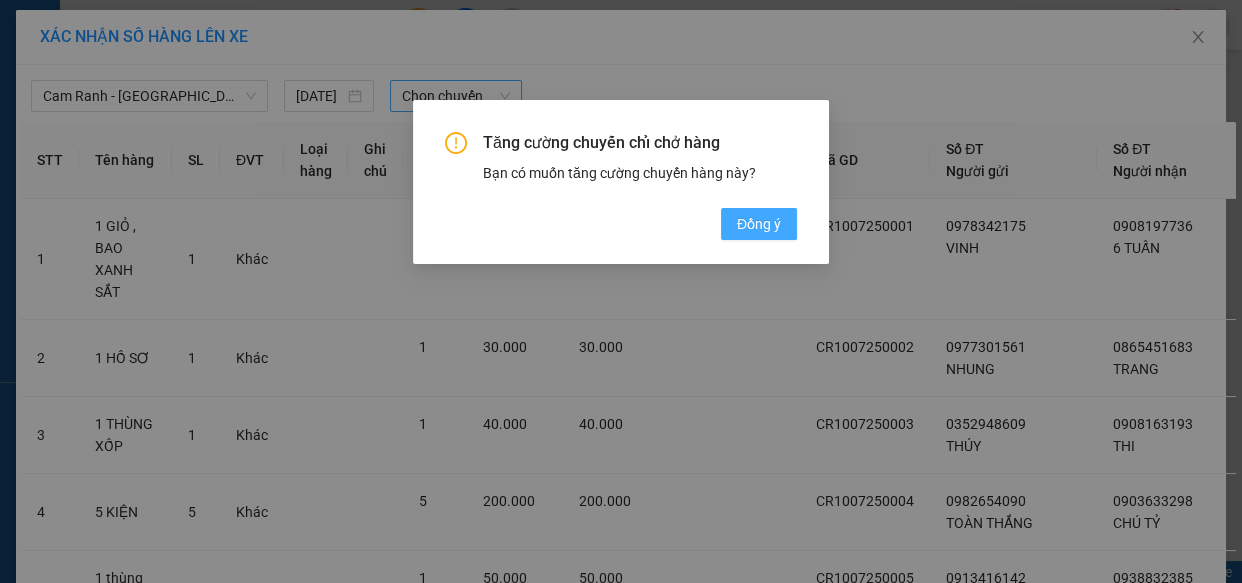click on "Đồng ý" at bounding box center (759, 224) 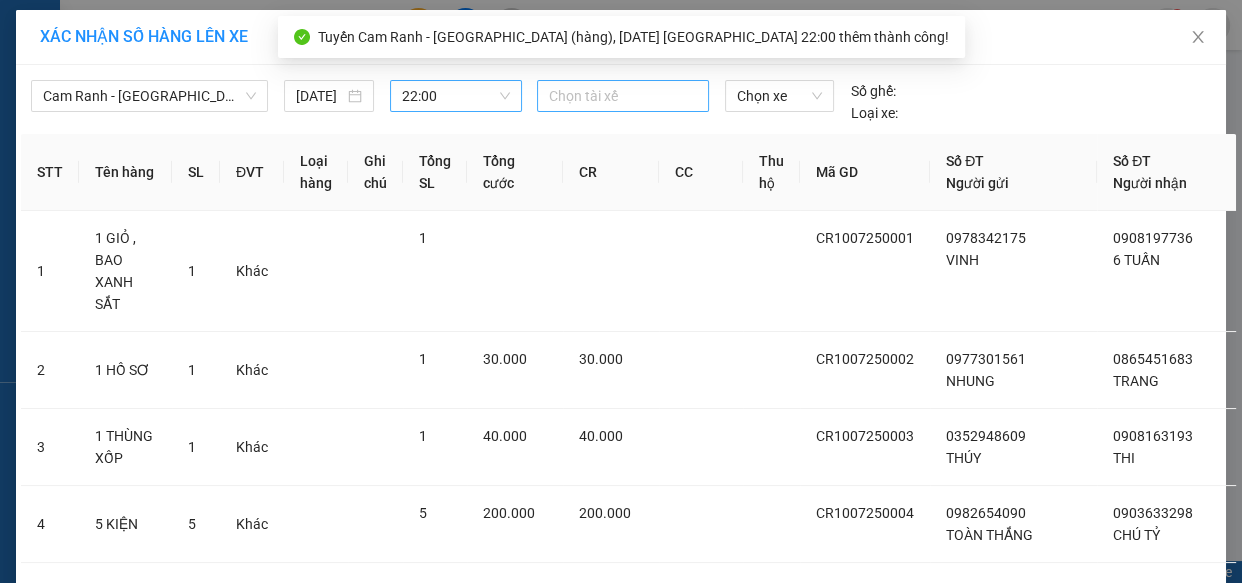 click at bounding box center (623, 96) 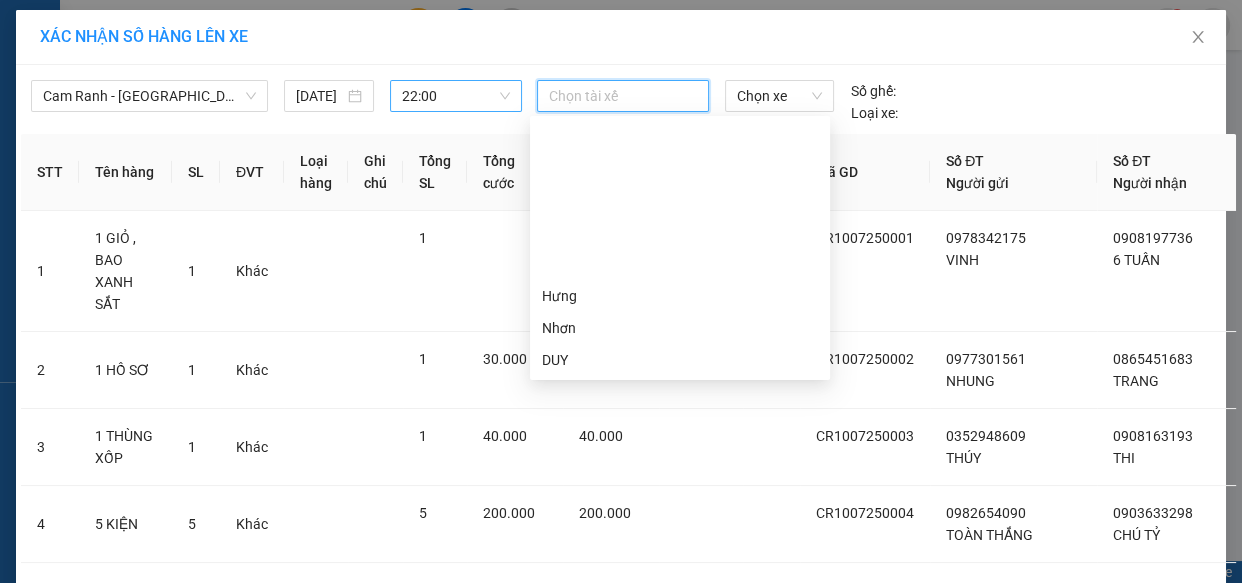 click on "Đông" at bounding box center (680, 392) 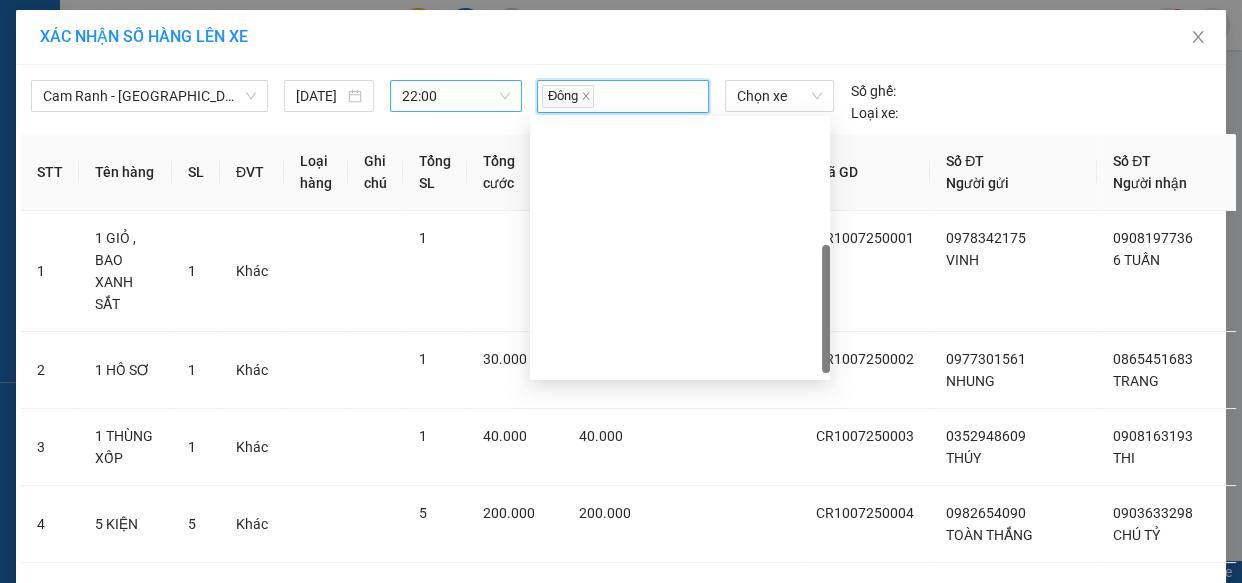 click on "Nguyên" at bounding box center (680, 616) 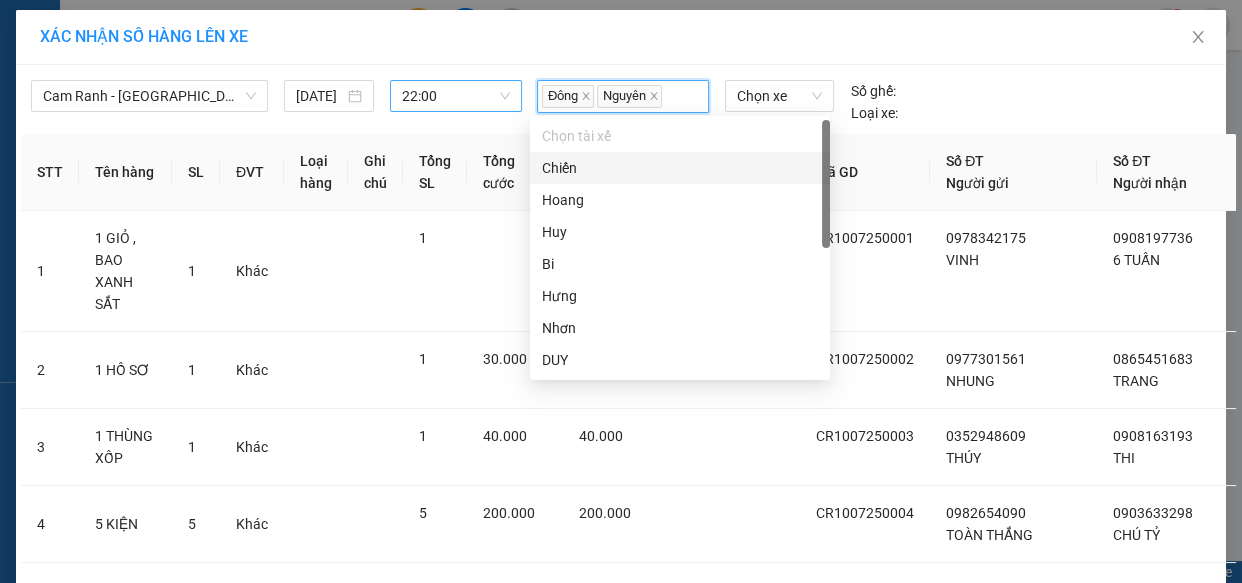 click on "Chiến" at bounding box center [680, 168] 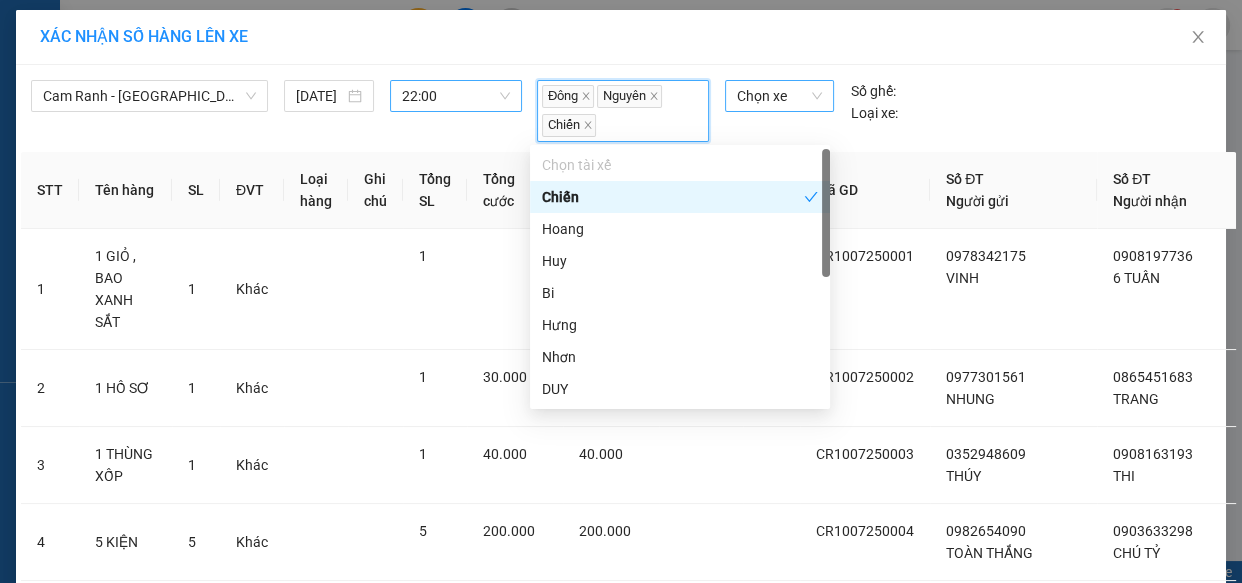 click on "Chọn xe" at bounding box center (779, 96) 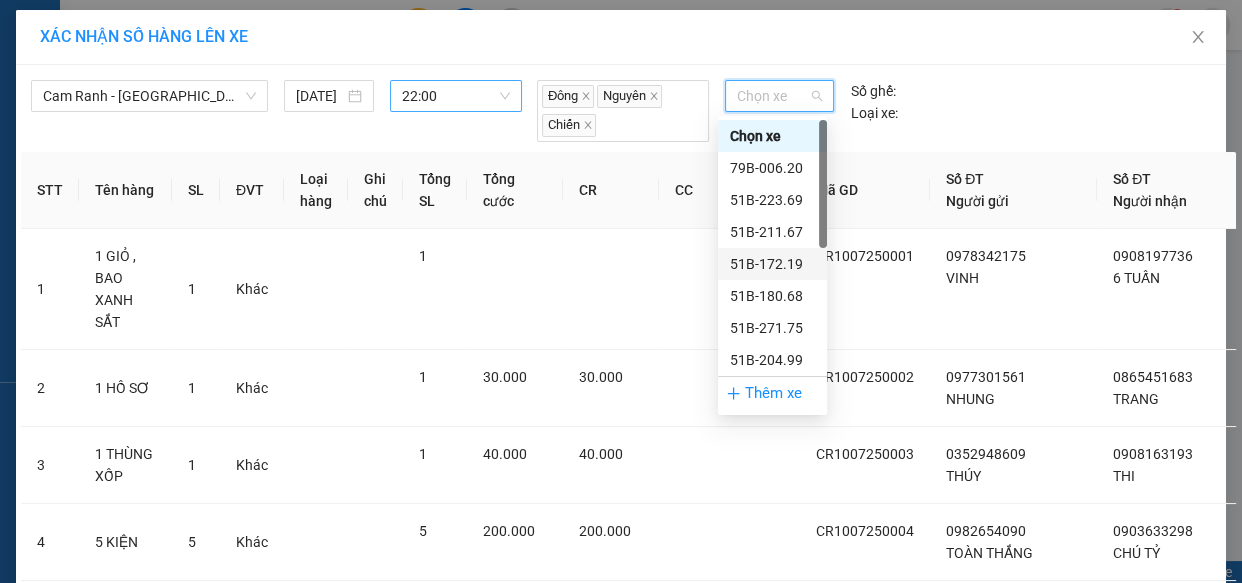 click on "51B-172.19" at bounding box center [772, 264] 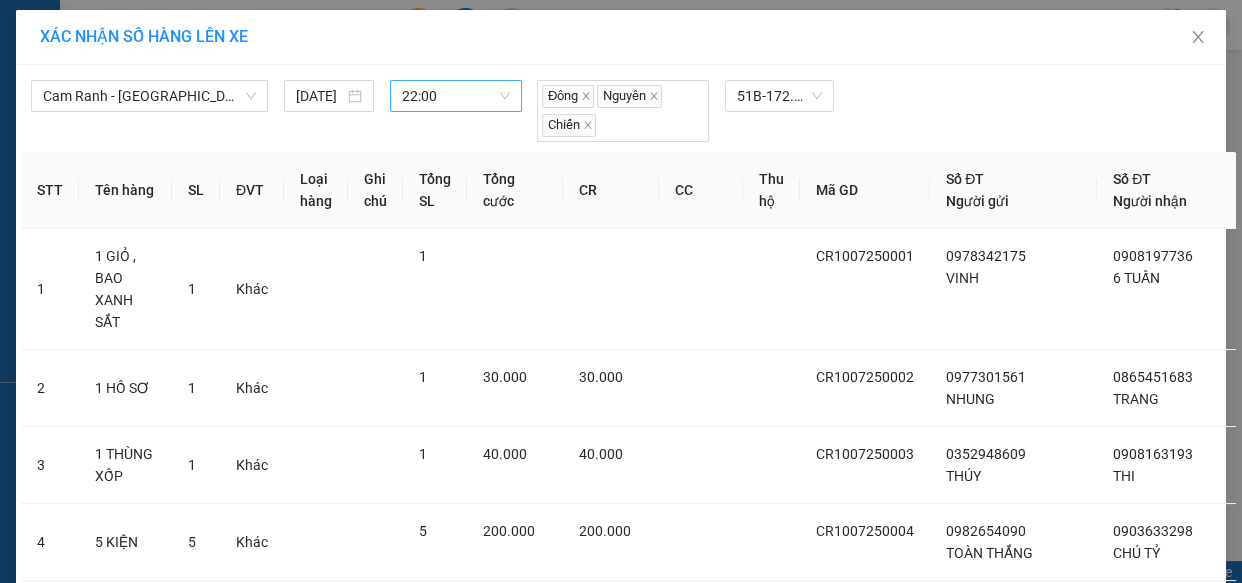 click on "Lên hàng" at bounding box center [694, 2641] 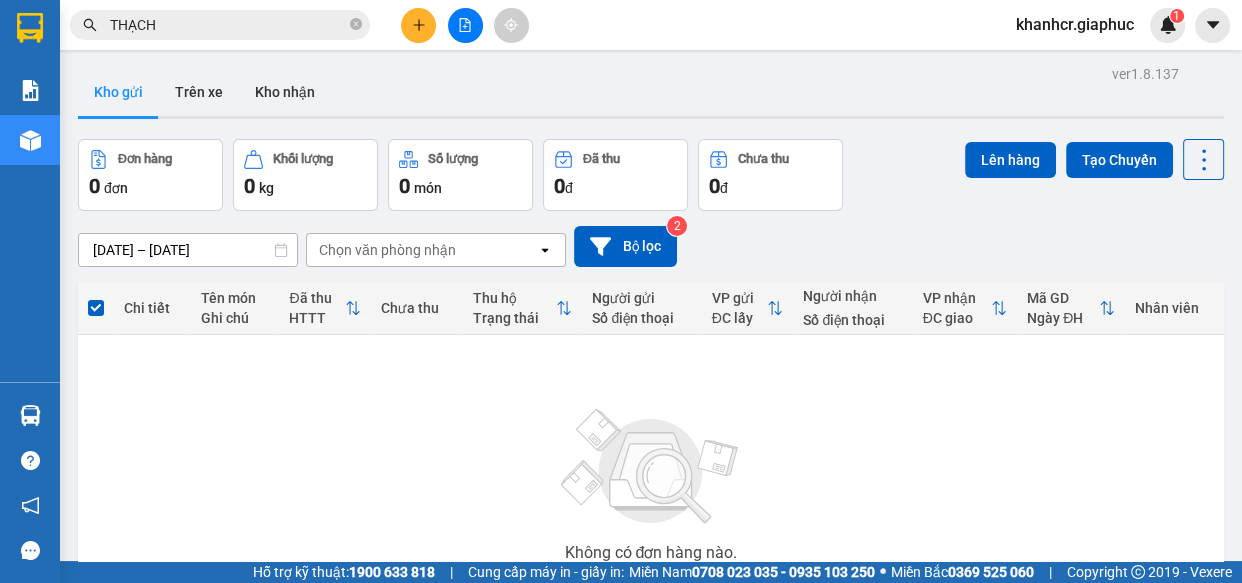 drag, startPoint x: 0, startPoint y: 370, endPoint x: 0, endPoint y: 618, distance: 248 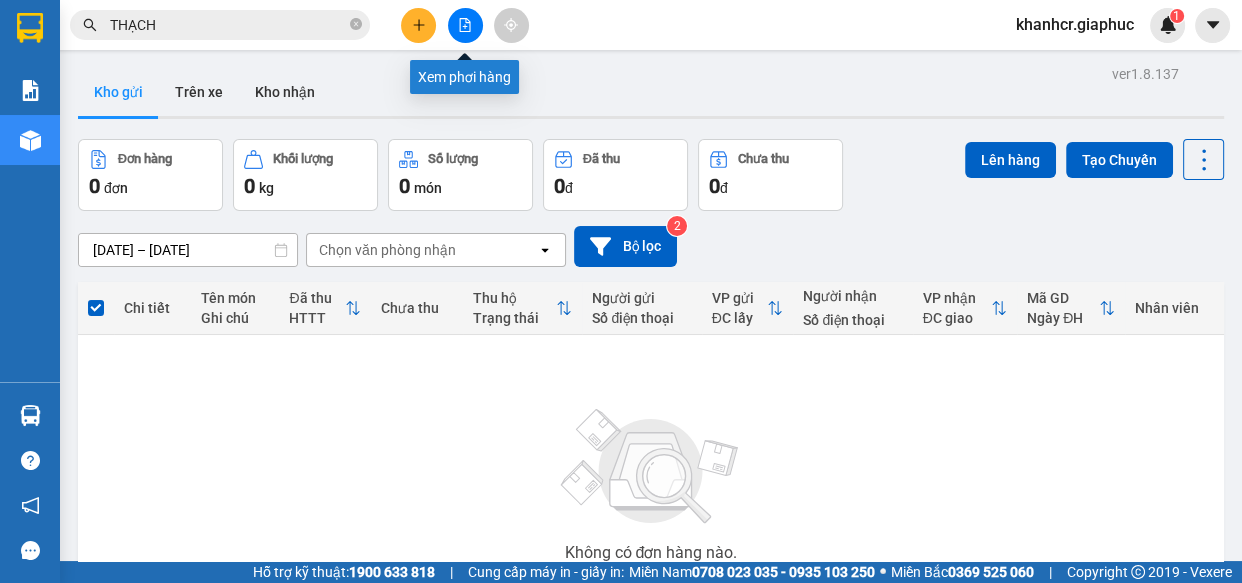 click 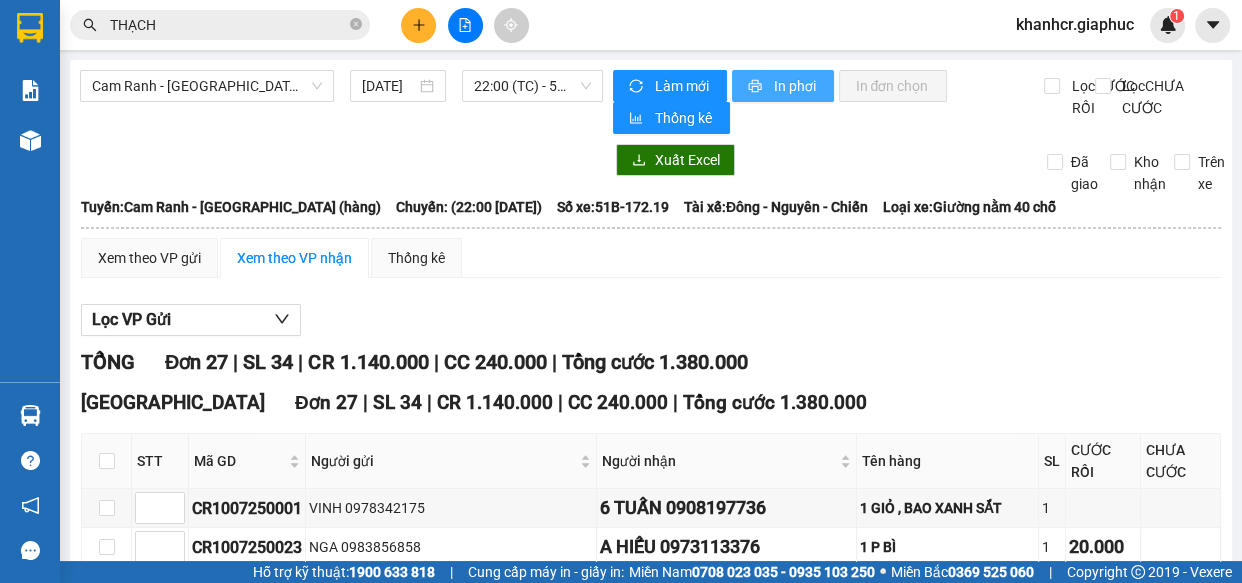 click on "In phơi" at bounding box center [795, 86] 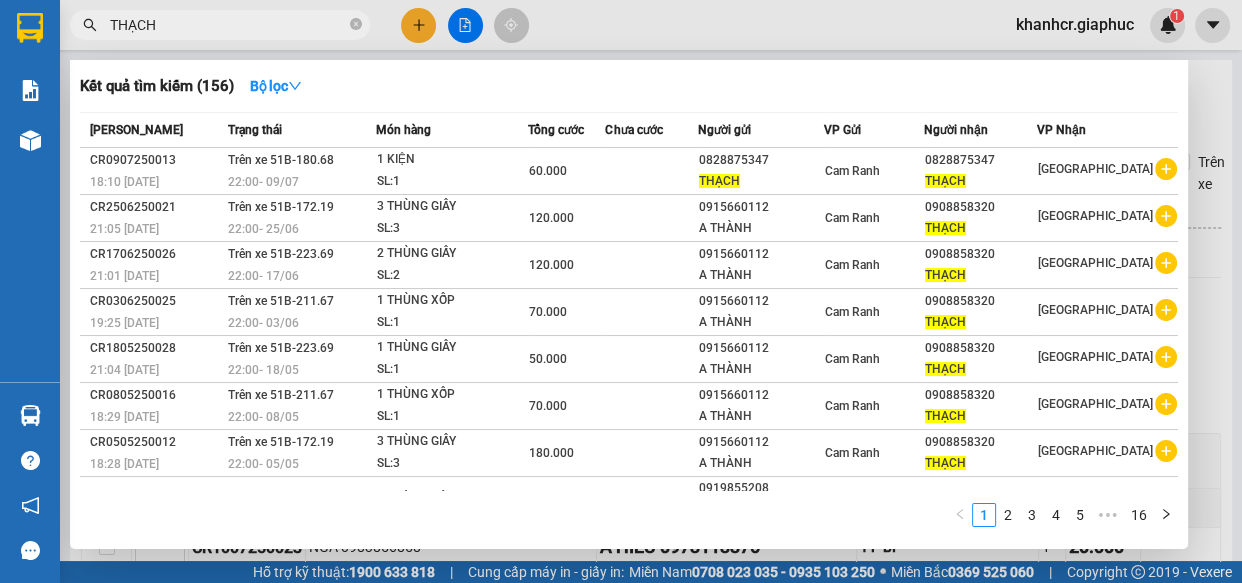 click on "THẠCH" at bounding box center (220, 25) 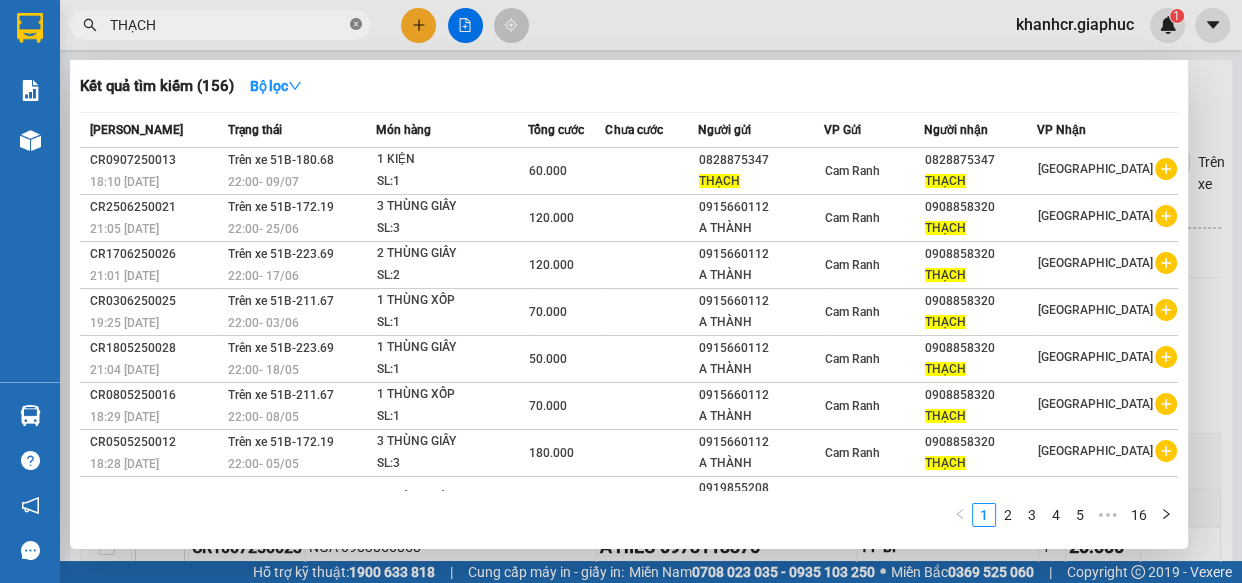 click 